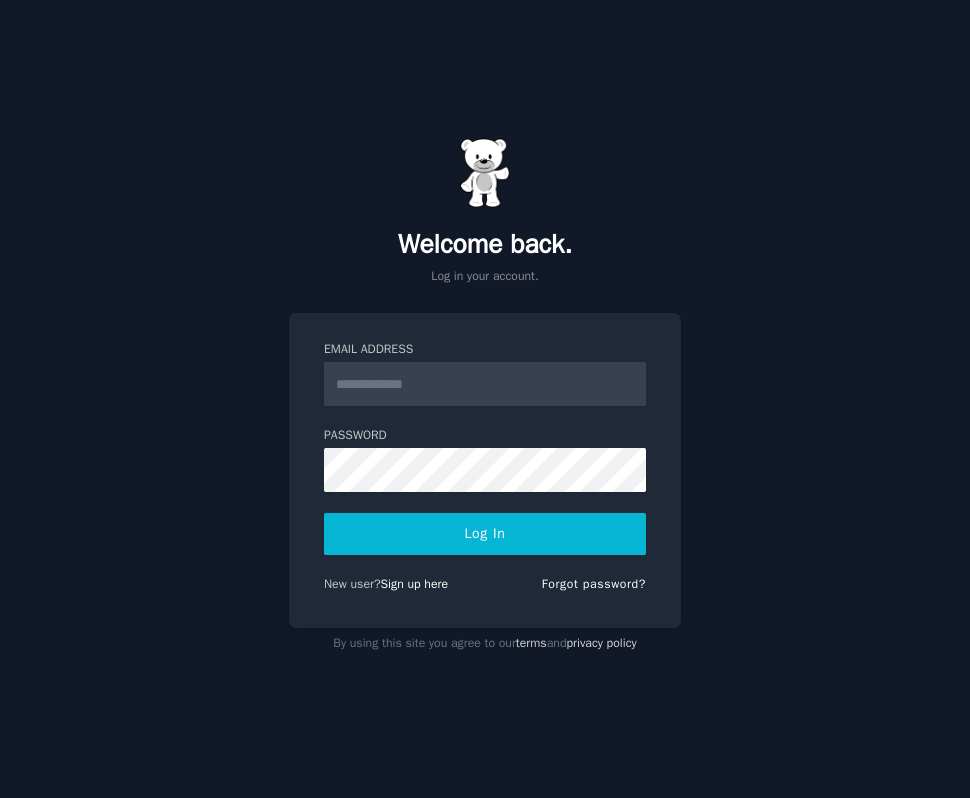 scroll, scrollTop: 0, scrollLeft: 0, axis: both 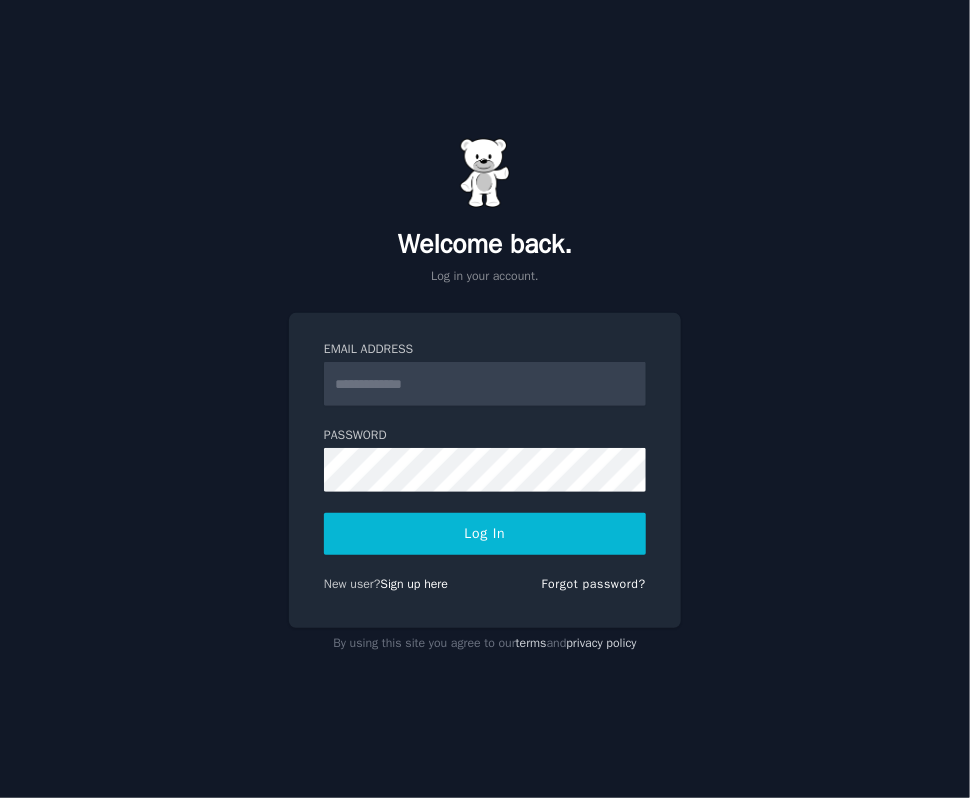 click on "Email Address" at bounding box center [485, 384] 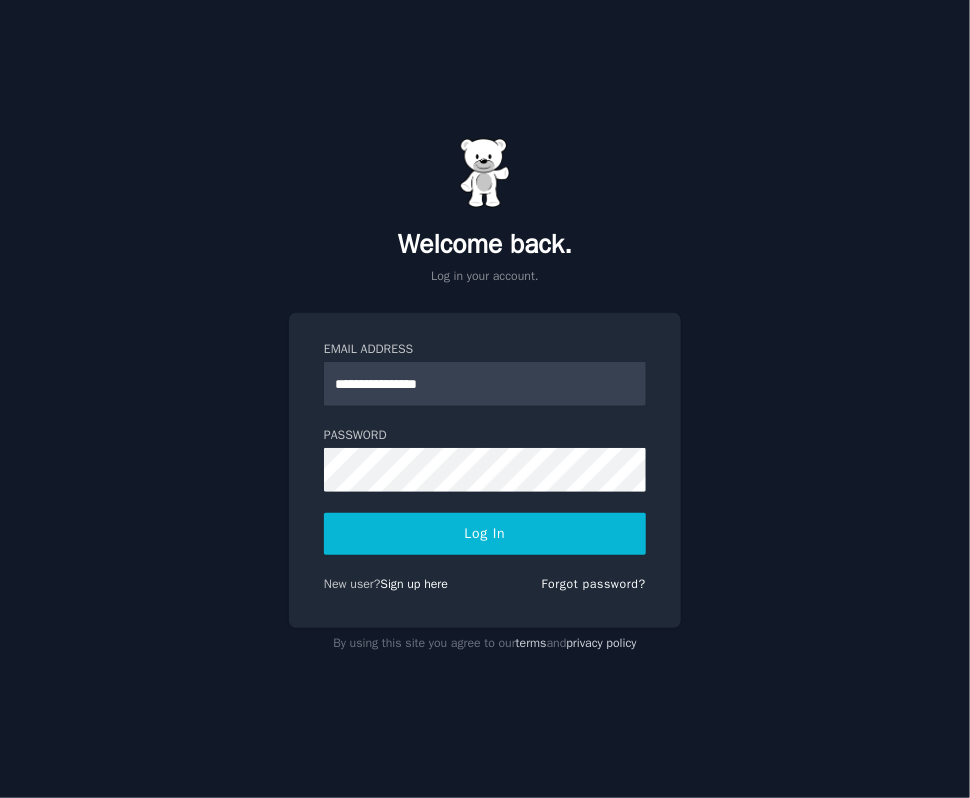 type on "**********" 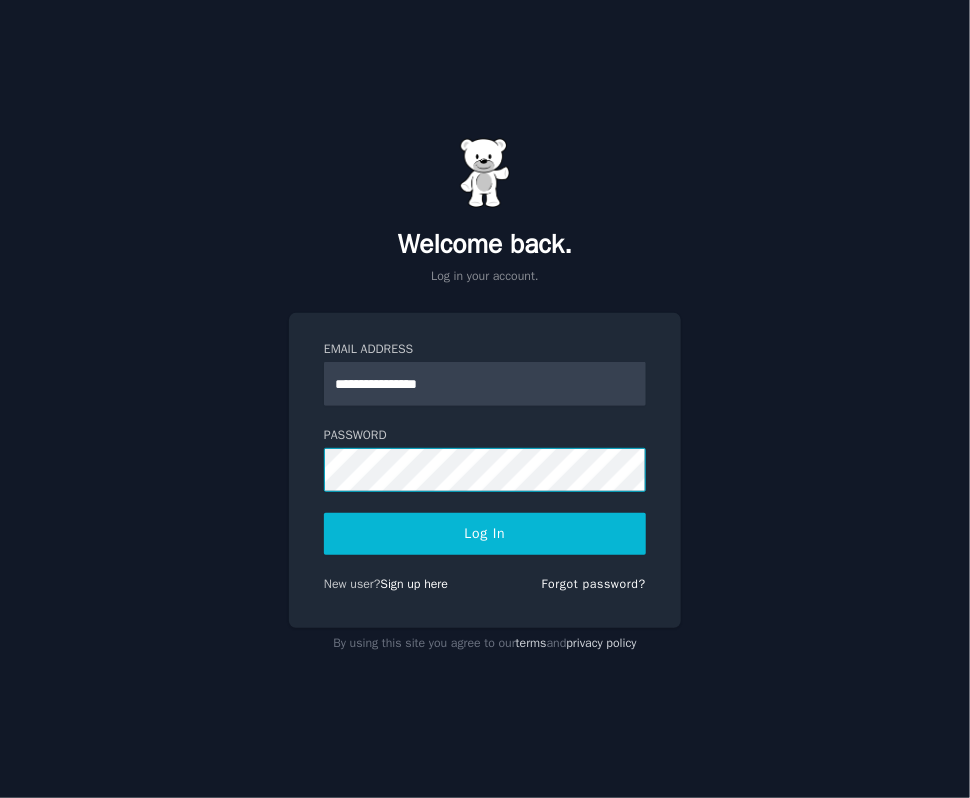 click on "Log In" at bounding box center (485, 534) 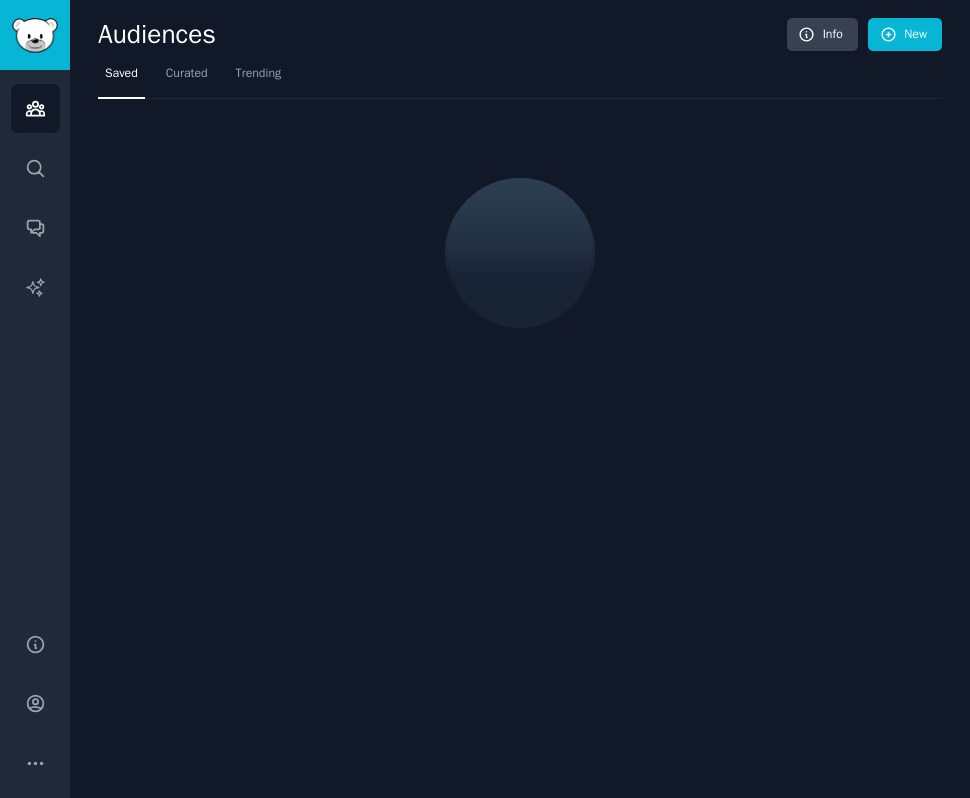 scroll, scrollTop: 0, scrollLeft: 0, axis: both 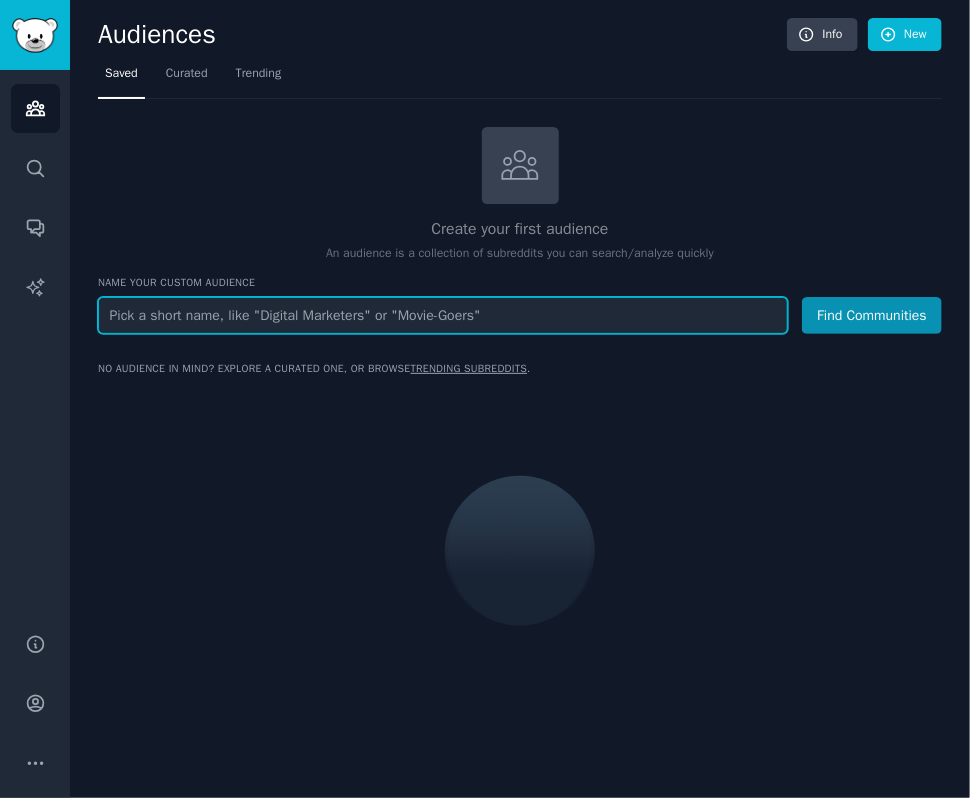 click at bounding box center (443, 315) 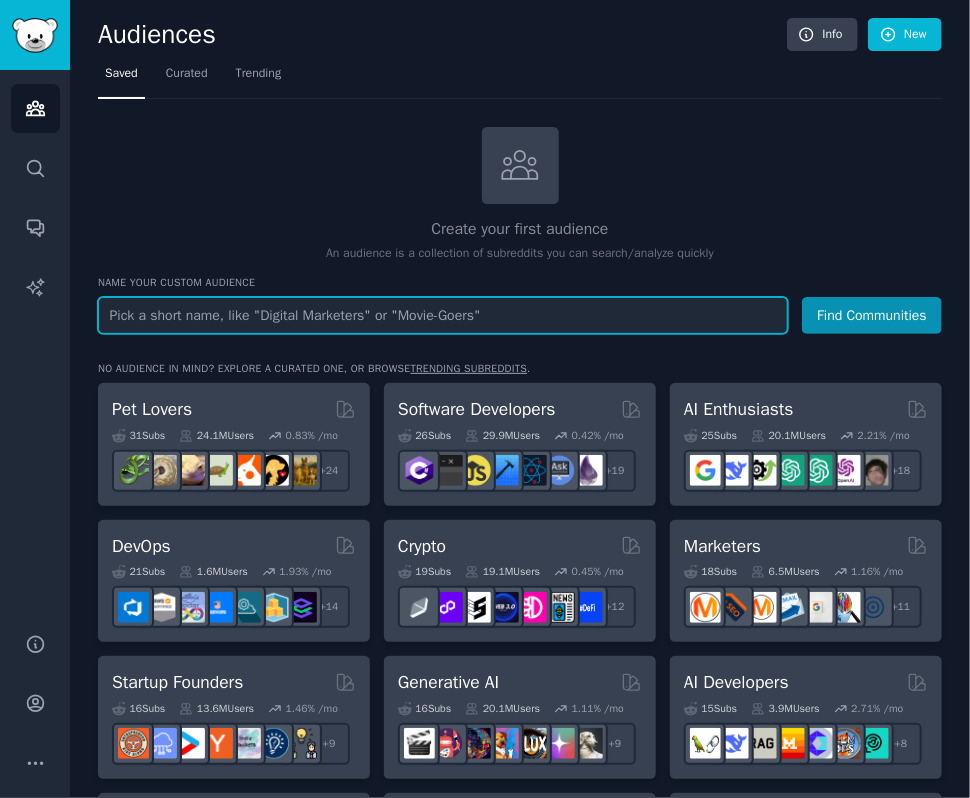 click at bounding box center [443, 315] 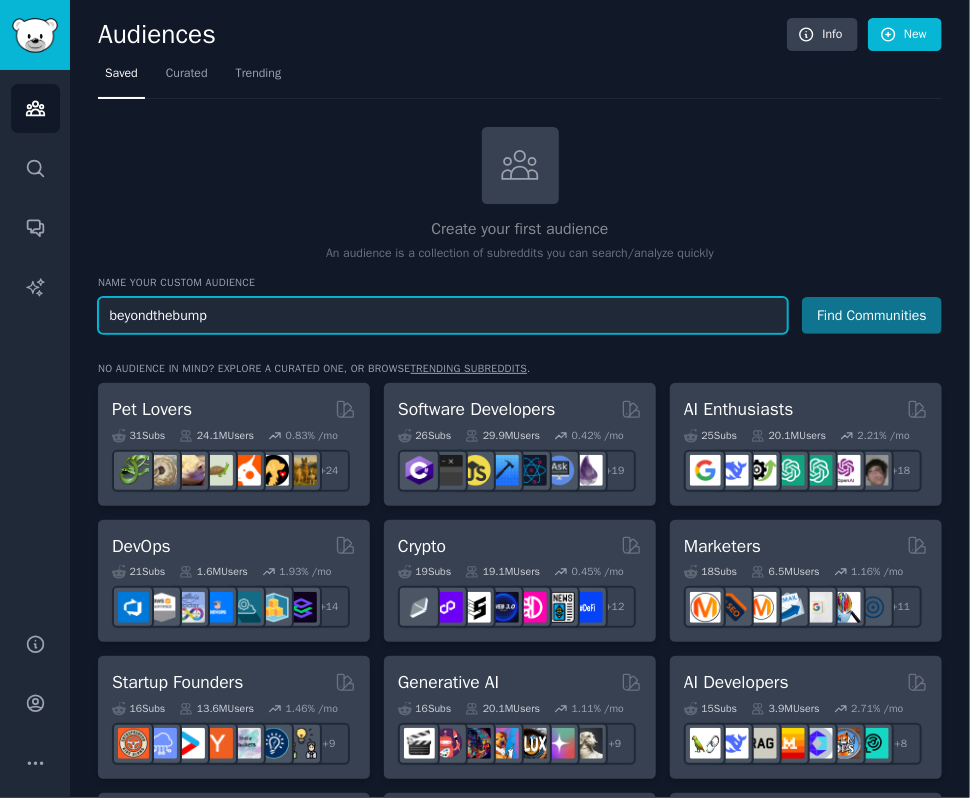 type on "beyondthebump" 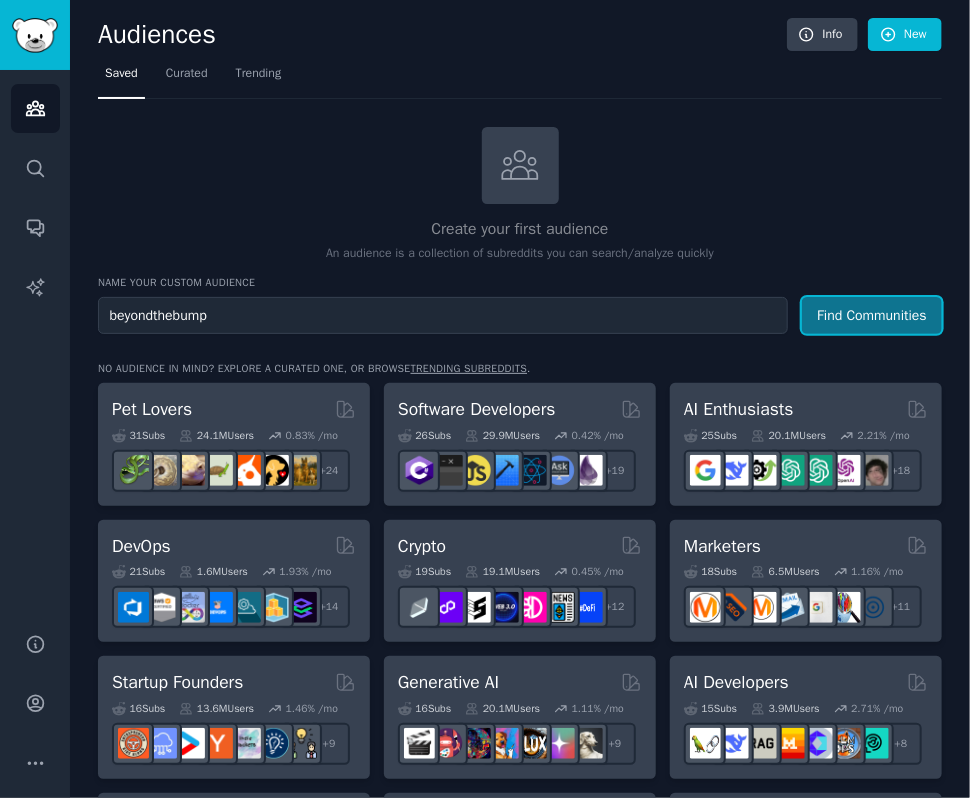 click on "Find Communities" at bounding box center [872, 315] 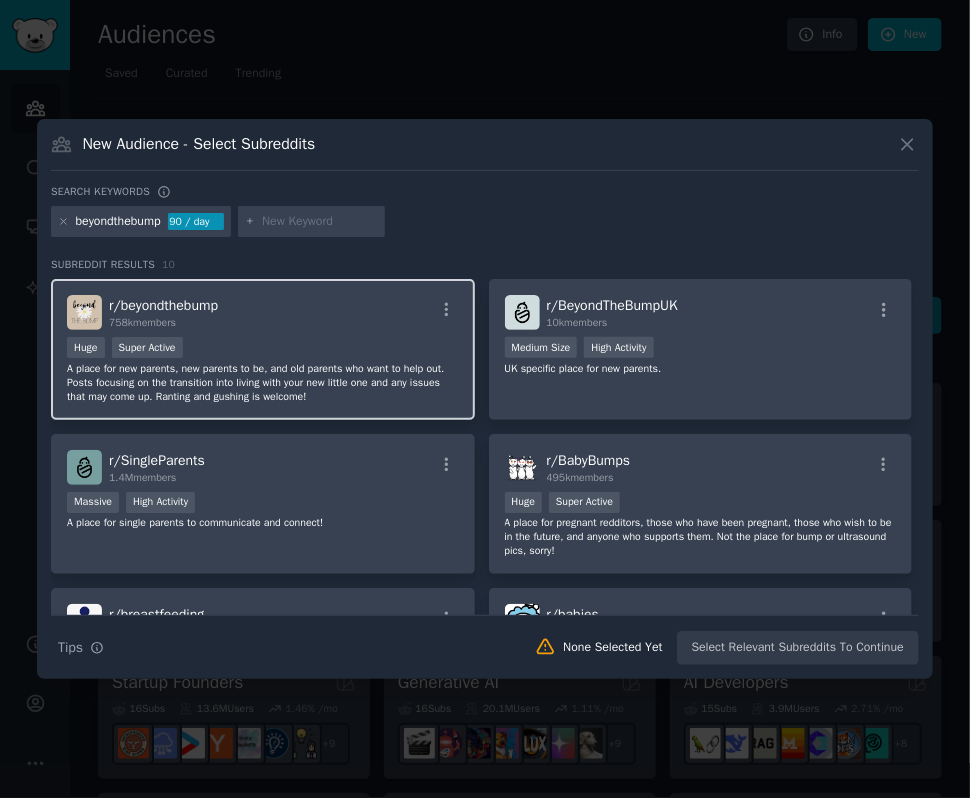click on "Huge Super Active" at bounding box center (263, 349) 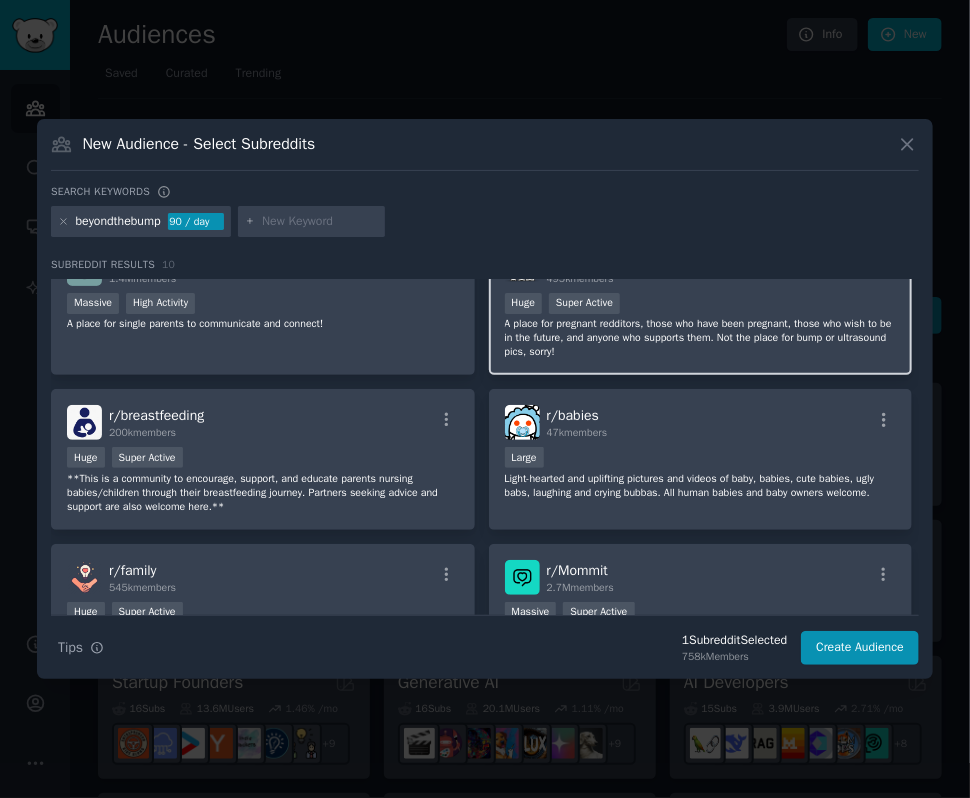 scroll, scrollTop: 200, scrollLeft: 0, axis: vertical 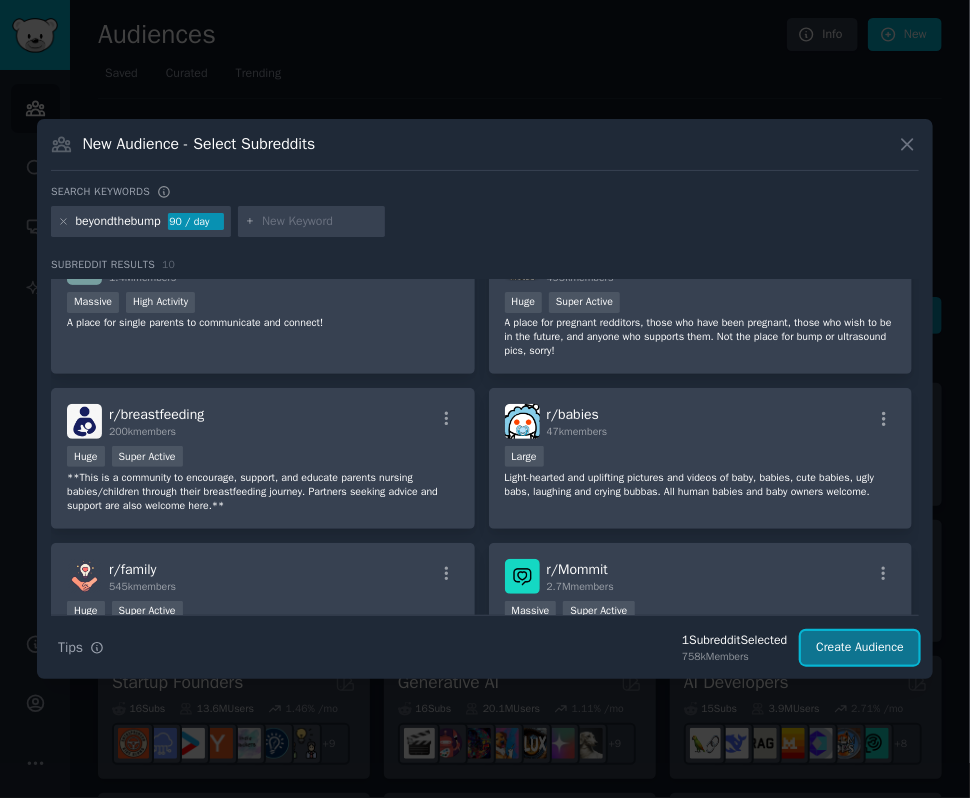 click on "Create Audience" at bounding box center (860, 648) 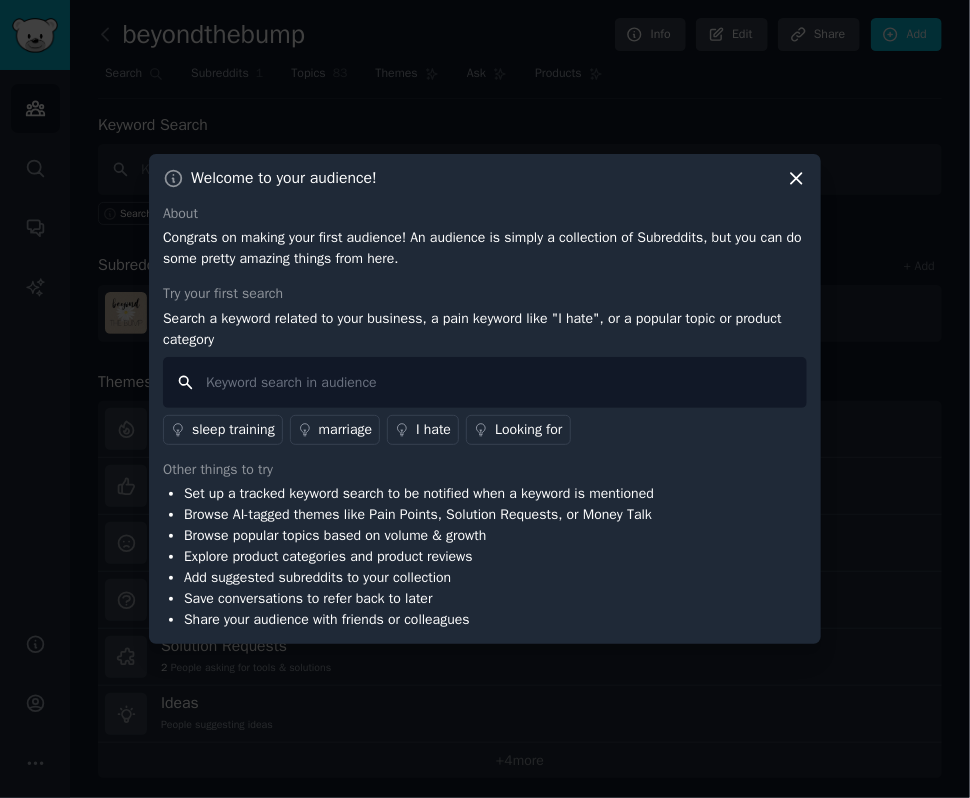 click at bounding box center (485, 382) 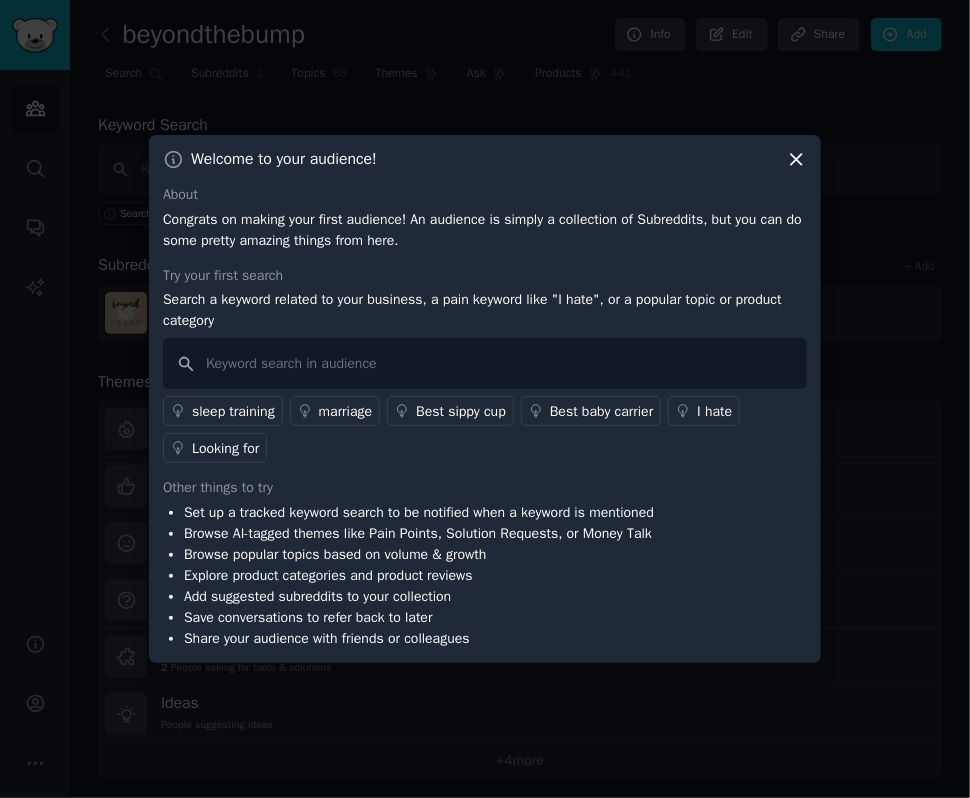 click on "Search a keyword related to your business, a pain keyword like "I hate", or a popular topic or product category" at bounding box center [485, 310] 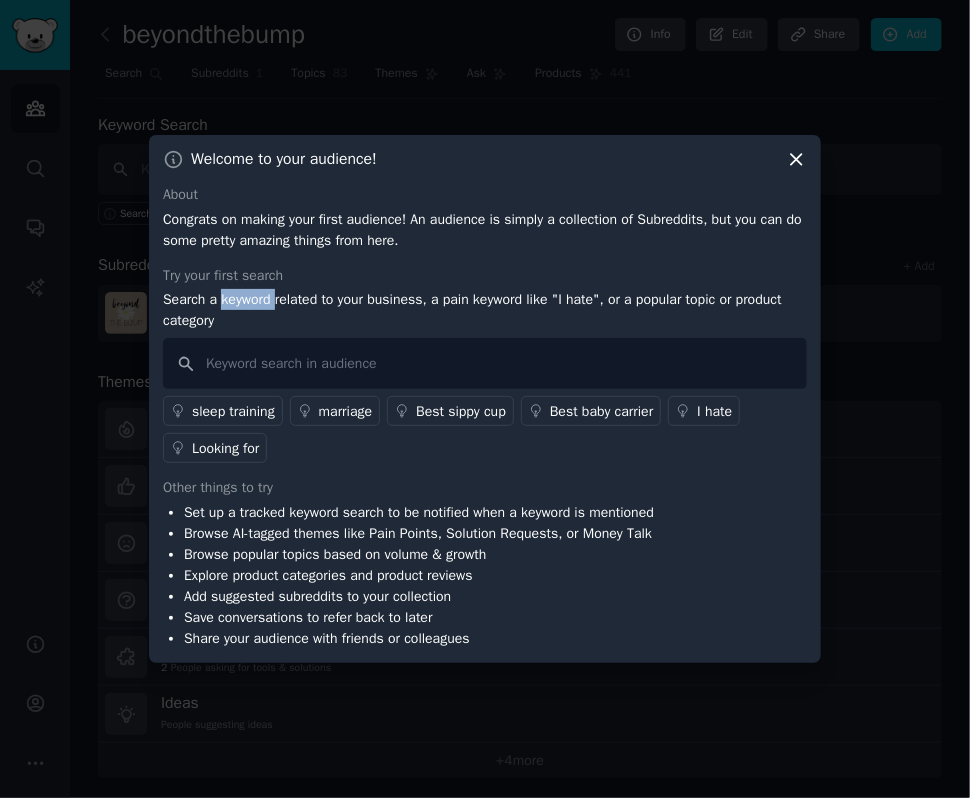 click on "Search a keyword related to your business, a pain keyword like "I hate", or a popular topic or product category" at bounding box center (485, 310) 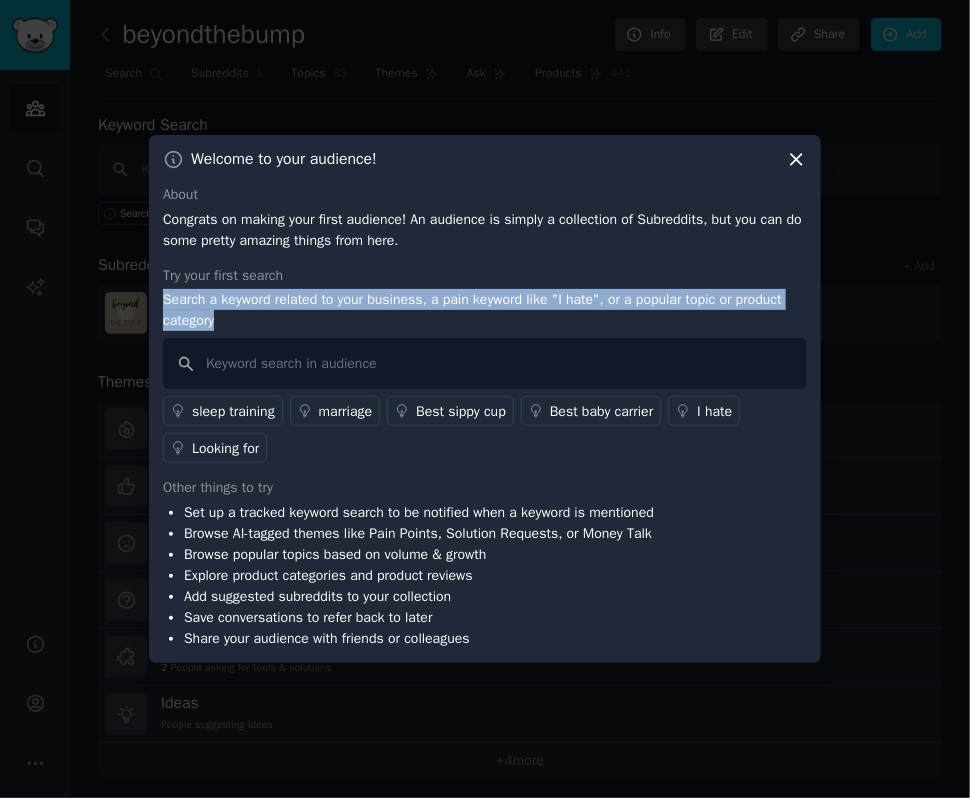 click on "Search a keyword related to your business, a pain keyword like "I hate", or a popular topic or product category" at bounding box center (485, 310) 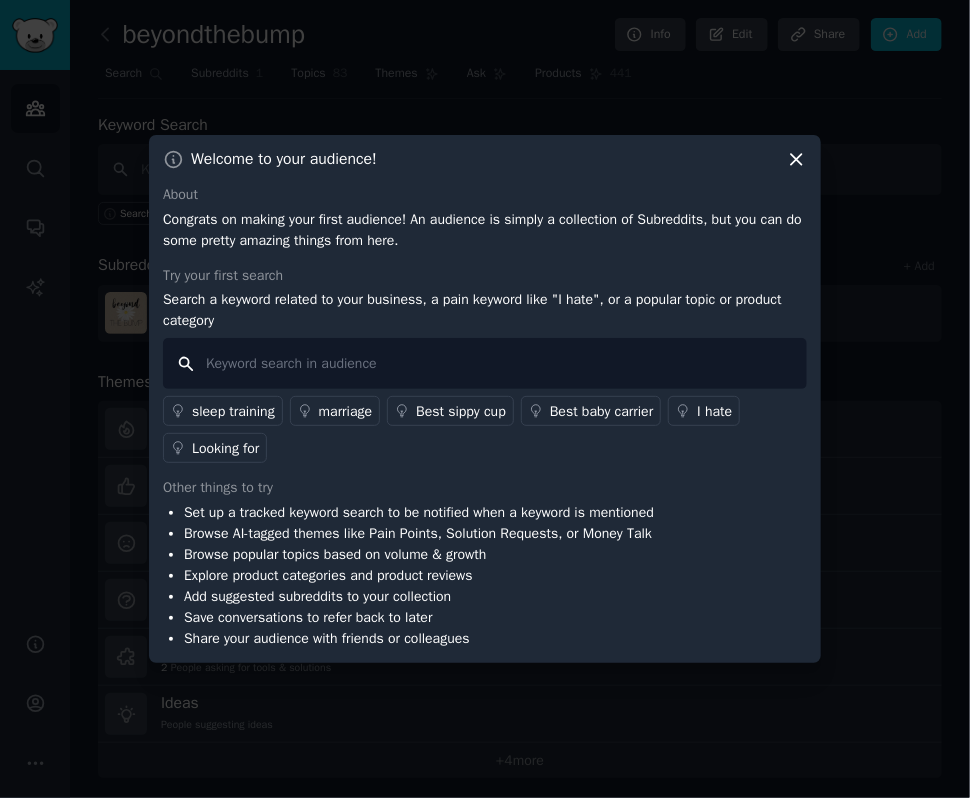 click at bounding box center (485, 363) 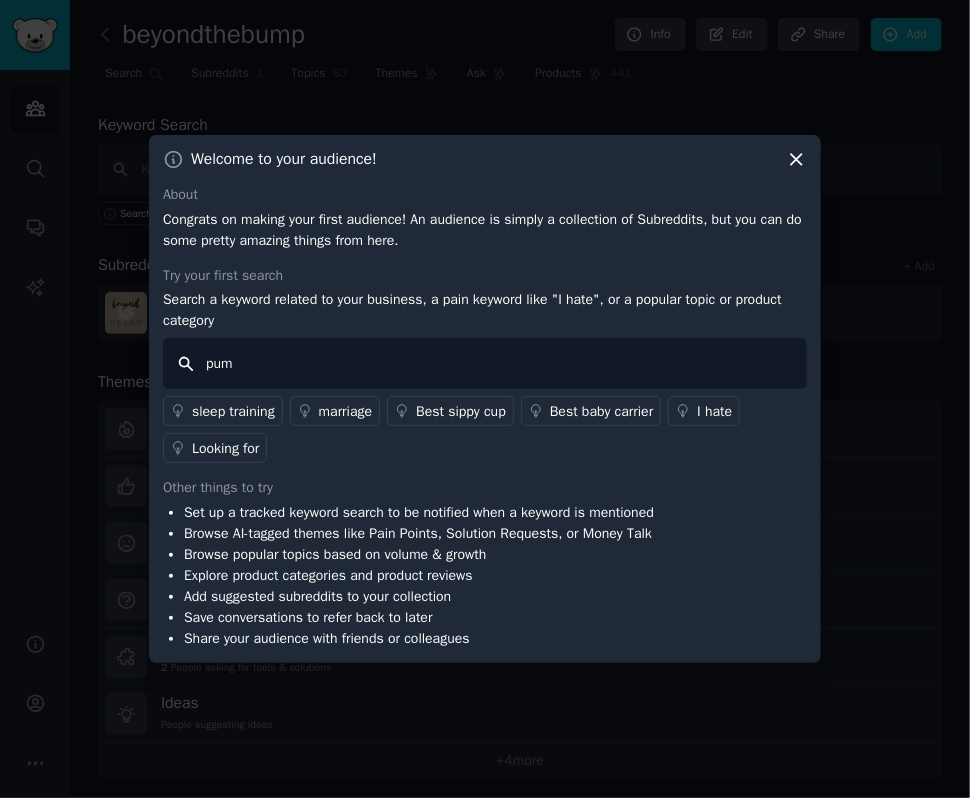type on "pump" 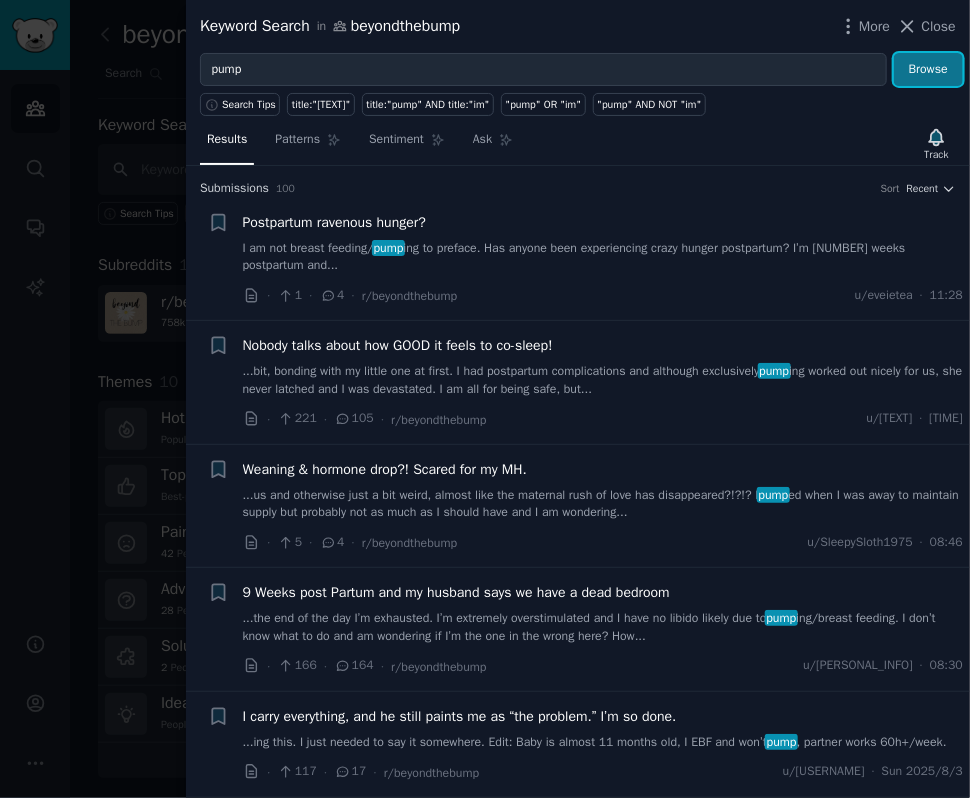 click on "Browse" at bounding box center (928, 70) 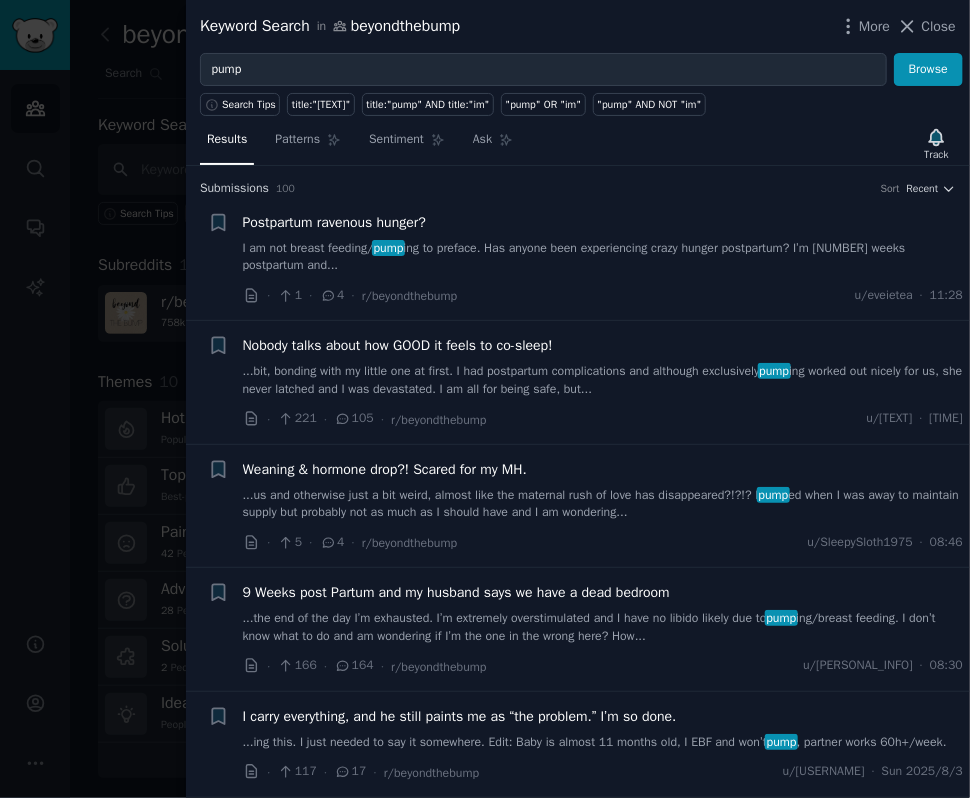 click on "I am not breast feeding/ pump ing to preface.
Has anyone been experiencing crazy hunger postpartum? I’m 7 weeks postpartum and..." at bounding box center [603, 257] 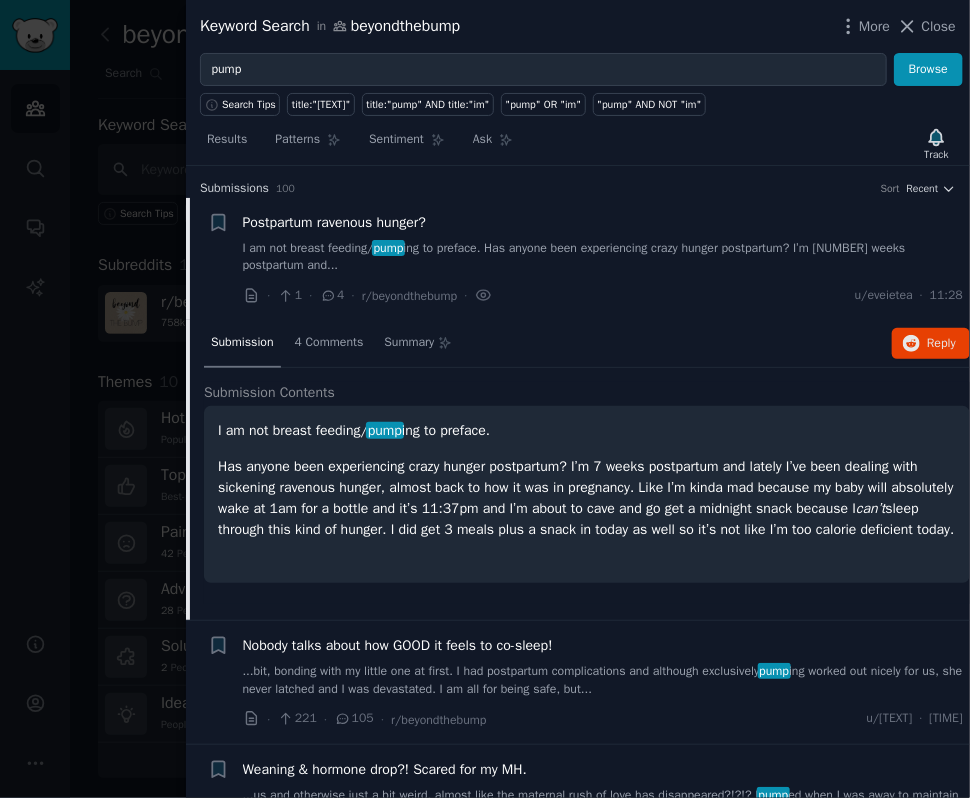 scroll, scrollTop: 31, scrollLeft: 0, axis: vertical 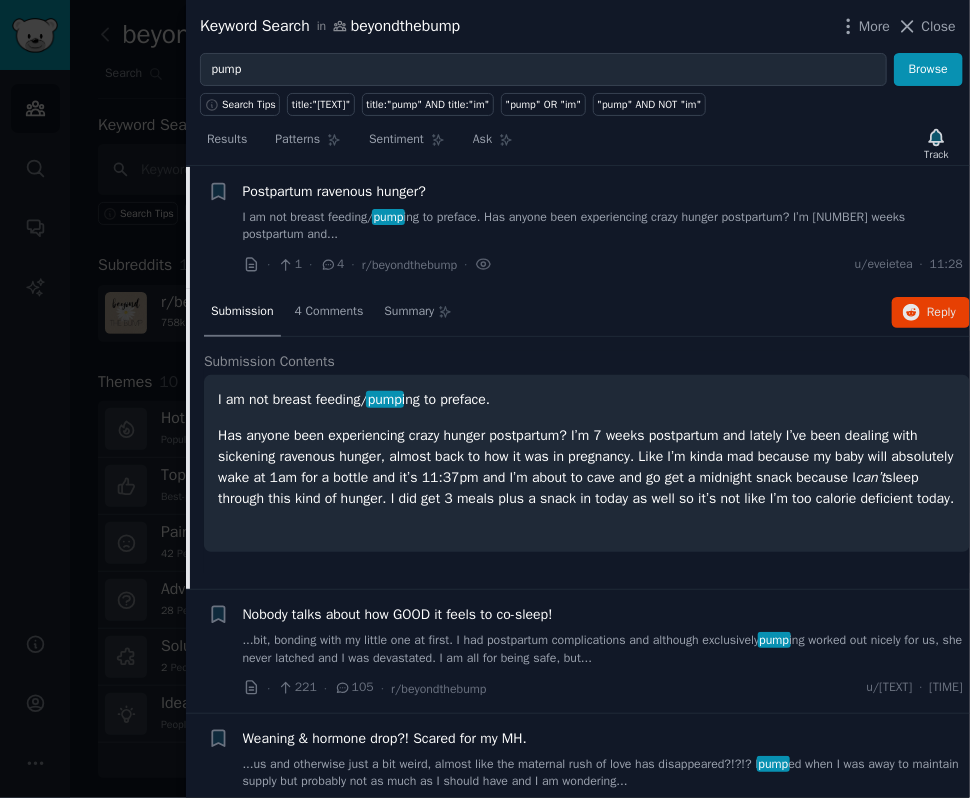 click on "More Close" at bounding box center [897, 26] 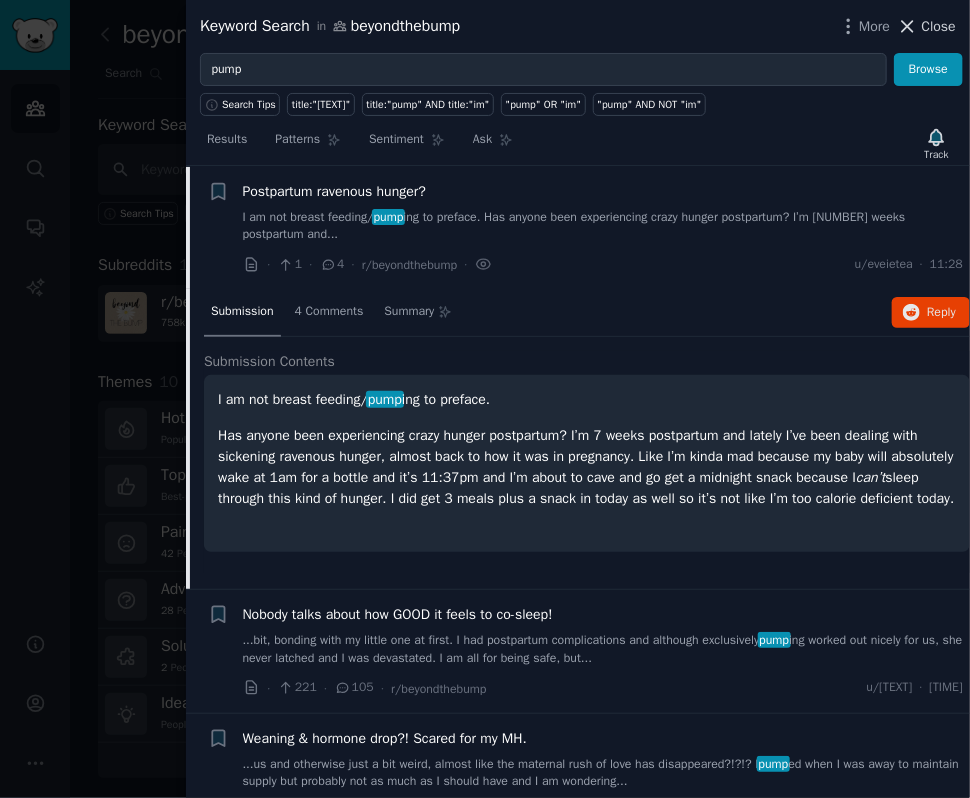 click on "Close" at bounding box center (926, 26) 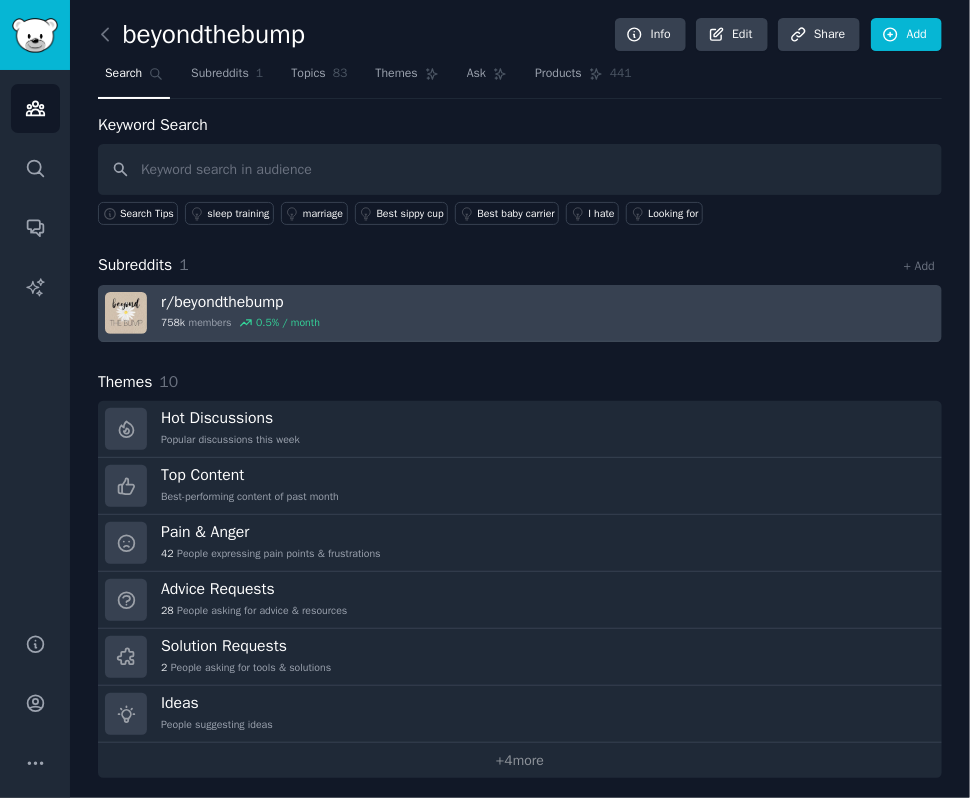 click on "r/ beyondthebump 758k  members 0.5 % / month" at bounding box center (520, 313) 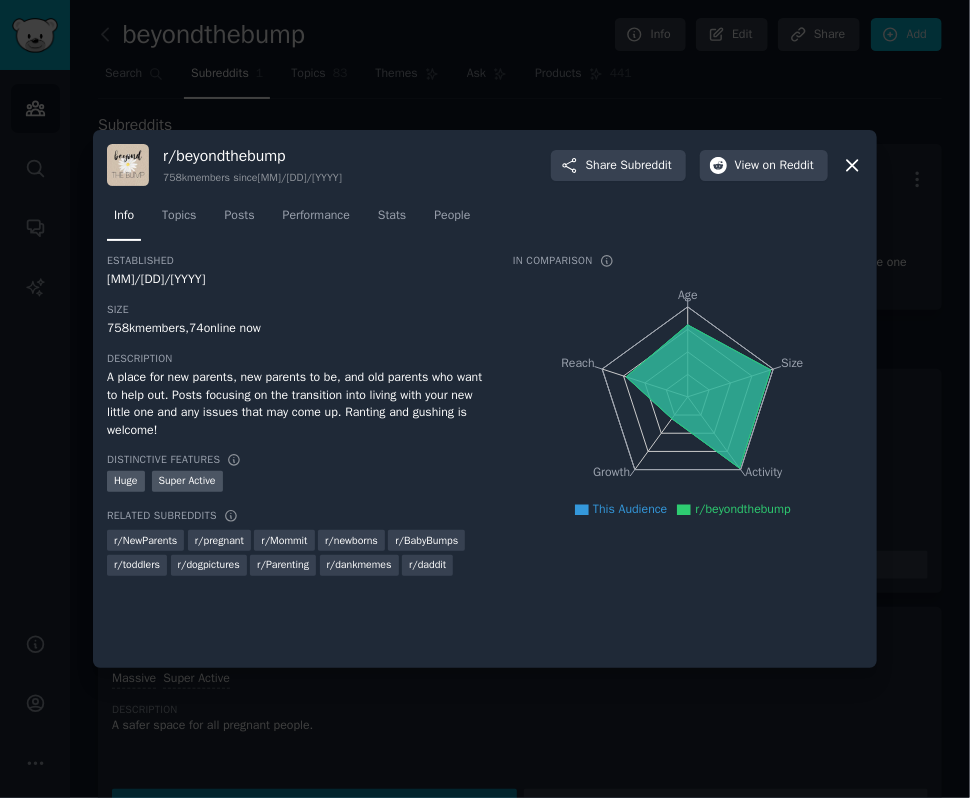 click on "A place for new parents, new parents to be, and old parents who want to help out. Posts focusing on the transition into living with your new little one and any issues that may come up. Ranting and gushing is welcome!" at bounding box center [296, 404] 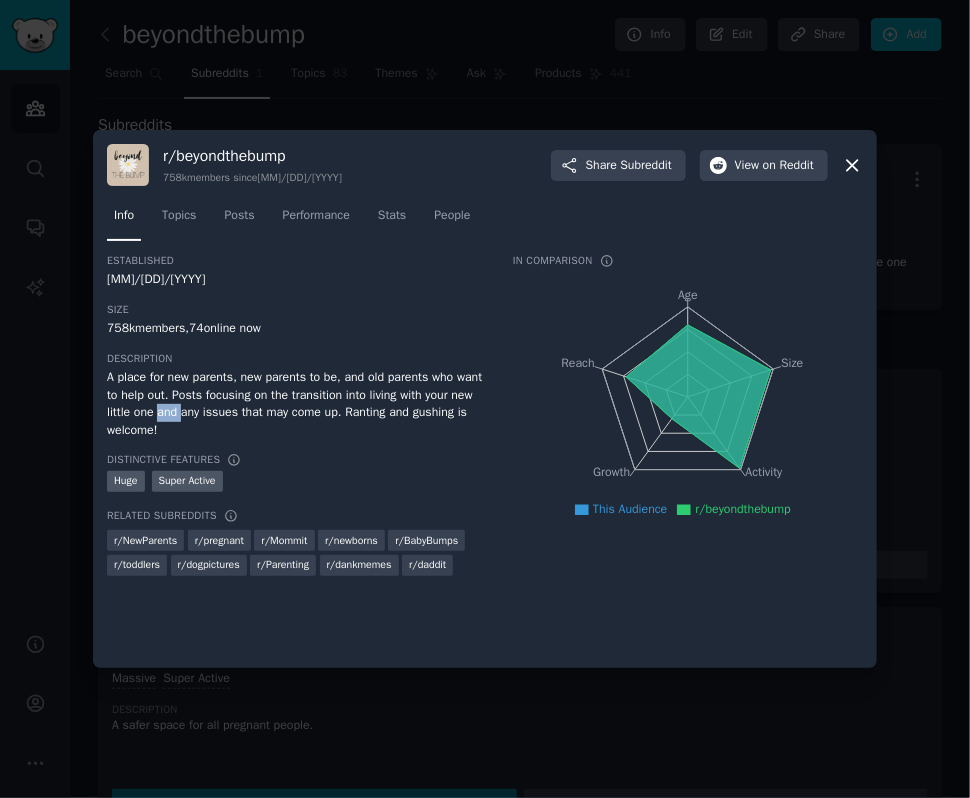 click on "A place for new parents, new parents to be, and old parents who want to help out. Posts focusing on the transition into living with your new little one and any issues that may come up. Ranting and gushing is welcome!" at bounding box center (296, 404) 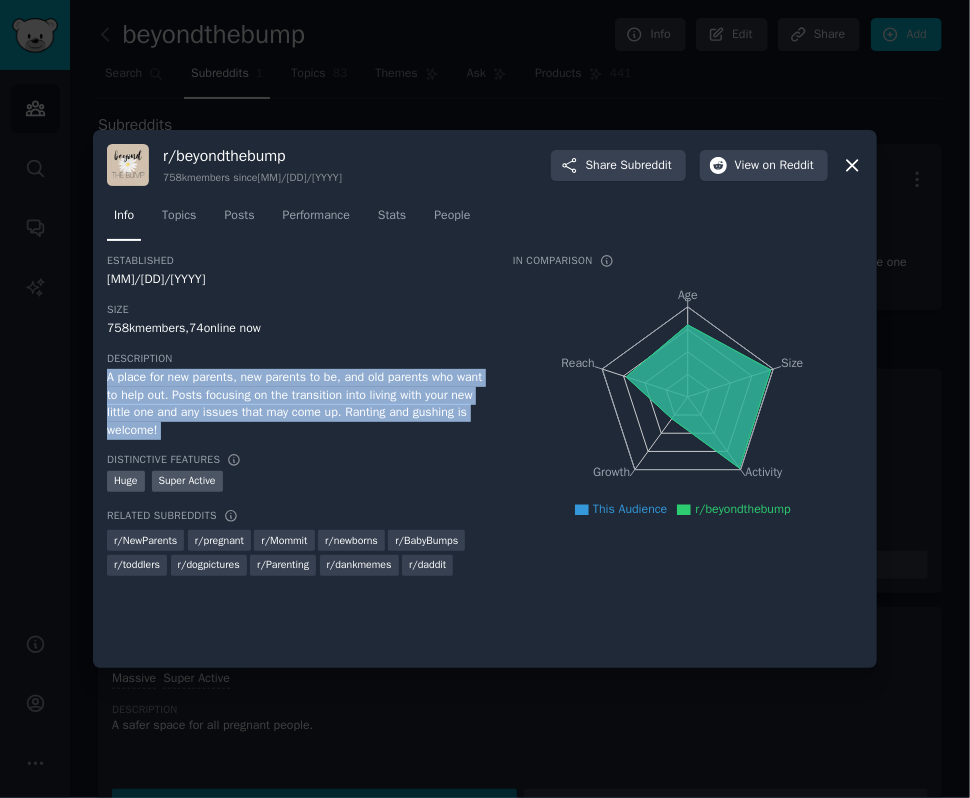 click on "A place for new parents, new parents to be, and old parents who want to help out. Posts focusing on the transition into living with your new little one and any issues that may come up. Ranting and gushing is welcome!" at bounding box center (296, 404) 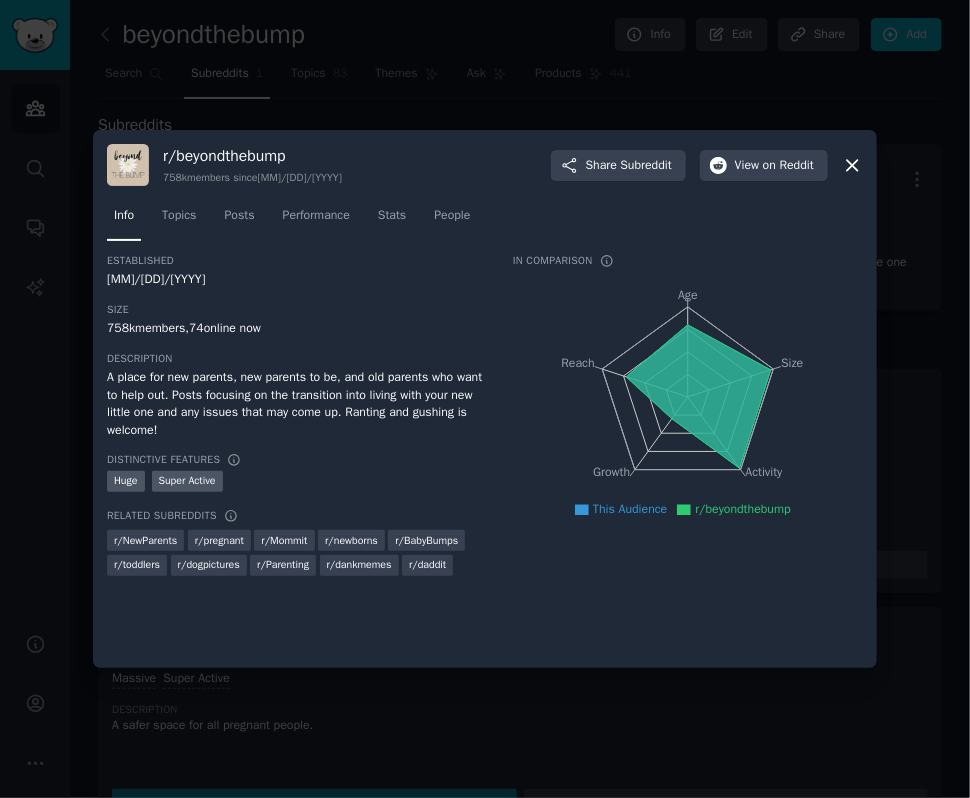 click on "Established" at bounding box center [296, 261] 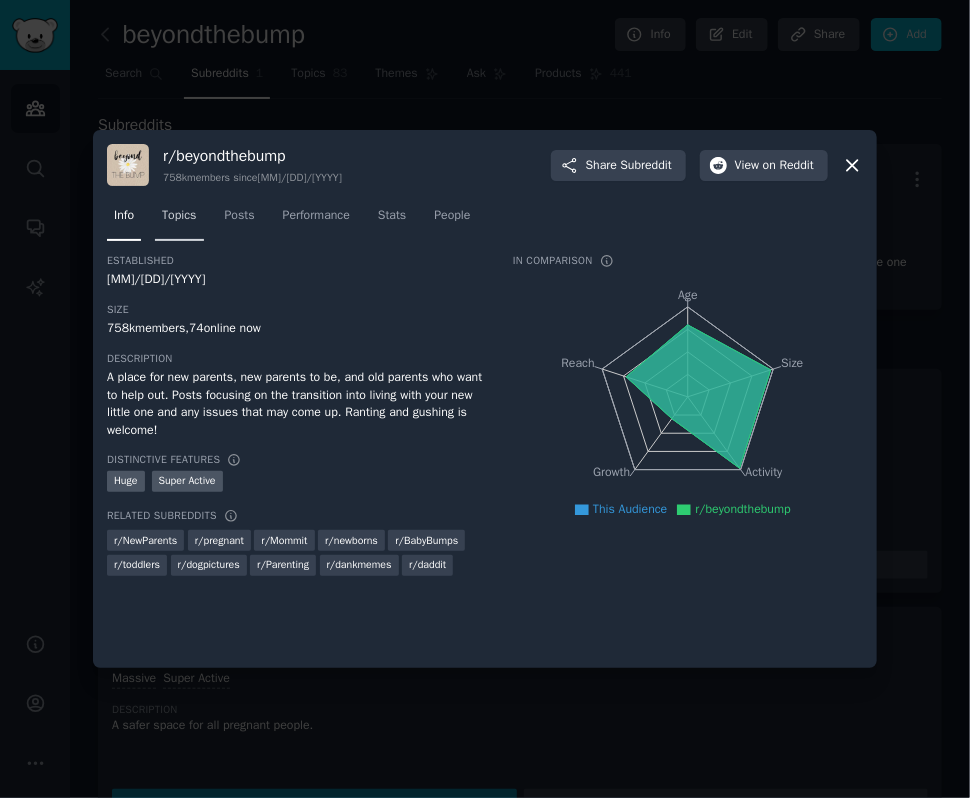 click on "Topics" at bounding box center (179, 216) 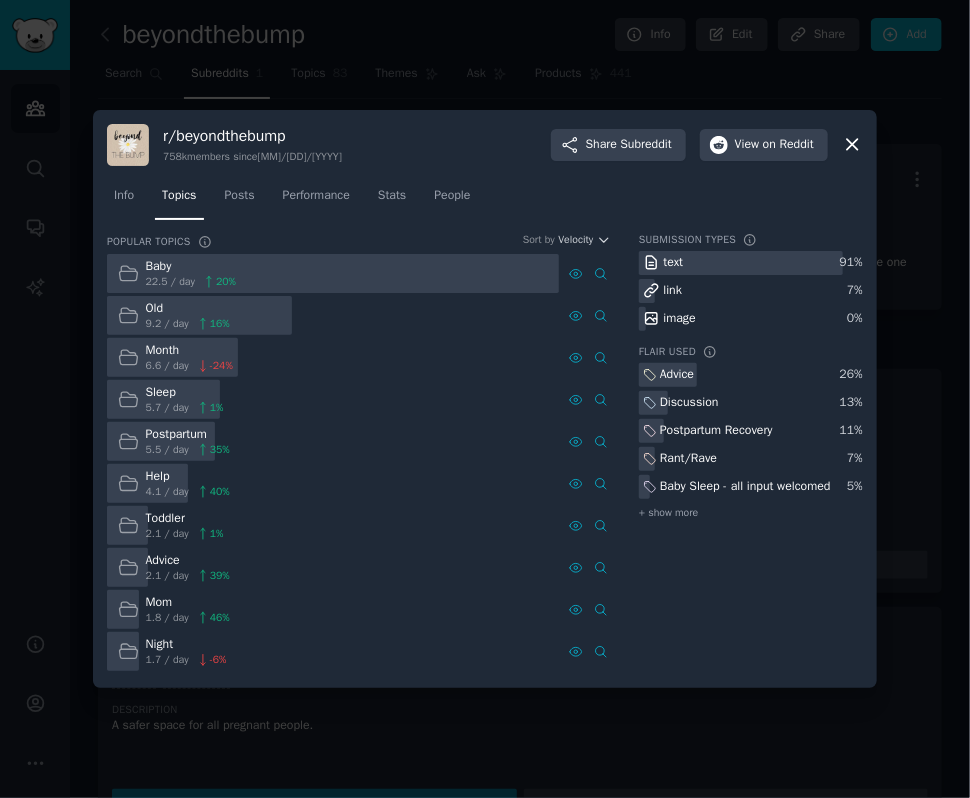 click on "22.5 / day" at bounding box center (171, 282) 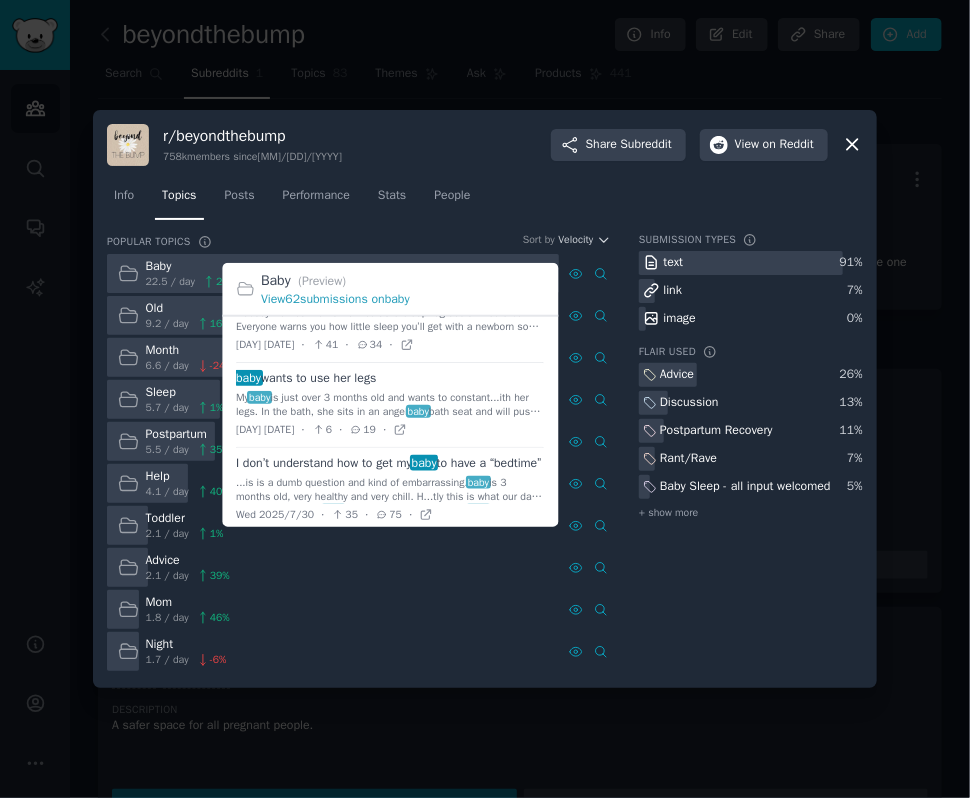 scroll, scrollTop: 800, scrollLeft: 0, axis: vertical 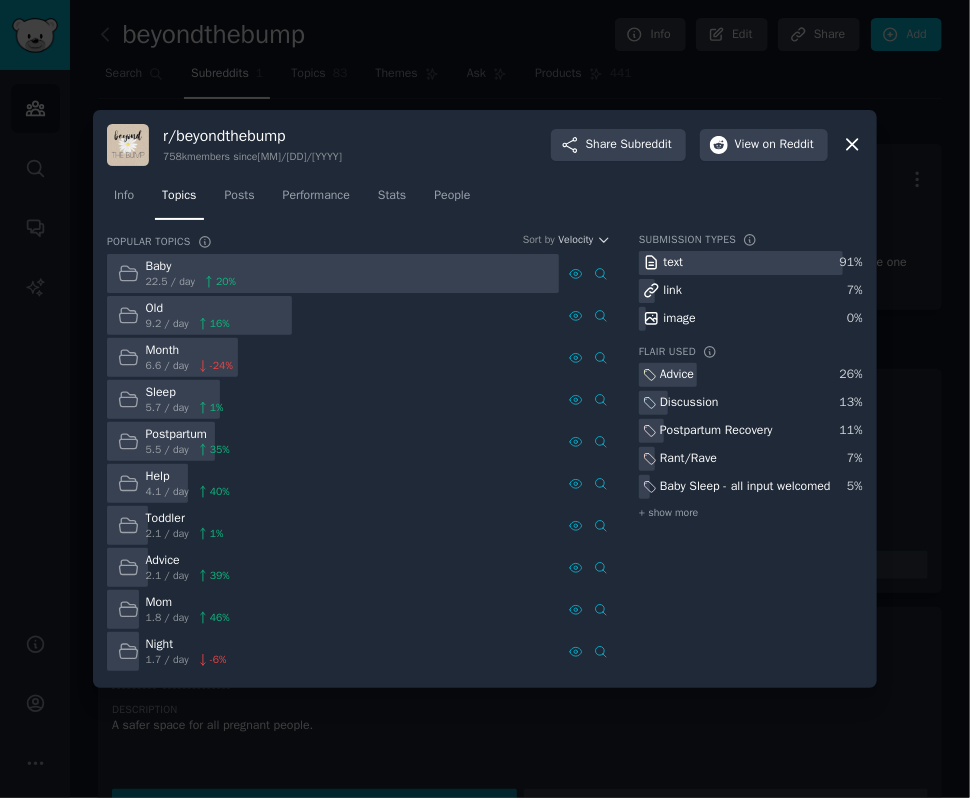 click at bounding box center [485, 399] 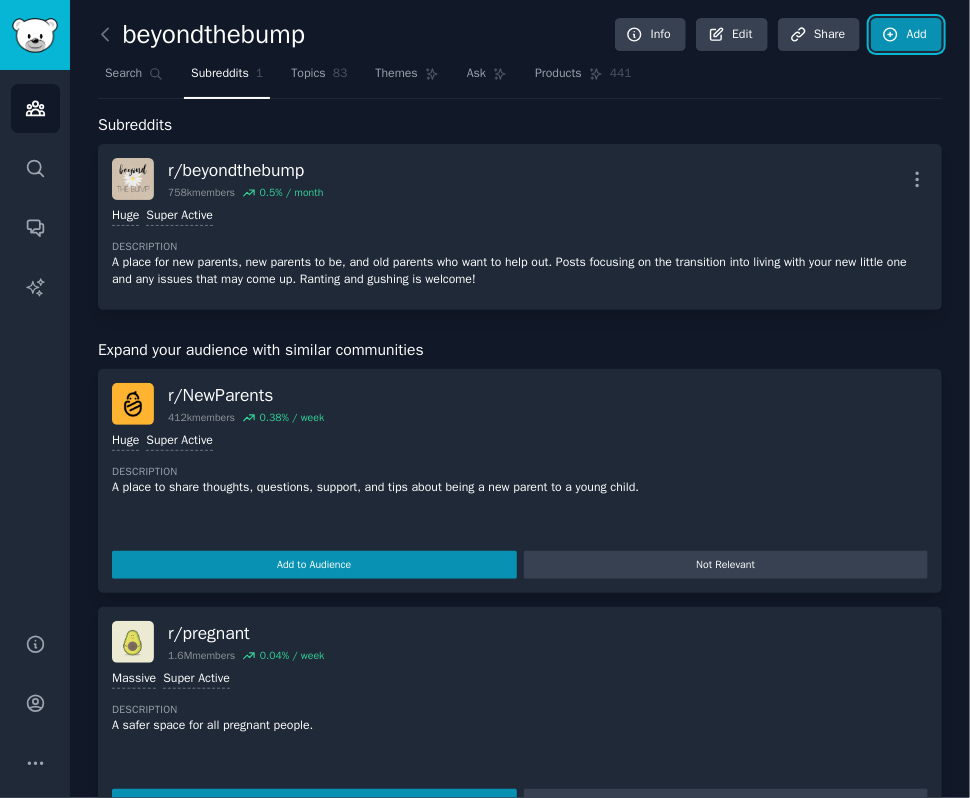 click on "Add" at bounding box center [906, 35] 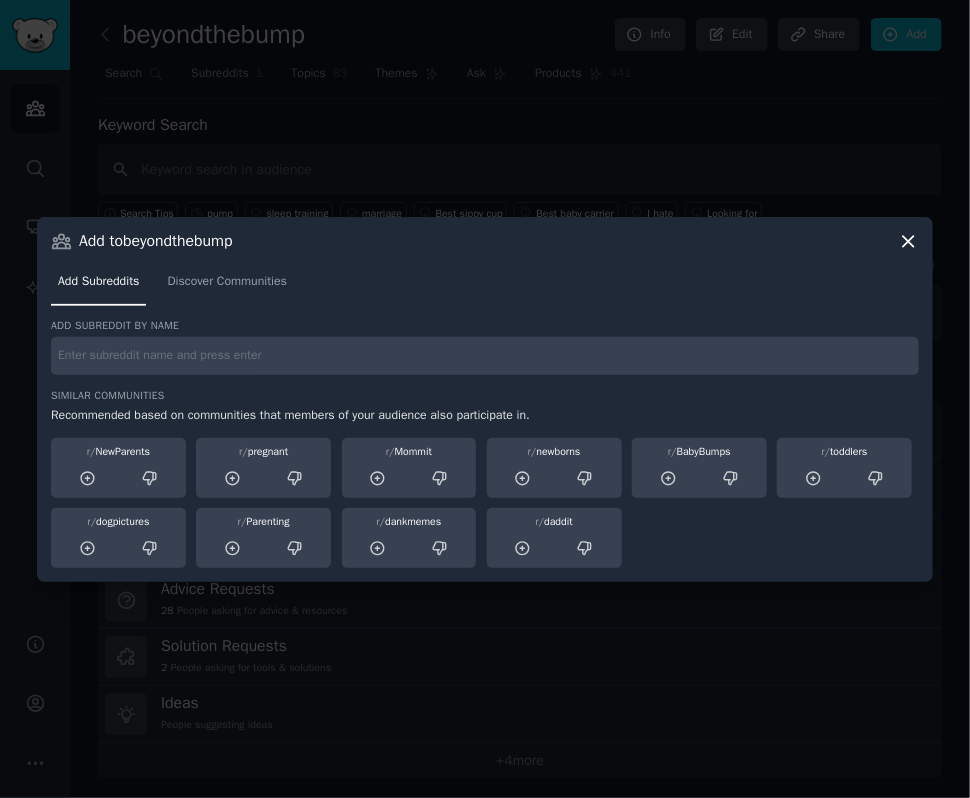 click at bounding box center [485, 356] 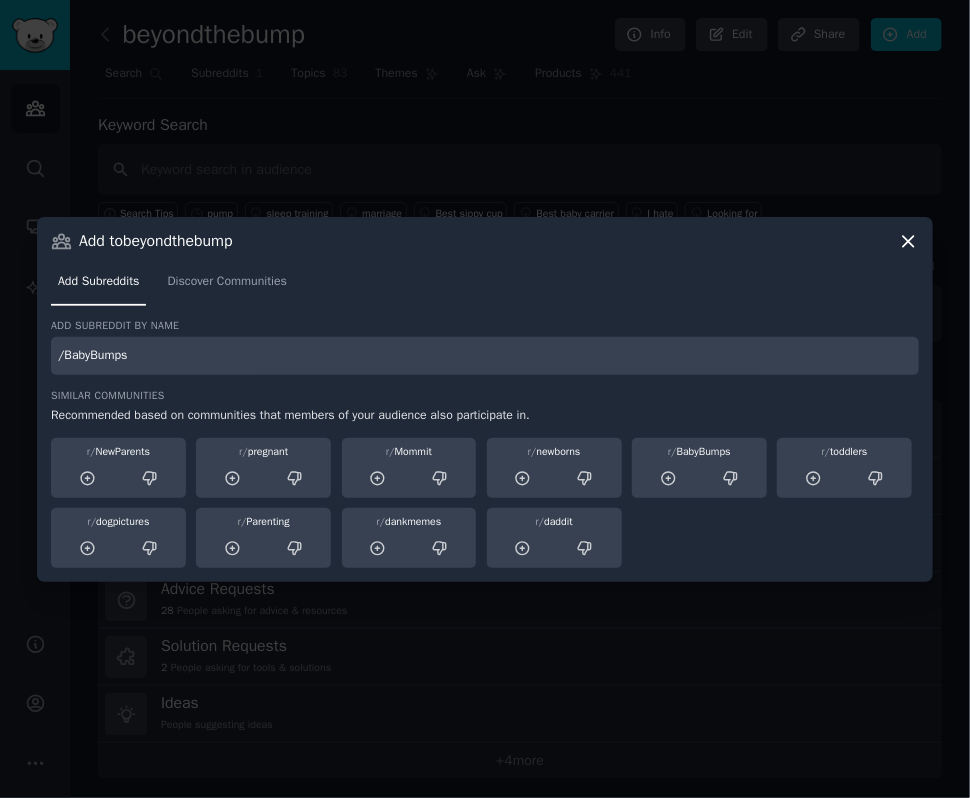 click on "/BabyBumps" at bounding box center (485, 356) 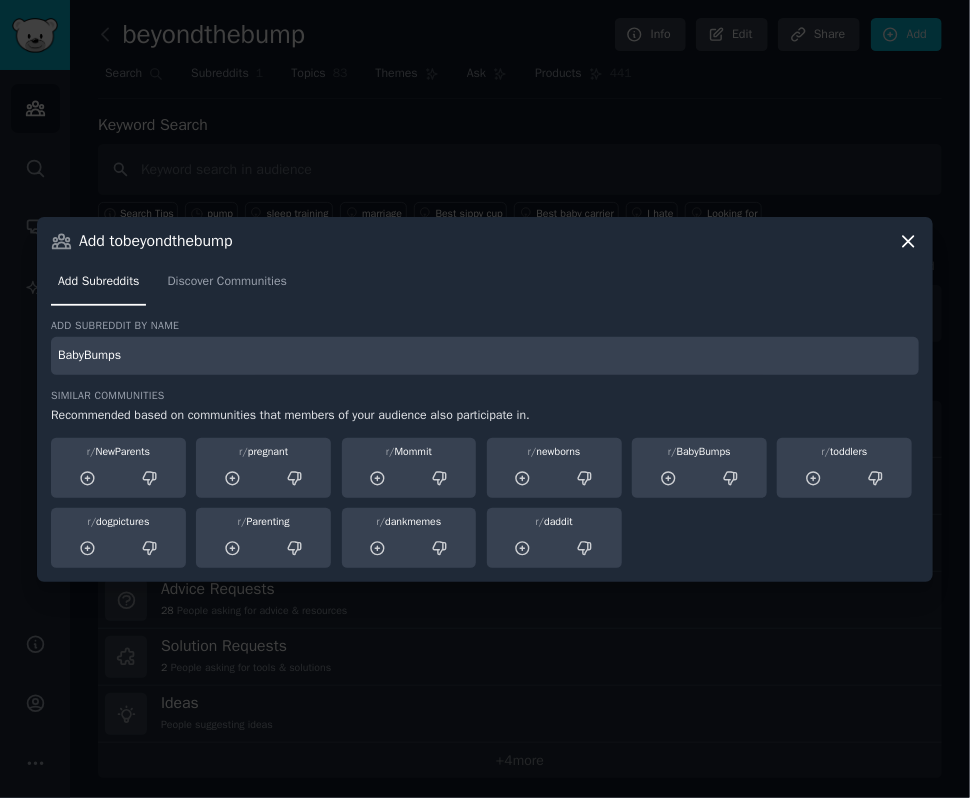 type on "BabyBumps" 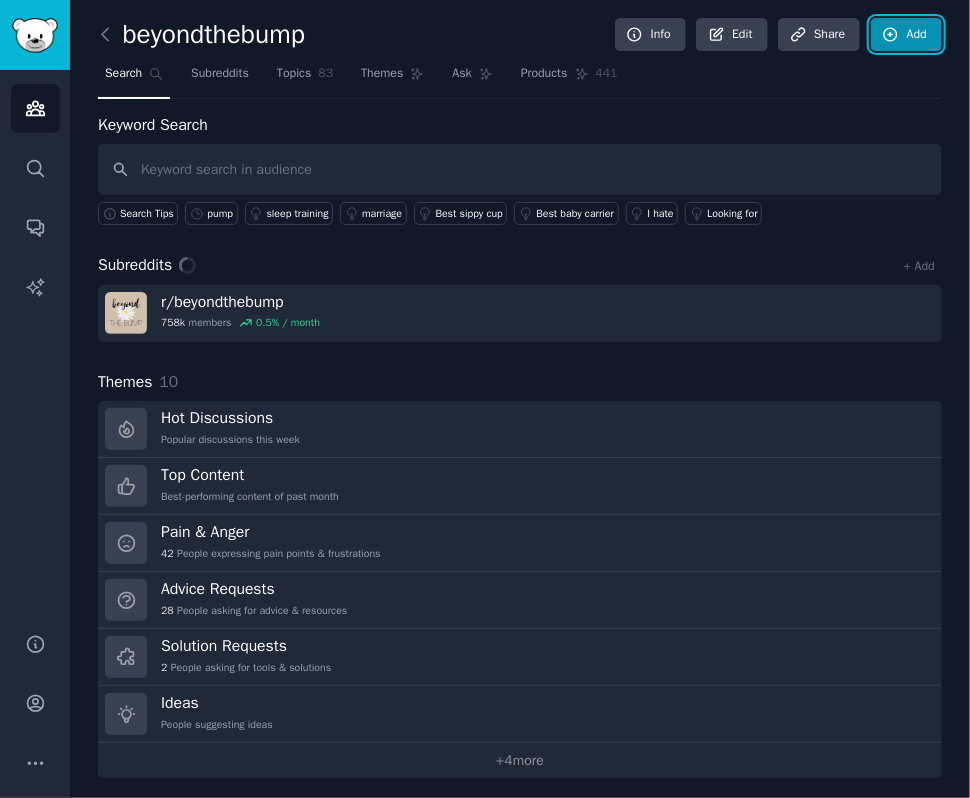click on "Add" at bounding box center (906, 35) 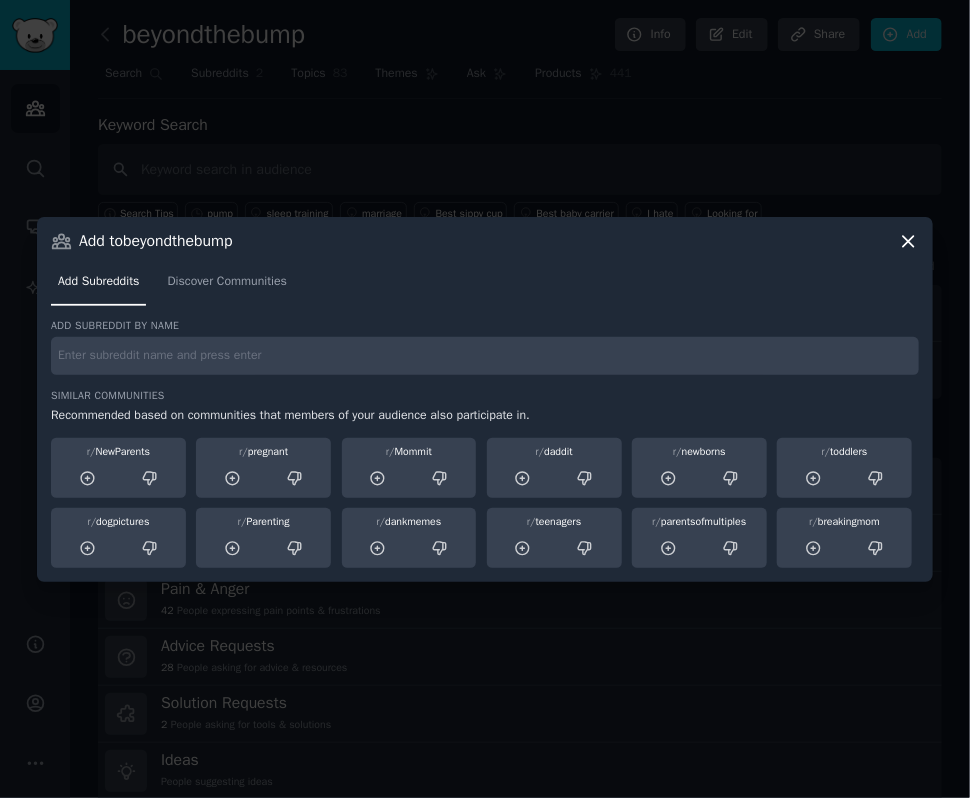 click at bounding box center (485, 356) 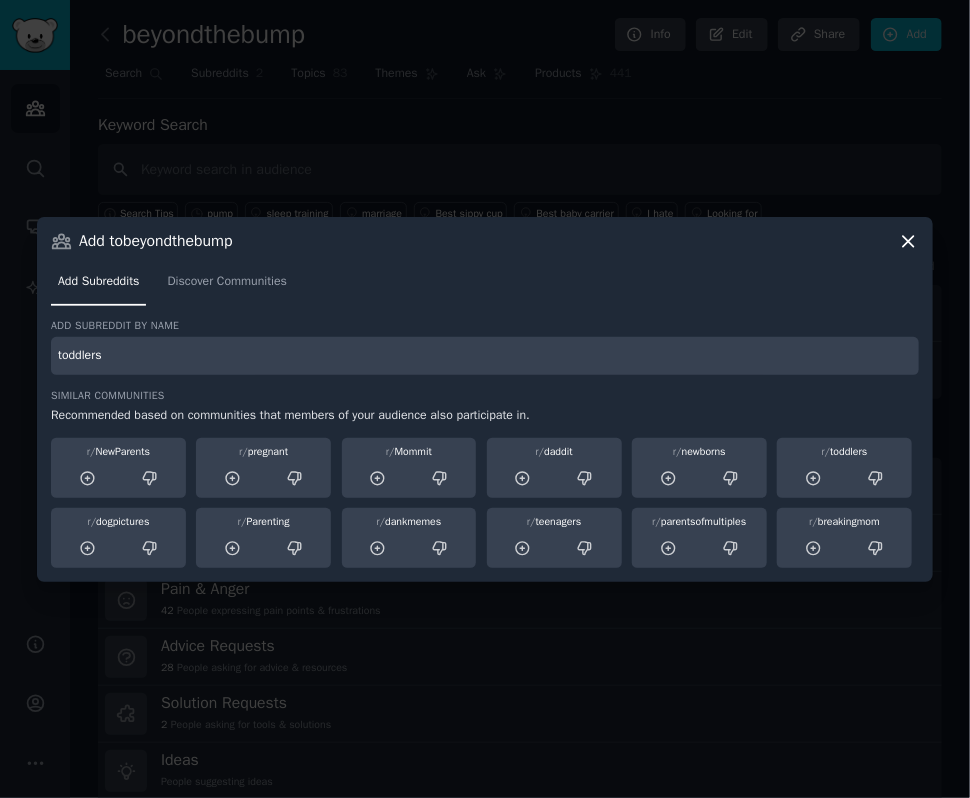 type on "toddlers" 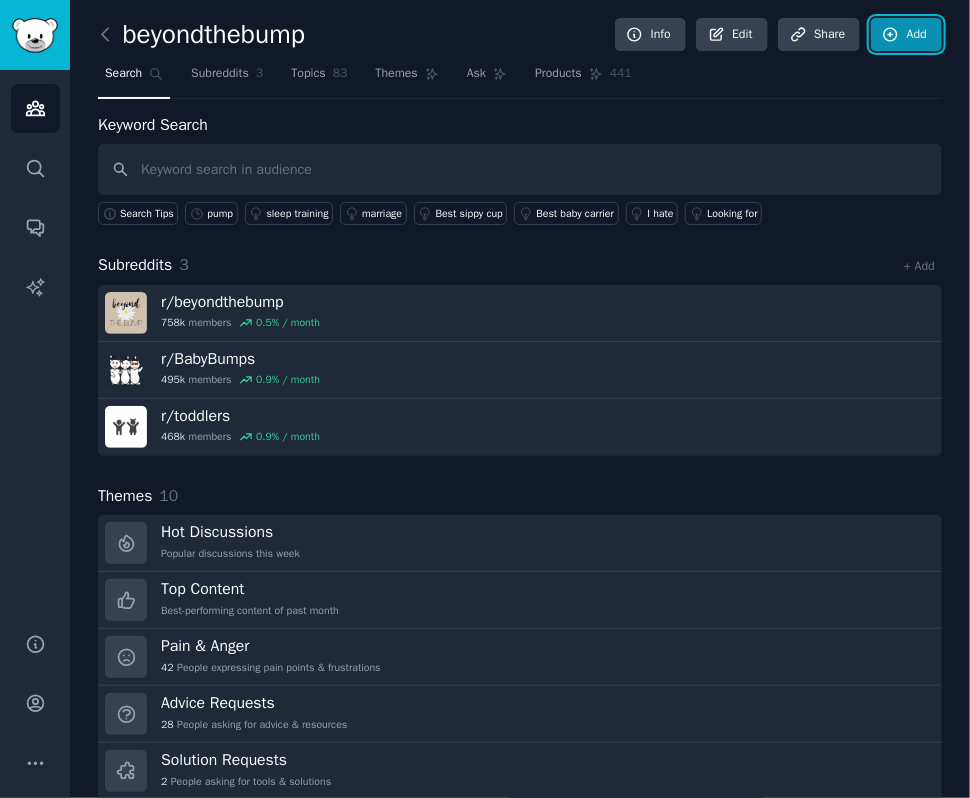 click on "Add" at bounding box center [906, 35] 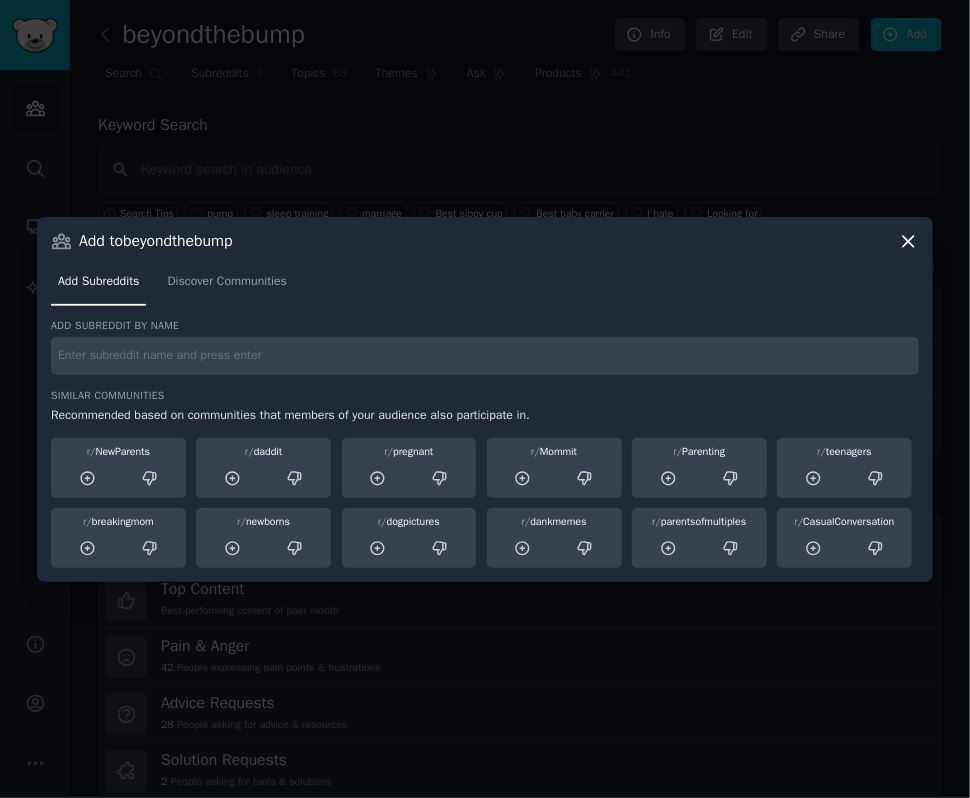 click at bounding box center [485, 356] 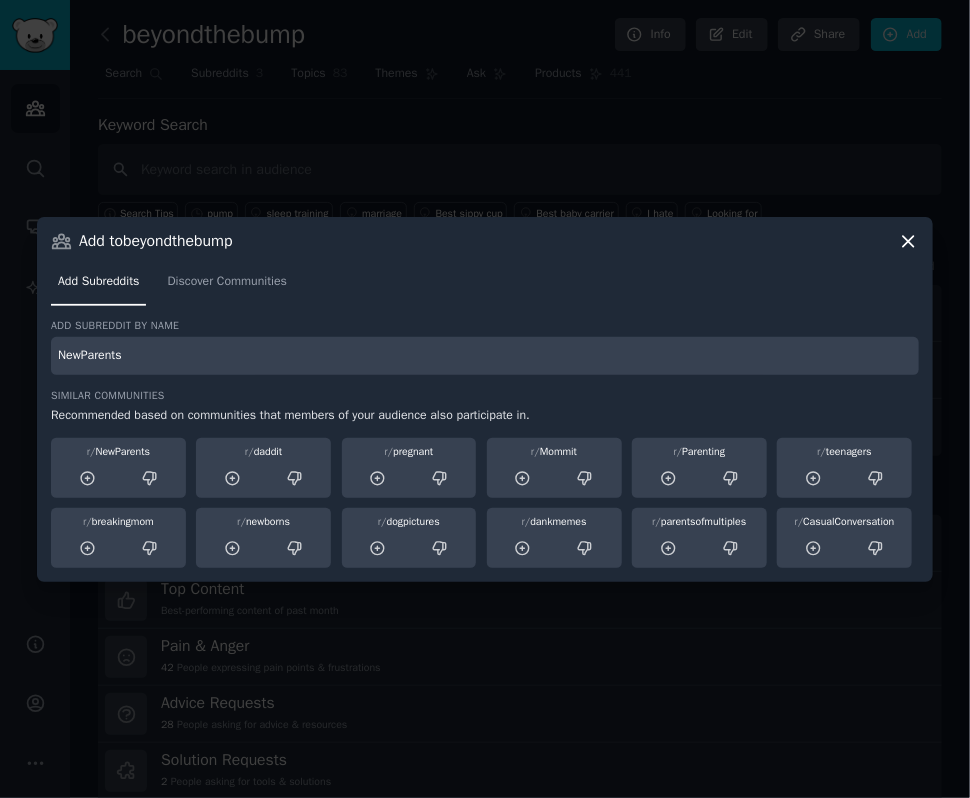 type on "NewParents" 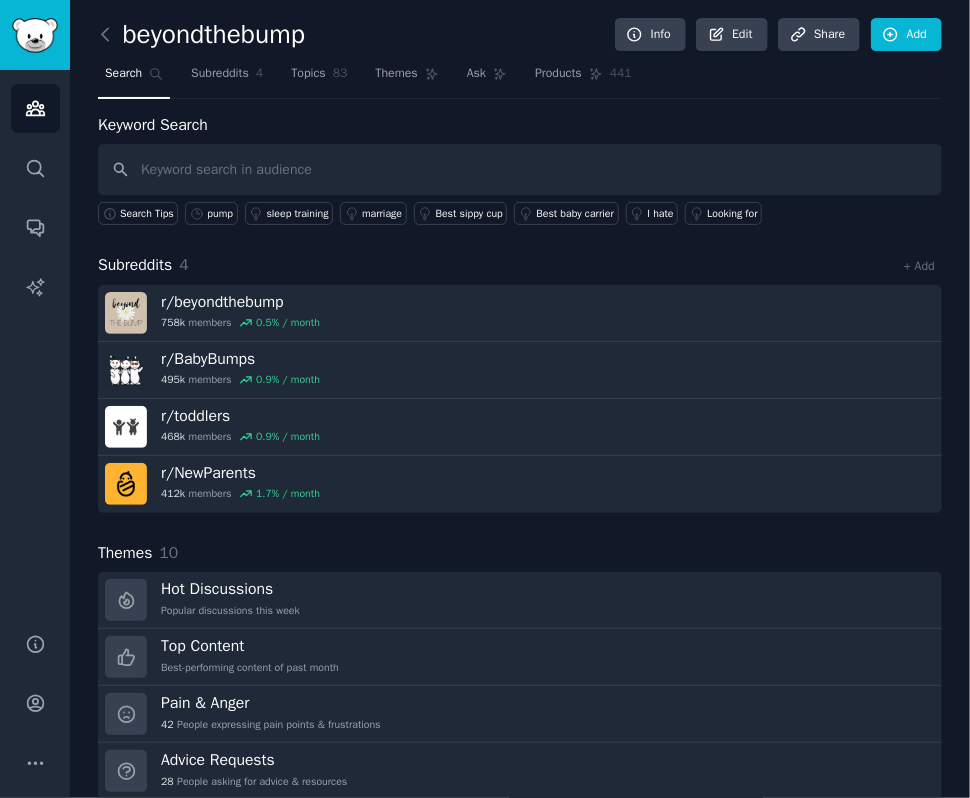 drag, startPoint x: 312, startPoint y: 258, endPoint x: 323, endPoint y: 256, distance: 11.18034 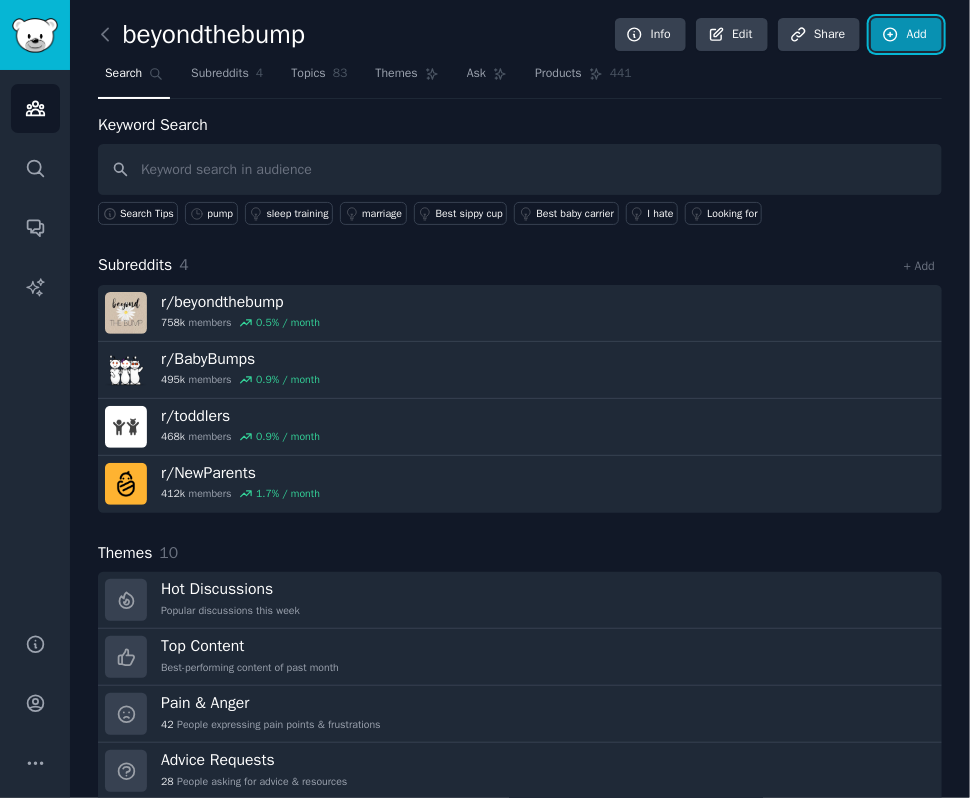 click on "Add" at bounding box center [906, 35] 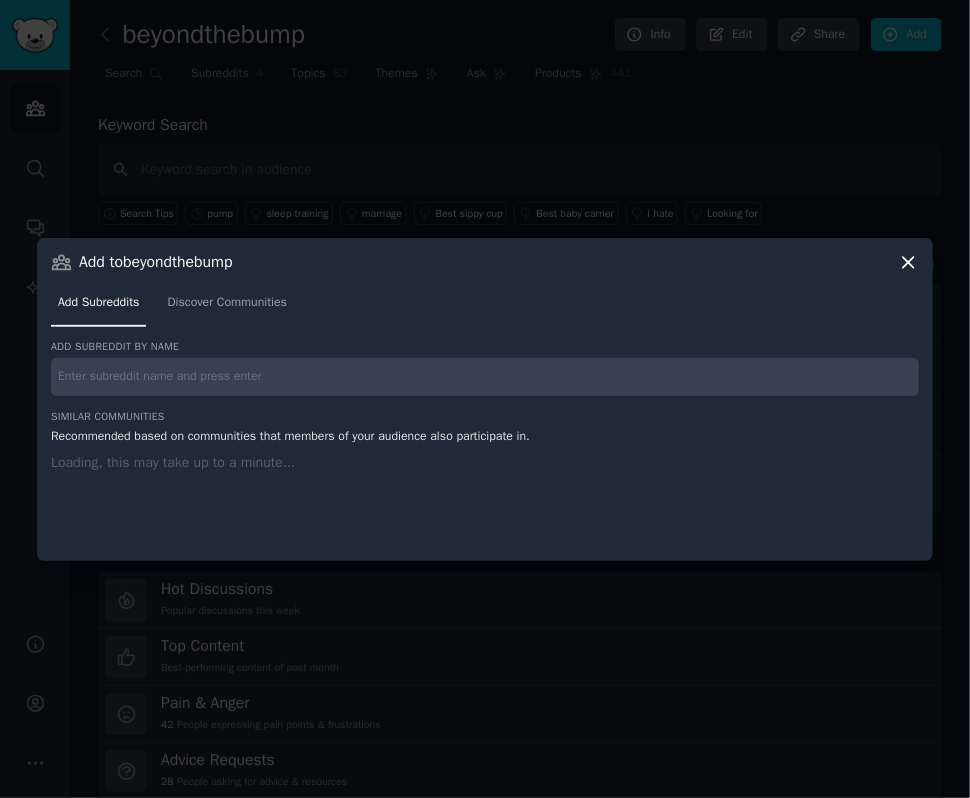 click at bounding box center [485, 377] 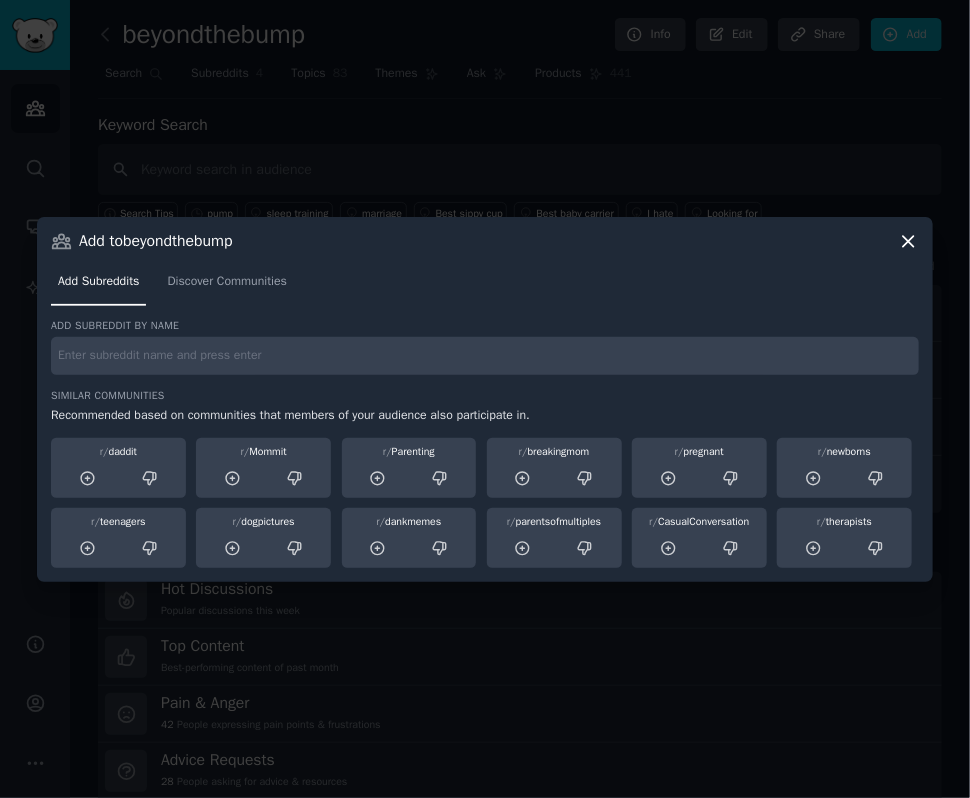 paste on "breastfeeding" 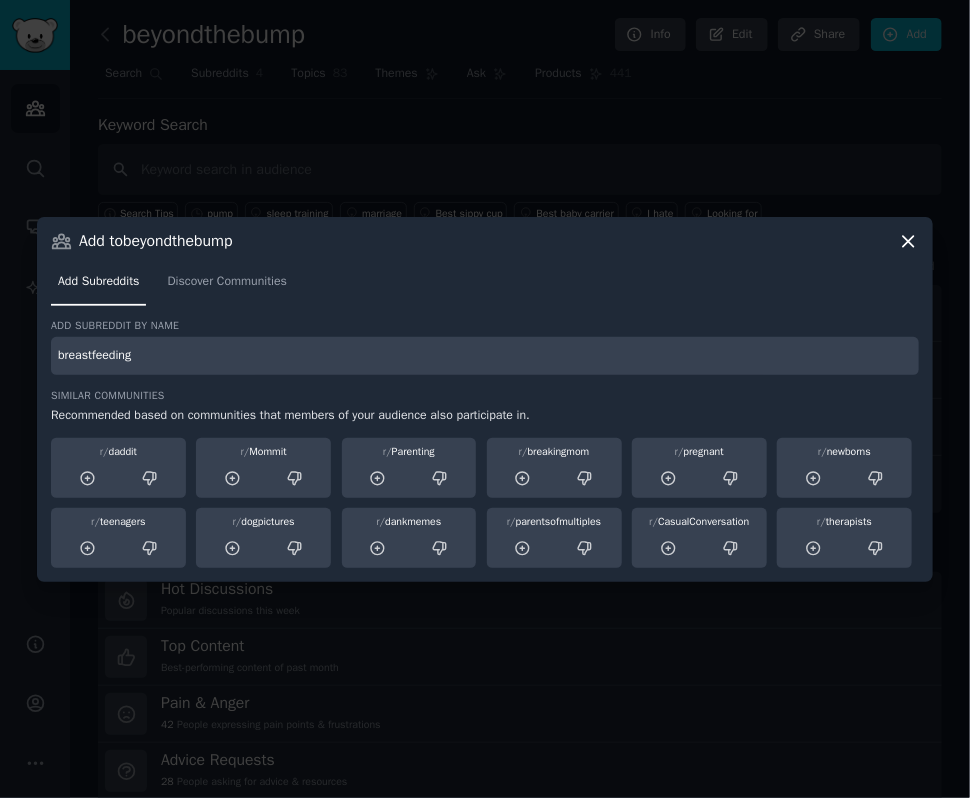 type on "breastfeeding" 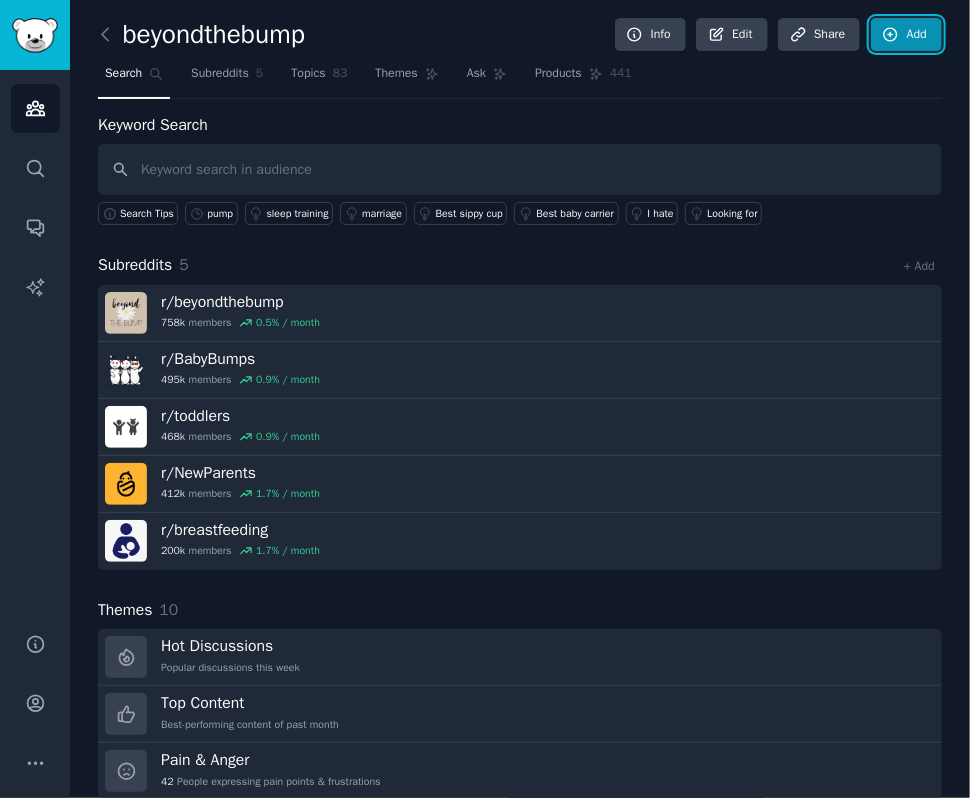 click on "Add" at bounding box center (906, 35) 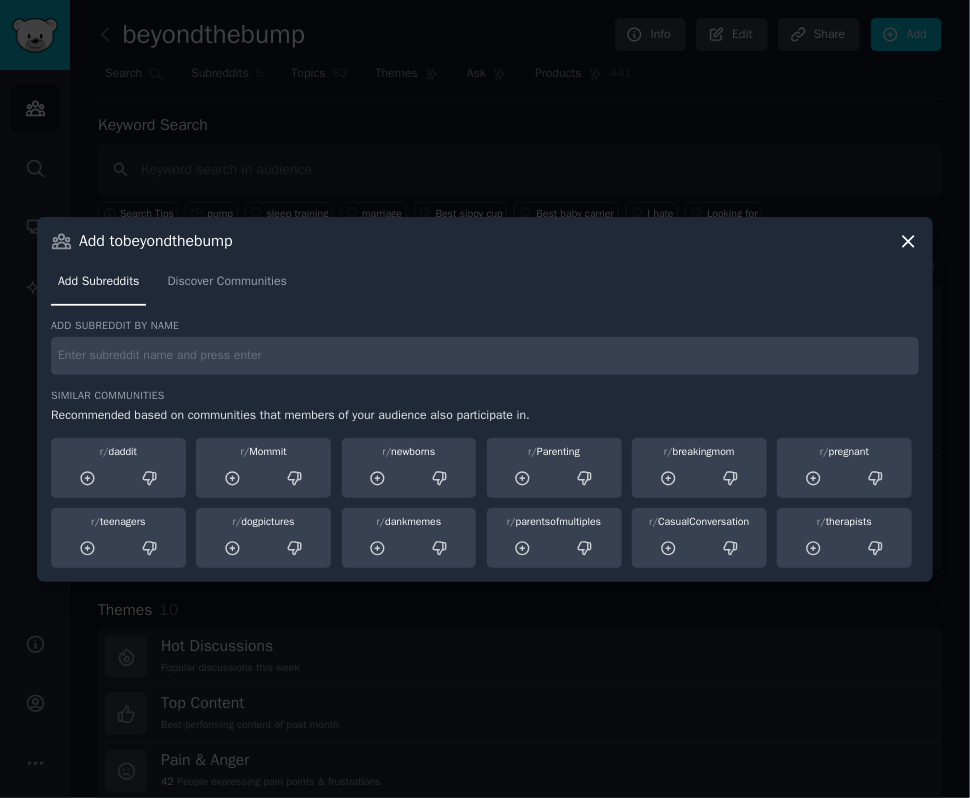 click at bounding box center (485, 356) 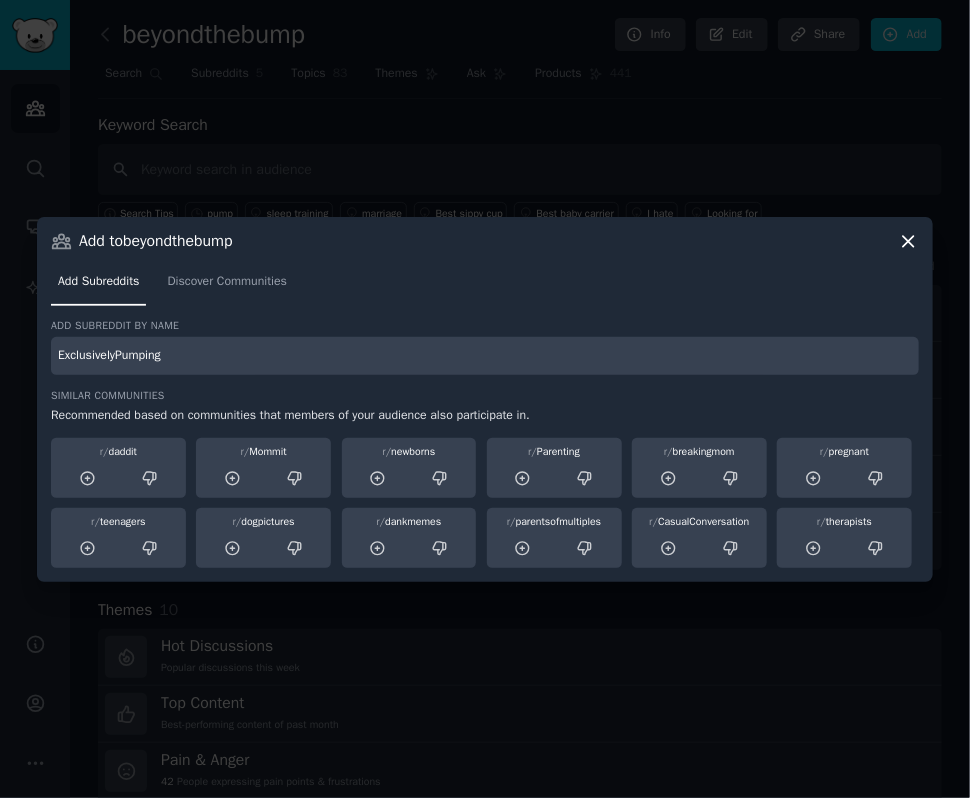type on "ExclusivelyPumping" 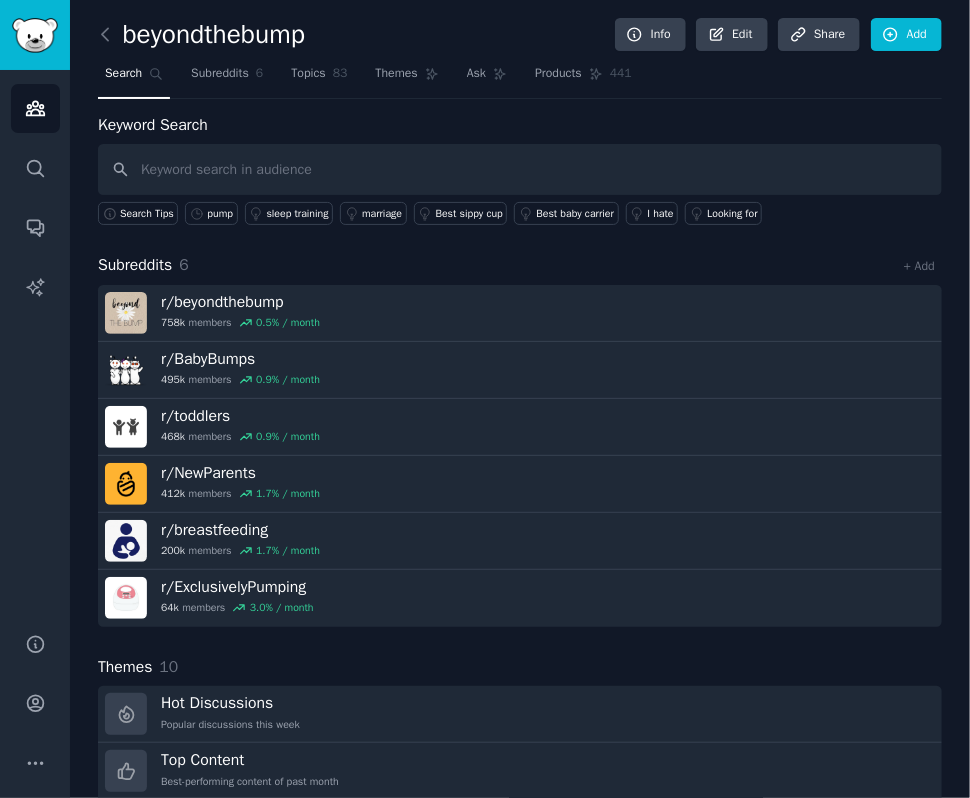 drag, startPoint x: 468, startPoint y: 240, endPoint x: 585, endPoint y: 188, distance: 128.03516 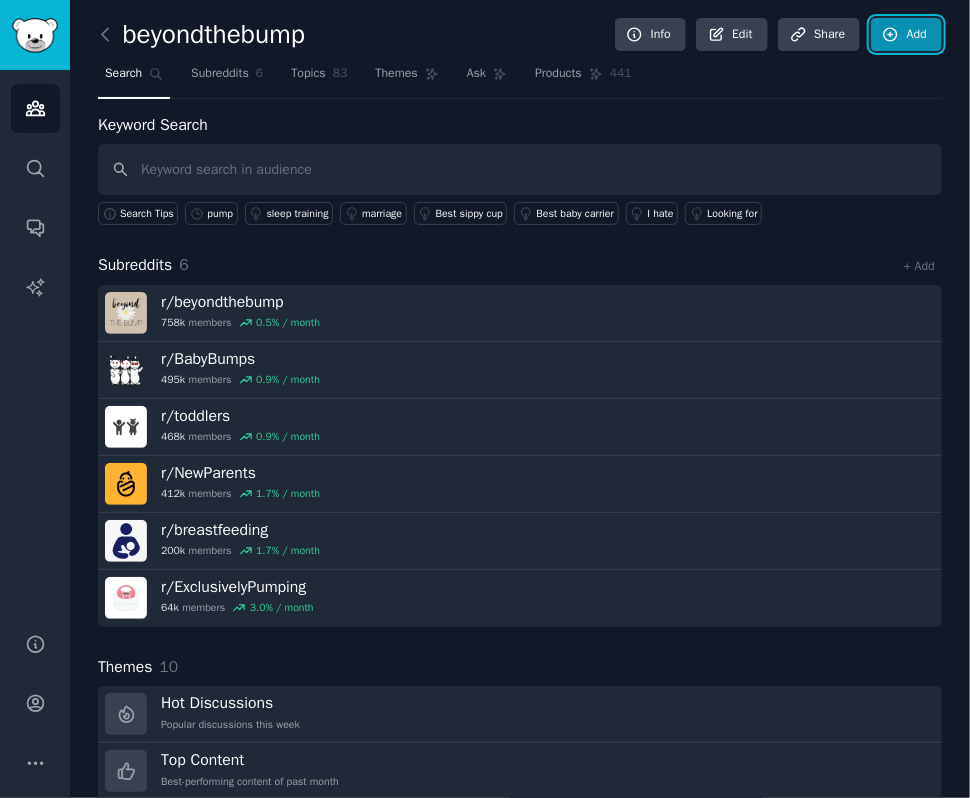 click on "Add" at bounding box center (906, 35) 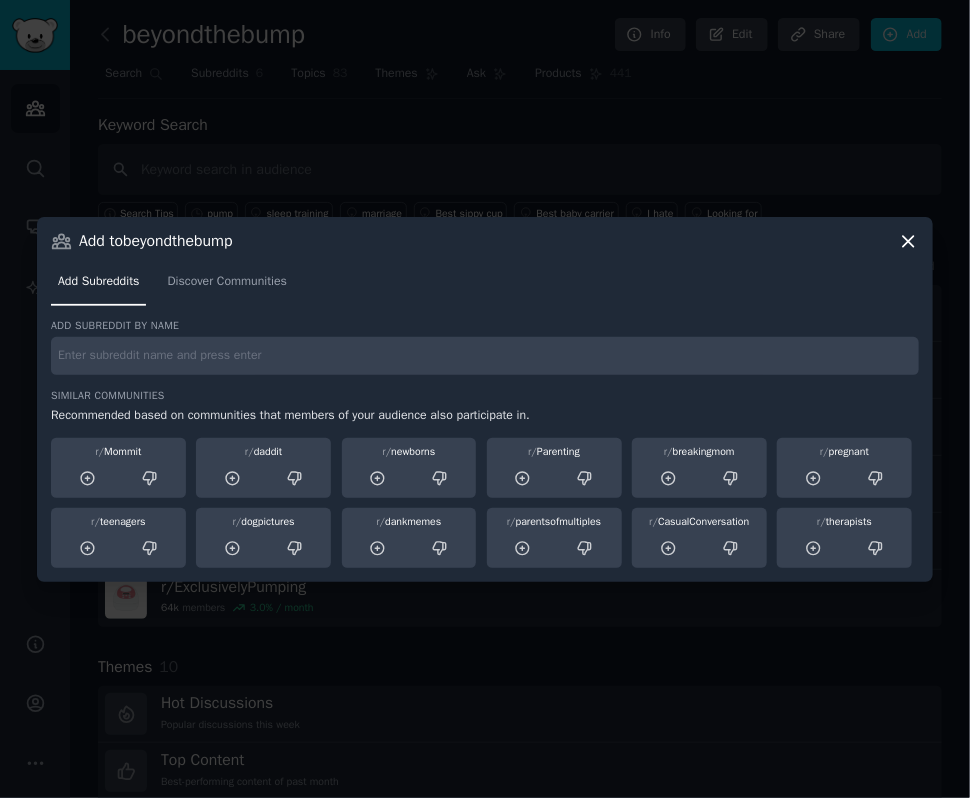 click at bounding box center (485, 356) 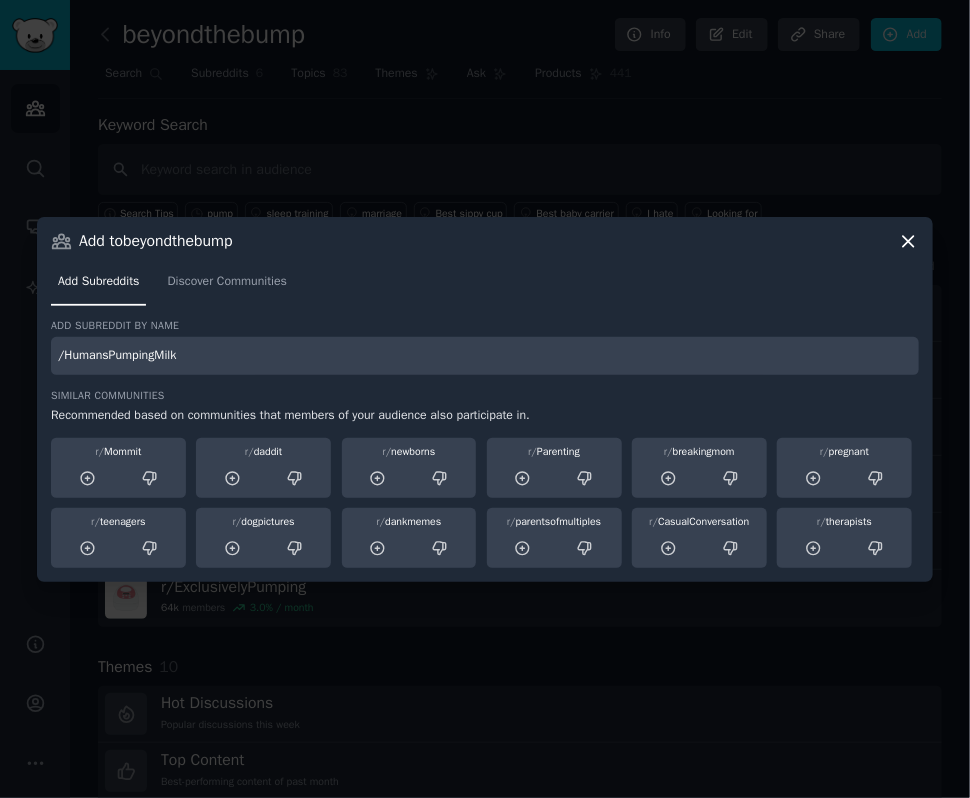 type on "/HumansPumpingMilk" 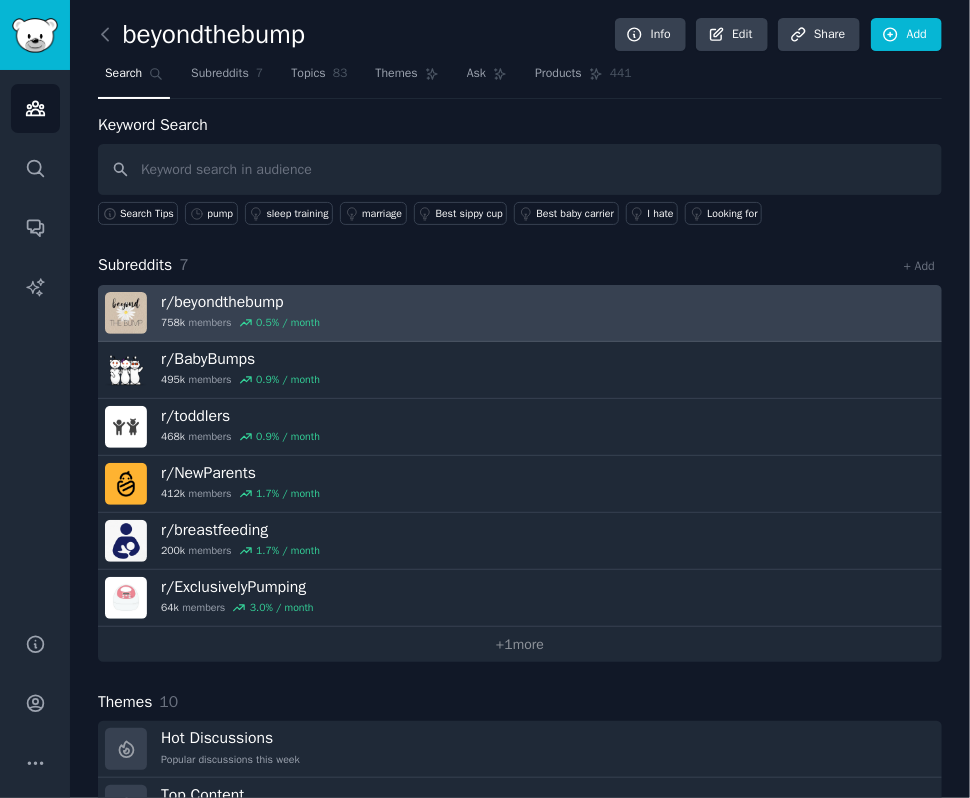 click on "r/ beyondthebump 758k  members 0.5 % / month" at bounding box center (520, 313) 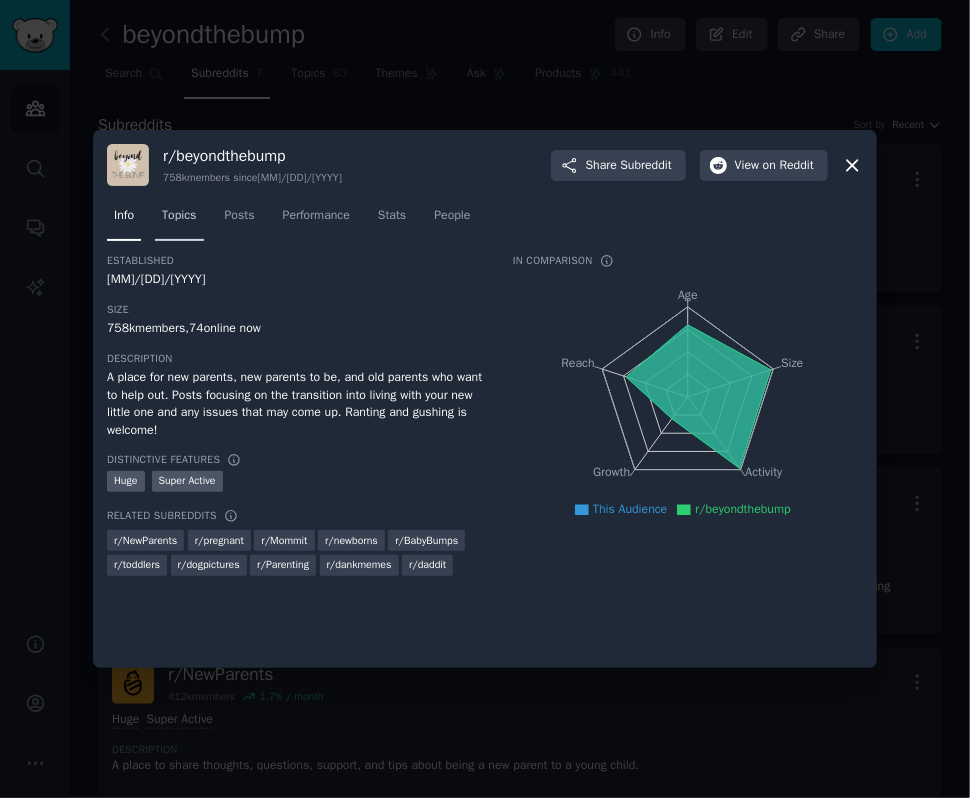 click on "Topics" at bounding box center (179, 220) 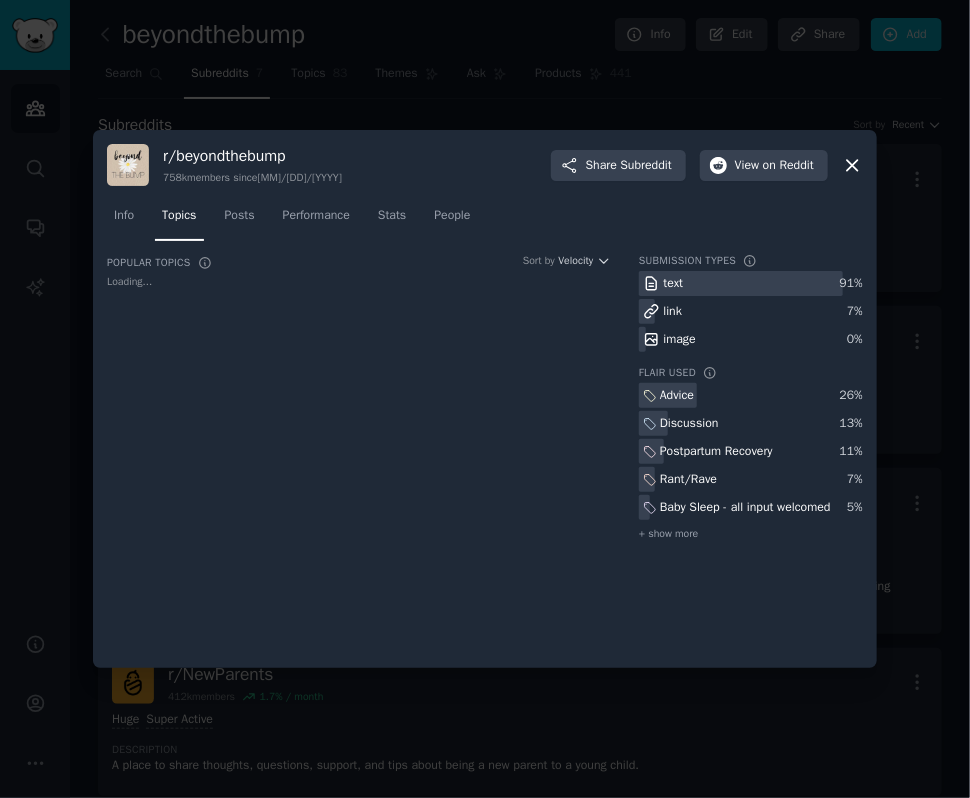 click on "Popular Topics Sort by Velocity Loading..." at bounding box center [359, 406] 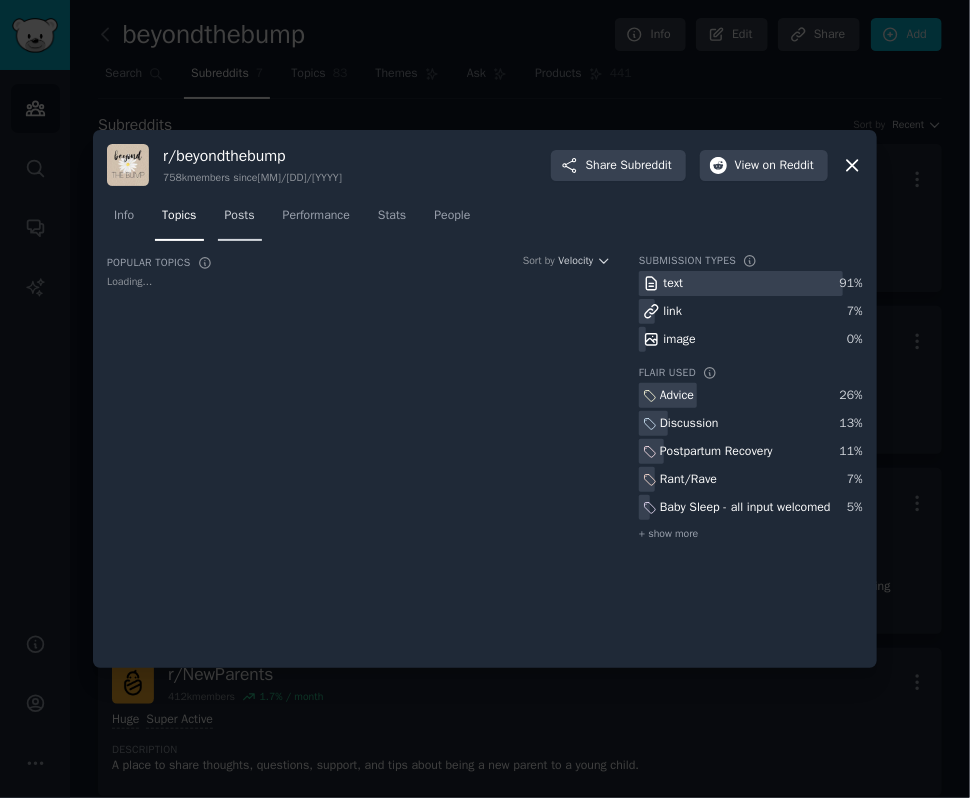 click on "Posts" at bounding box center [240, 216] 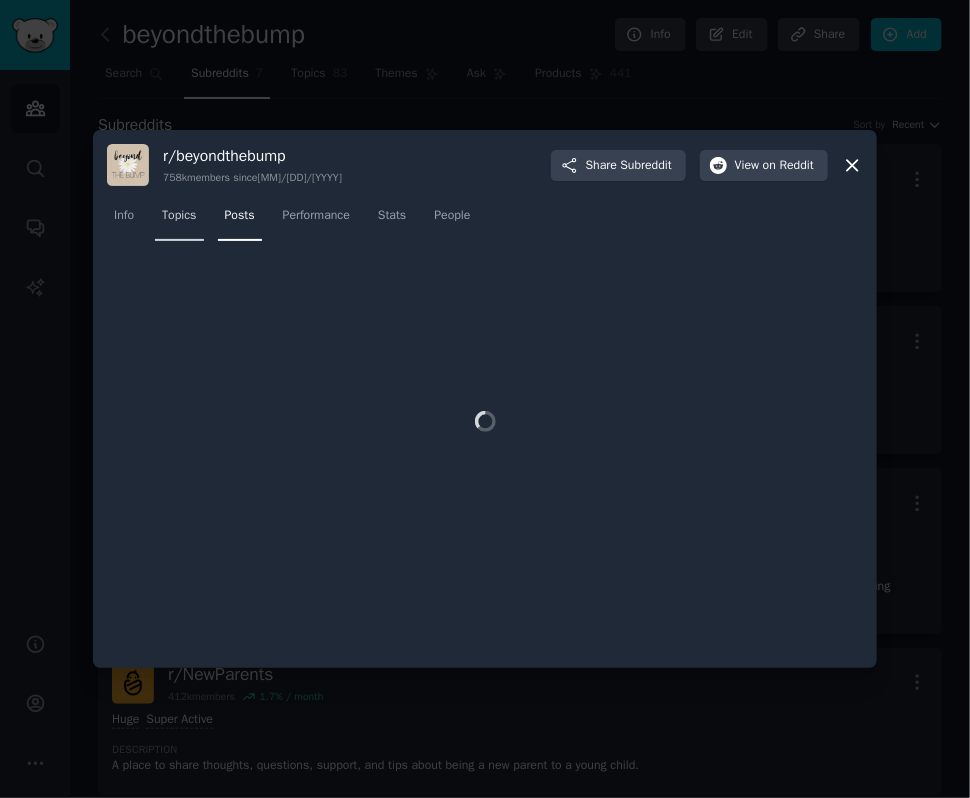 click on "Topics" at bounding box center [179, 216] 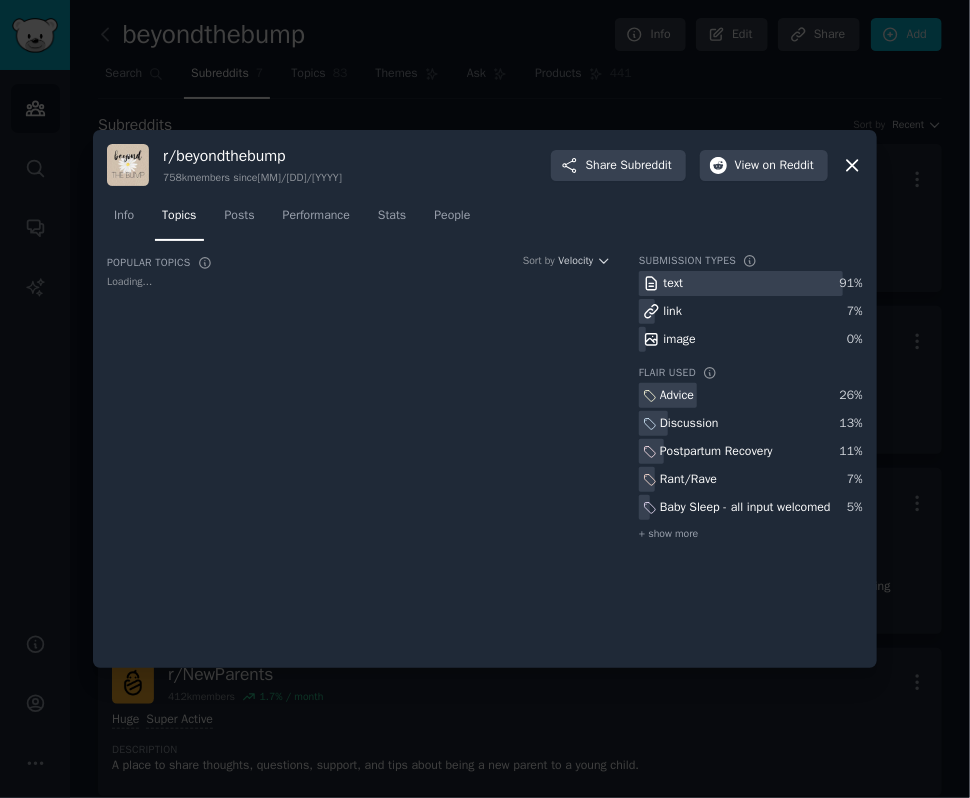 click at bounding box center (485, 399) 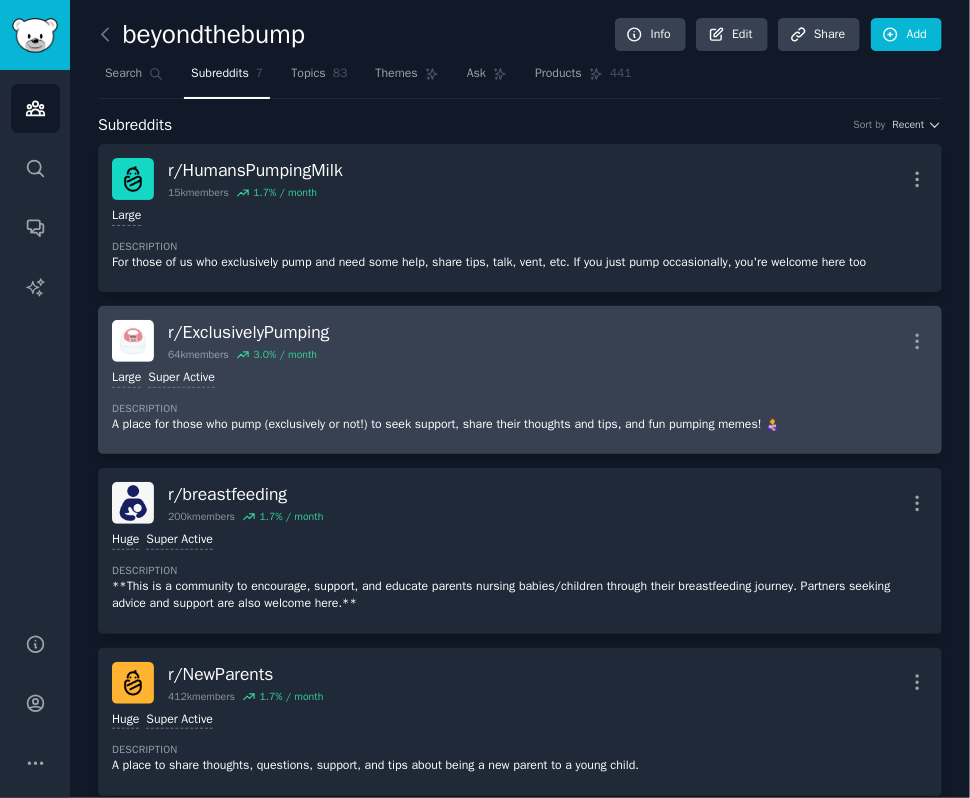 click on "Description" at bounding box center [520, 409] 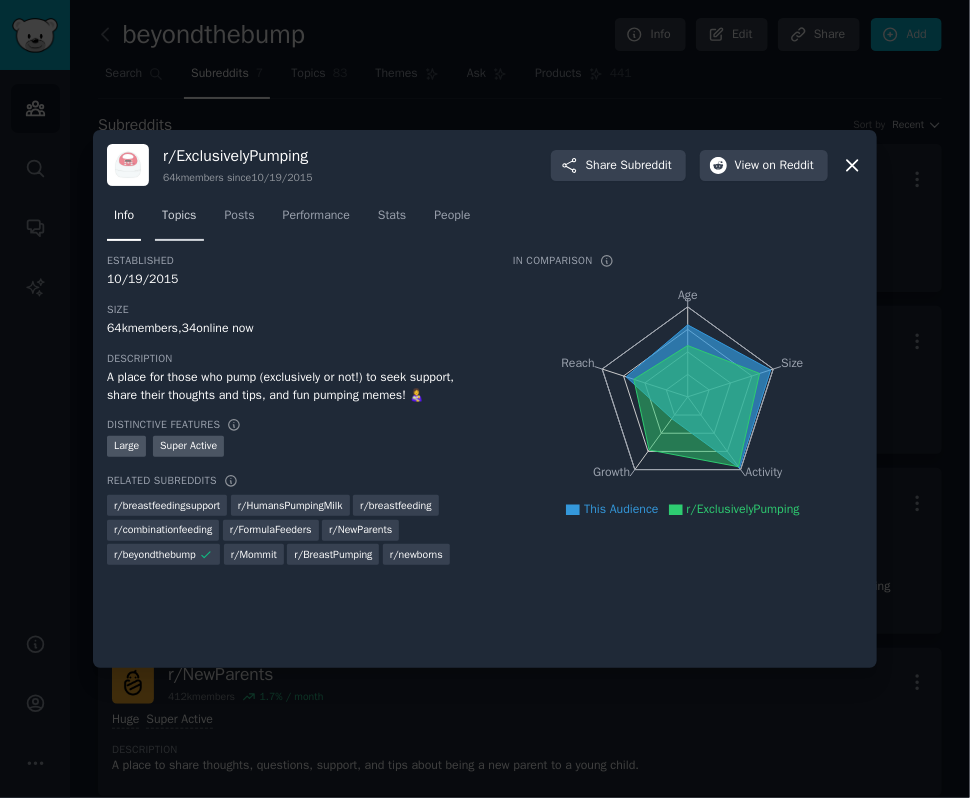 click on "Topics" at bounding box center (179, 216) 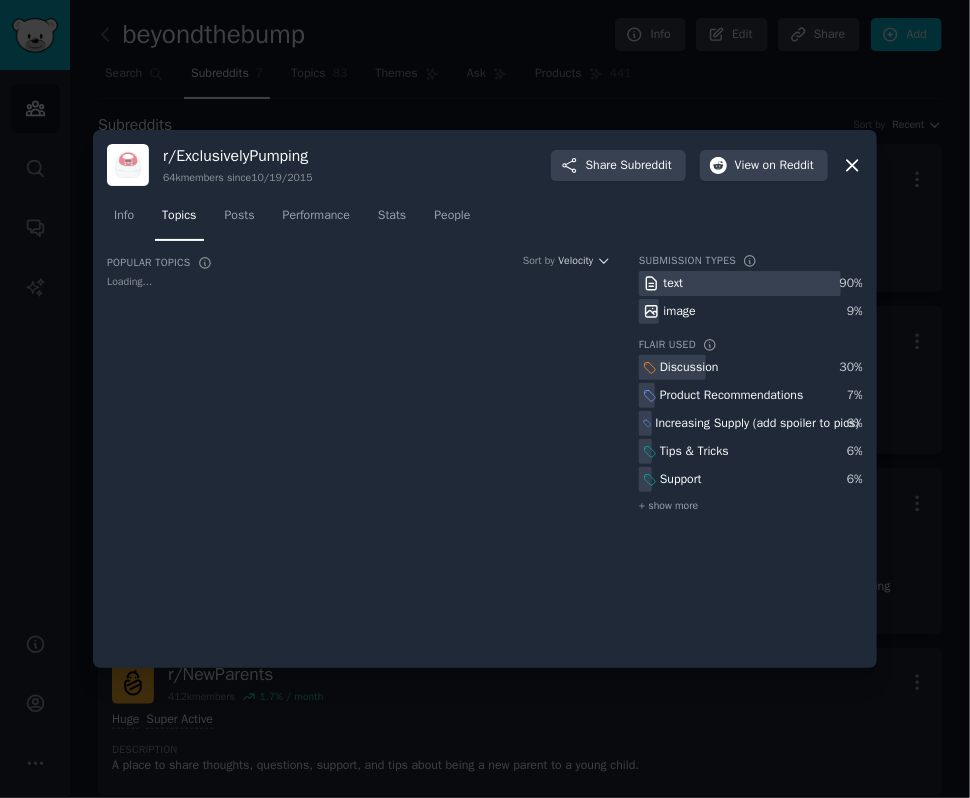 click on "Info Topics Posts Performance Stats People" at bounding box center [485, 220] 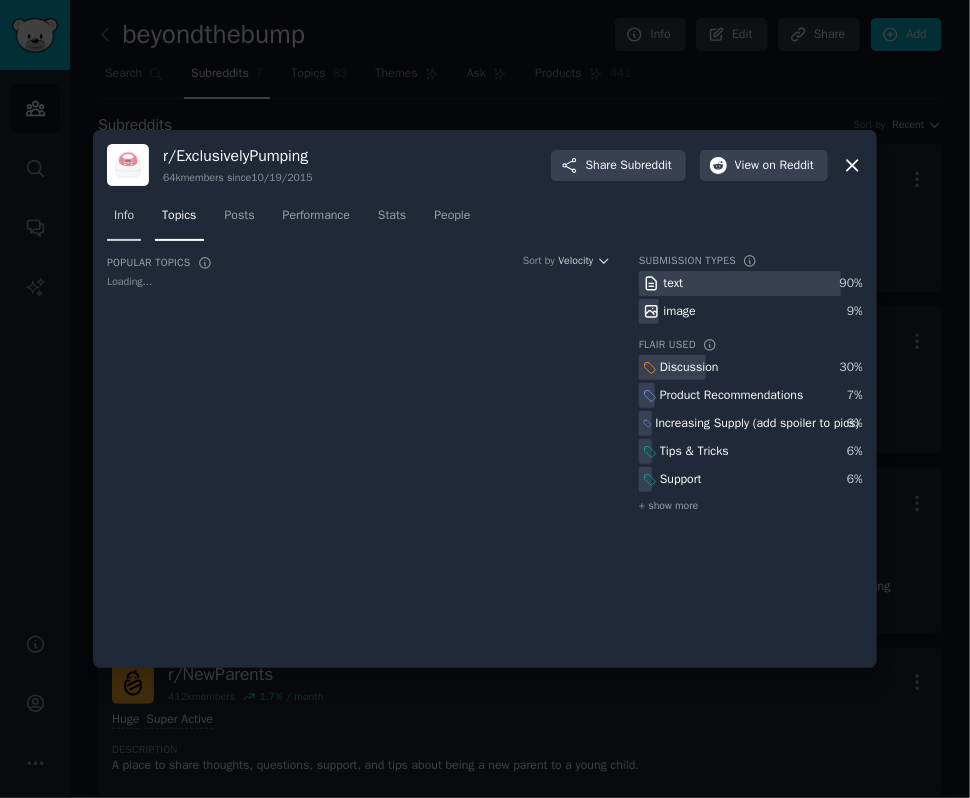 click on "Info" at bounding box center (124, 216) 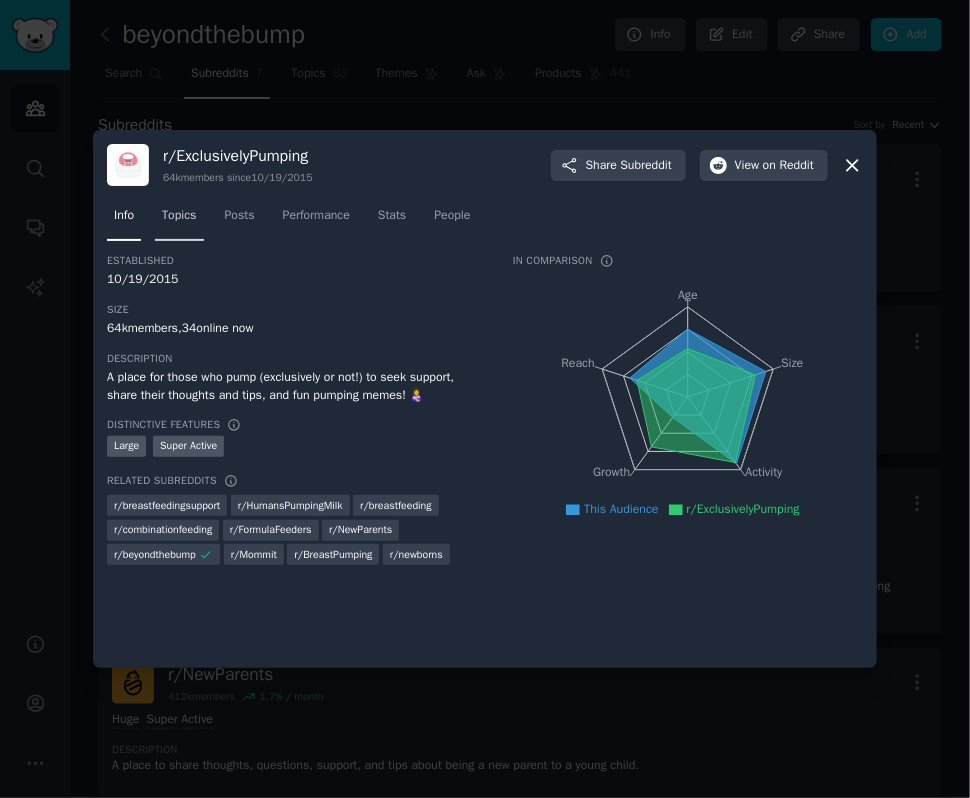 click on "Topics" at bounding box center (179, 216) 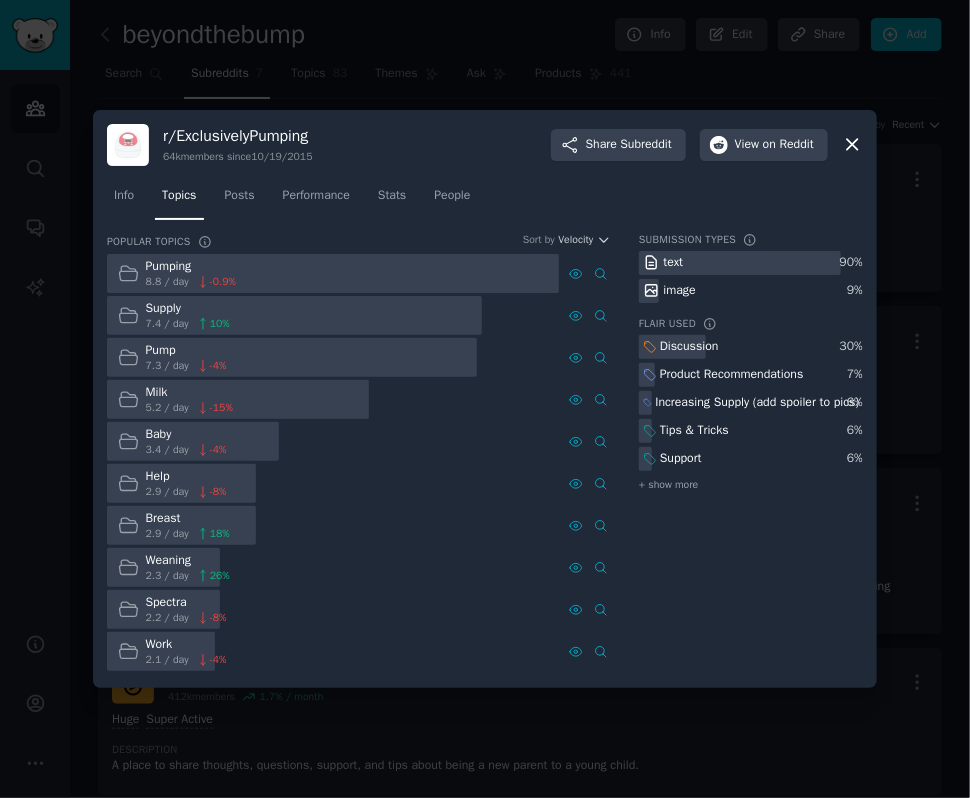 click on "Baby [NUMBER].[NUMBER] / day -[NUMBER] %" at bounding box center [333, 441] 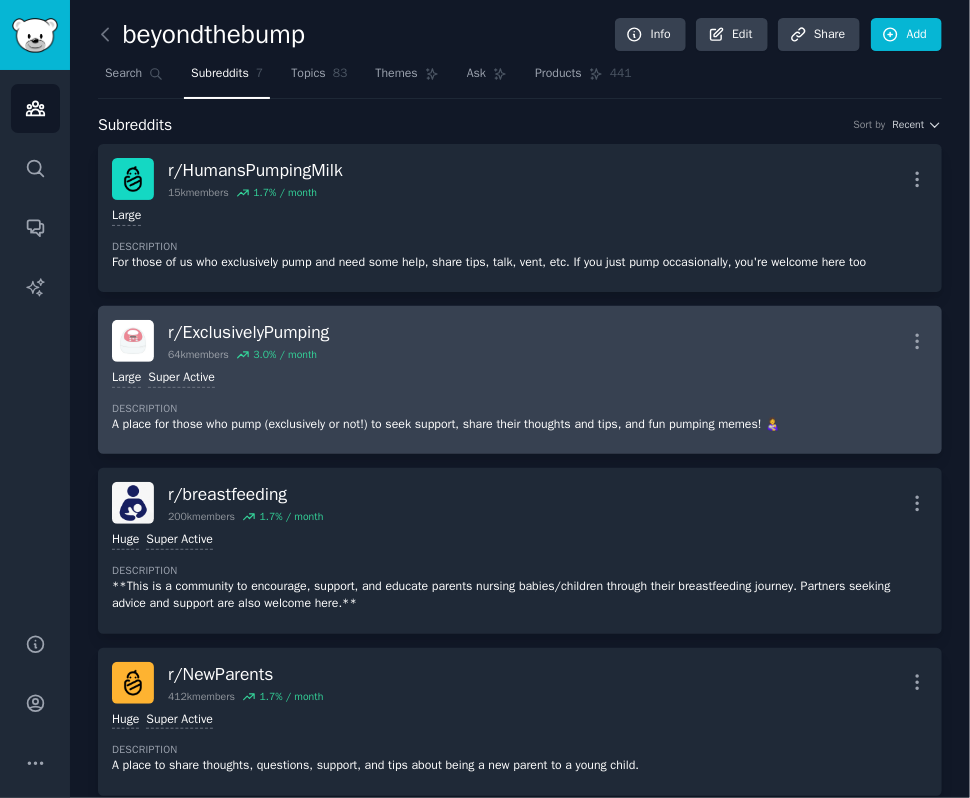click on "r/ ExclusivelyPumping" at bounding box center (249, 332) 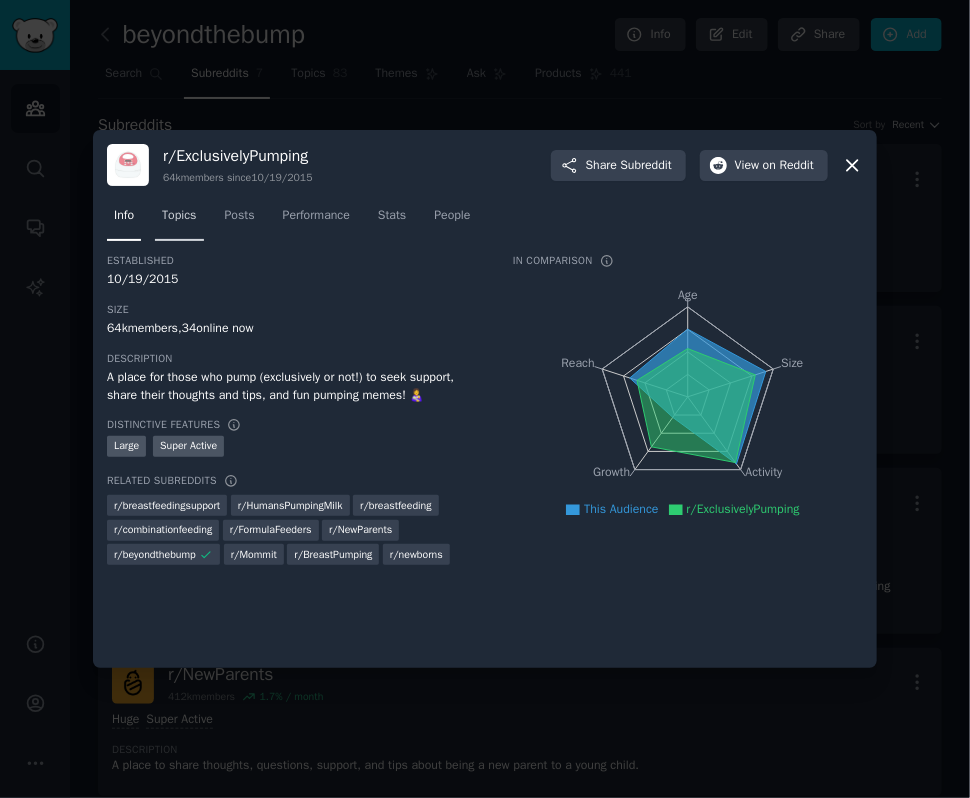 click on "Topics" at bounding box center (179, 216) 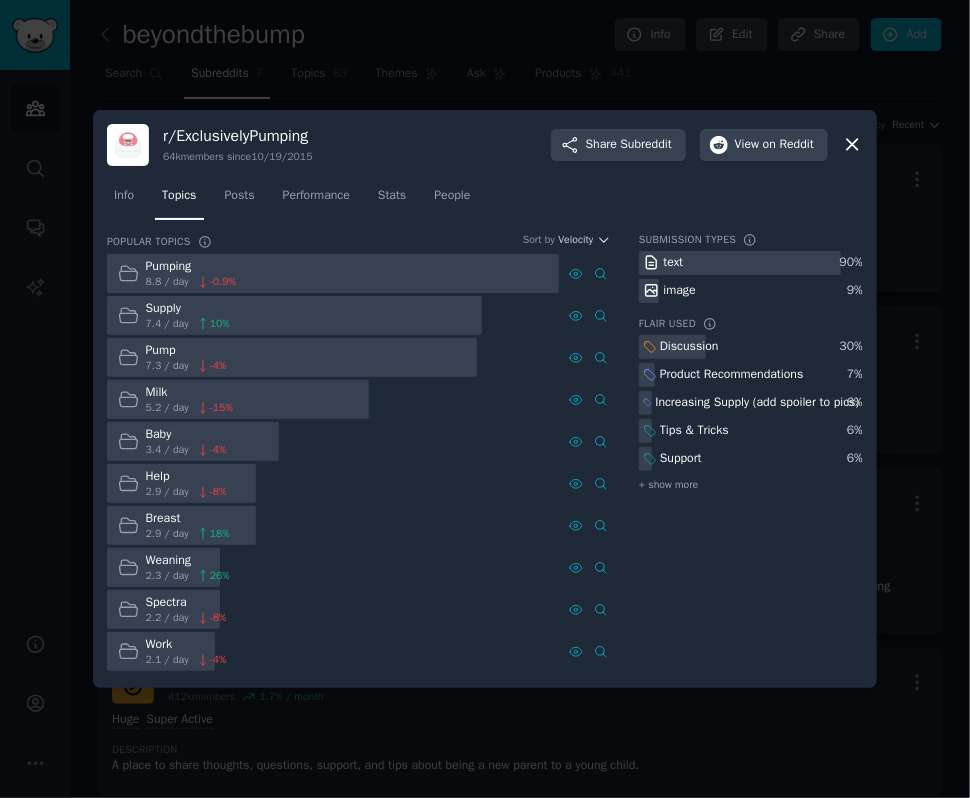 click at bounding box center [333, 273] 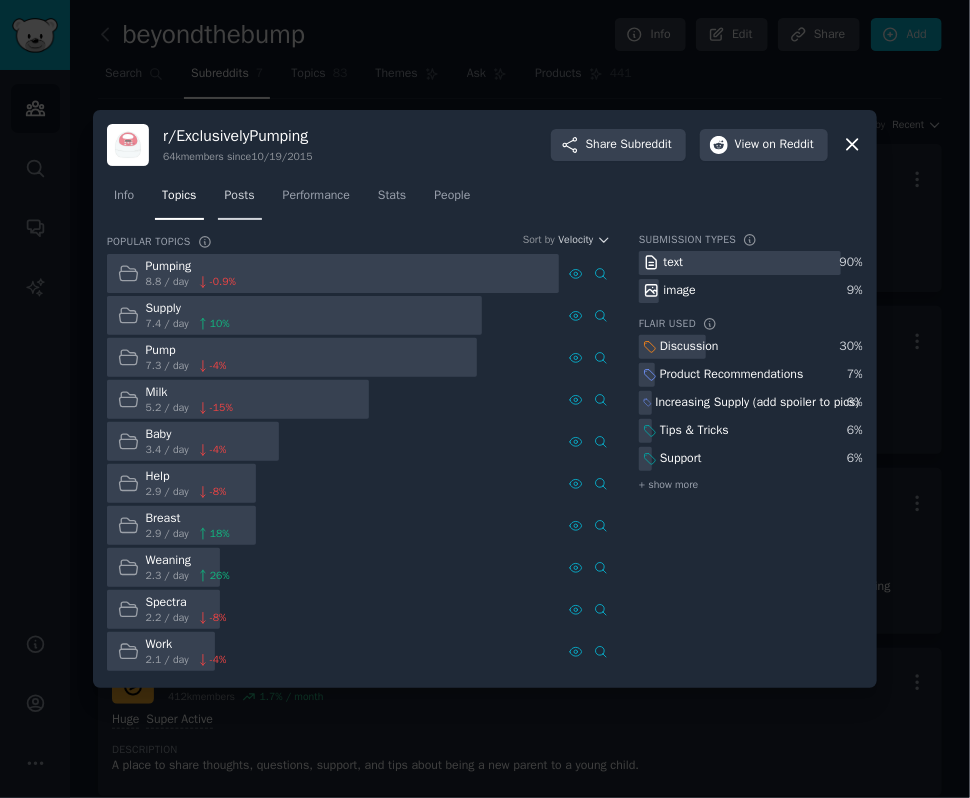 click on "Posts" at bounding box center [240, 200] 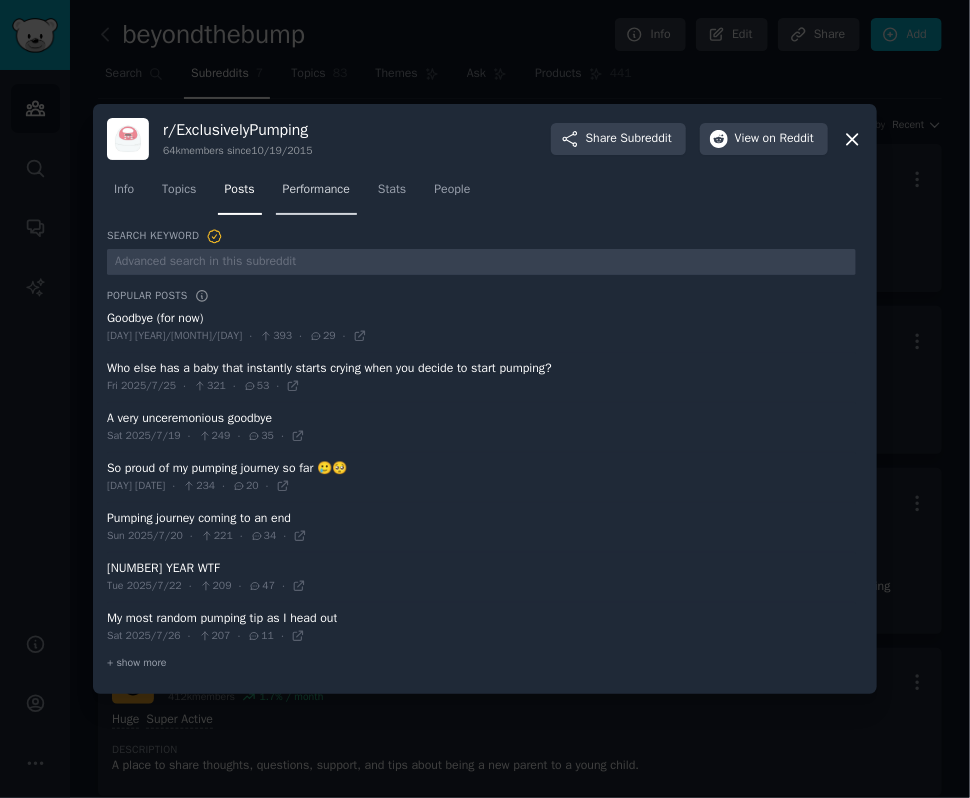 click on "Performance" at bounding box center [316, 190] 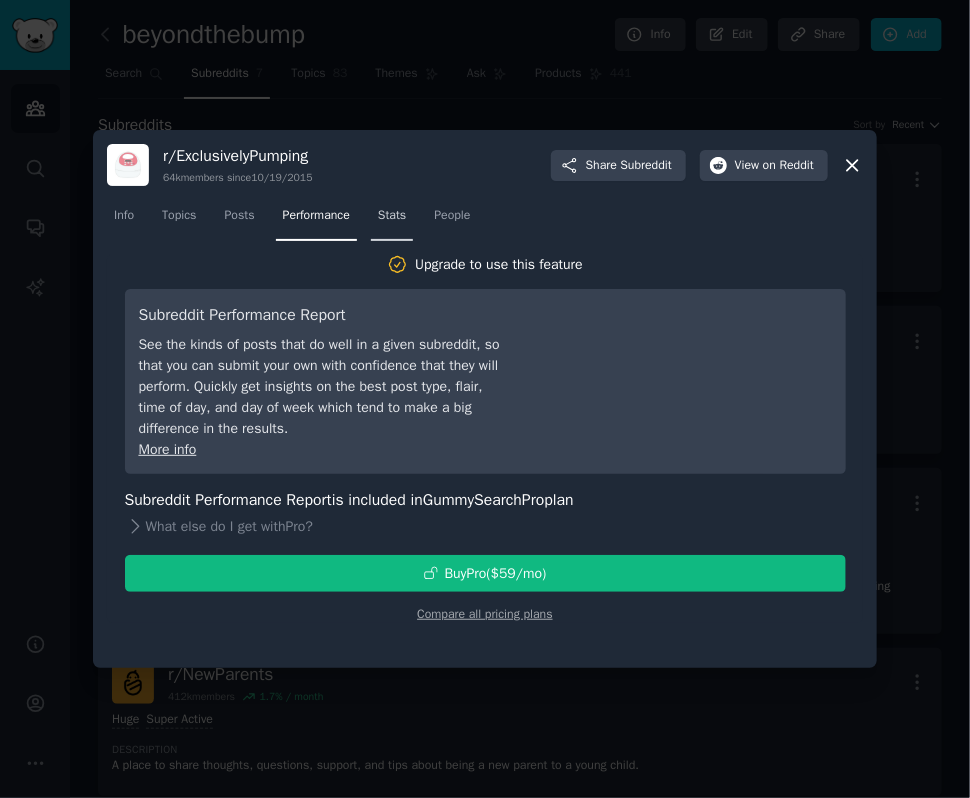 click on "Stats" at bounding box center (392, 216) 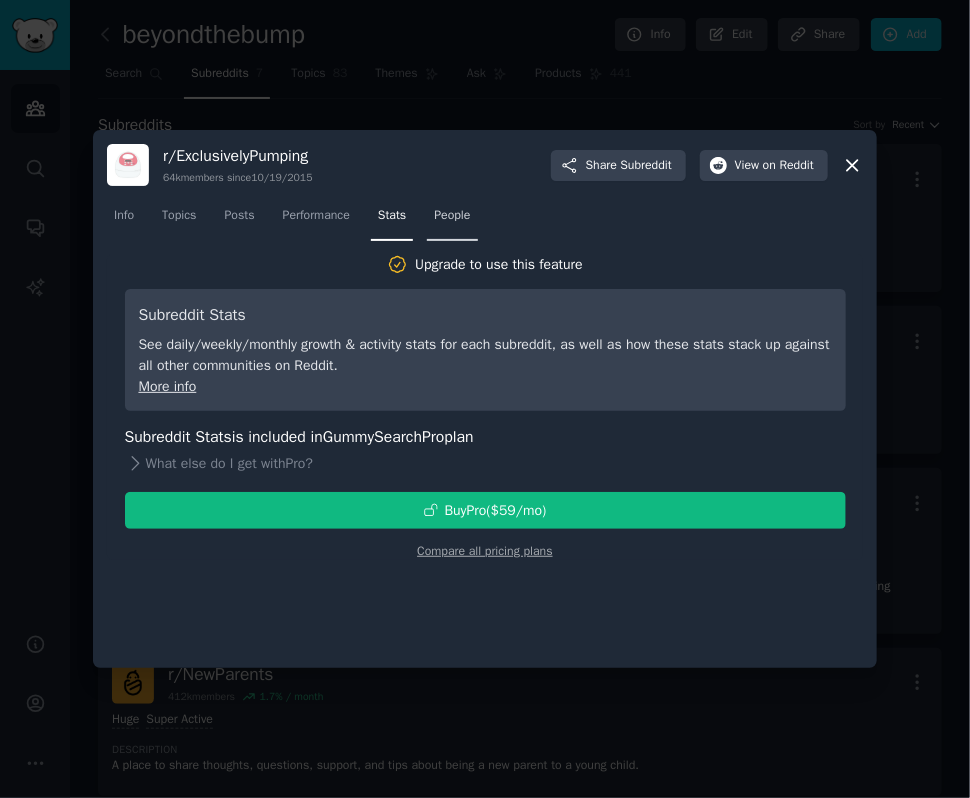 click on "People" at bounding box center [452, 216] 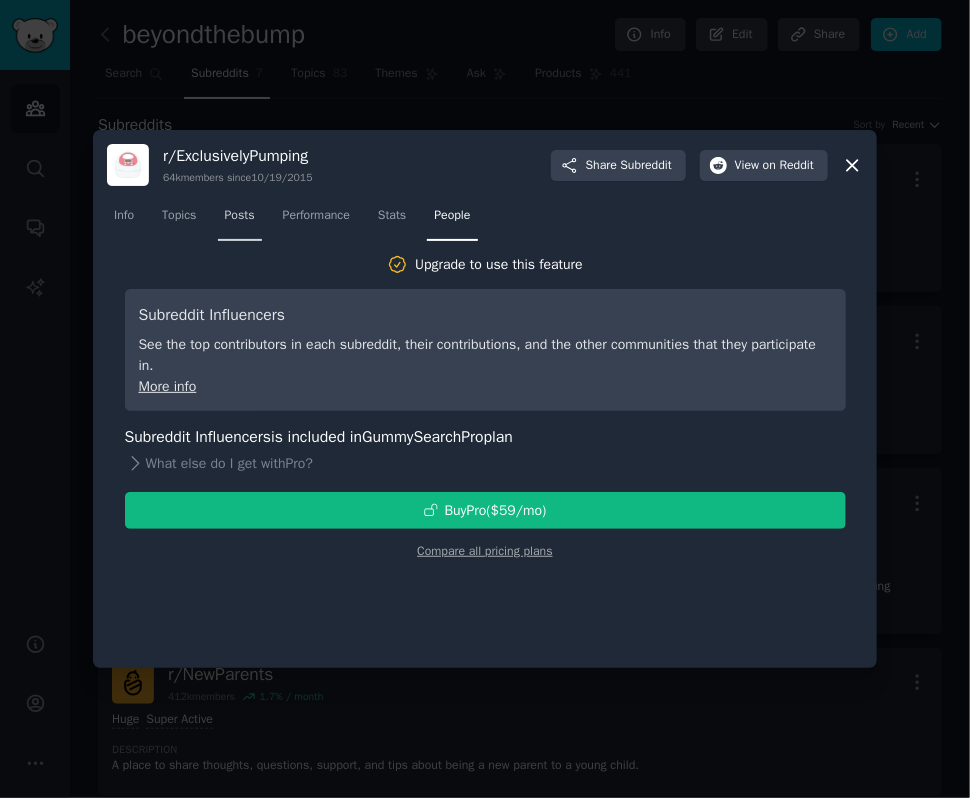 click on "Posts" at bounding box center (240, 216) 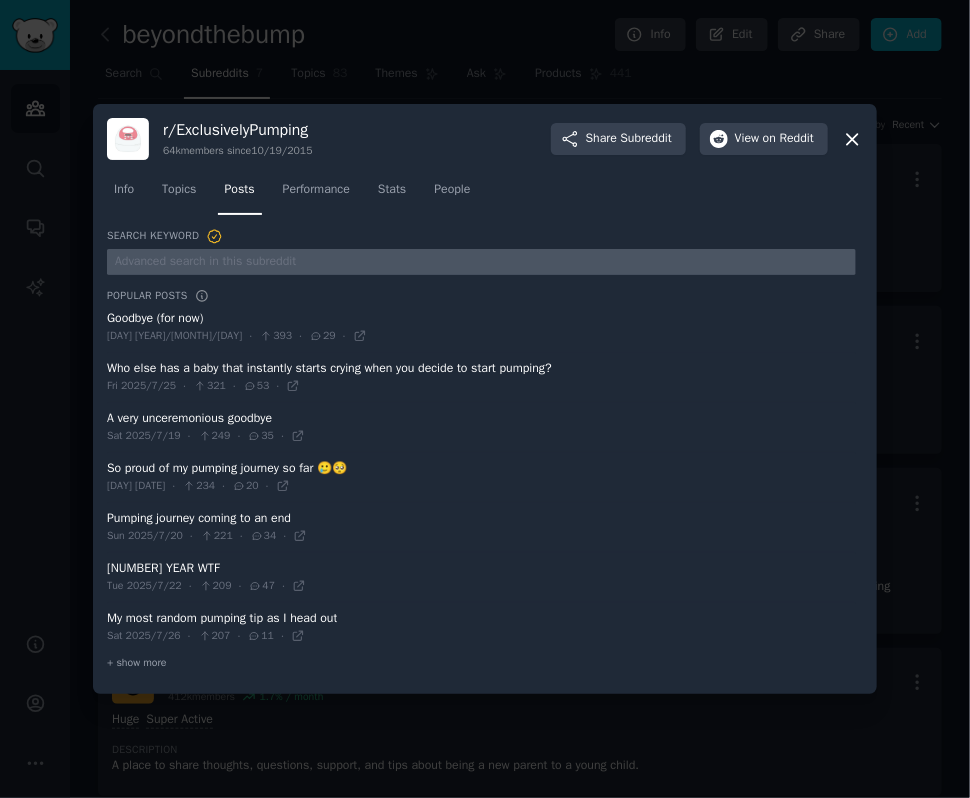 click at bounding box center (481, 262) 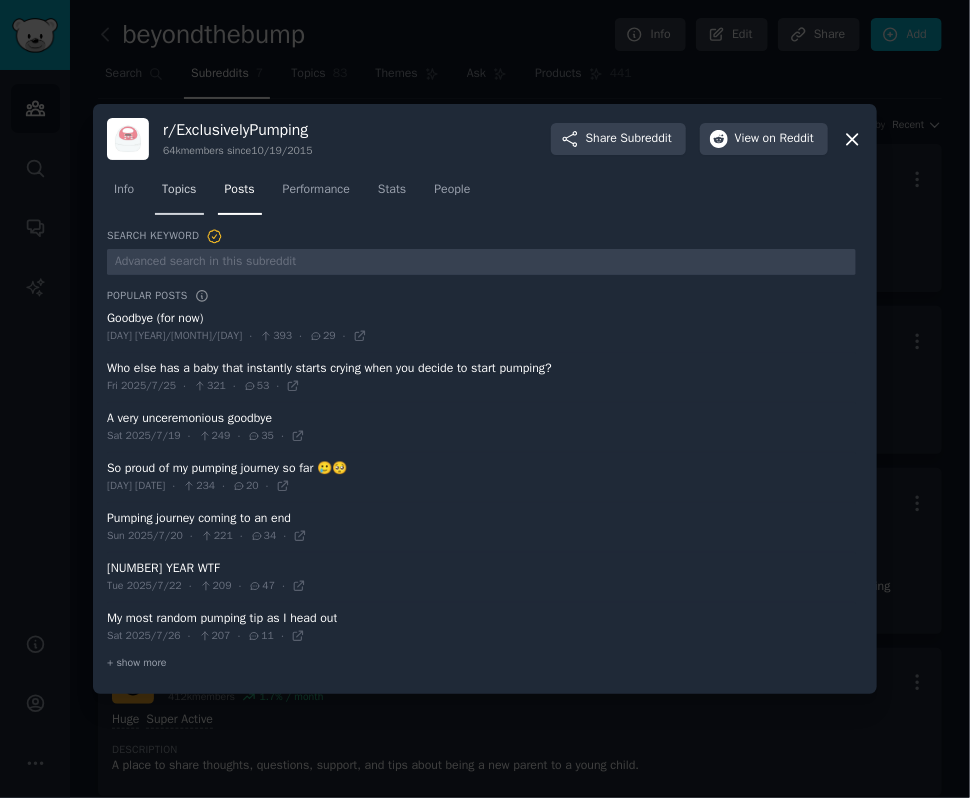 click on "Topics" at bounding box center [179, 194] 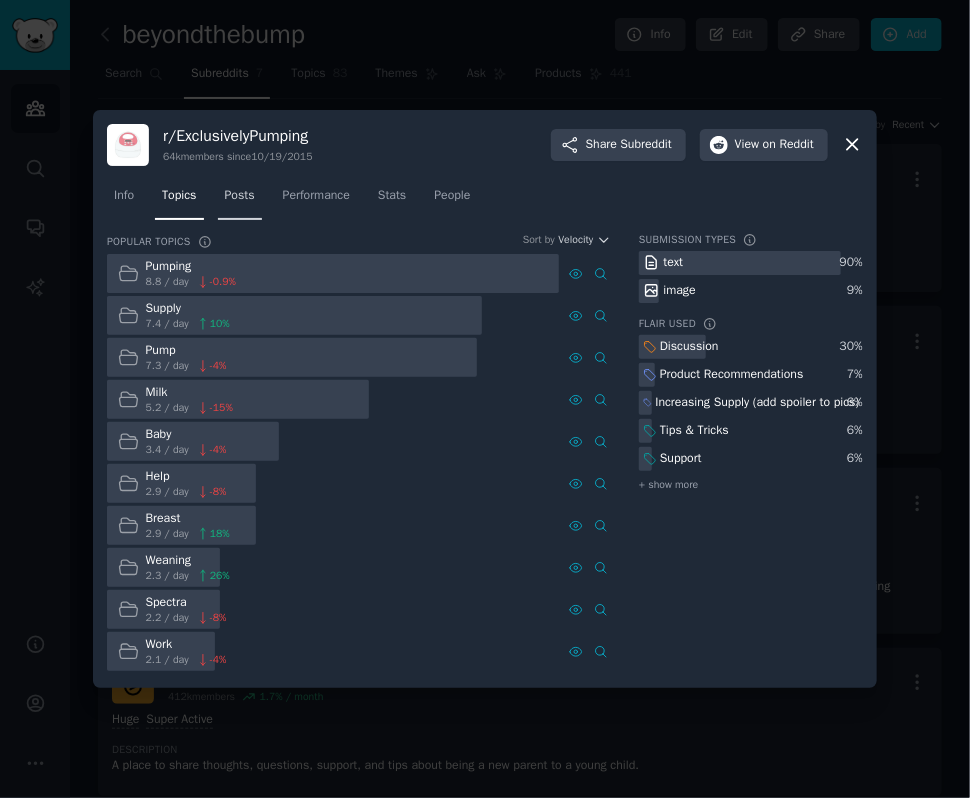 click on "Posts" at bounding box center (240, 200) 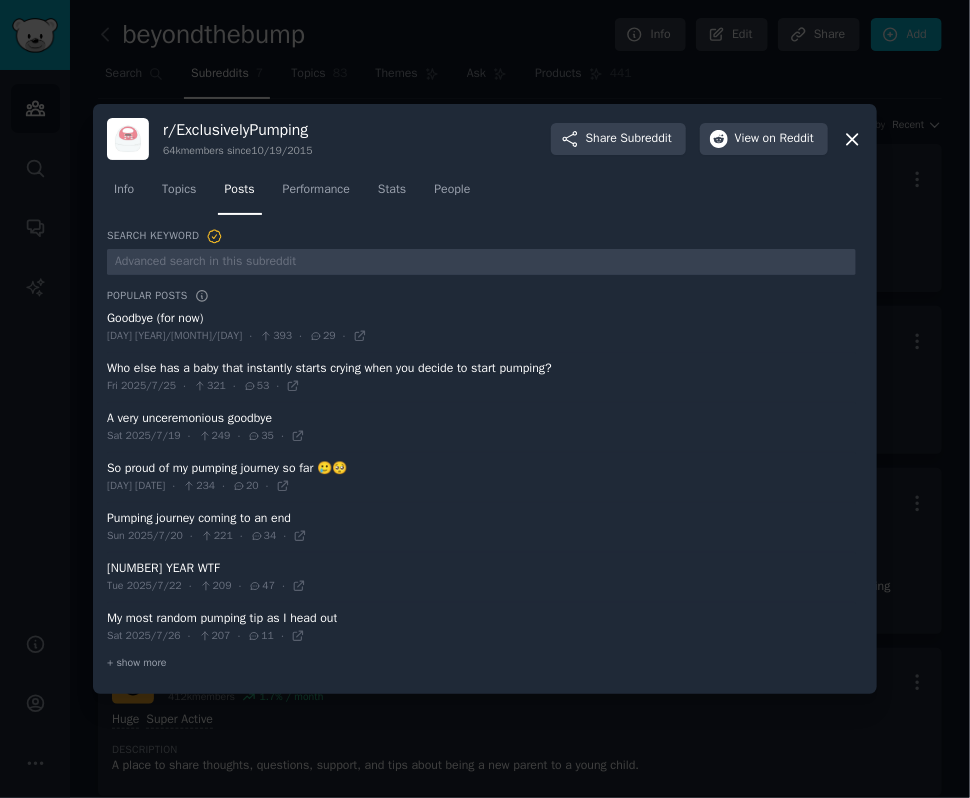 click on "[DAY] [YEAR]/[MONTH]/[DAY]" at bounding box center (174, 336) 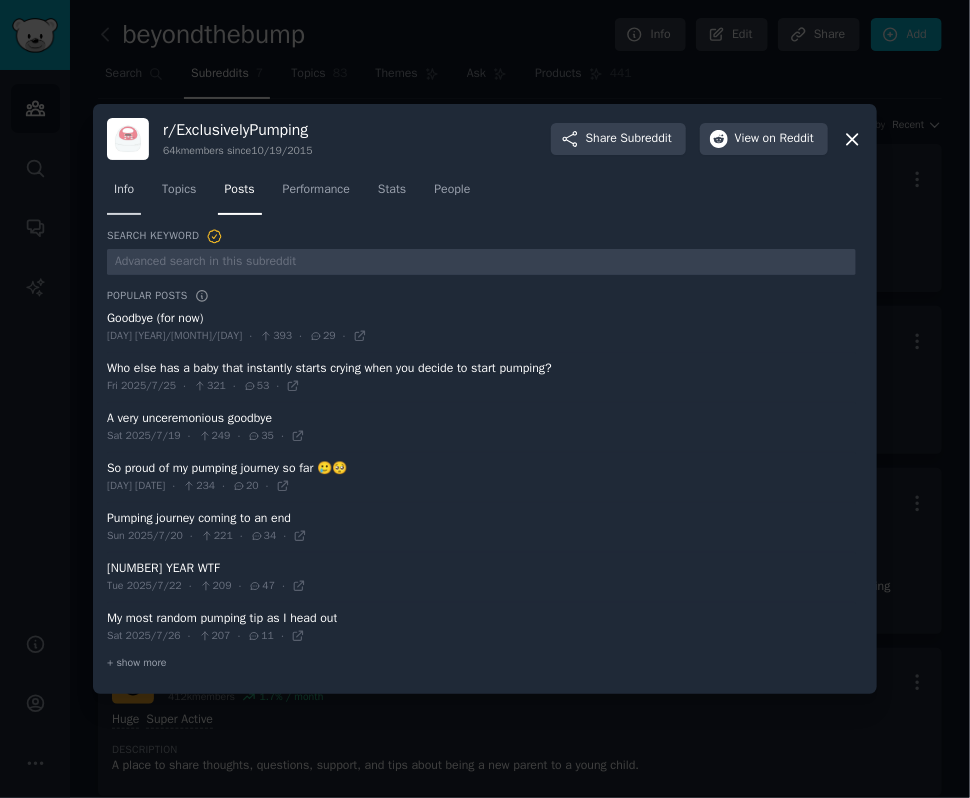 click on "Info" at bounding box center [124, 194] 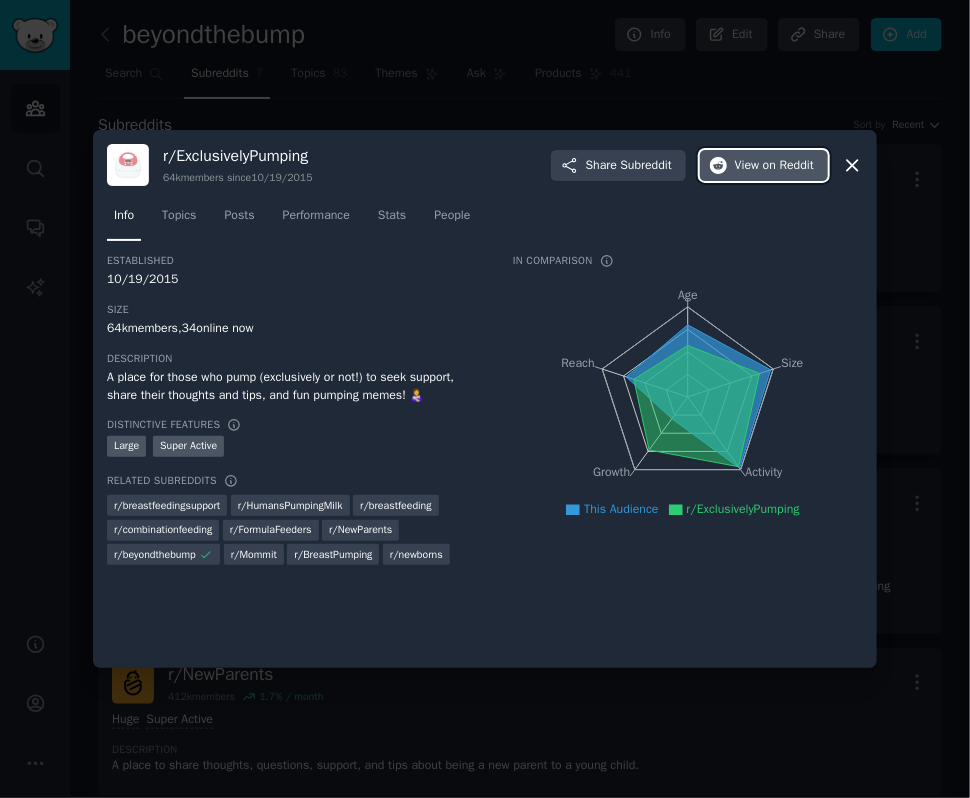 click on "View  on Reddit" at bounding box center [774, 166] 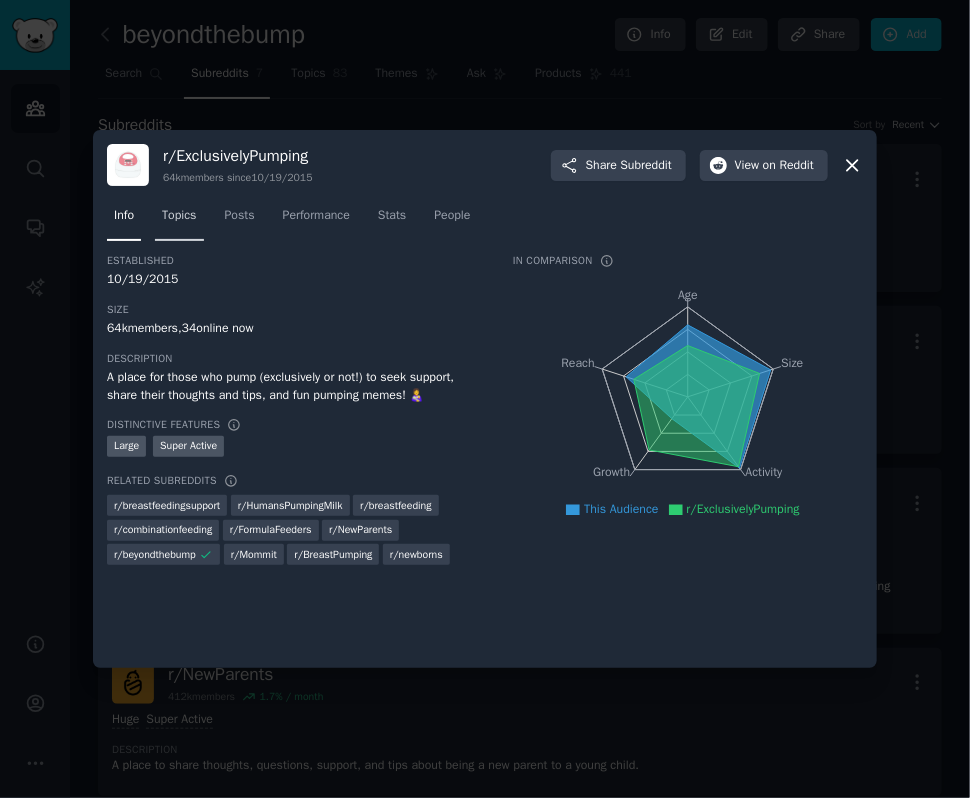 click on "Topics" at bounding box center [179, 220] 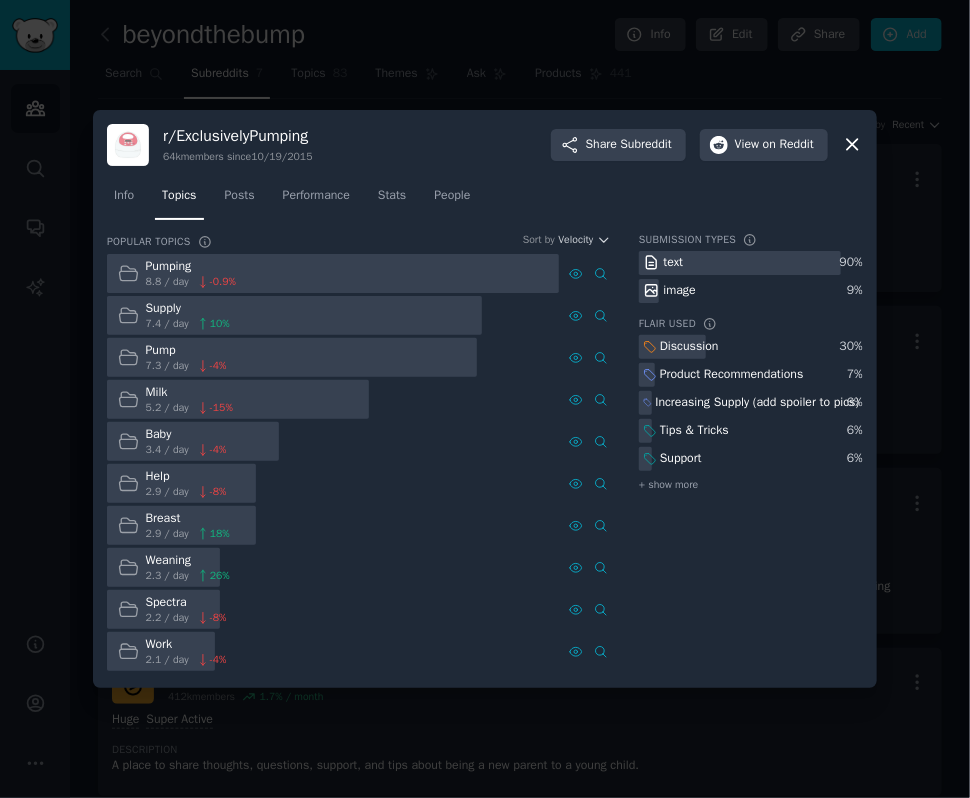 click on "Posts" at bounding box center (240, 196) 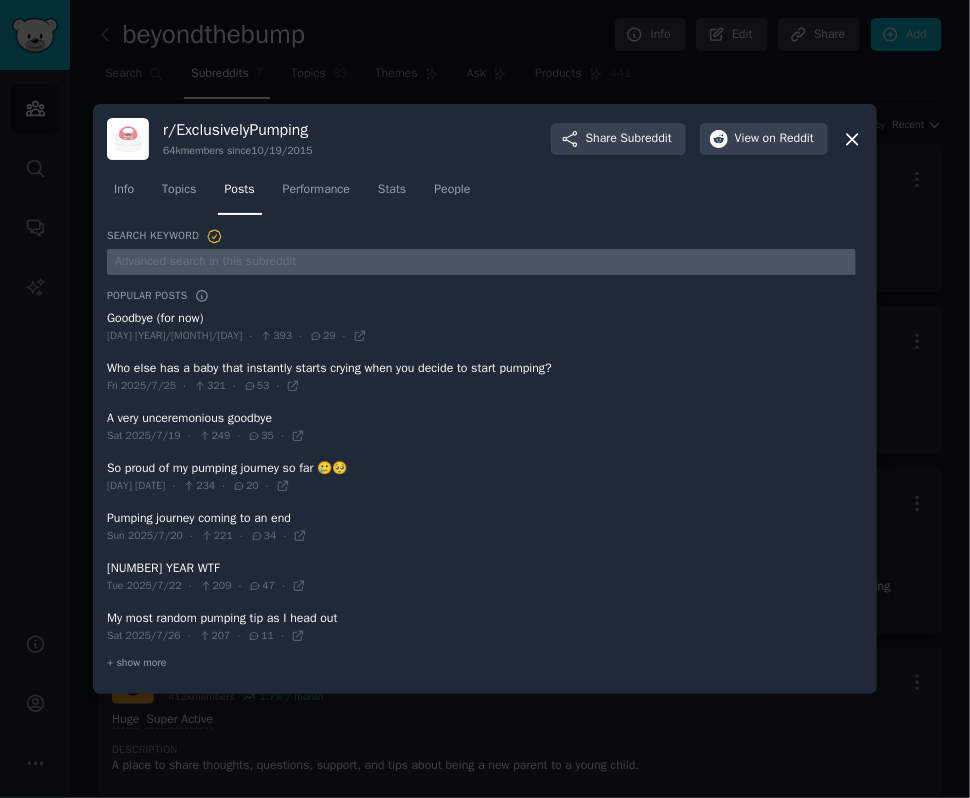 click at bounding box center [481, 262] 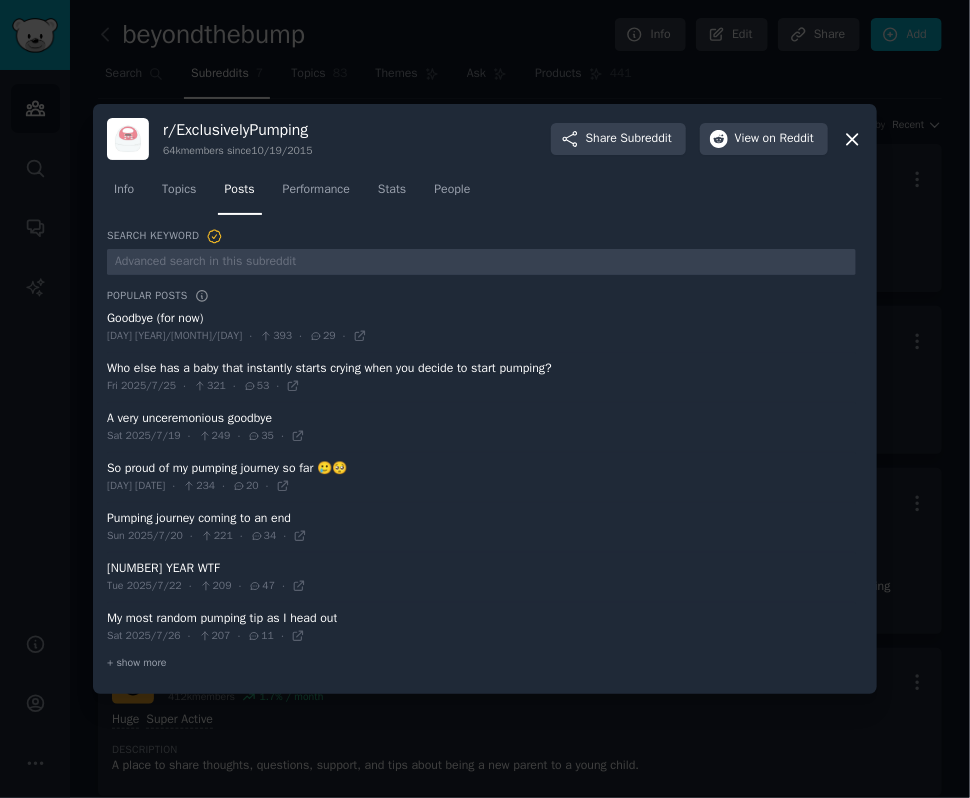 click 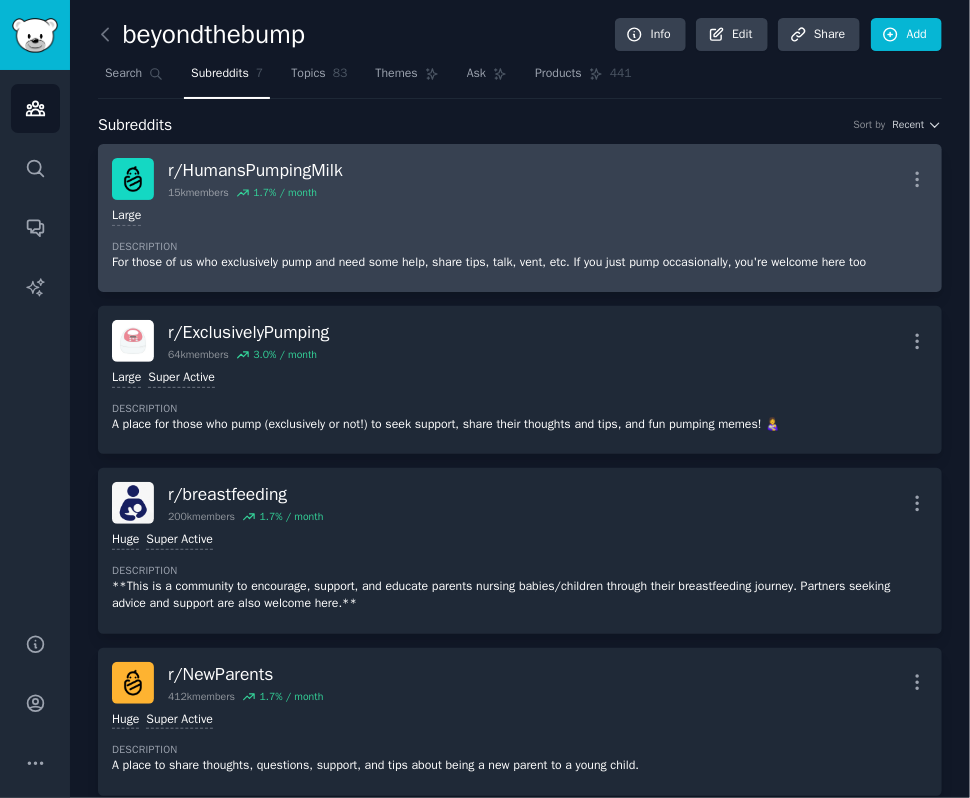 click on "r/ HumansPumpingMilk" at bounding box center [255, 170] 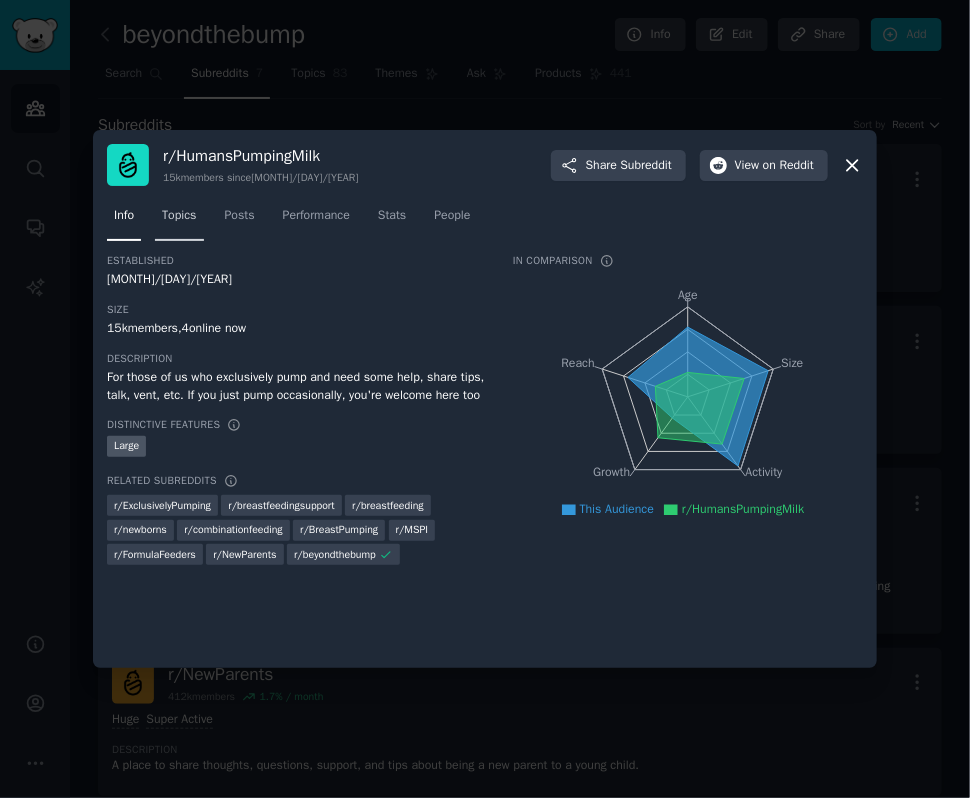 click on "Topics" at bounding box center (179, 216) 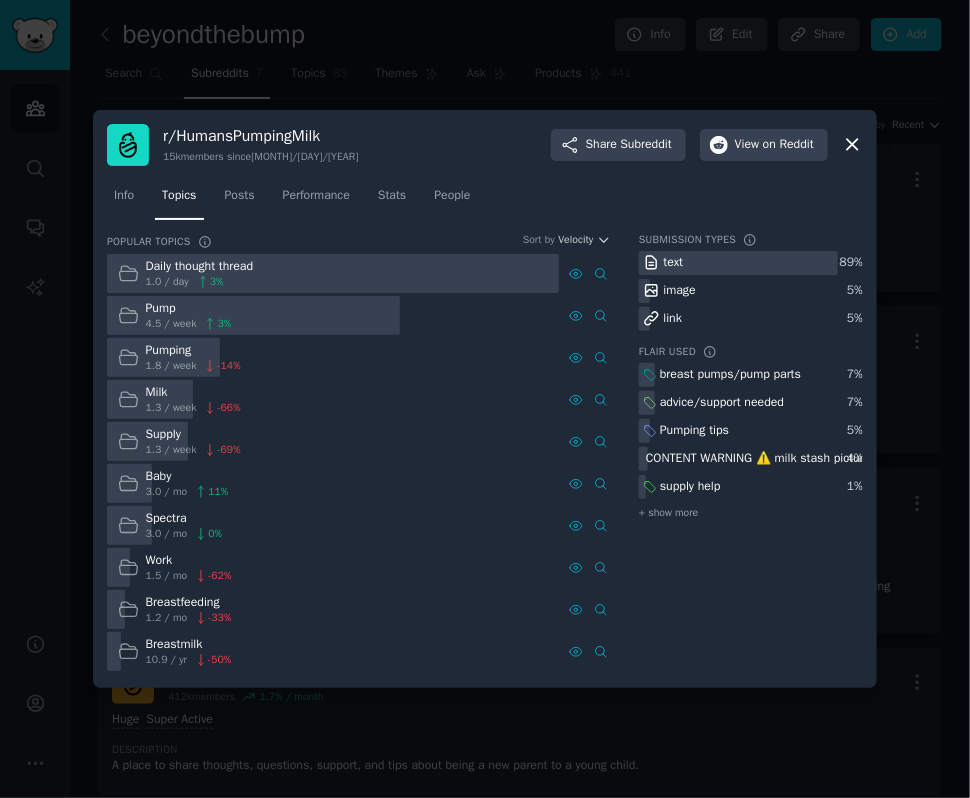 click on "Pumping" at bounding box center (193, 351) 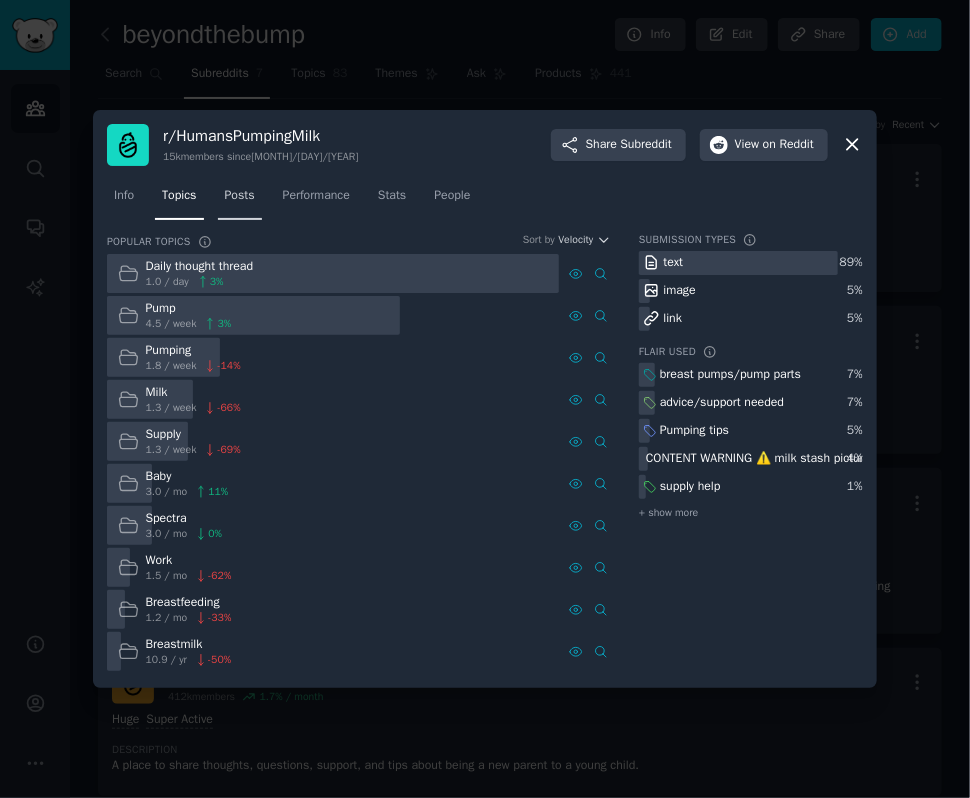 click on "Posts" at bounding box center (240, 196) 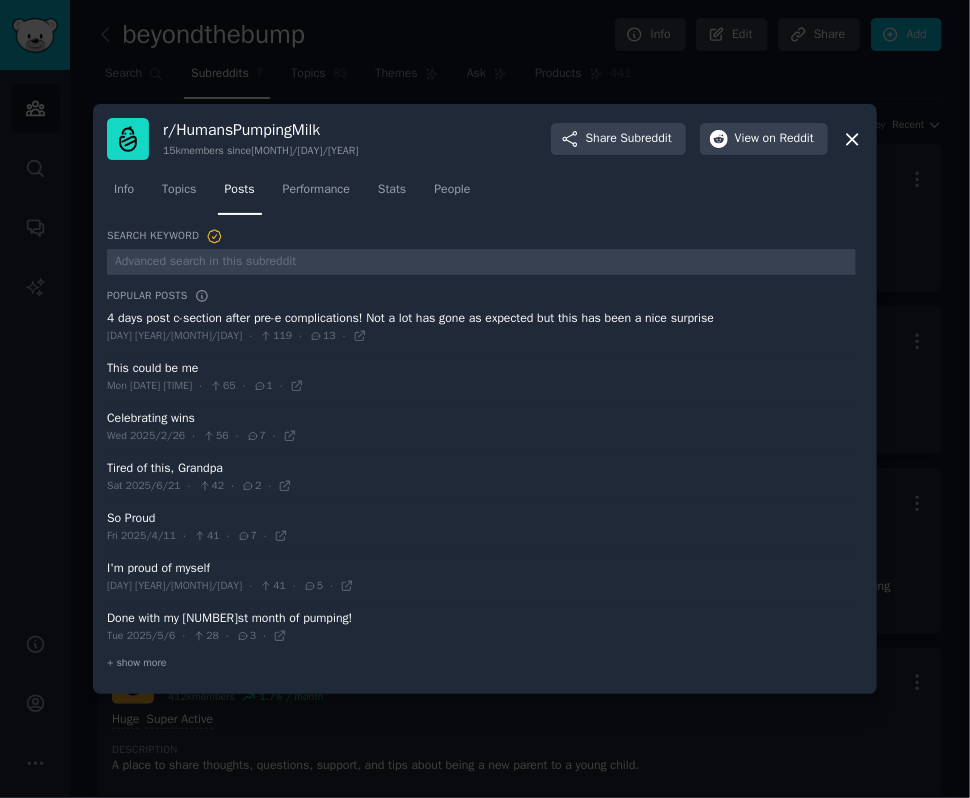click at bounding box center (481, 327) 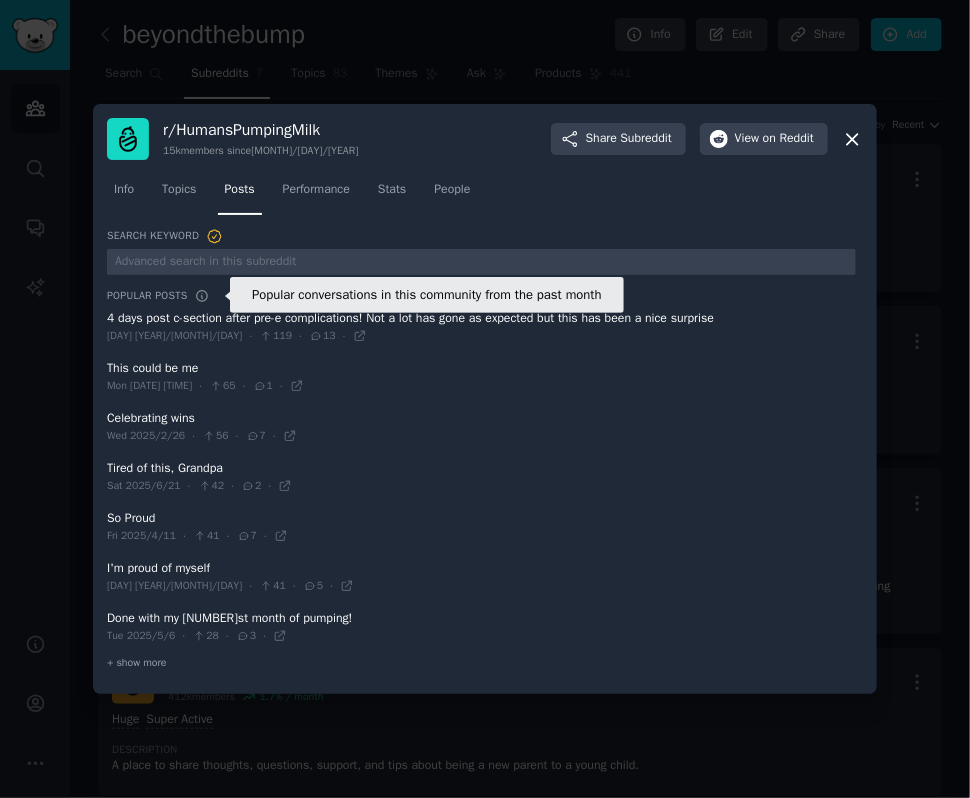 click 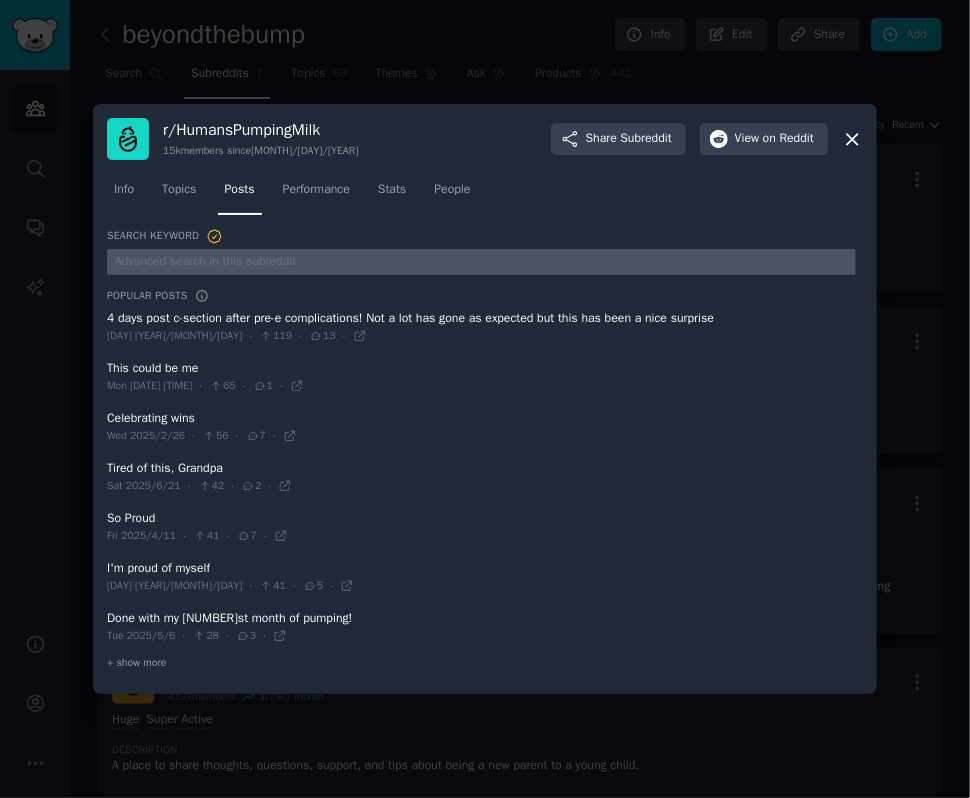 click at bounding box center [481, 262] 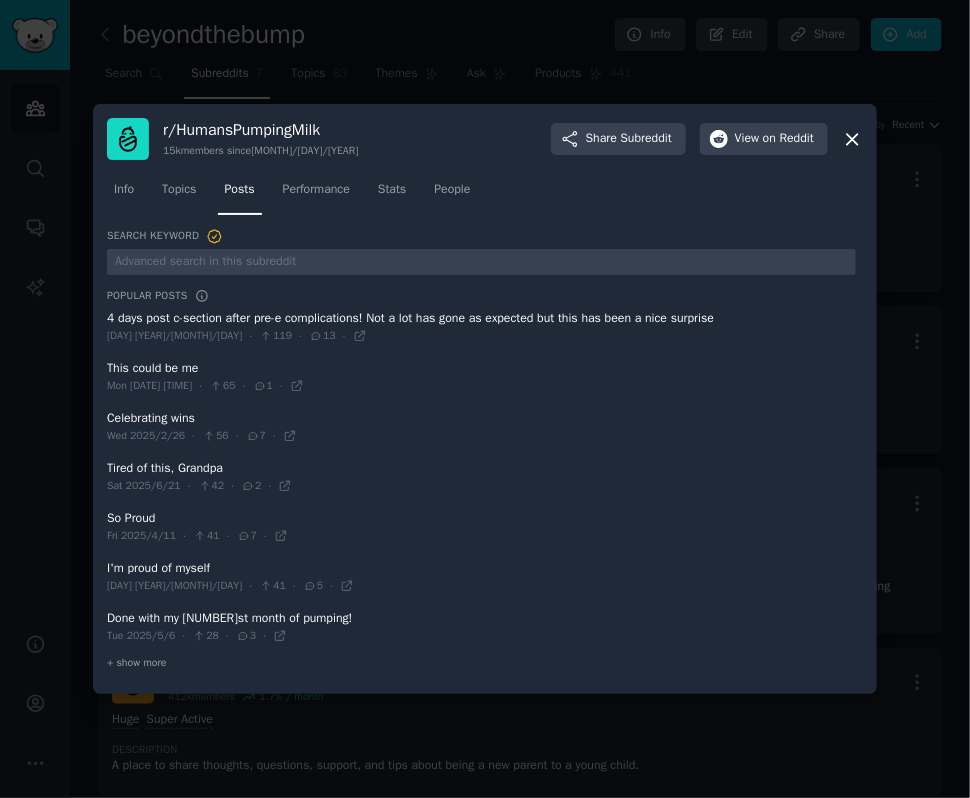 click at bounding box center (481, 377) 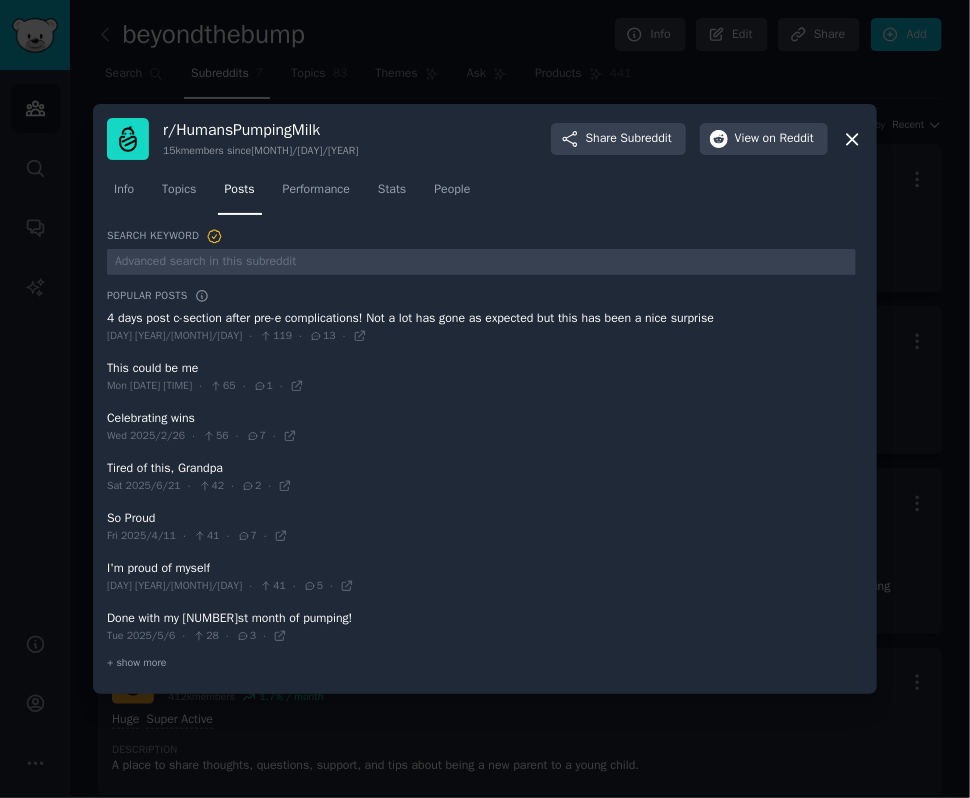 click at bounding box center (481, 627) 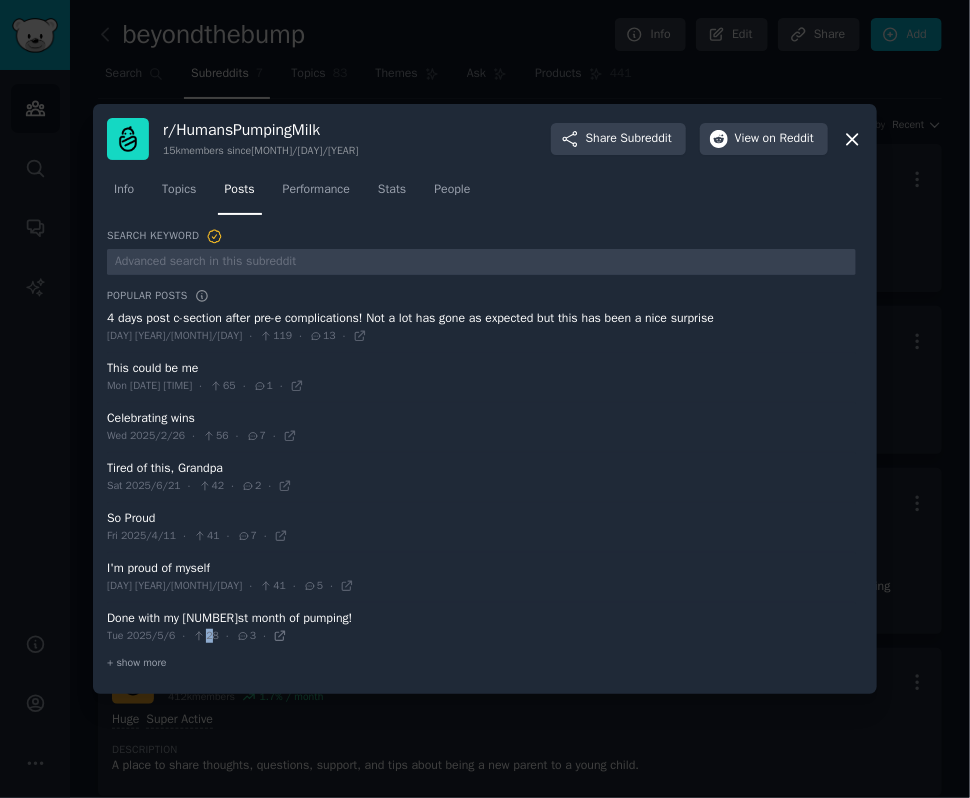 click 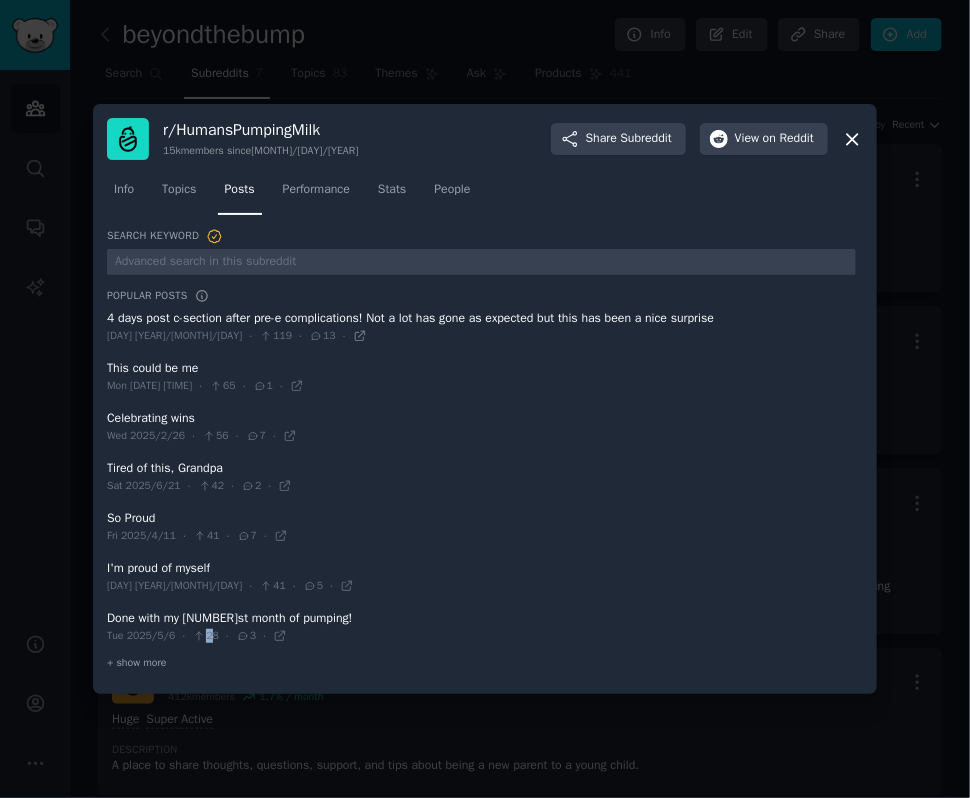 click 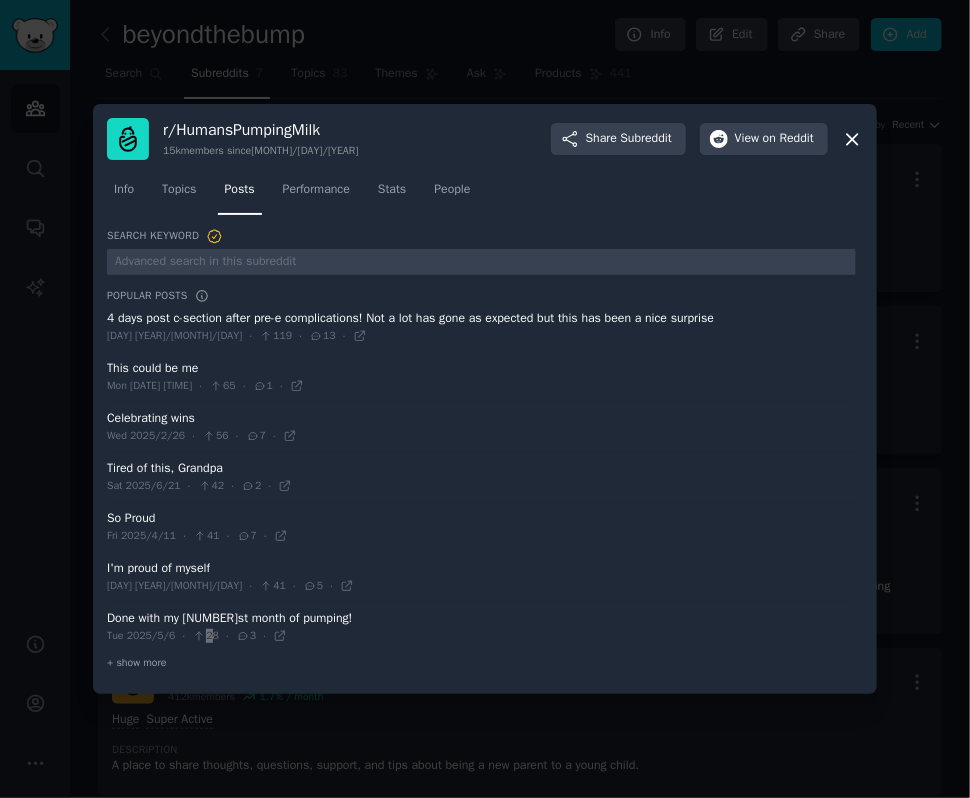 drag, startPoint x: 289, startPoint y: 182, endPoint x: 295, endPoint y: 193, distance: 12.529964 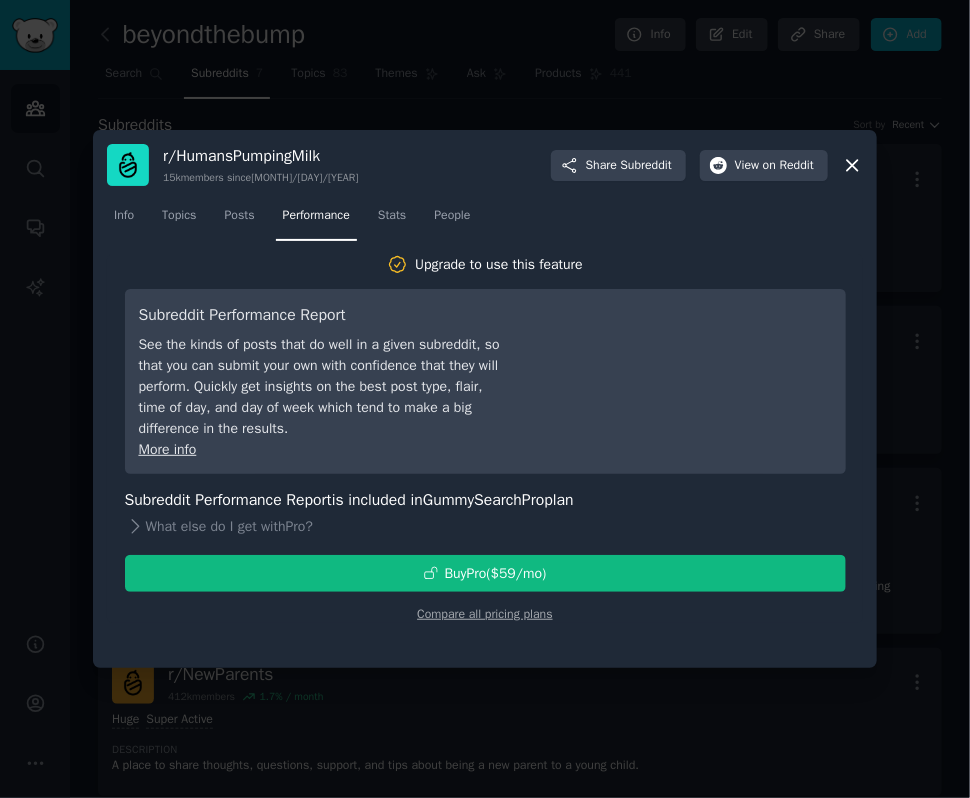 click at bounding box center (485, 399) 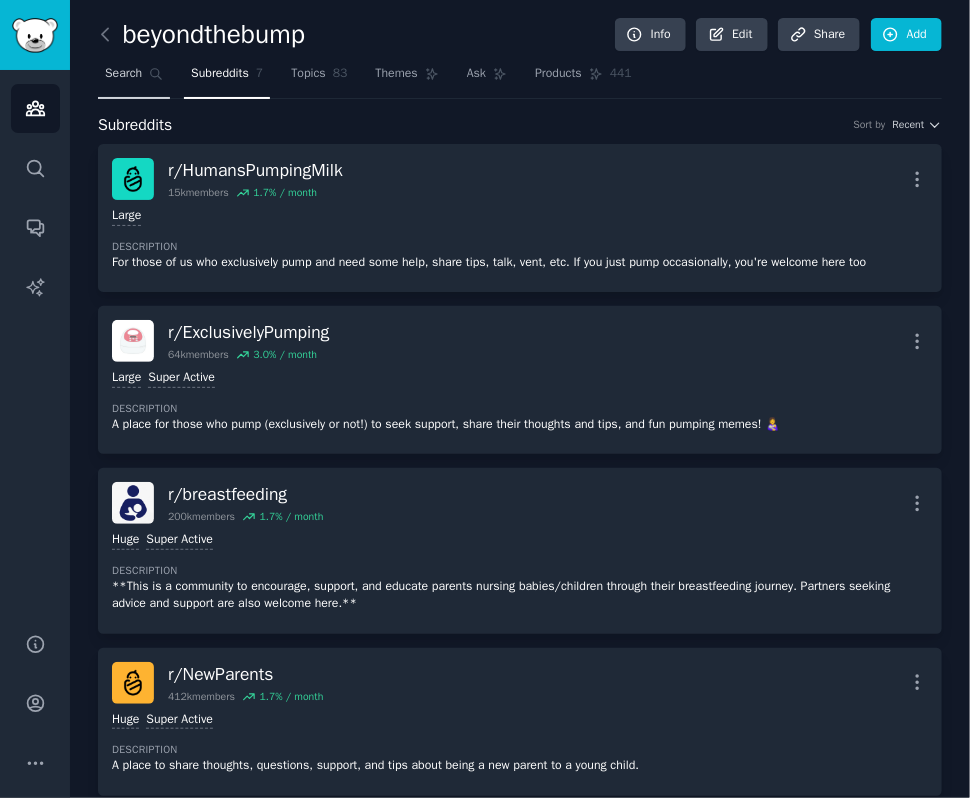 click on "Search" at bounding box center (134, 78) 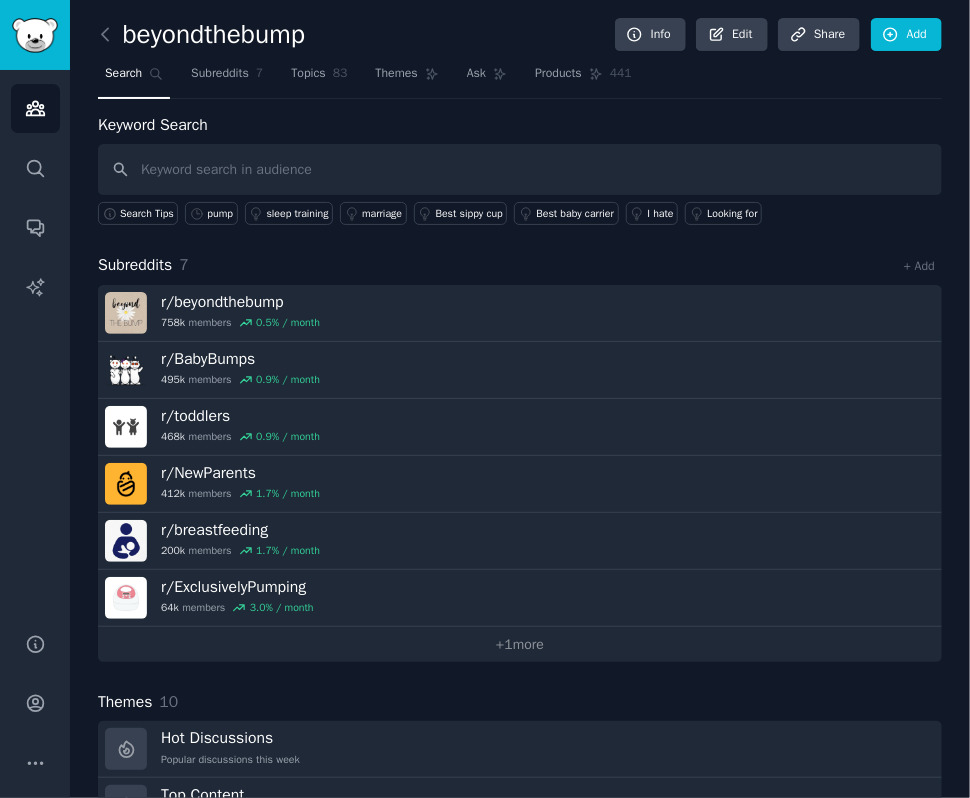 click on "Search Tips pump sleep training marriage Best sippy cup Best baby carrier I hate Looking for" at bounding box center [520, 210] 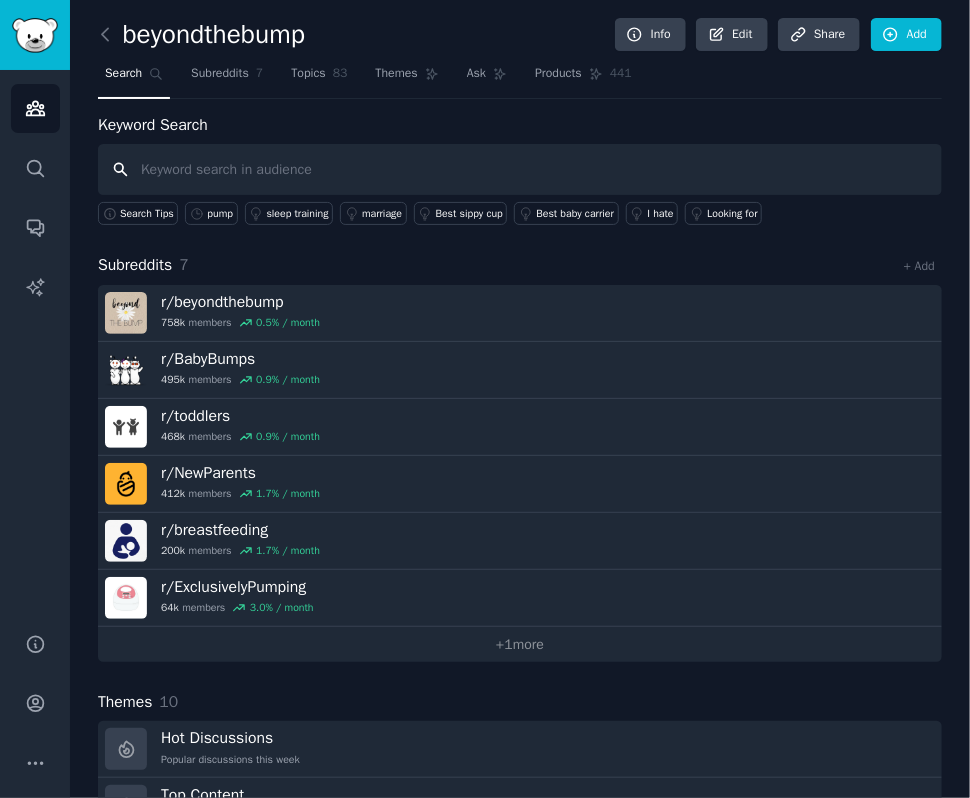 click at bounding box center [520, 169] 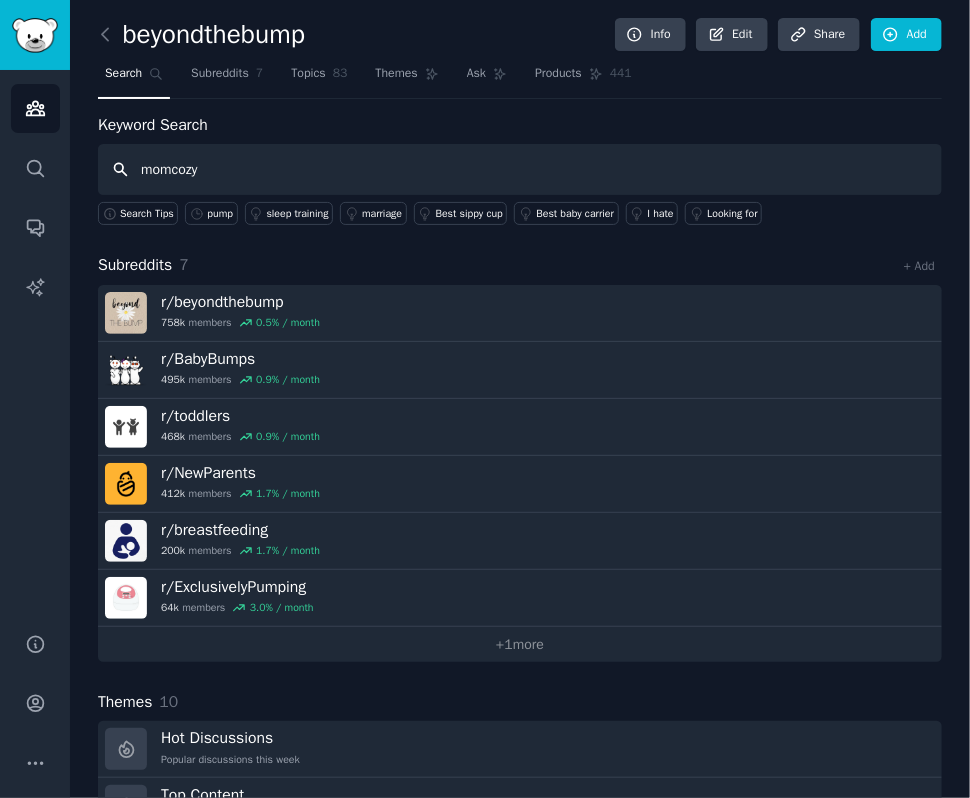 type on "momcozy" 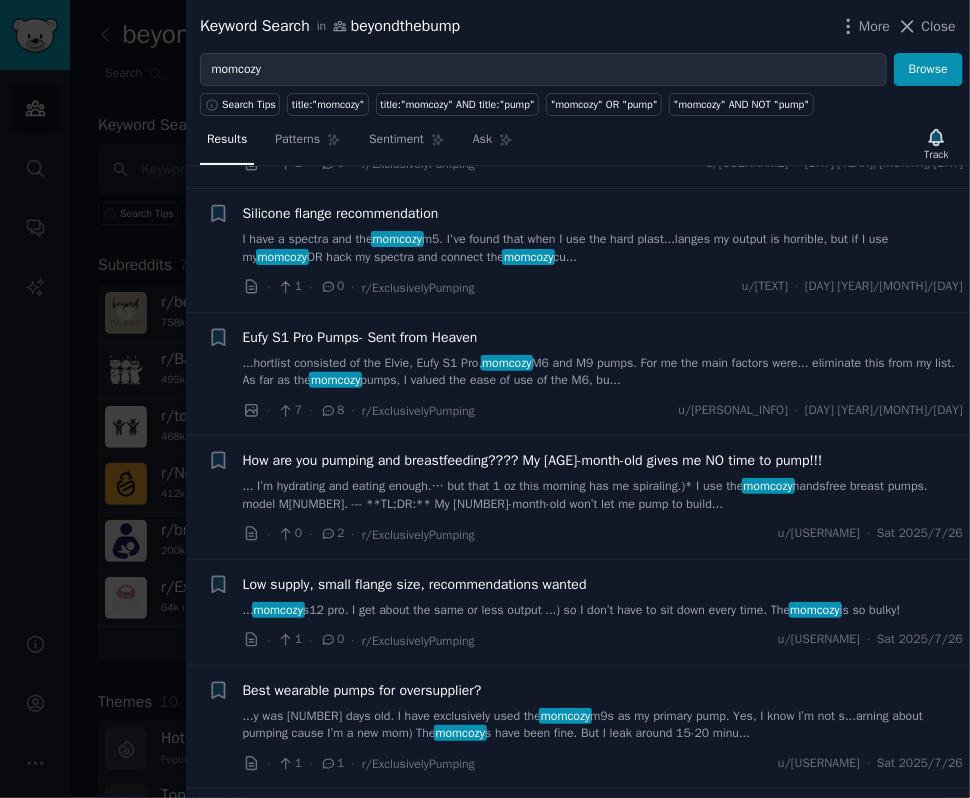 scroll, scrollTop: 5900, scrollLeft: 0, axis: vertical 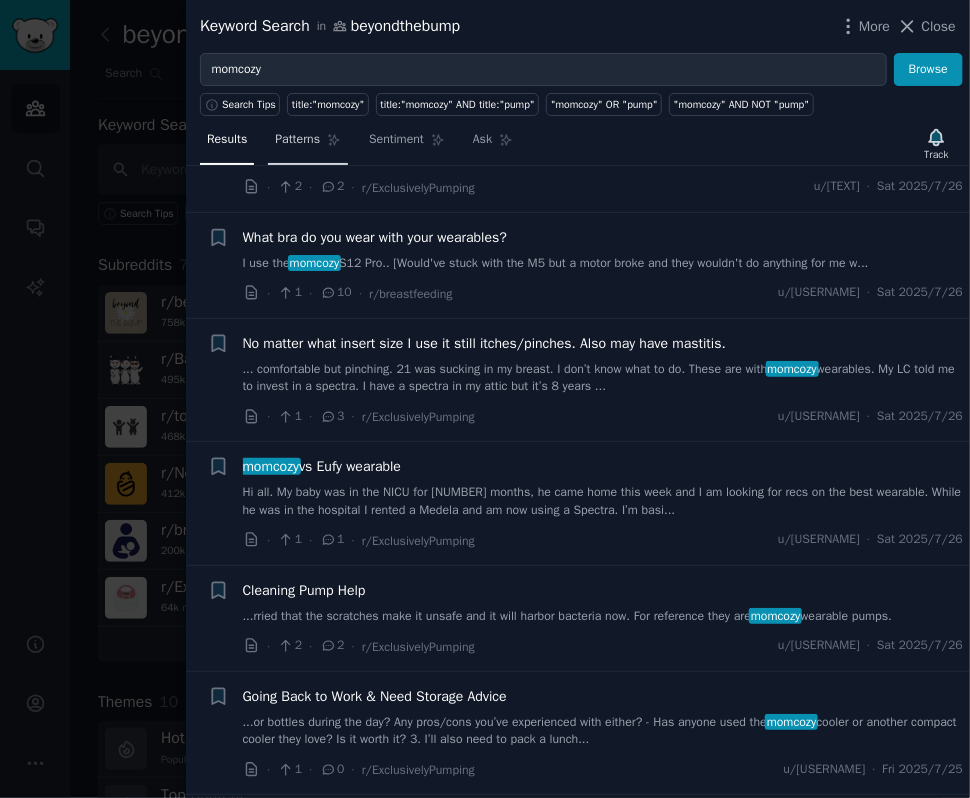click on "Patterns" at bounding box center [308, 144] 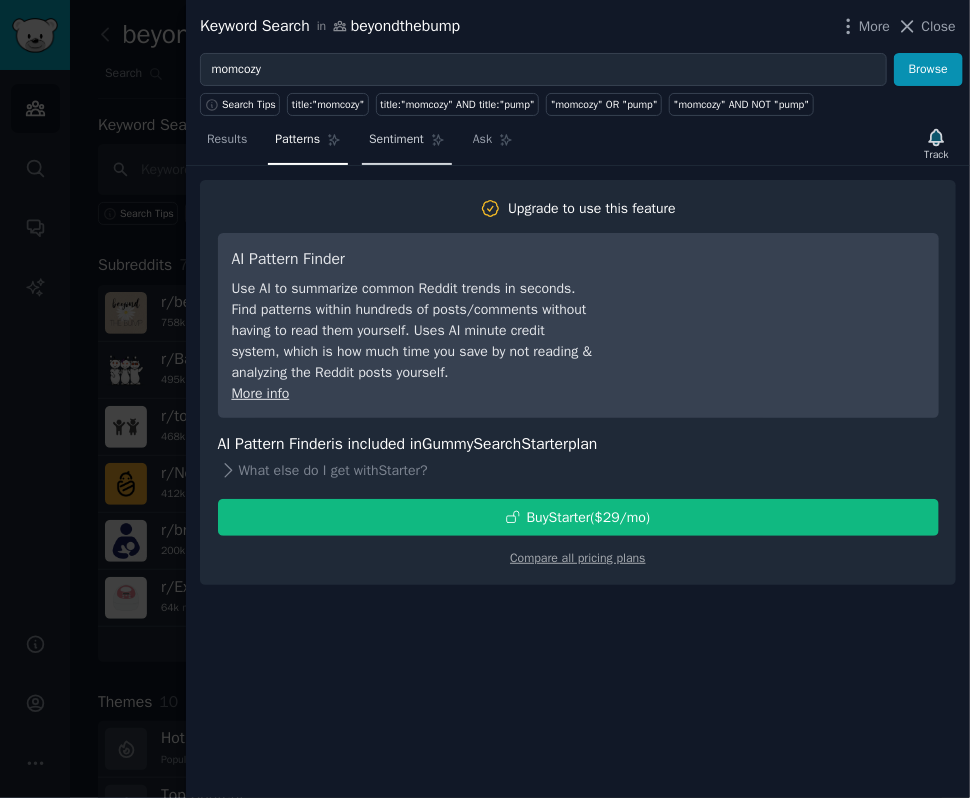 click on "Sentiment" at bounding box center [407, 144] 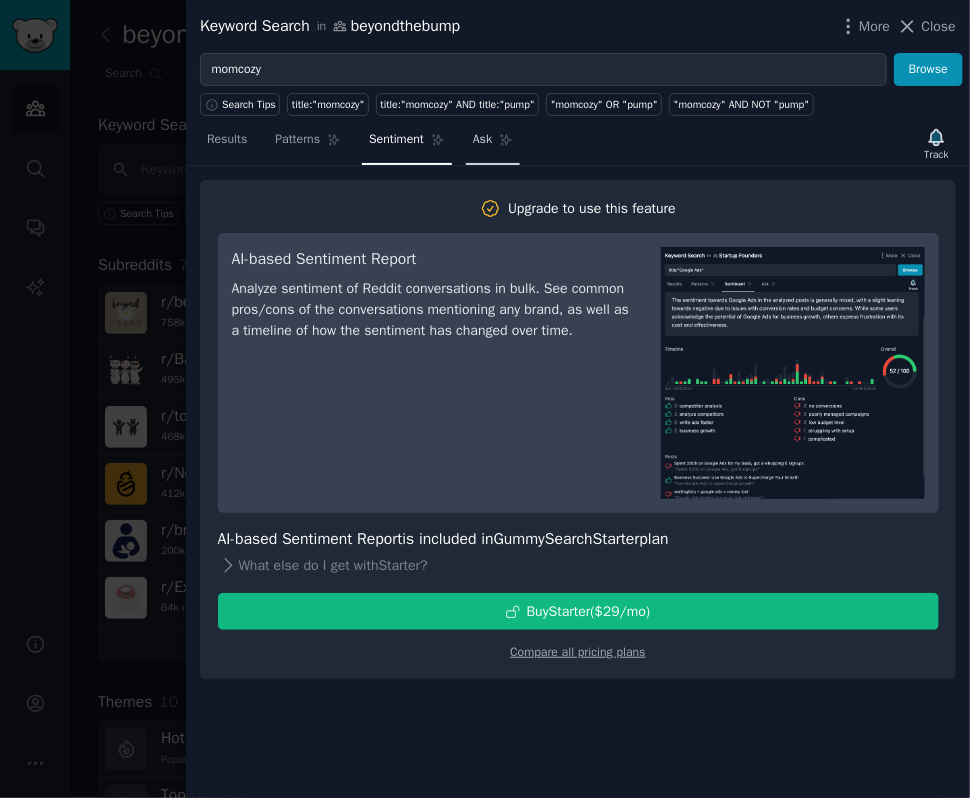 click on "Ask" at bounding box center (493, 144) 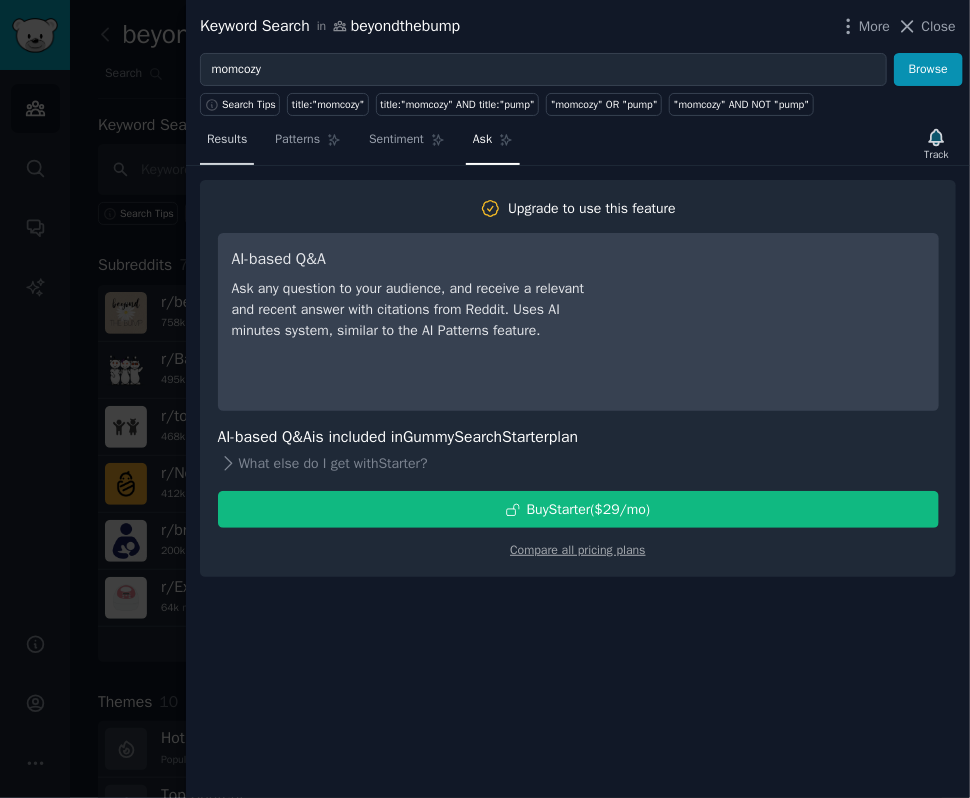 click on "Results" at bounding box center (227, 144) 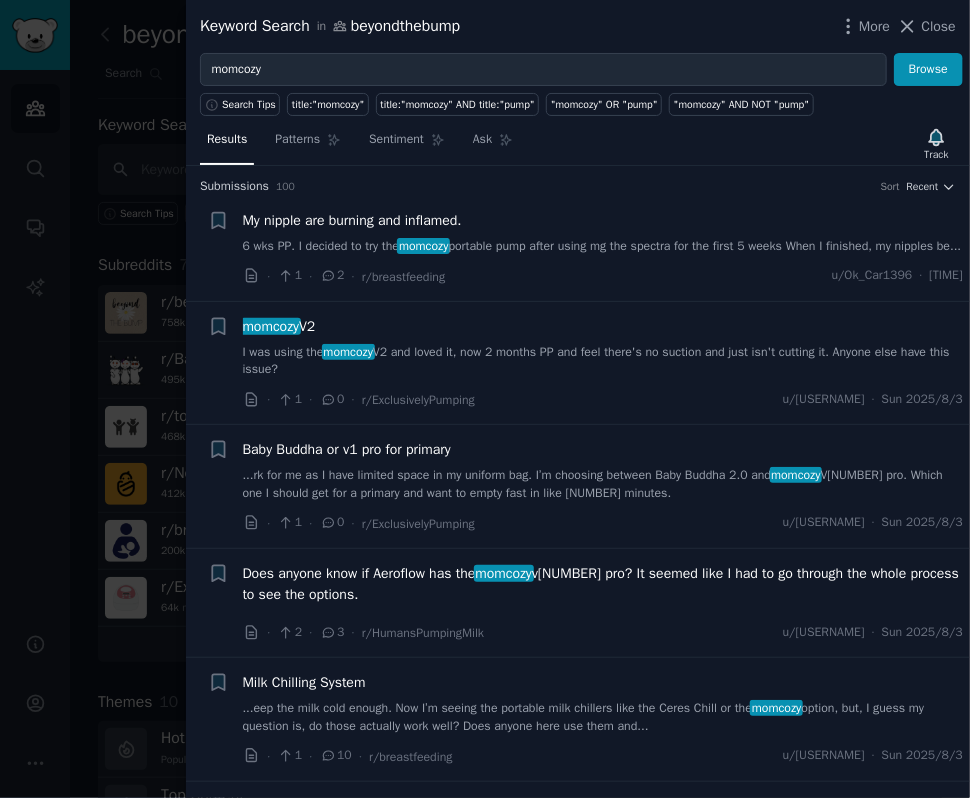 scroll, scrollTop: 0, scrollLeft: 0, axis: both 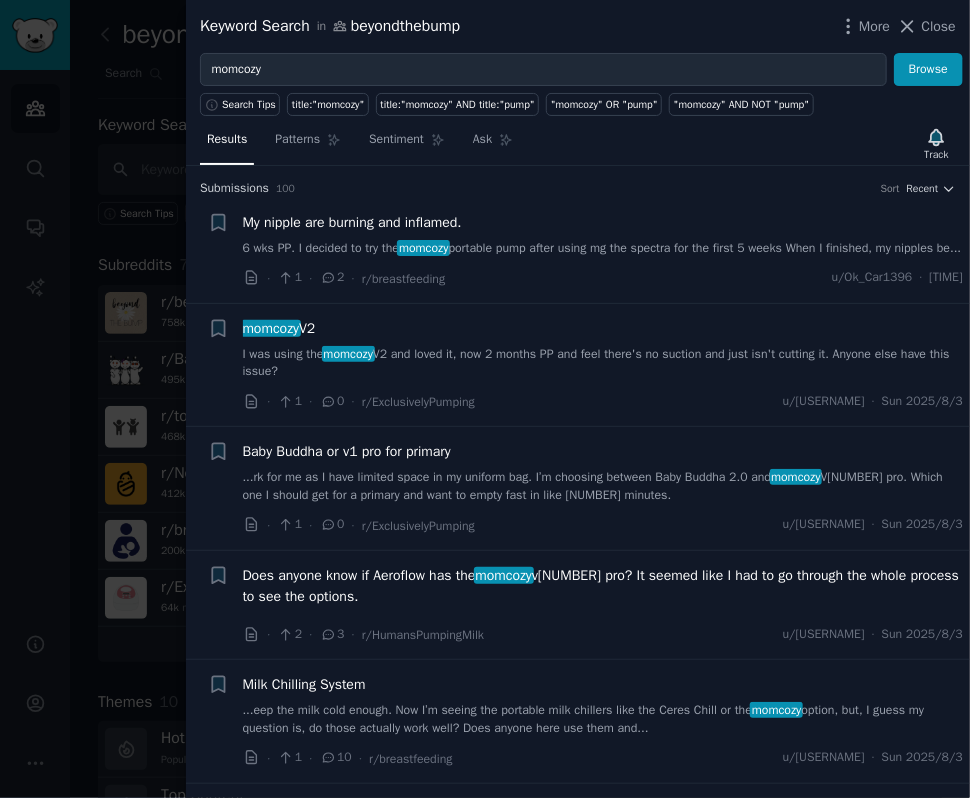 click on "6 wks PP.
I decided to try the  momcozy  portable pump after using mg the spectra for the first 5 weeks   When I finished, my nipples be..." at bounding box center (603, 249) 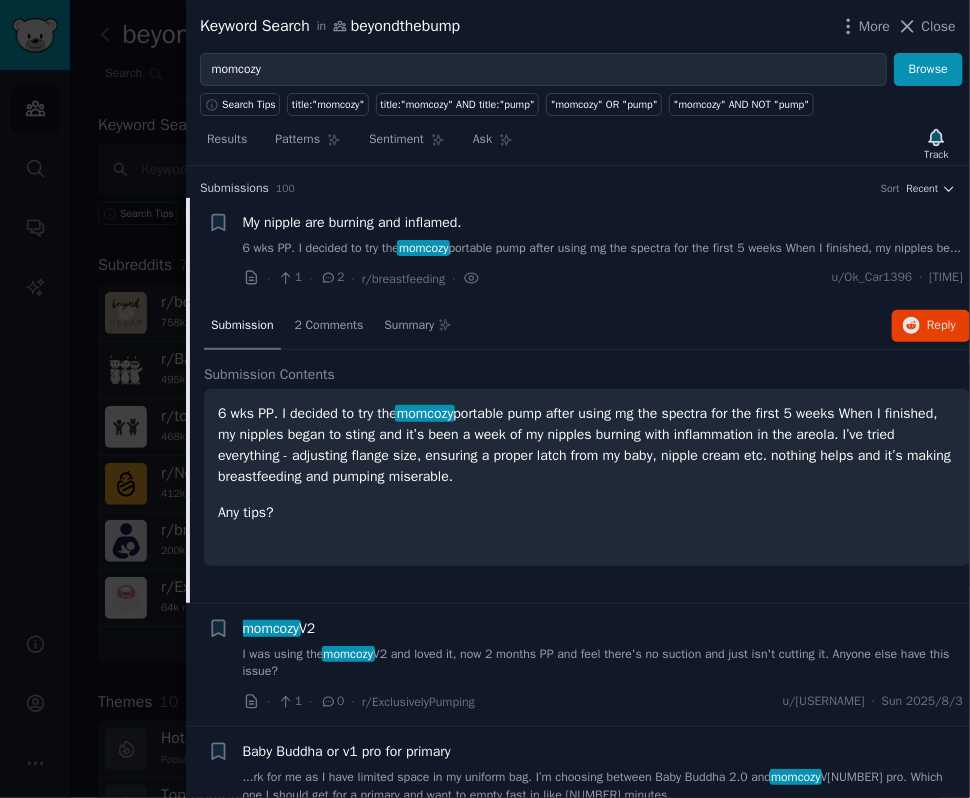 scroll, scrollTop: 31, scrollLeft: 0, axis: vertical 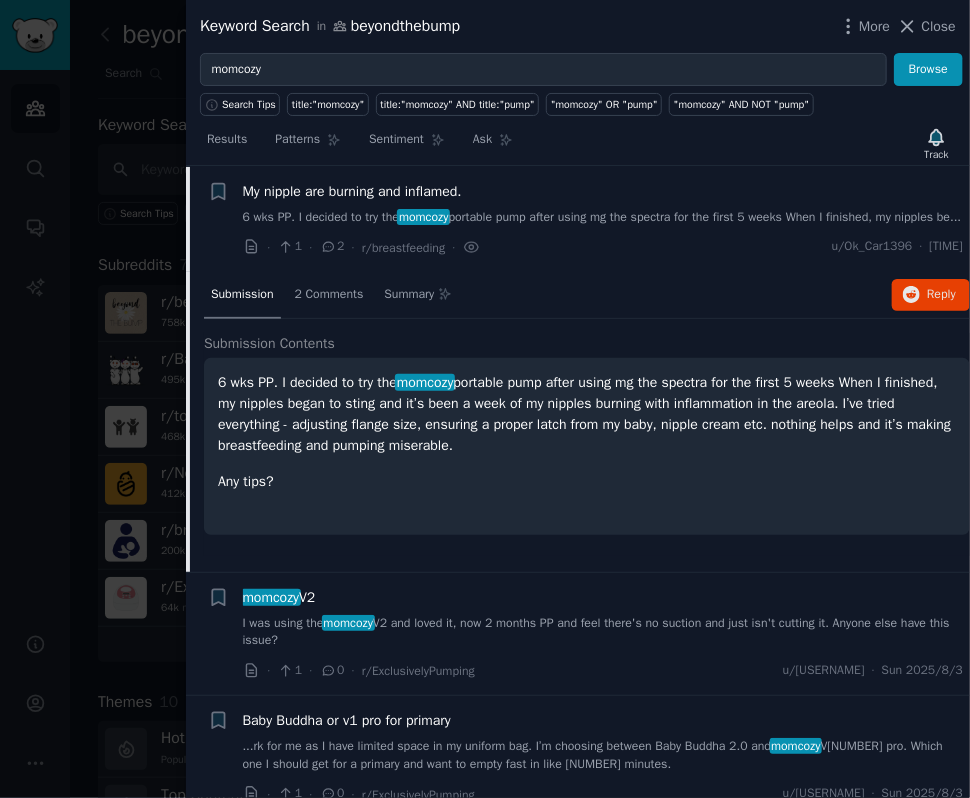 click on "[NUMBER] wks PP.
I decided to try the  momcozy  portable pump after using mg the spectra for the first [NUMBER] weeks   When I finished, my nipples began to sting and it’s been a week of my nipples burning with inflammation in the areola.
I’ve tried everything - adjusting flange size, ensuring a proper latch from my baby, nipple cream etc. nothing helps and it’s making breastfeeding and pumping miserable." at bounding box center [587, 414] 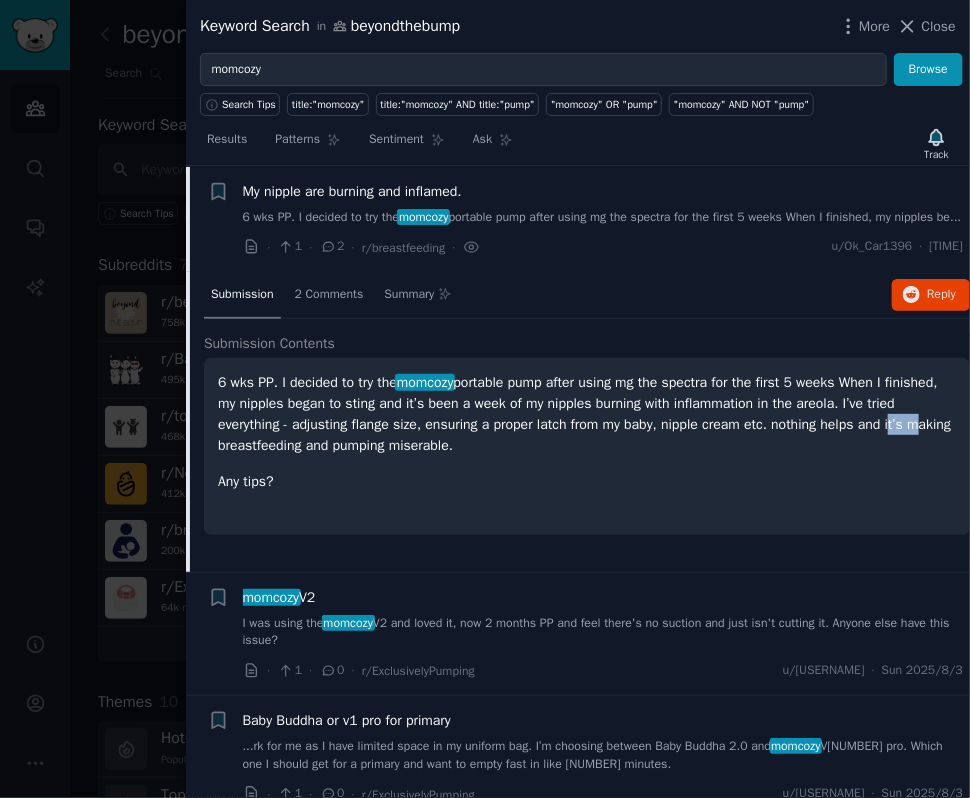 click on "[NUMBER] wks PP.
I decided to try the  momcozy  portable pump after using mg the spectra for the first [NUMBER] weeks   When I finished, my nipples began to sting and it’s been a week of my nipples burning with inflammation in the areola.
I’ve tried everything - adjusting flange size, ensuring a proper latch from my baby, nipple cream etc. nothing helps and it’s making breastfeeding and pumping miserable." at bounding box center [587, 414] 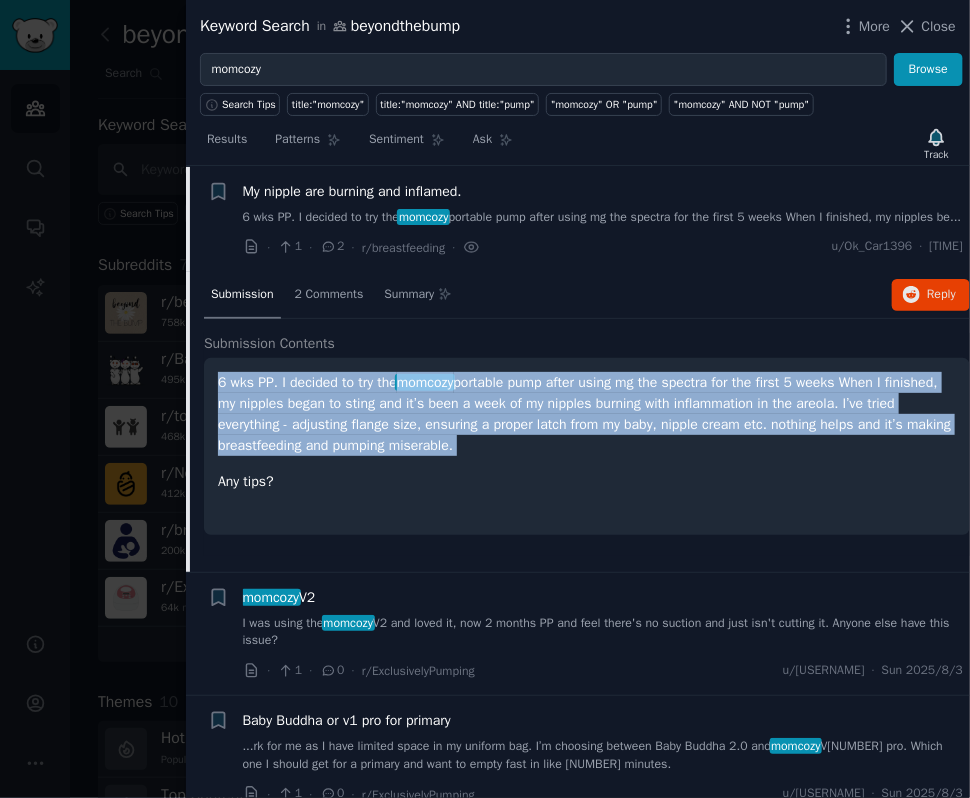 click on "[NUMBER] wks PP.
I decided to try the  momcozy  portable pump after using mg the spectra for the first [NUMBER] weeks   When I finished, my nipples began to sting and it’s been a week of my nipples burning with inflammation in the areola.
I’ve tried everything - adjusting flange size, ensuring a proper latch from my baby, nipple cream etc. nothing helps and it’s making breastfeeding and pumping miserable." at bounding box center [587, 414] 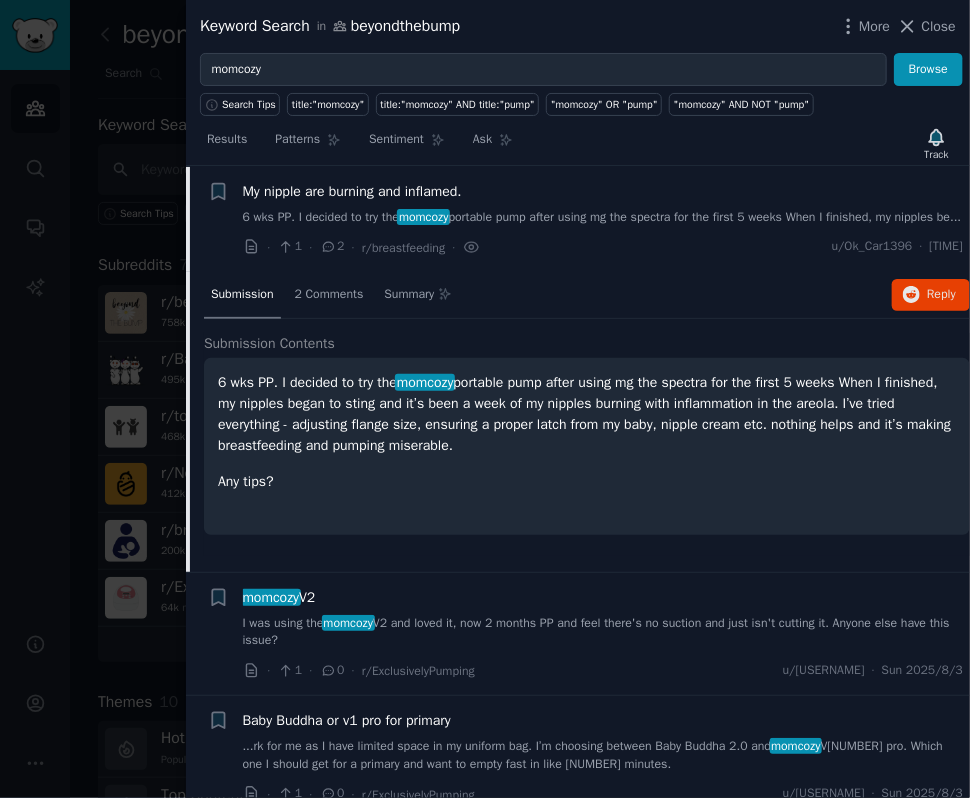 click on "Any tips?" at bounding box center (587, 481) 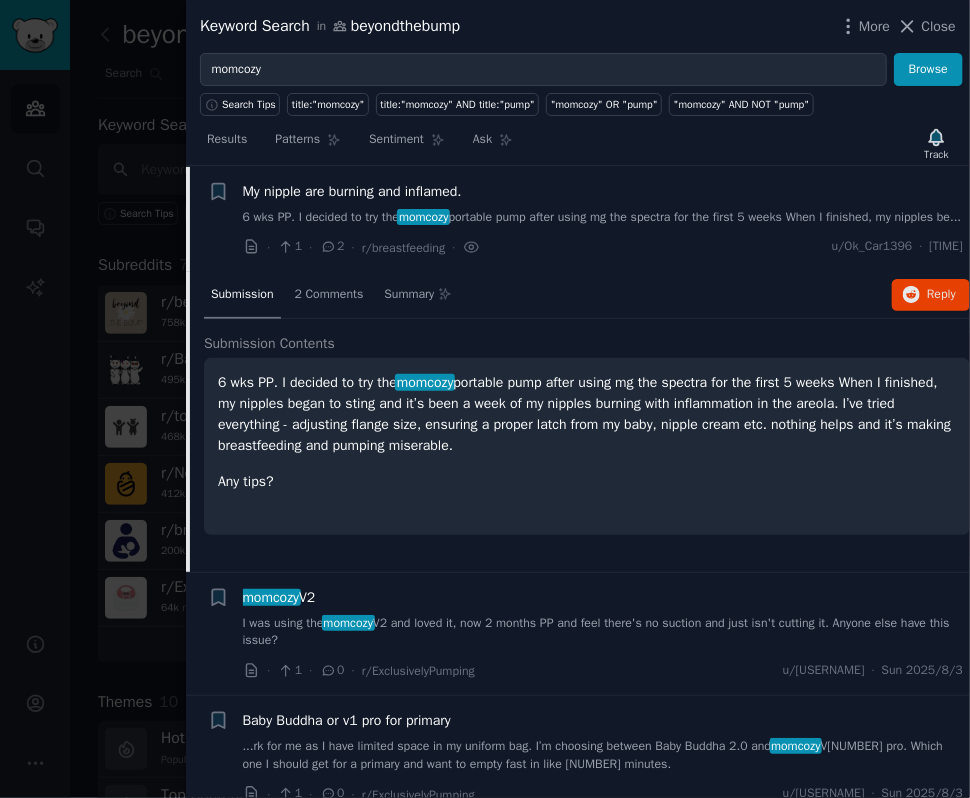 scroll, scrollTop: 0, scrollLeft: 0, axis: both 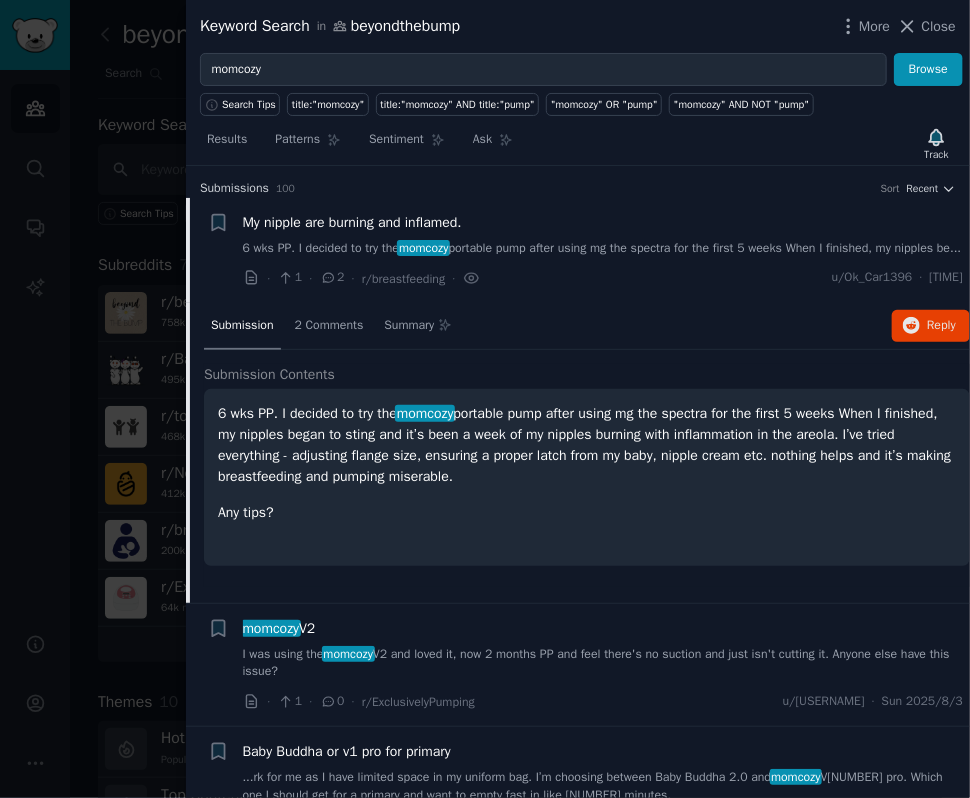 click on "Any tips?" at bounding box center (587, 512) 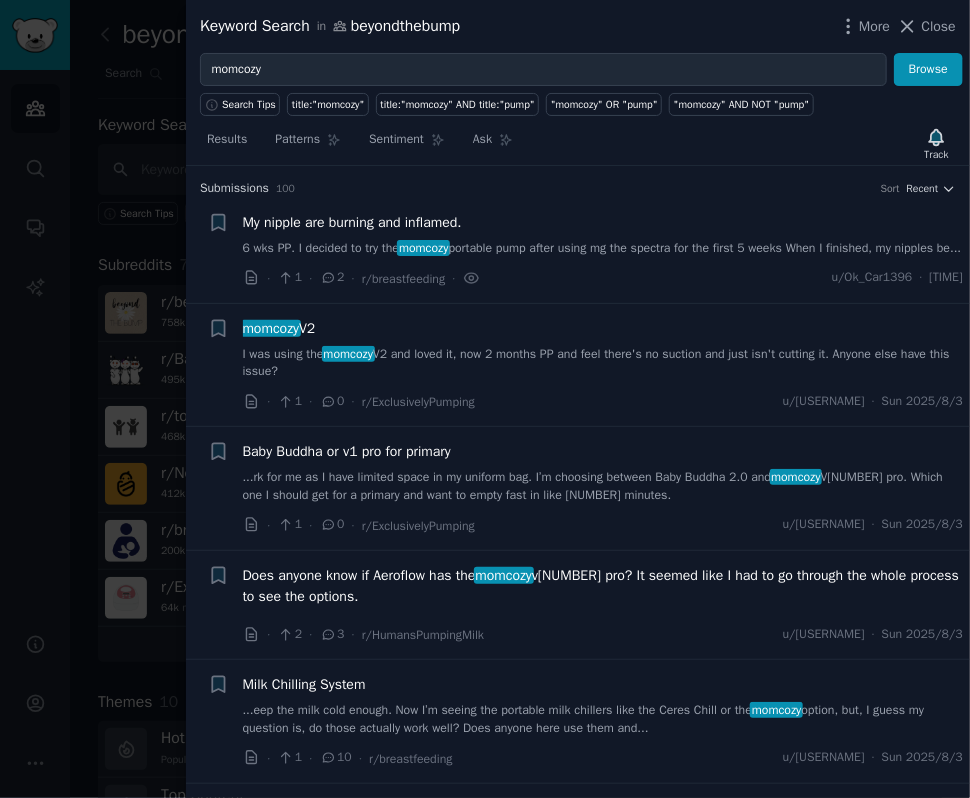 scroll, scrollTop: 31, scrollLeft: 0, axis: vertical 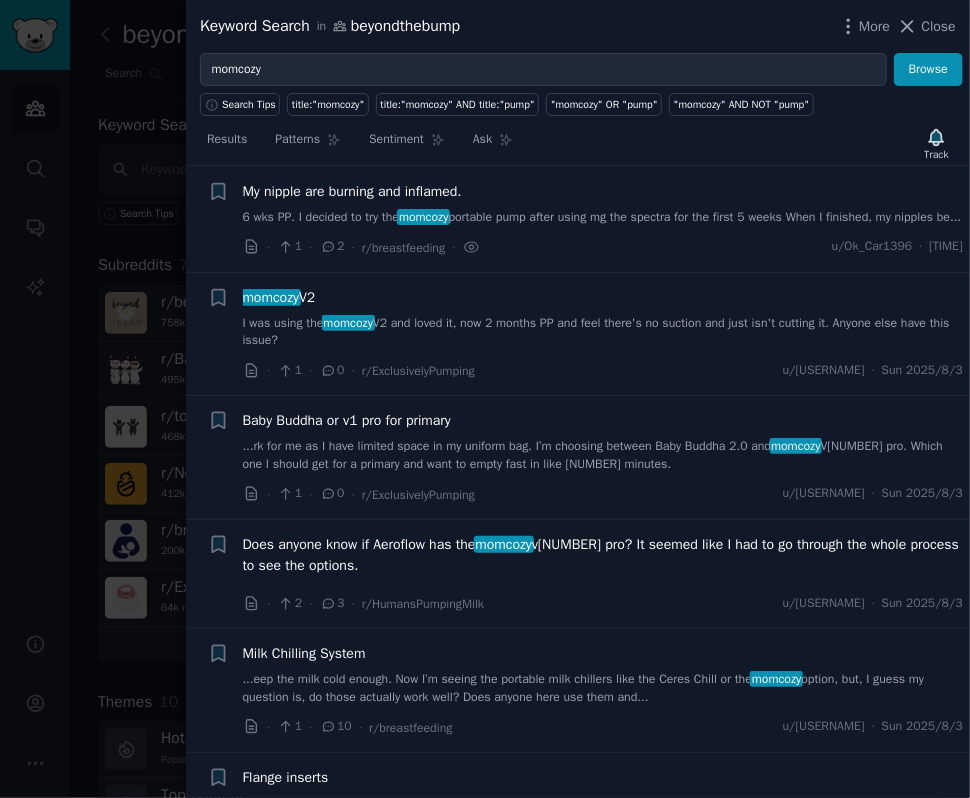 click on "6 wks PP.
I decided to try the  momcozy  portable pump after using mg the spectra for the first 5 weeks   When I finished, my nipples be..." at bounding box center (603, 218) 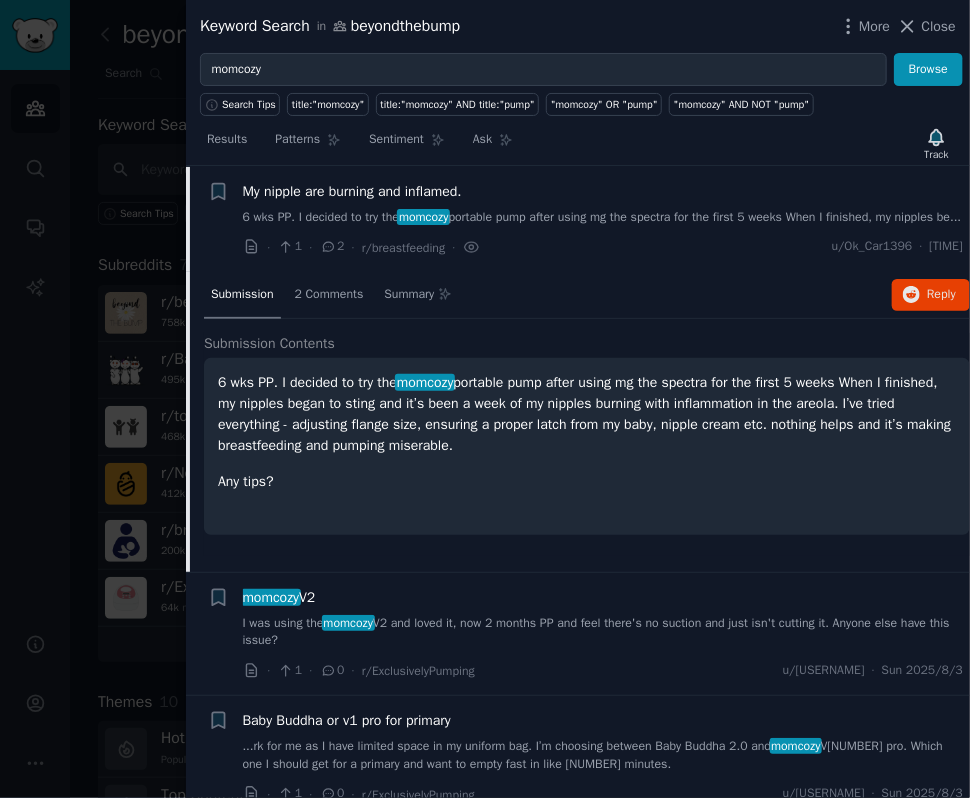 click on "I was using the momcozy V2 and loved it, now 2 months PP and feel there's no suction and just isn't cutting it. Anyone else have this issue?" at bounding box center (603, 632) 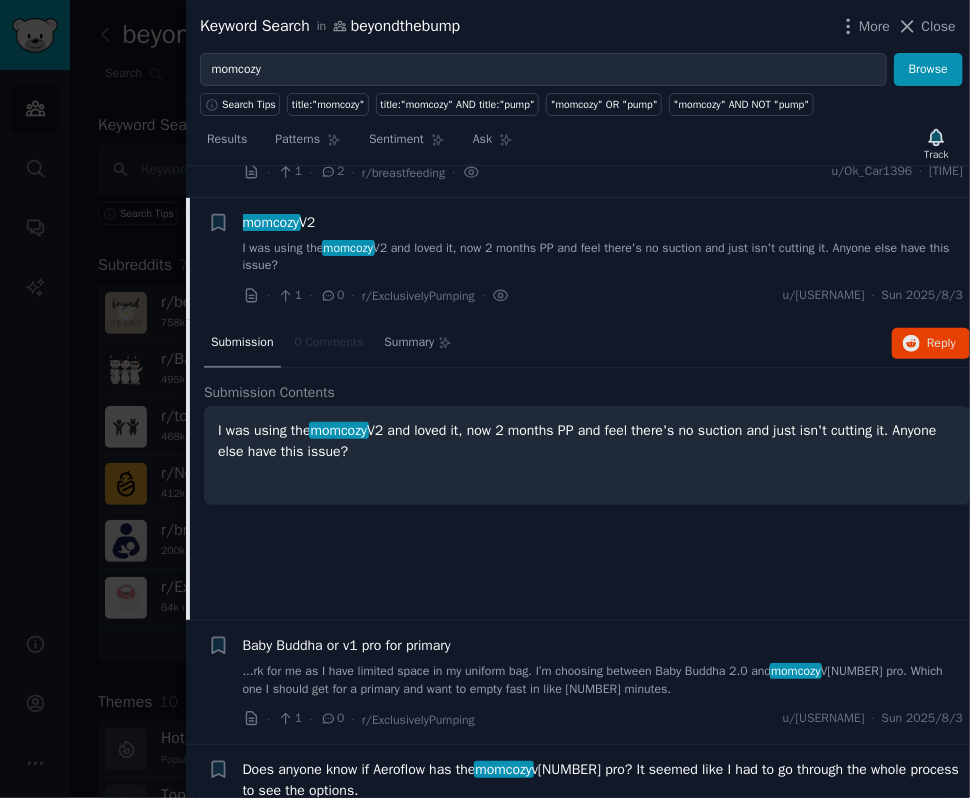 scroll, scrollTop: 155, scrollLeft: 0, axis: vertical 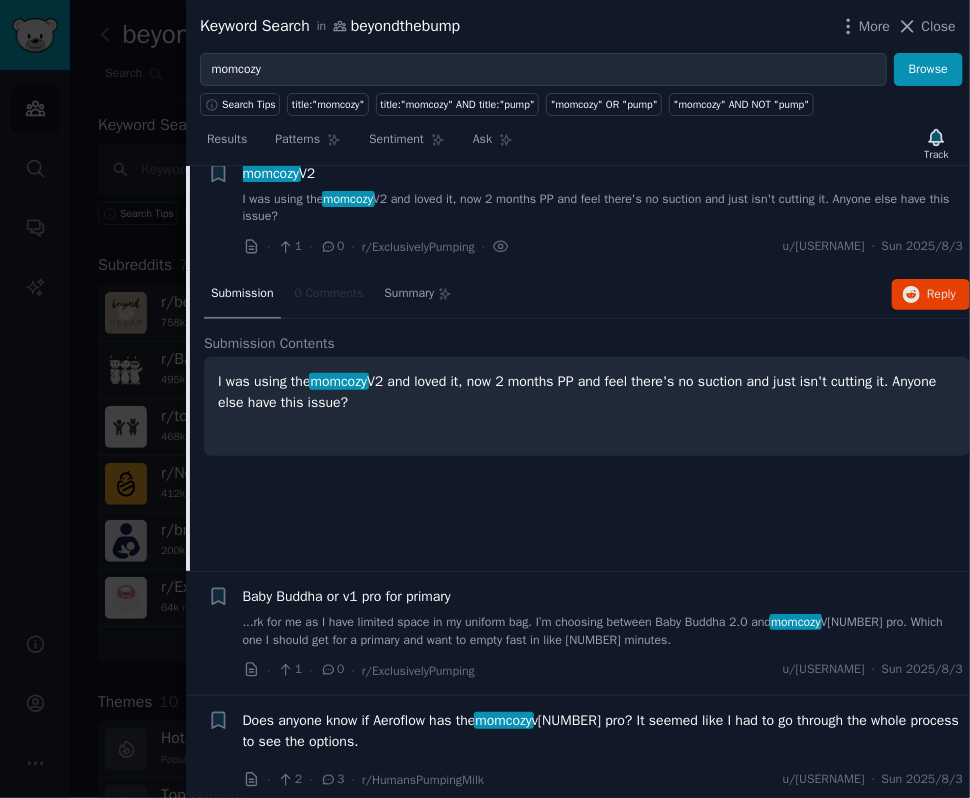 drag, startPoint x: 460, startPoint y: 529, endPoint x: 480, endPoint y: 438, distance: 93.17188 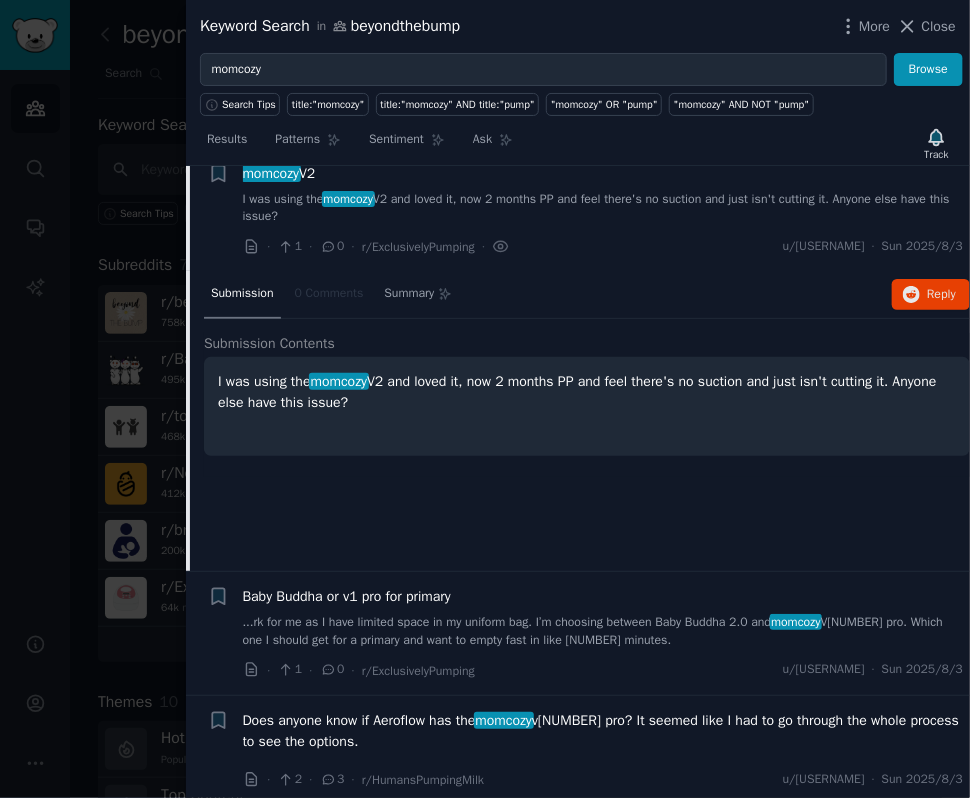 click on "Submission 0 Comments Summary Reply on Reddit Submission Contents I was using the momcozy V2 and loved it, now 2 months PP and feel there's no suction and just isn't cutting it. Anyone else have this issue?" at bounding box center (587, 421) 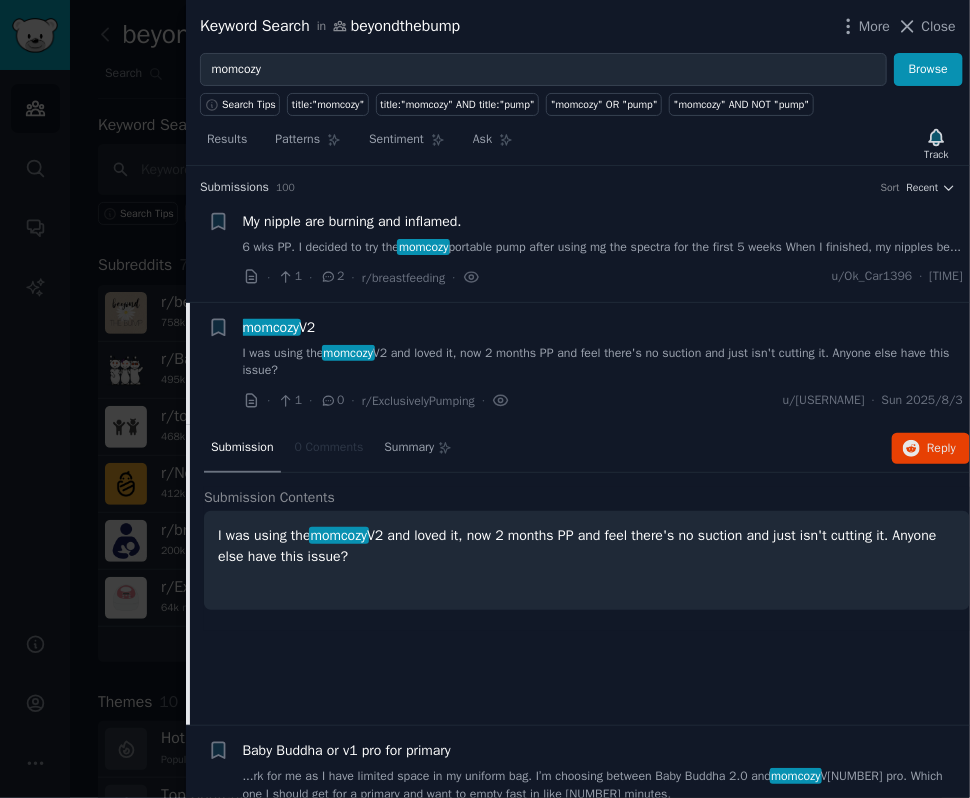 scroll, scrollTop: 0, scrollLeft: 0, axis: both 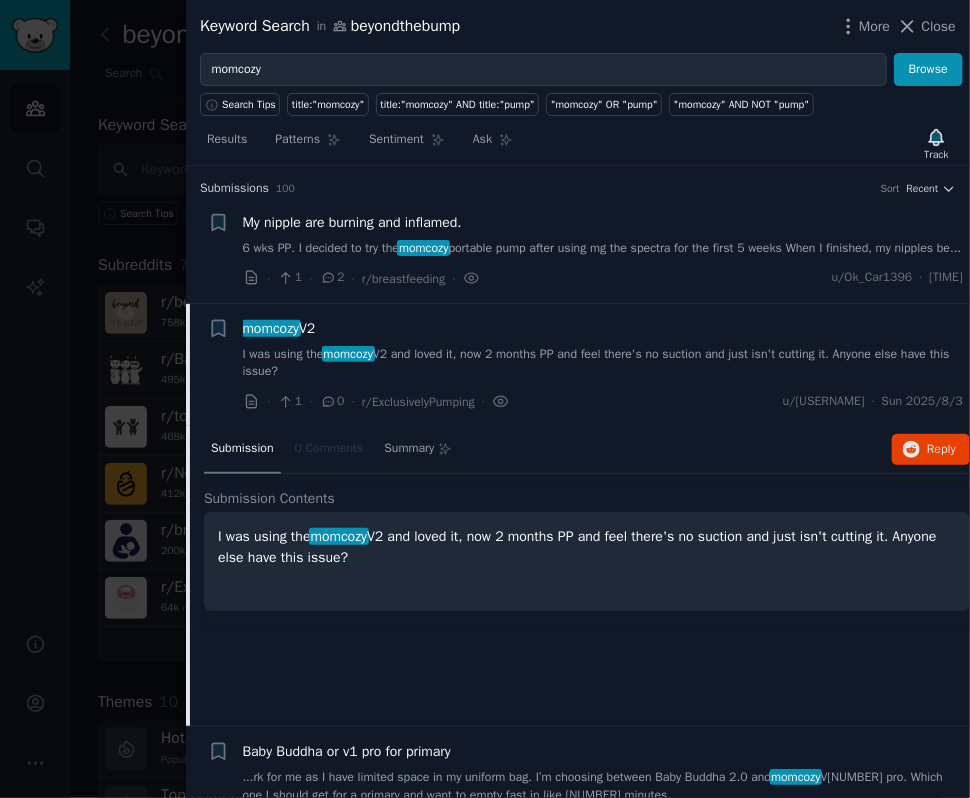 click on "6 wks PP.
I decided to try the  momcozy  portable pump after using mg the spectra for the first 5 weeks   When I finished, my nipples be..." at bounding box center (603, 249) 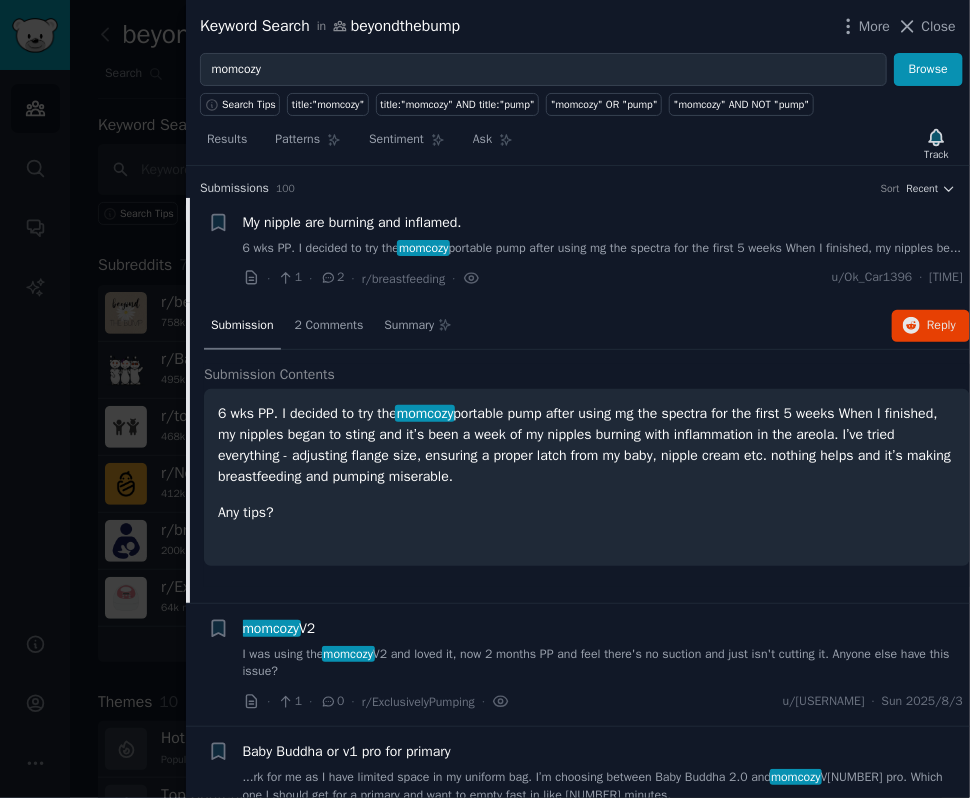 scroll, scrollTop: 31, scrollLeft: 0, axis: vertical 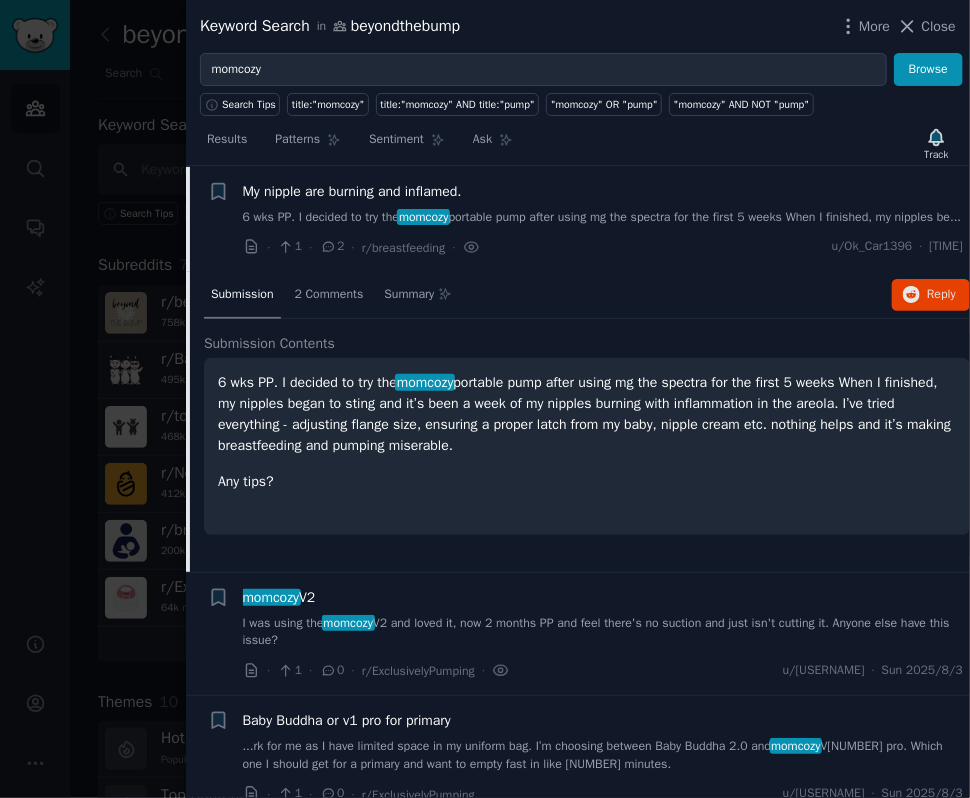 click on "Keyword Search in beyondthebump More Close" at bounding box center (578, 26) 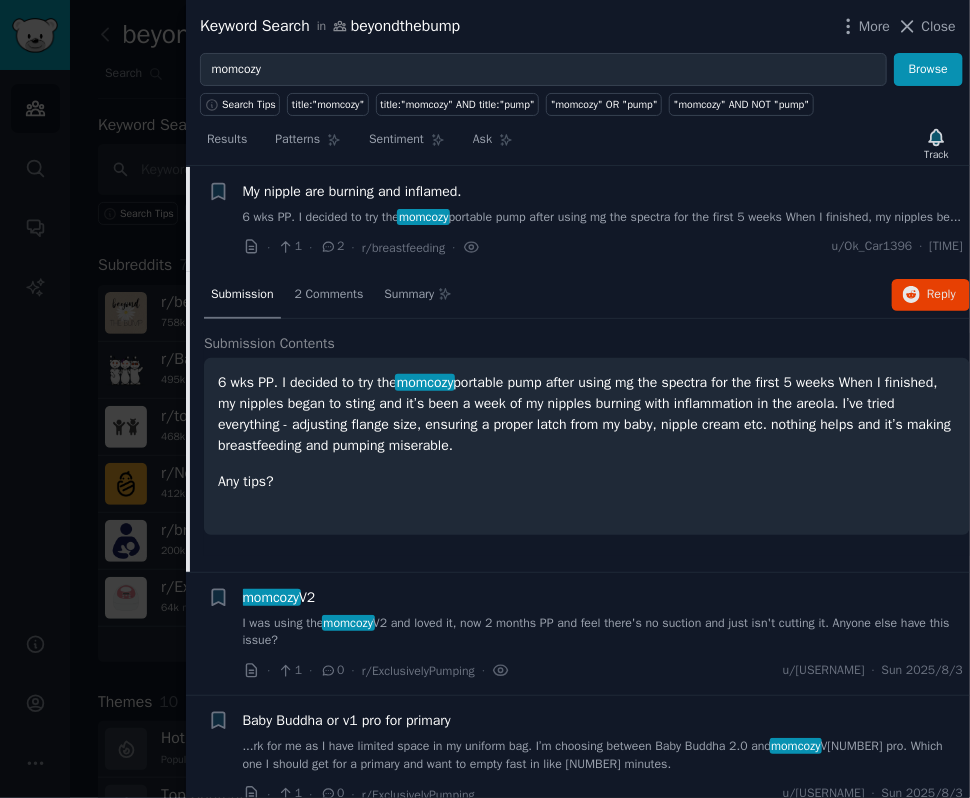 scroll, scrollTop: 0, scrollLeft: 0, axis: both 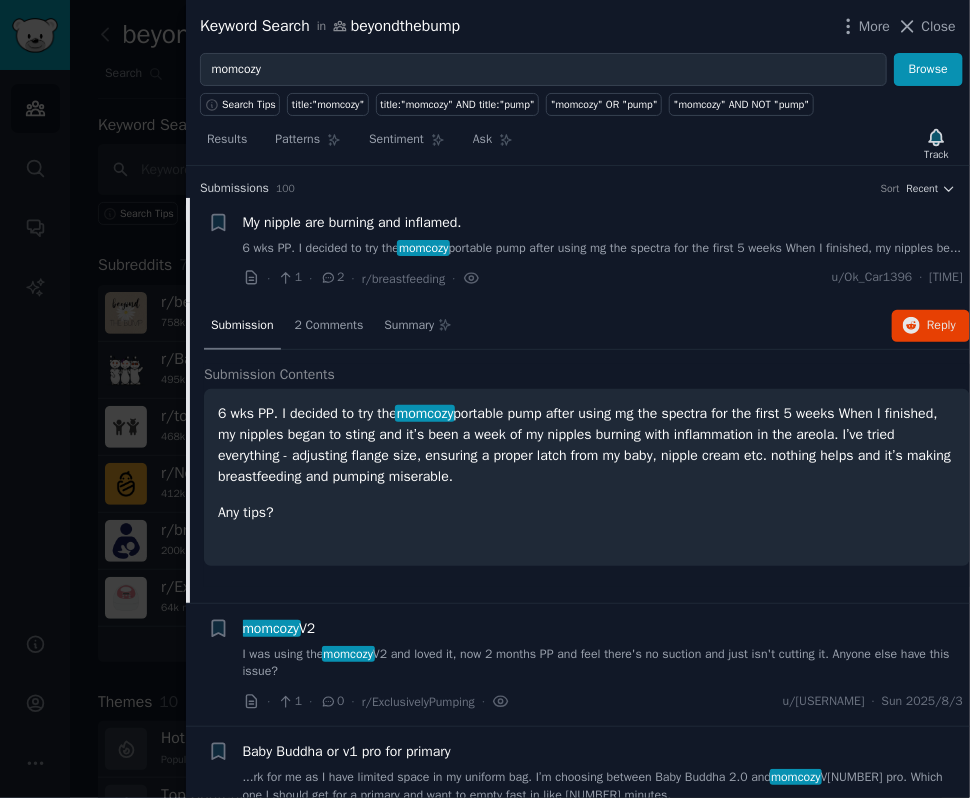 click on "6 wks PP.
I decided to try the  momcozy  portable pump after using mg the spectra for the first 5 weeks   When I finished, my nipples be..." at bounding box center [603, 249] 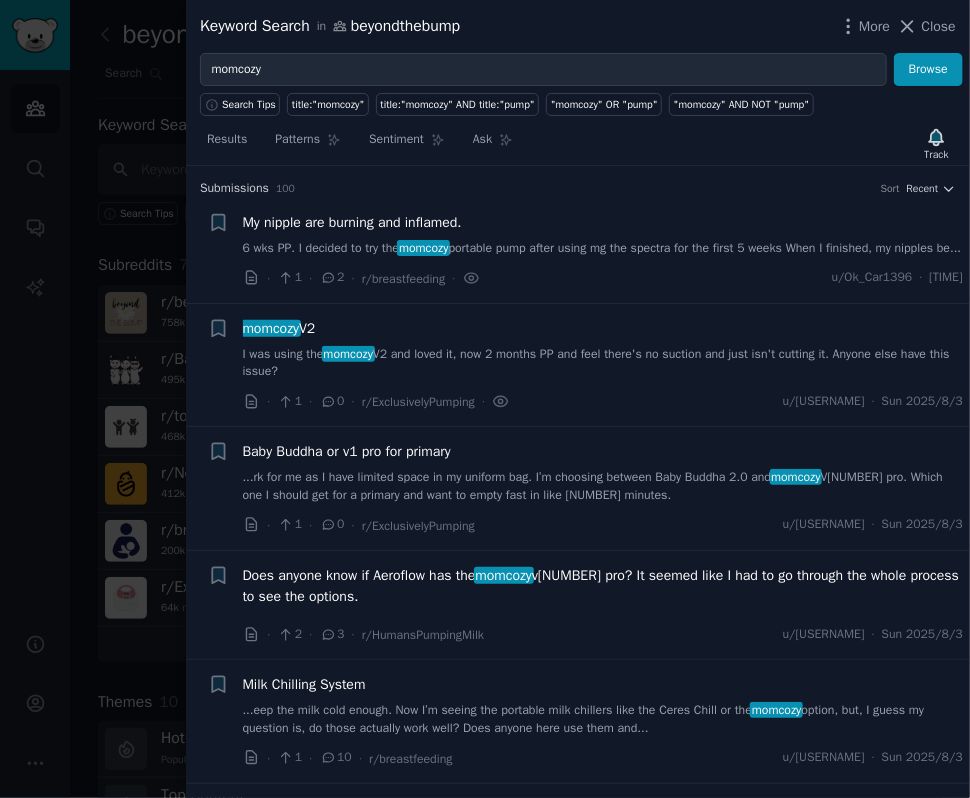 scroll, scrollTop: 31, scrollLeft: 0, axis: vertical 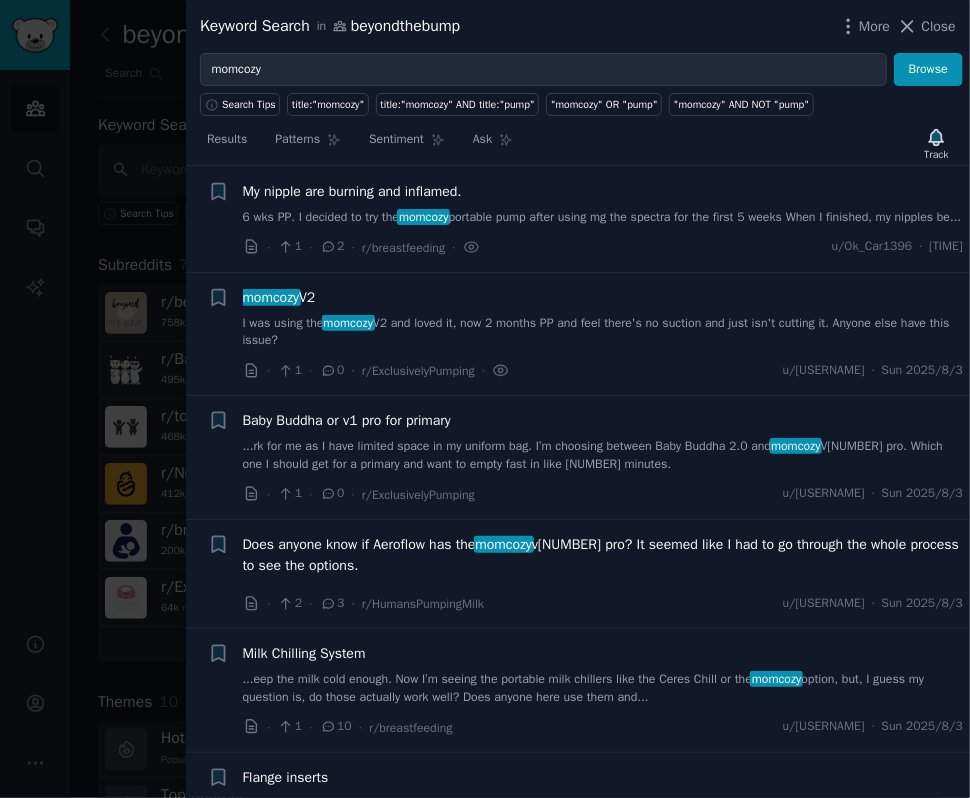 click on "My nipple are burning and inflamed. 6 wks PP.
I decided to try the momcozy portable pump after using mg the spectra for the first 5 weeks When I finished, my nipples be... · 1 · 2 · r/breastfeeding · u/[PERSONAL_INFO] · [TIME]" at bounding box center (603, 219) 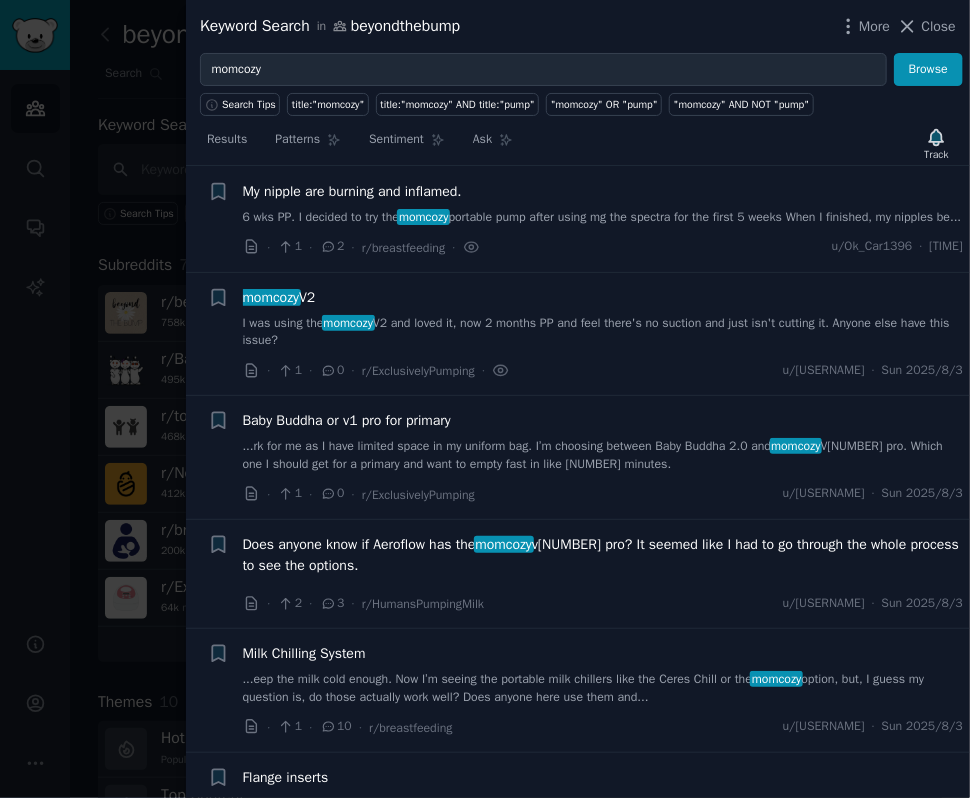 click on "My nipple are burning and inflamed. 6 wks PP.
I decided to try the momcozy portable pump after using mg the spectra for the first 5 weeks When I finished, my nipples be..." at bounding box center [603, 204] 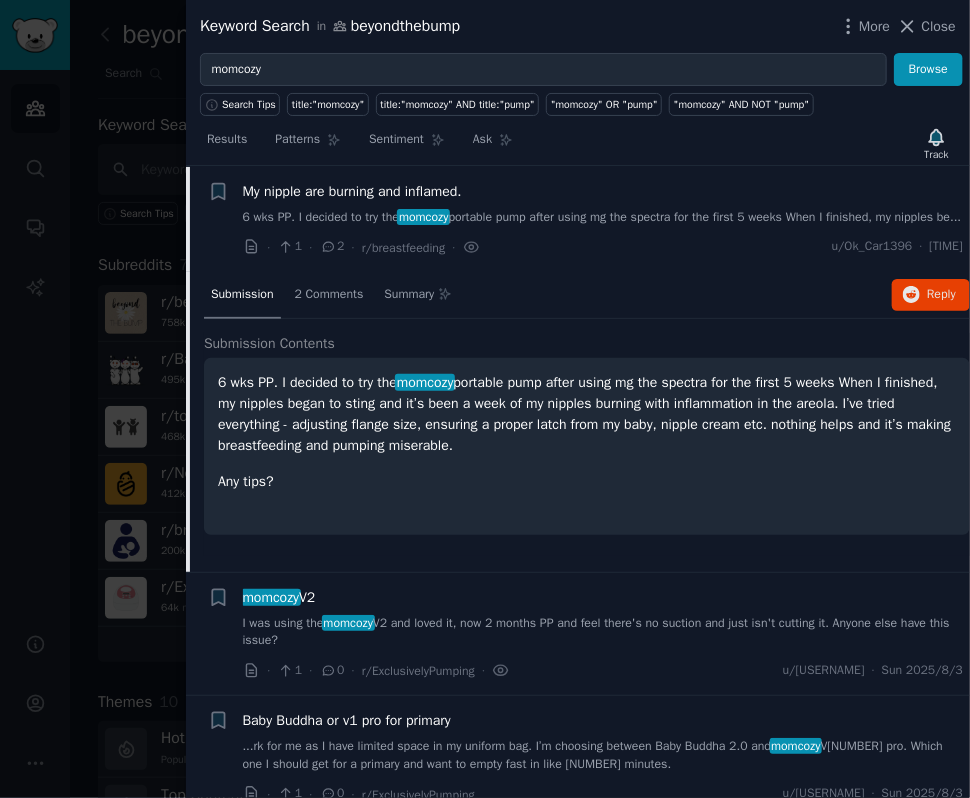 click on "6 wks PP.
I decided to try the  momcozy  portable pump after using mg the spectra for the first 5 weeks   When I finished, my nipples be..." at bounding box center [603, 218] 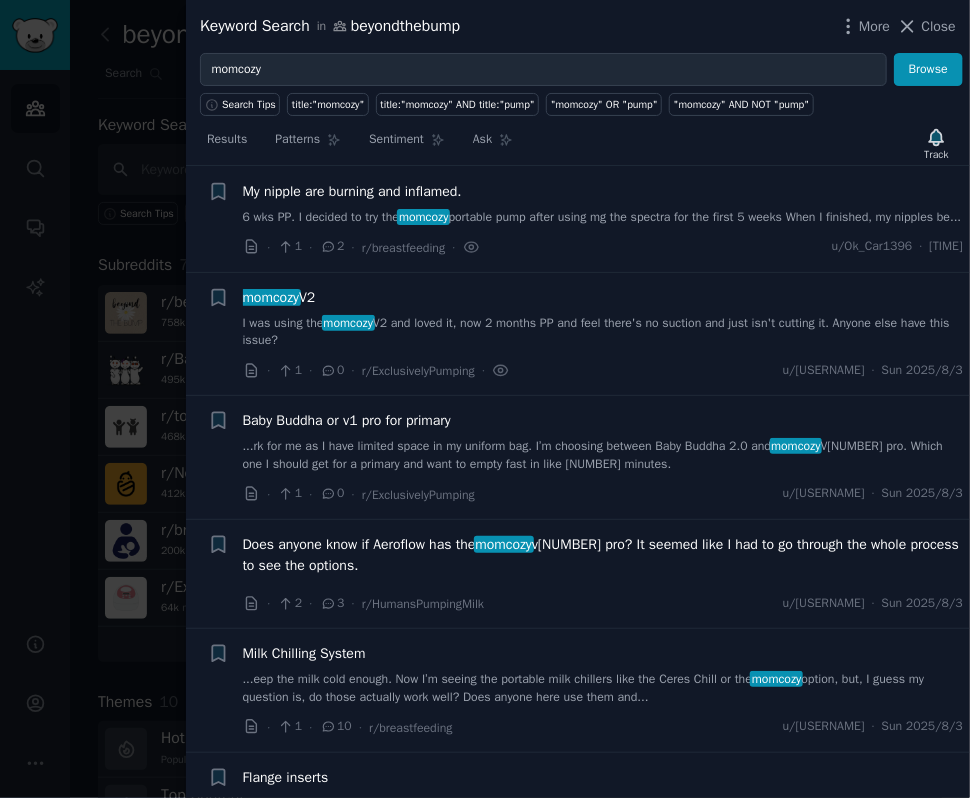 click on "6 wks PP.
I decided to try the  momcozy  portable pump after using mg the spectra for the first 5 weeks   When I finished, my nipples be..." at bounding box center (603, 218) 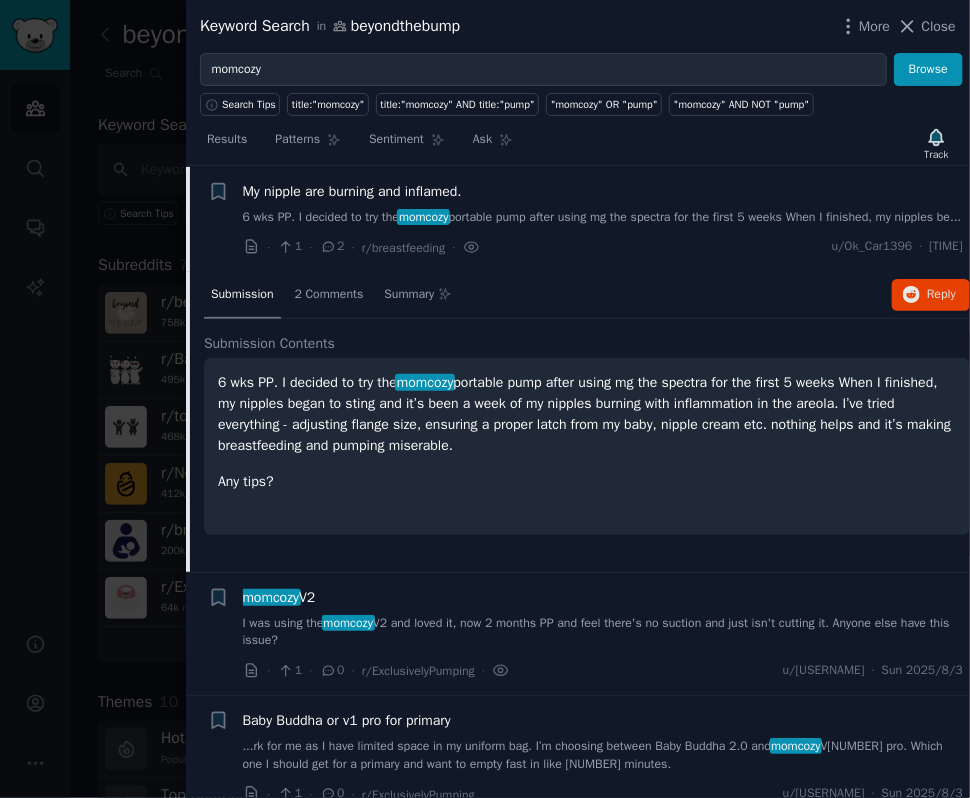click on "6 wks PP.
I decided to try the  momcozy  portable pump after using mg the spectra for the first 5 weeks   When I finished, my nipples be..." at bounding box center [603, 218] 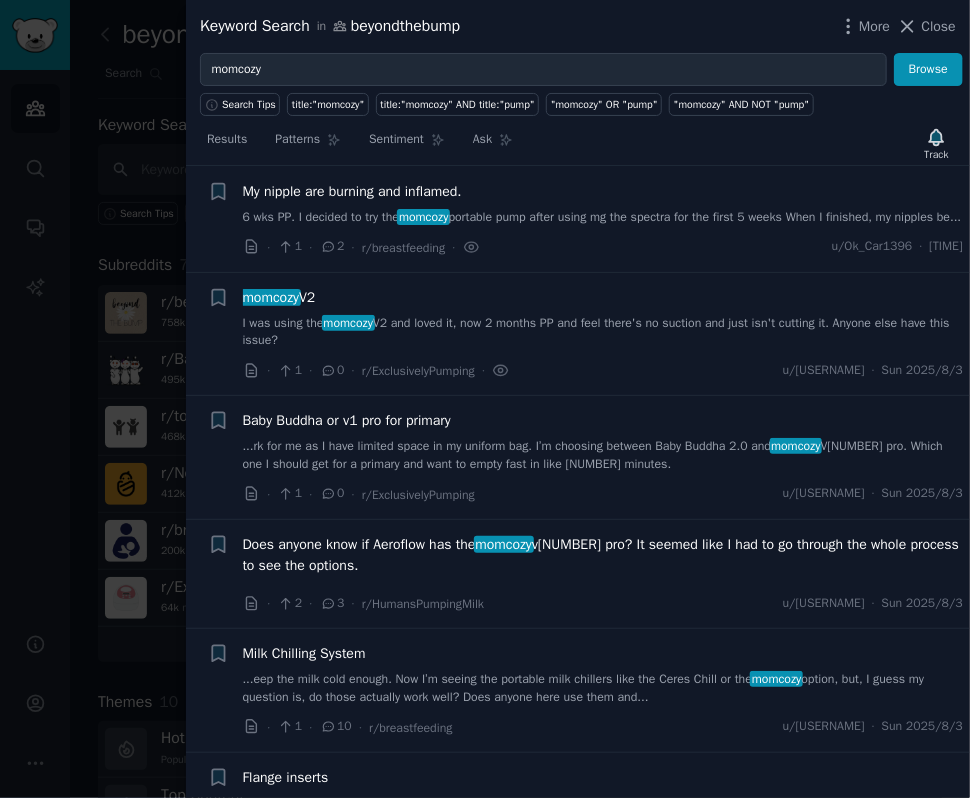 click on "6 wks PP.
I decided to try the  momcozy  portable pump after using mg the spectra for the first 5 weeks   When I finished, my nipples be..." at bounding box center (603, 218) 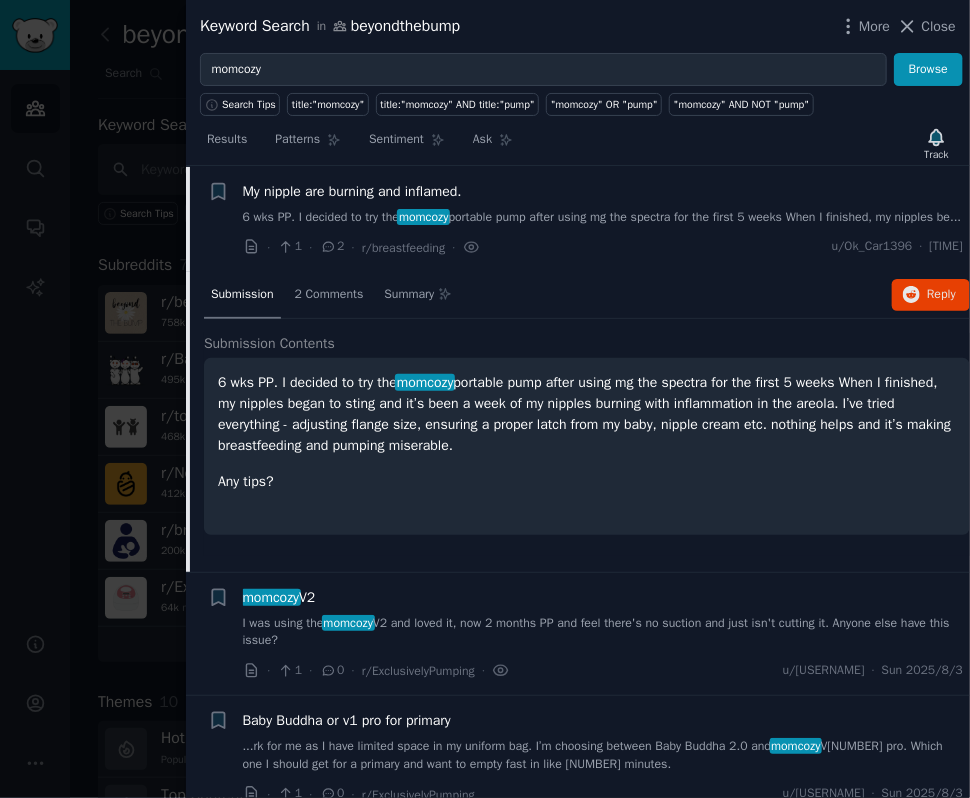 click on "My nipple are burning and inflamed." at bounding box center [352, 191] 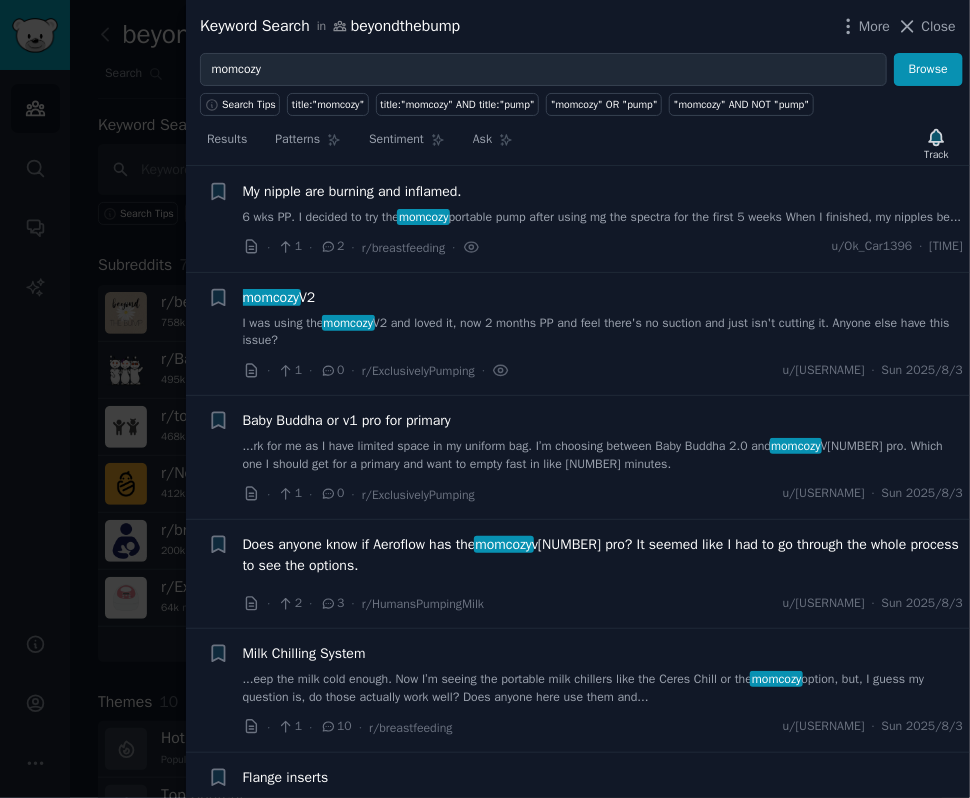 click on "My nipple are burning and inflamed." at bounding box center [352, 191] 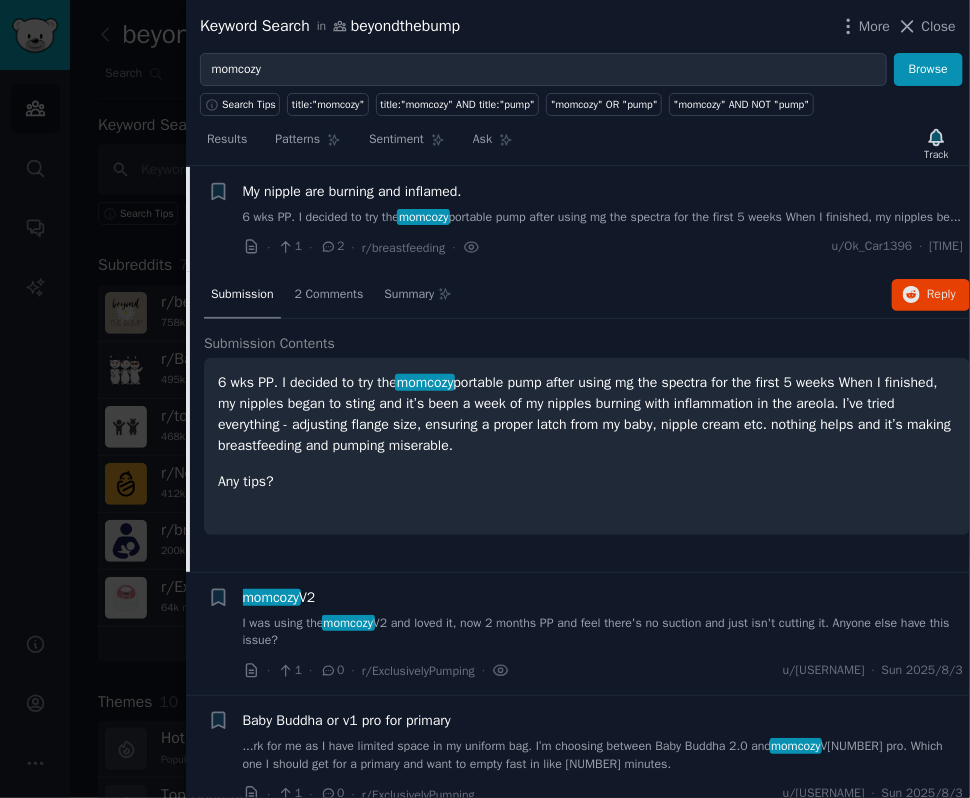 click on "My nipple are burning and inflamed." at bounding box center (352, 191) 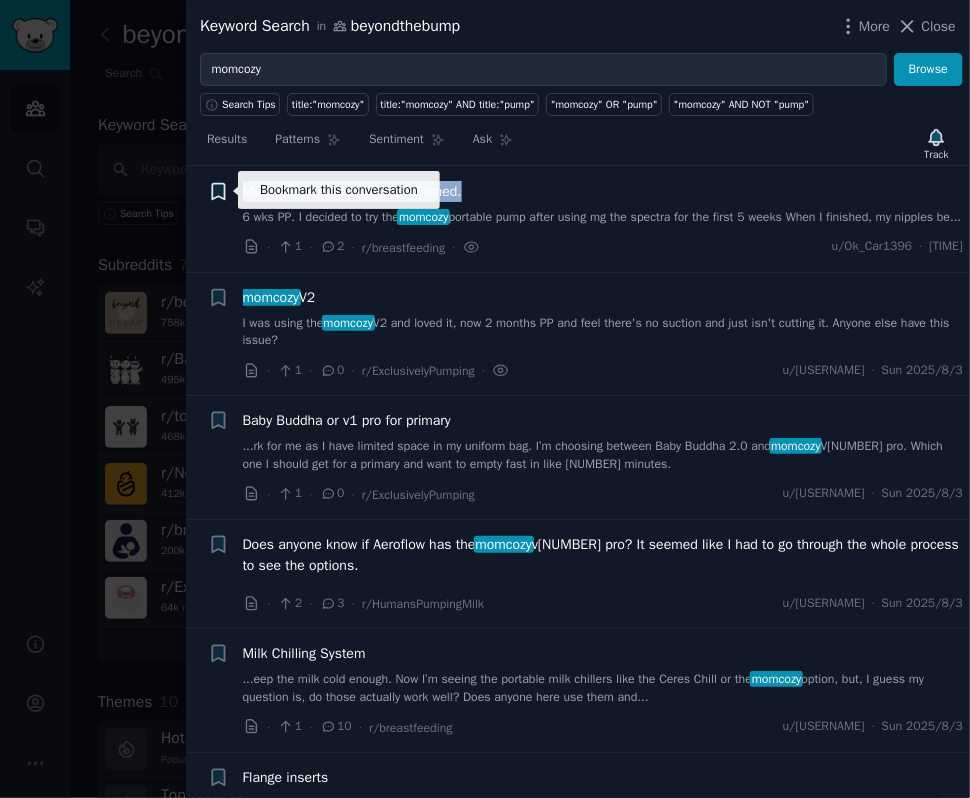 drag, startPoint x: 498, startPoint y: 185, endPoint x: 224, endPoint y: 186, distance: 274.00183 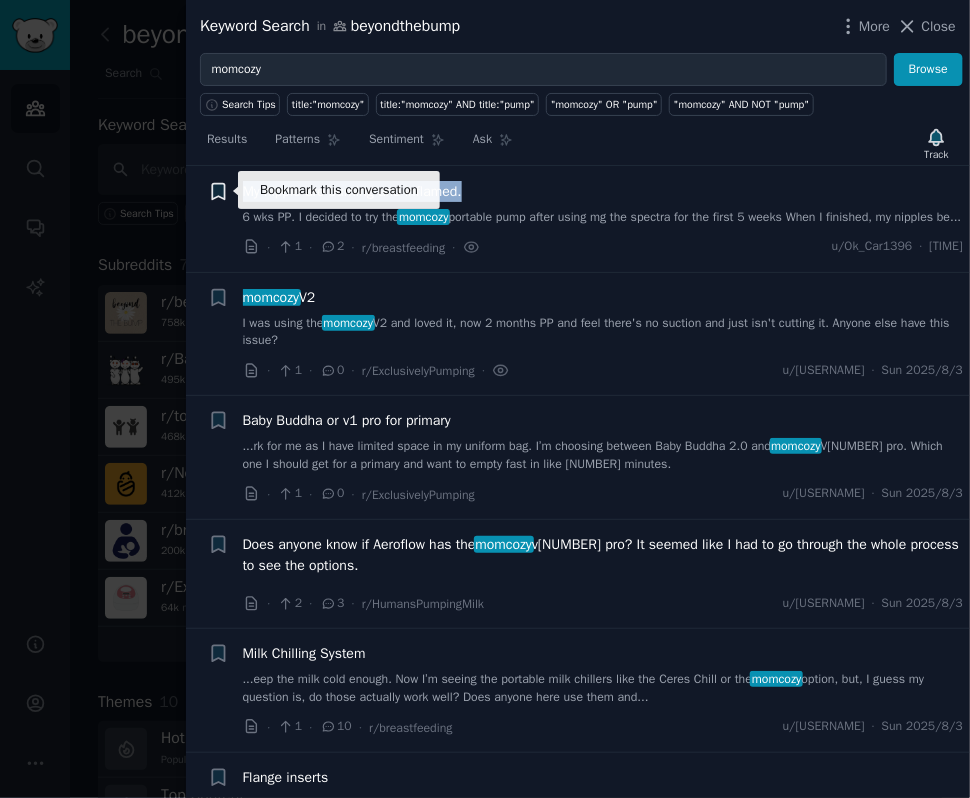 click on "Bookmark this conversation + My nipple are burning and inflamed. 6 wks PP.
I decided to try the momcozy portable pump after using mg the spectra for the first 5 weeks When I finished, my nipples be... · 1 · 2 · r/breastfeeding · u/[USERNAME] · [TIME]" at bounding box center (586, 219) 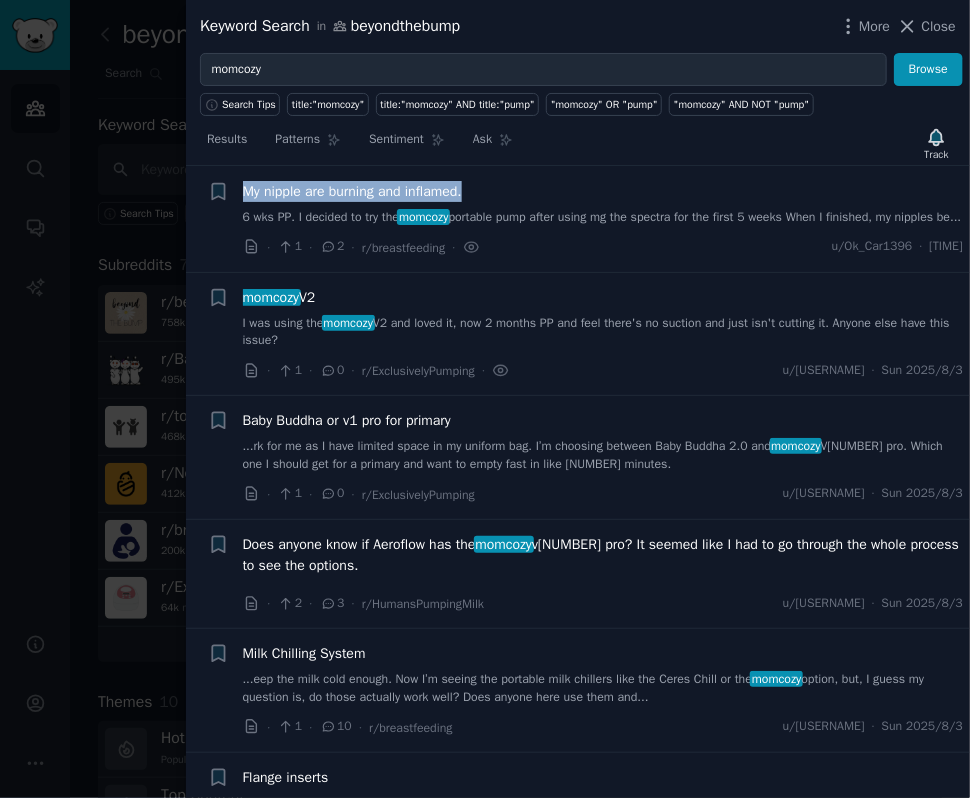 click on "My nipple are burning and inflamed." at bounding box center (603, 191) 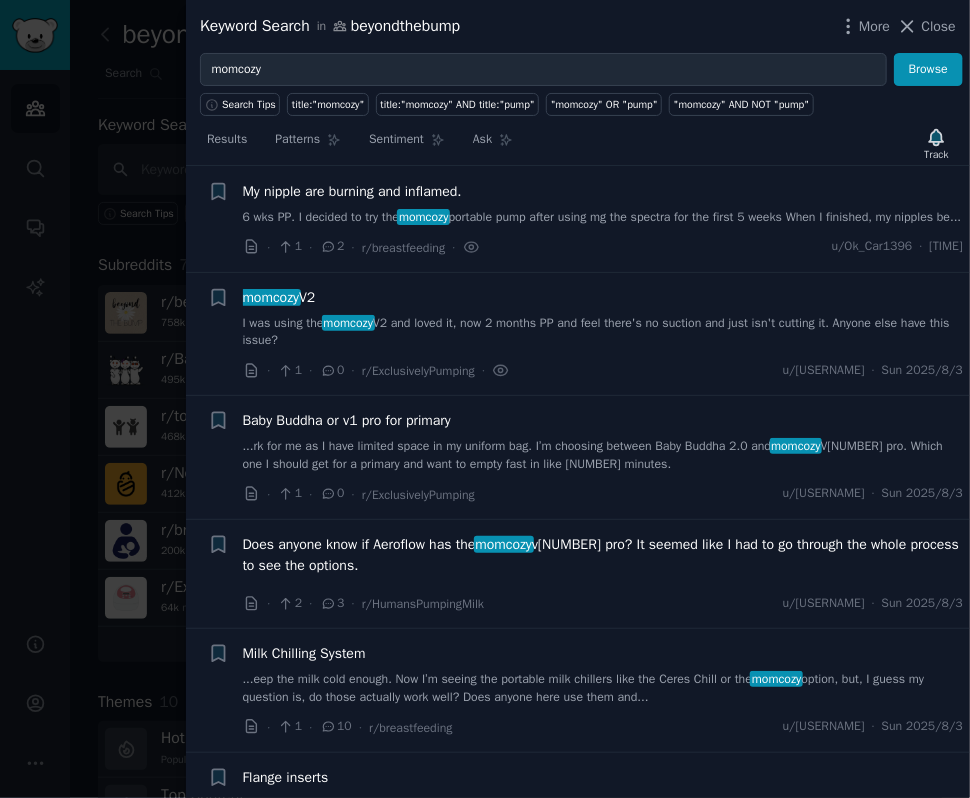 click on "I was using the momcozy V2 and loved it, now 2 months PP and feel there's no suction and just isn't cutting it. Anyone else have this issue?" at bounding box center [603, 332] 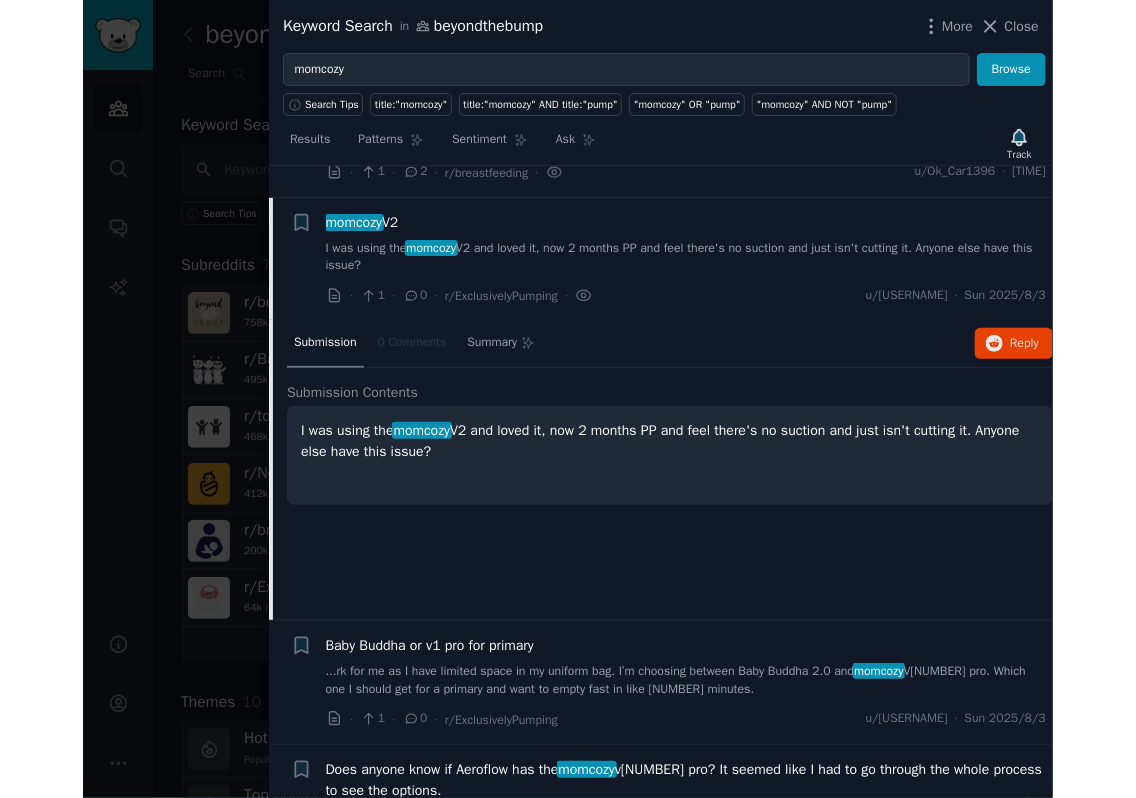 scroll, scrollTop: 155, scrollLeft: 0, axis: vertical 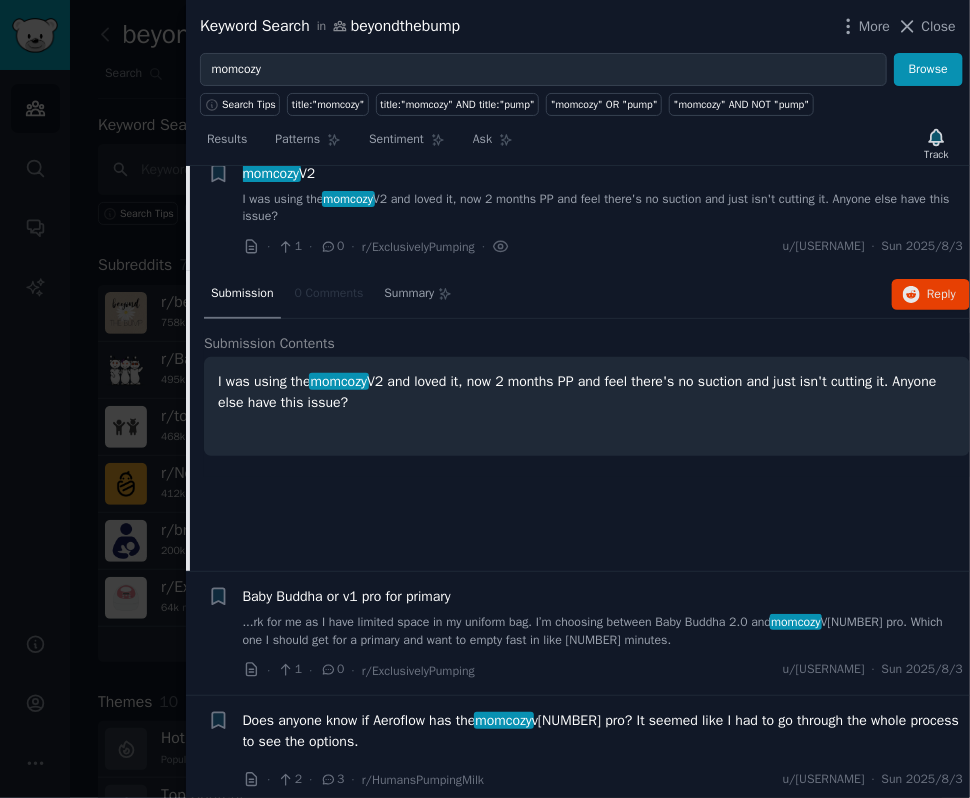 click on "I was using the momcozy V2 and loved it, now 2 months PP and feel there's no suction and just isn't cutting it. Anyone else have this issue?" at bounding box center [603, 208] 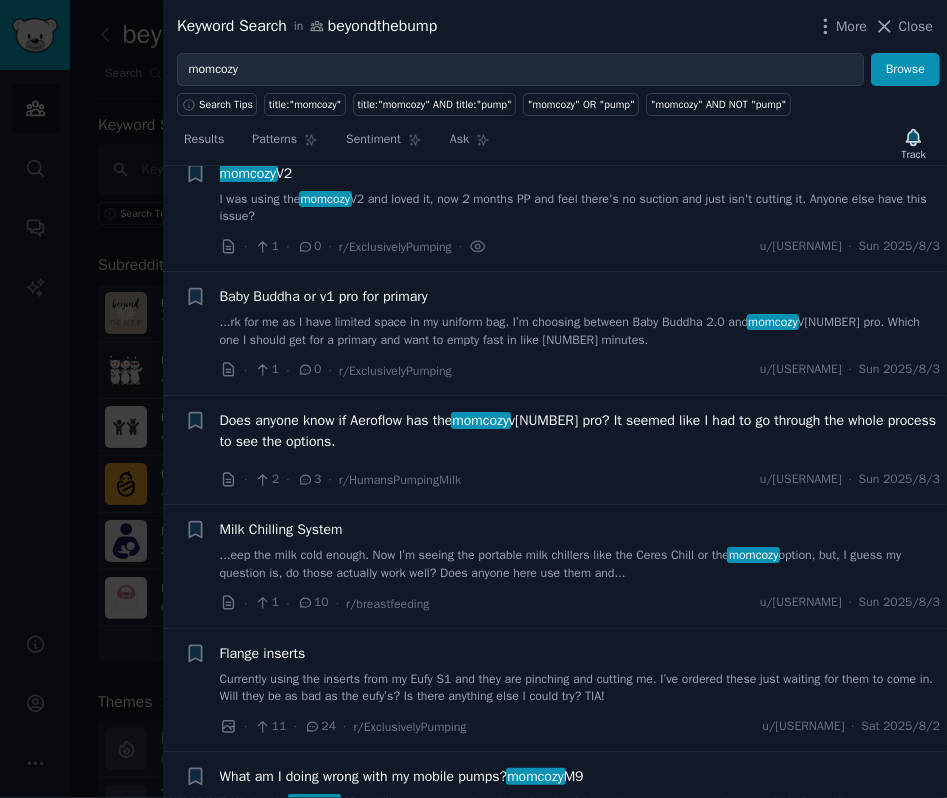 click at bounding box center [473, 399] 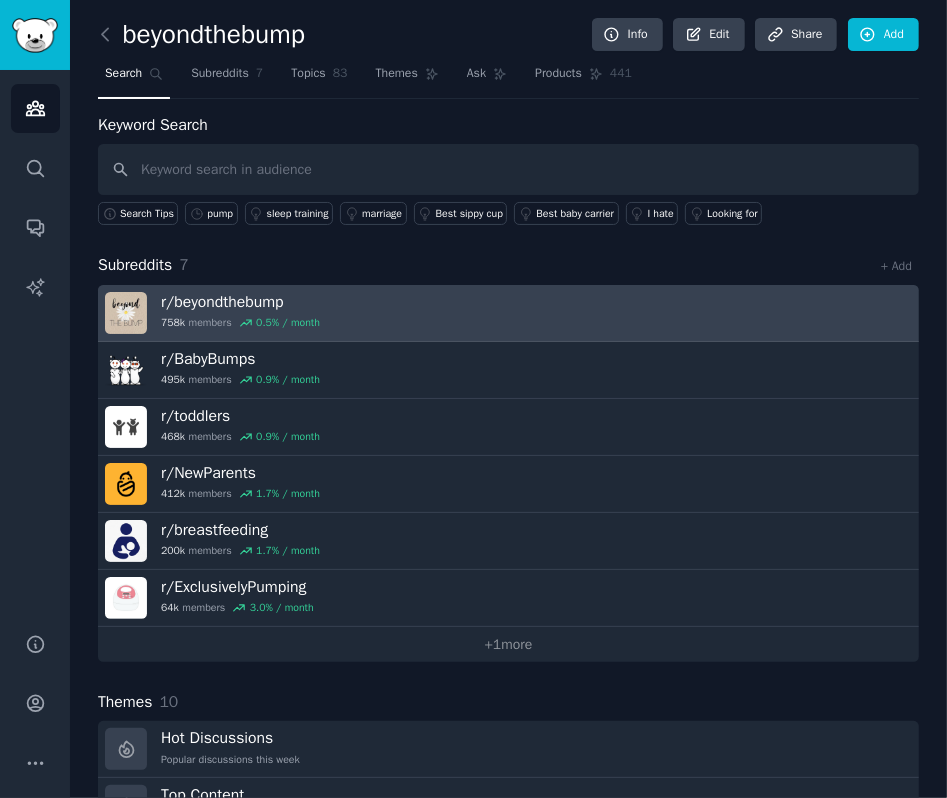click on "r/ beyondthebump" at bounding box center [240, 302] 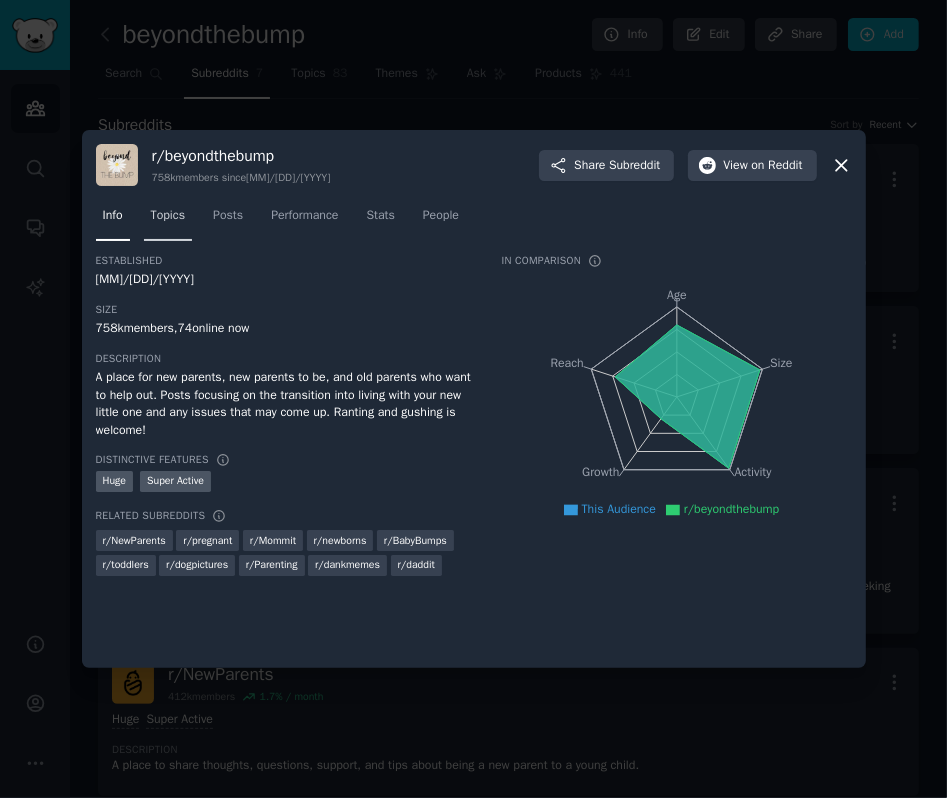 click on "Topics" at bounding box center (168, 216) 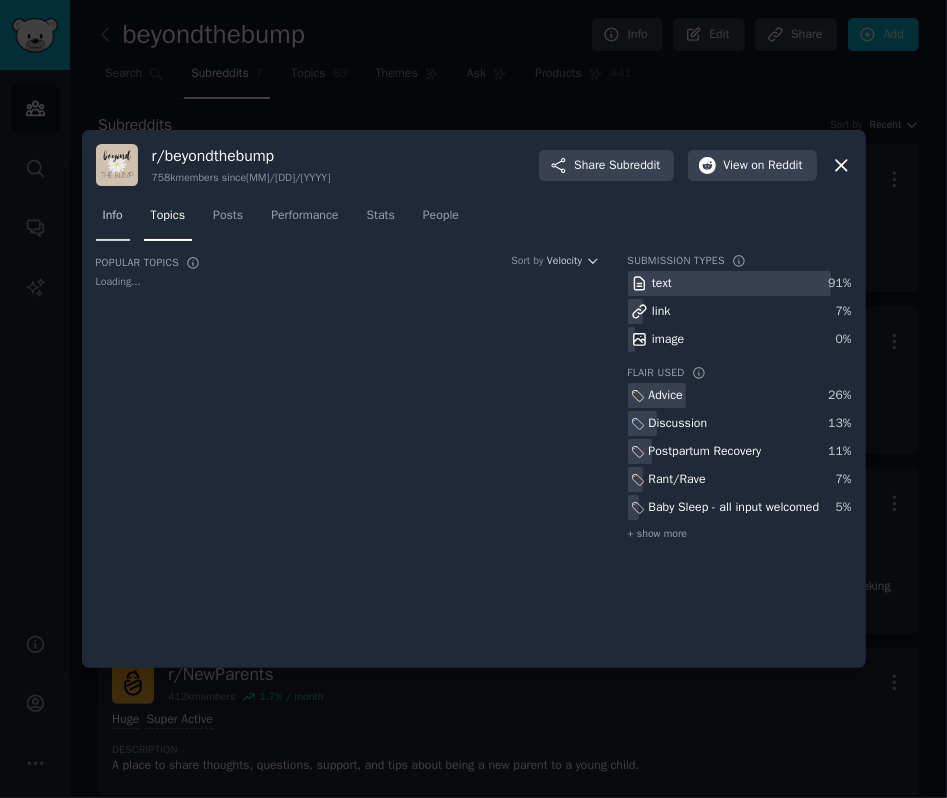 click on "Info" at bounding box center [113, 220] 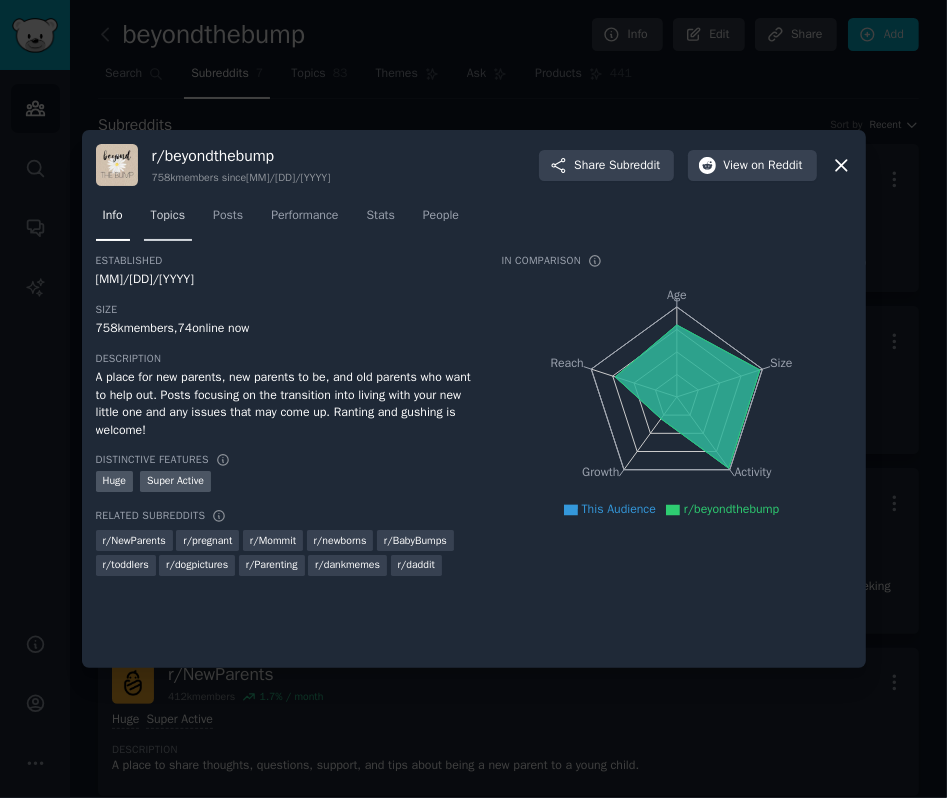 click on "Topics" at bounding box center [168, 216] 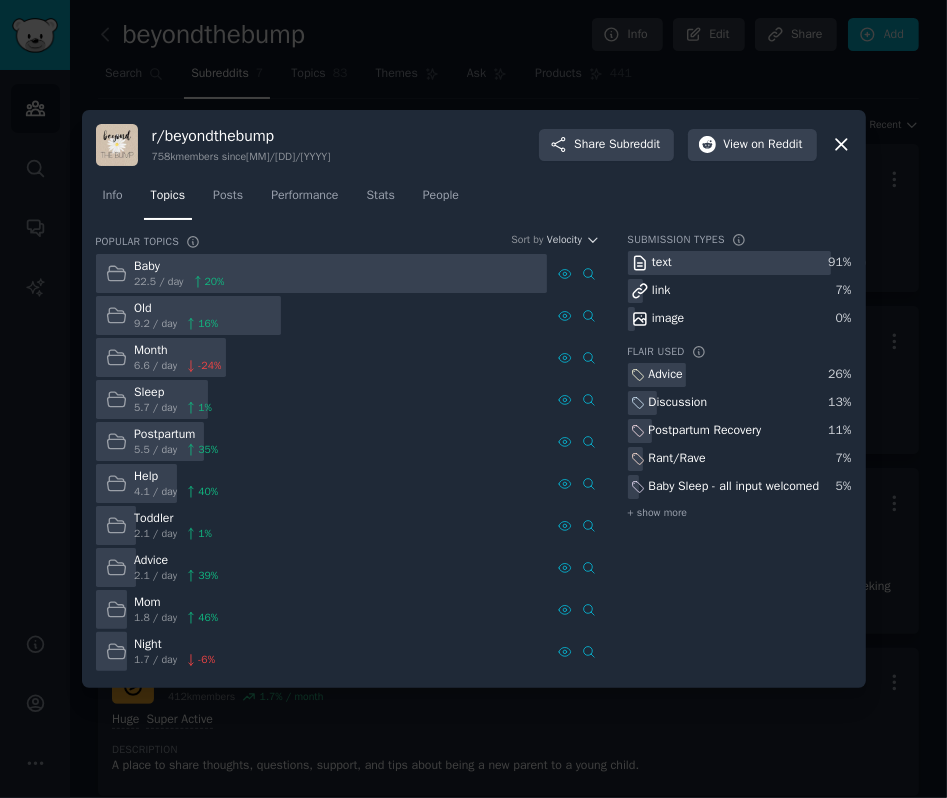 click on "Baby [NUMBER] / day [NUMBER] %" at bounding box center (165, 273) 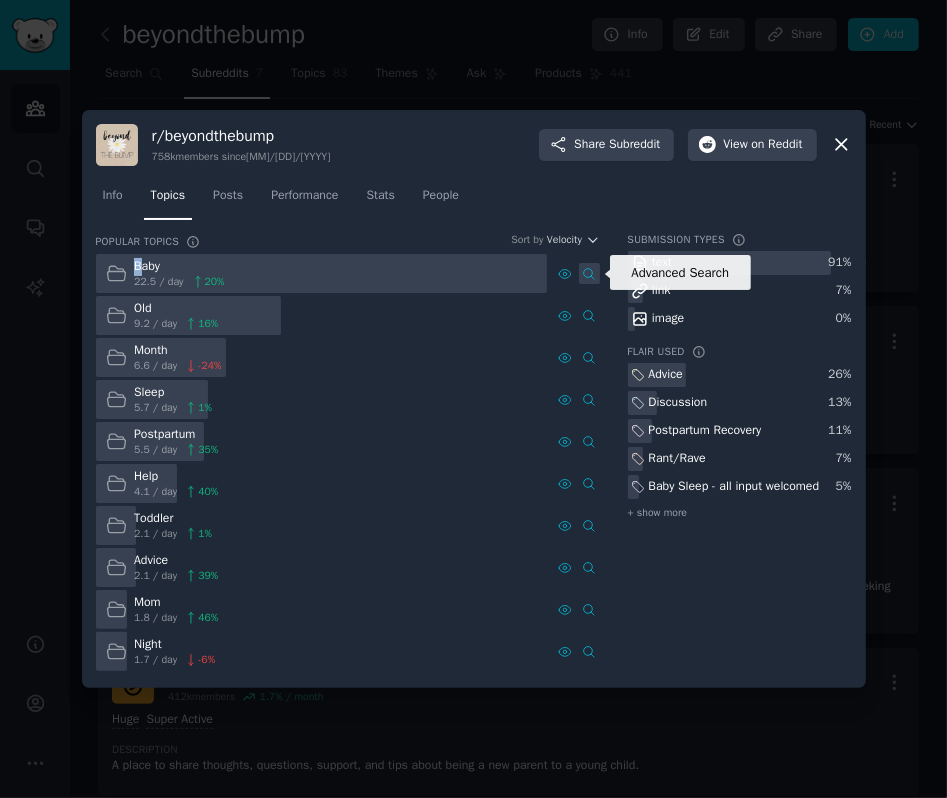 click 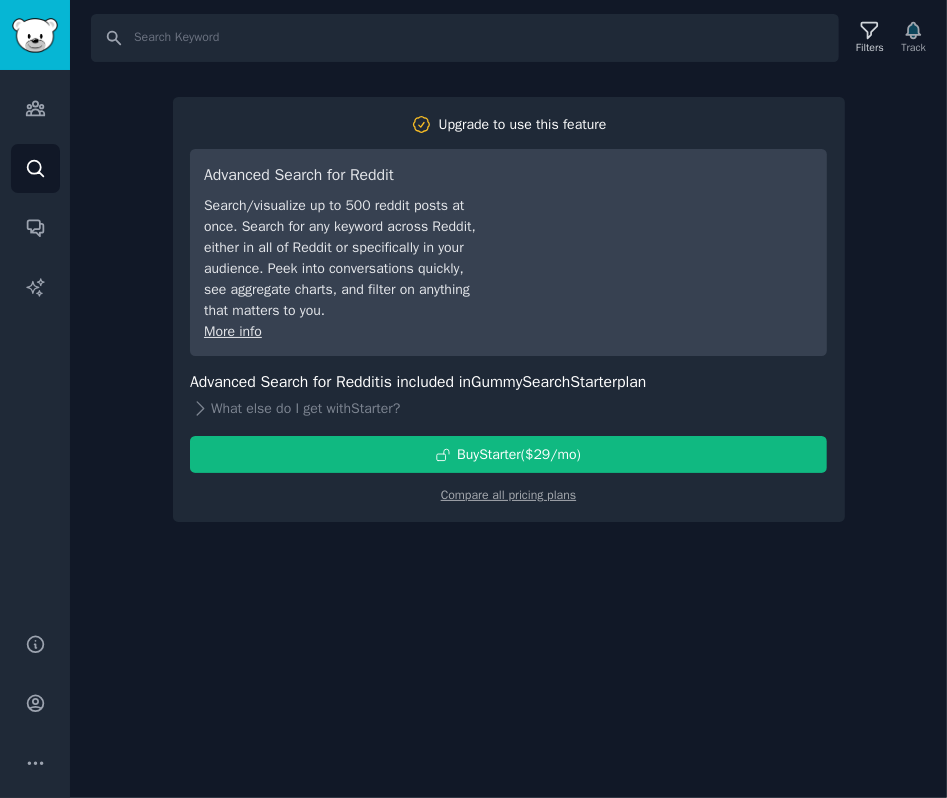 click on "Search Filters Track Upgrade to use this feature Advanced Search for Reddit Search/visualize up to 500 reddit posts at once. Search for any keyword across Reddit, either in all of Reddit or specifically in your audience. Peek into conversations quickly, see aggregate charts, and filter on anything that matters to you. More info Advanced Search for Reddit  is included in  GummySearch  Starter  plan What else do I get with  Starter ? Buy  Starter  ($ 29 /mo ) Compare all pricing plans" at bounding box center [508, 399] 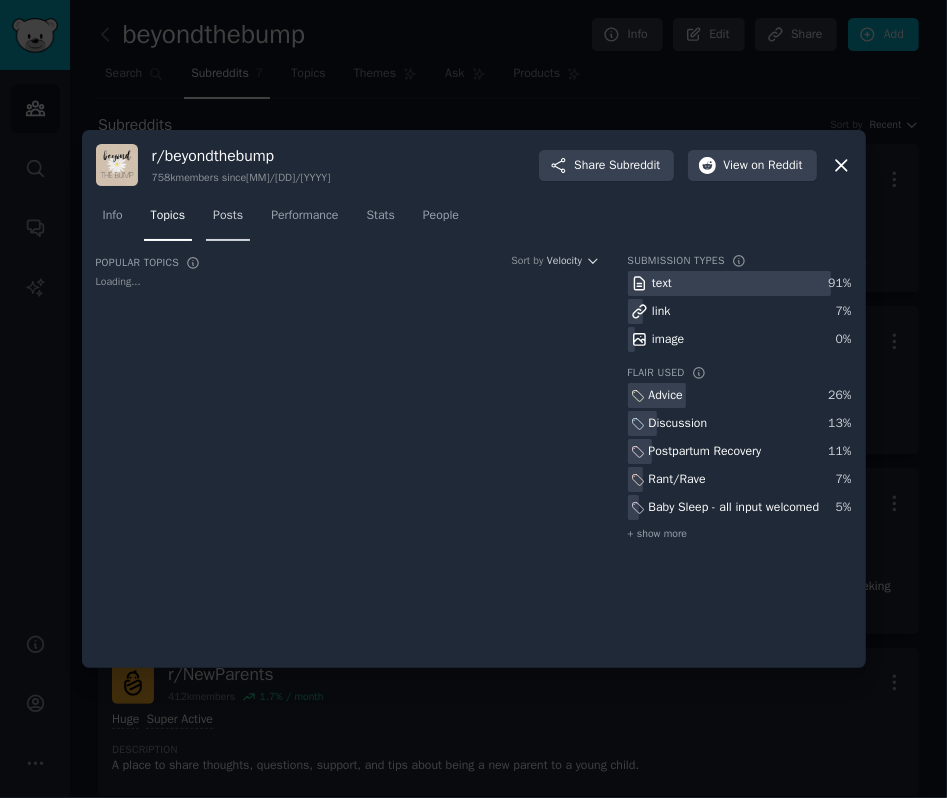 click on "Posts" at bounding box center (228, 216) 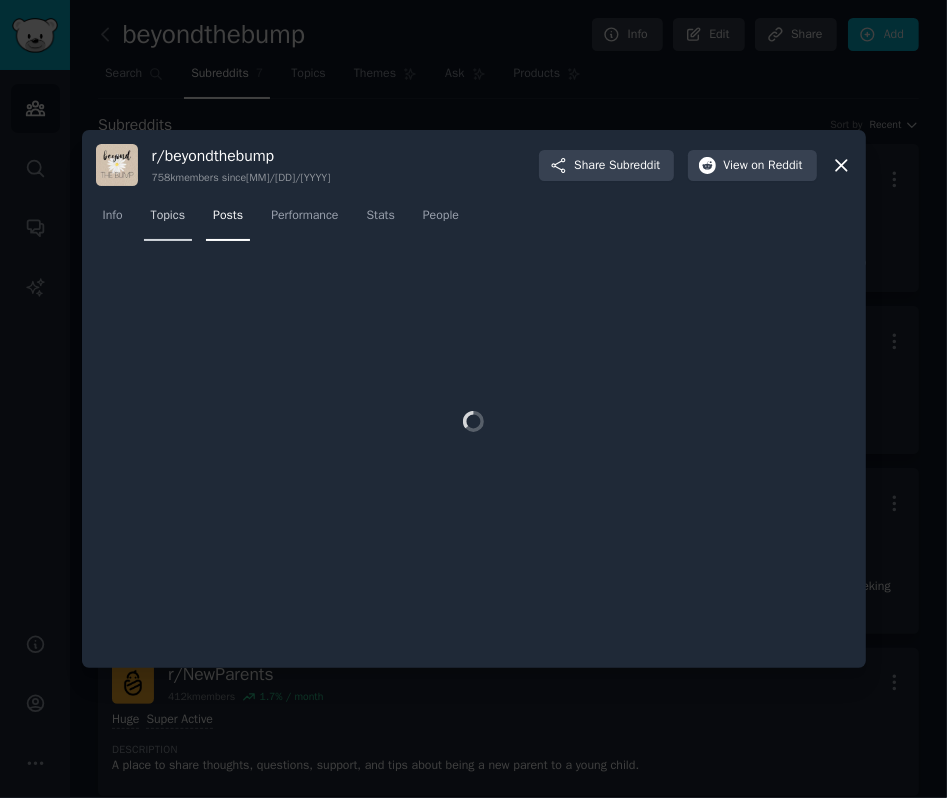 click on "r/ beyondthebump 758k  members since  04/29/2012 Share  Subreddit View  on Reddit Info Topics Posts Performance Stats People" at bounding box center (474, 399) 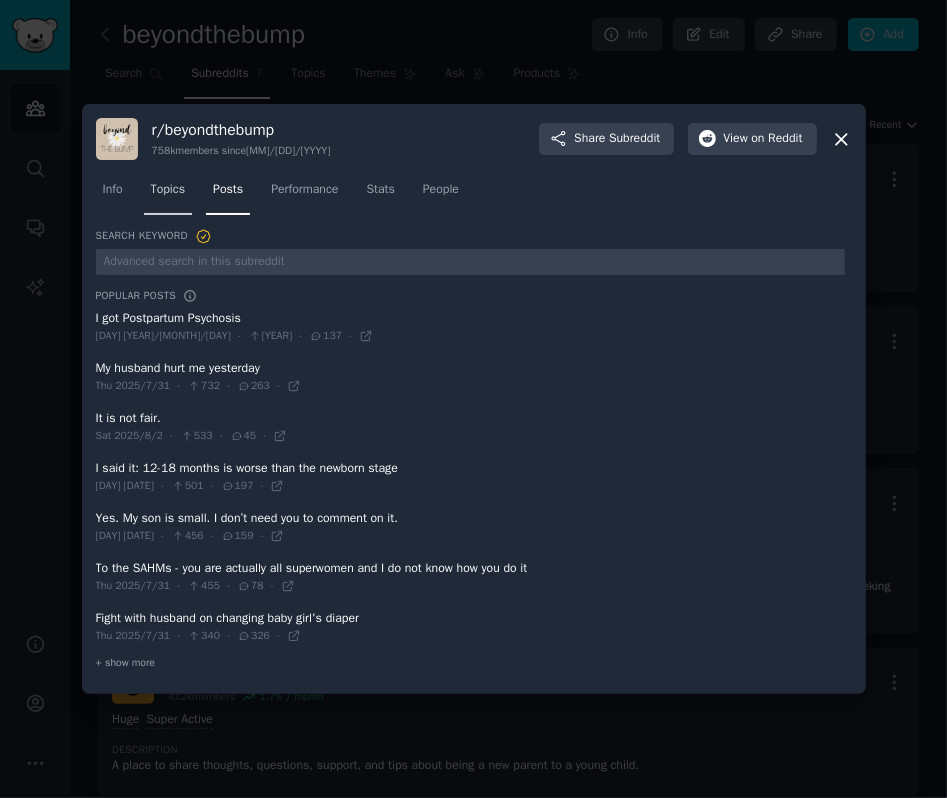 click on "Topics" at bounding box center [168, 190] 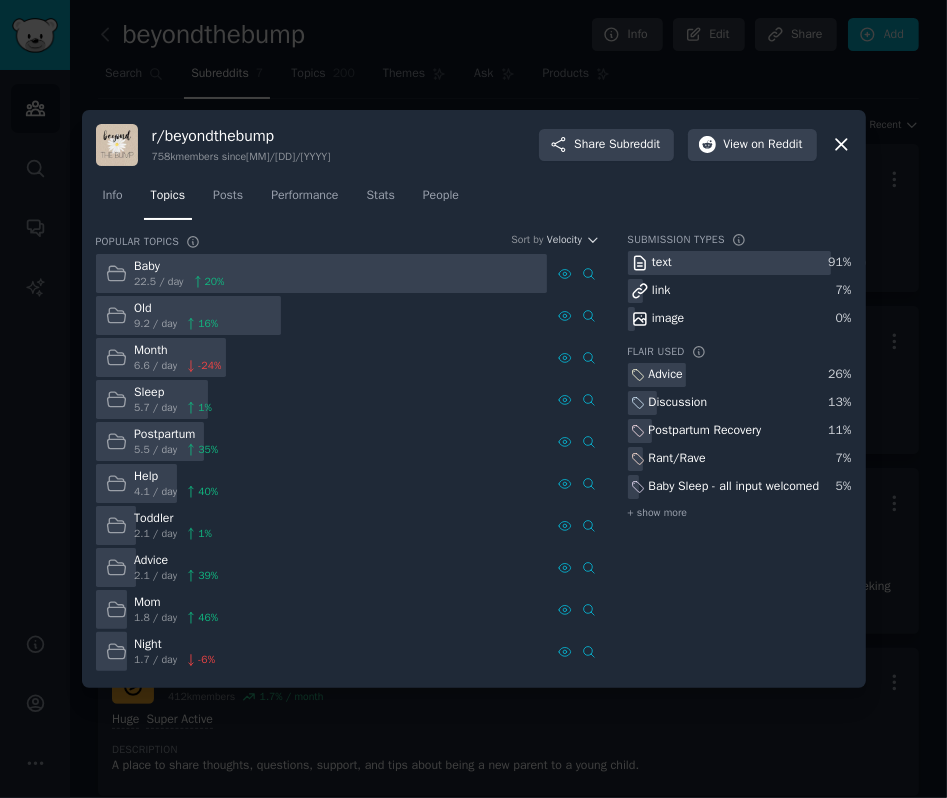 click at bounding box center (473, 399) 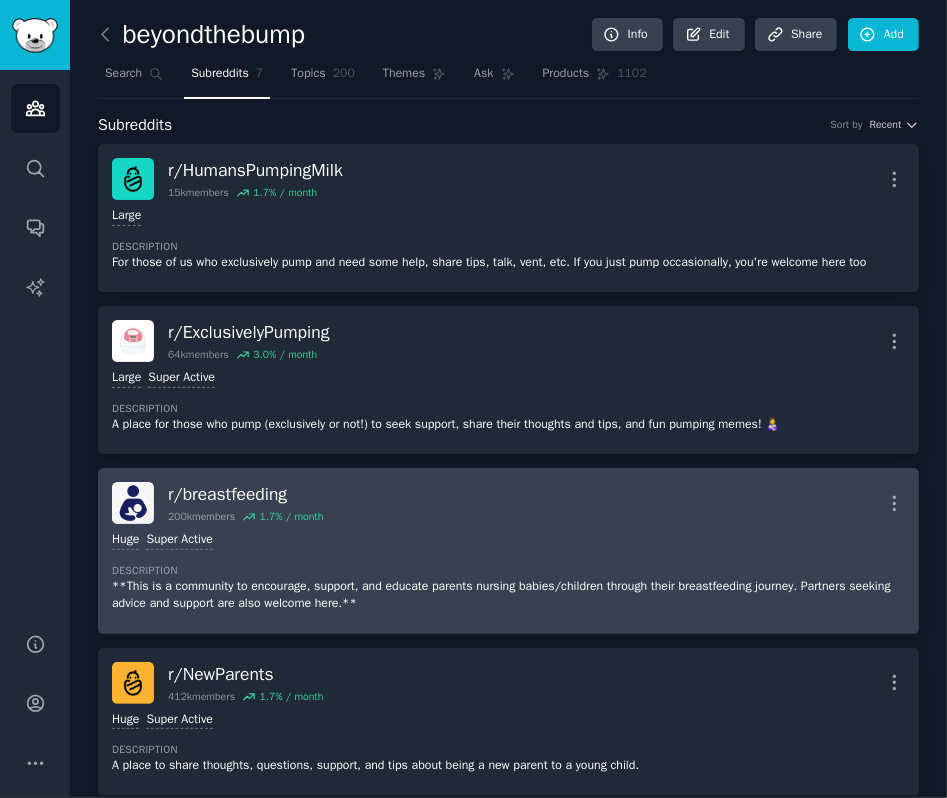 click on "r/ breastfeeding" at bounding box center (245, 494) 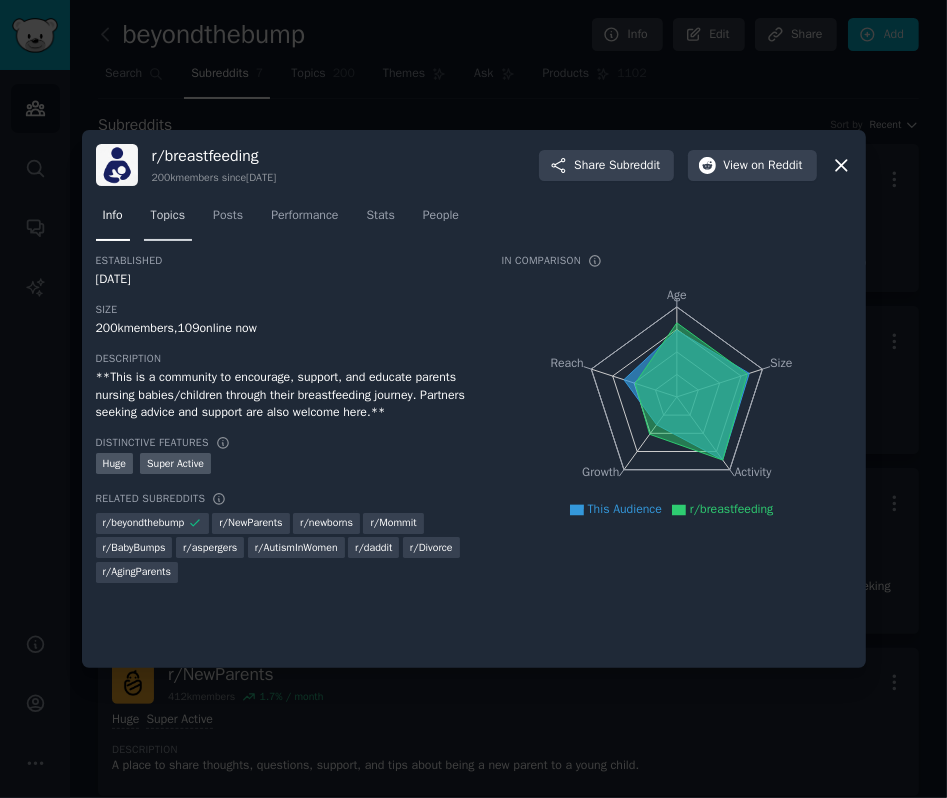 click on "Topics" at bounding box center (168, 216) 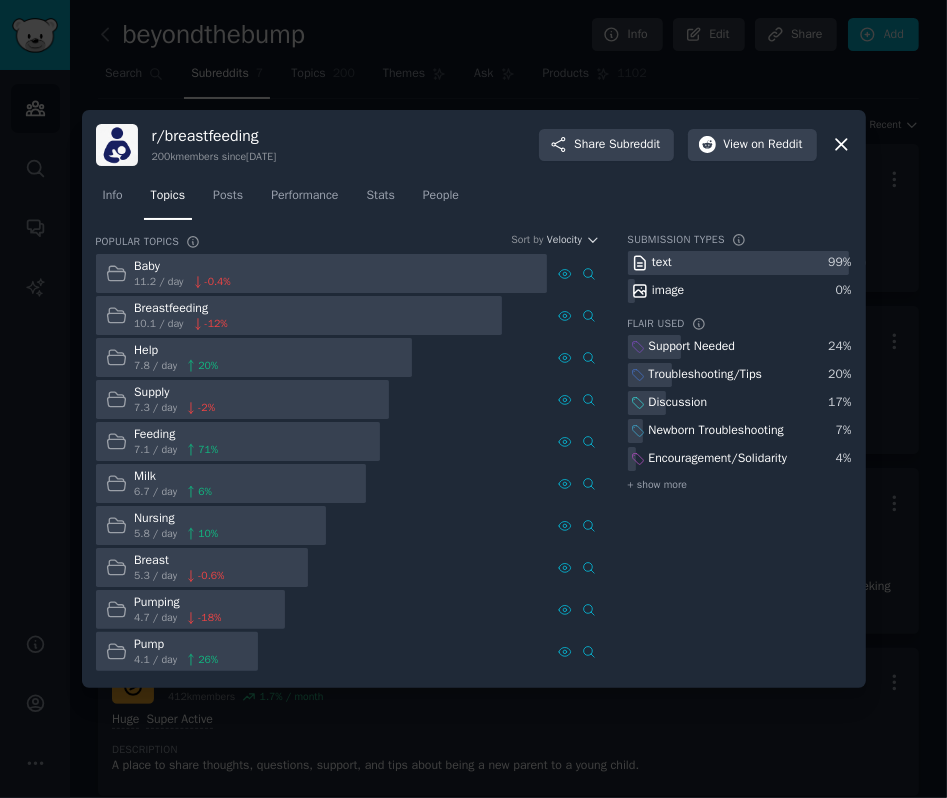 click at bounding box center (739, 263) 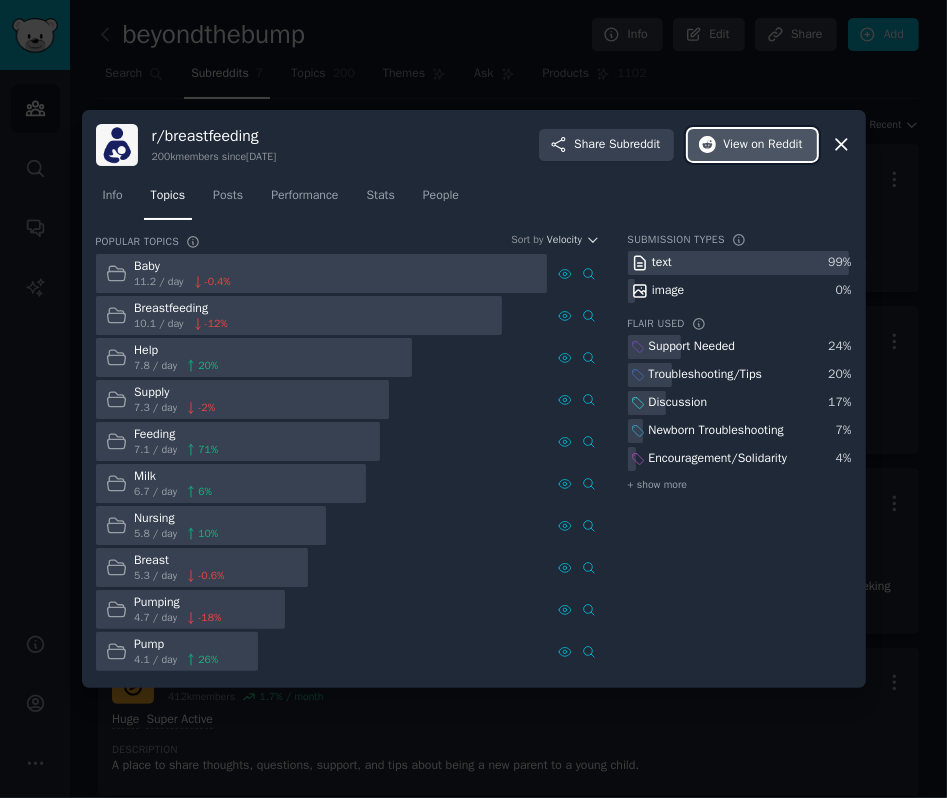 click on "on Reddit" at bounding box center (776, 145) 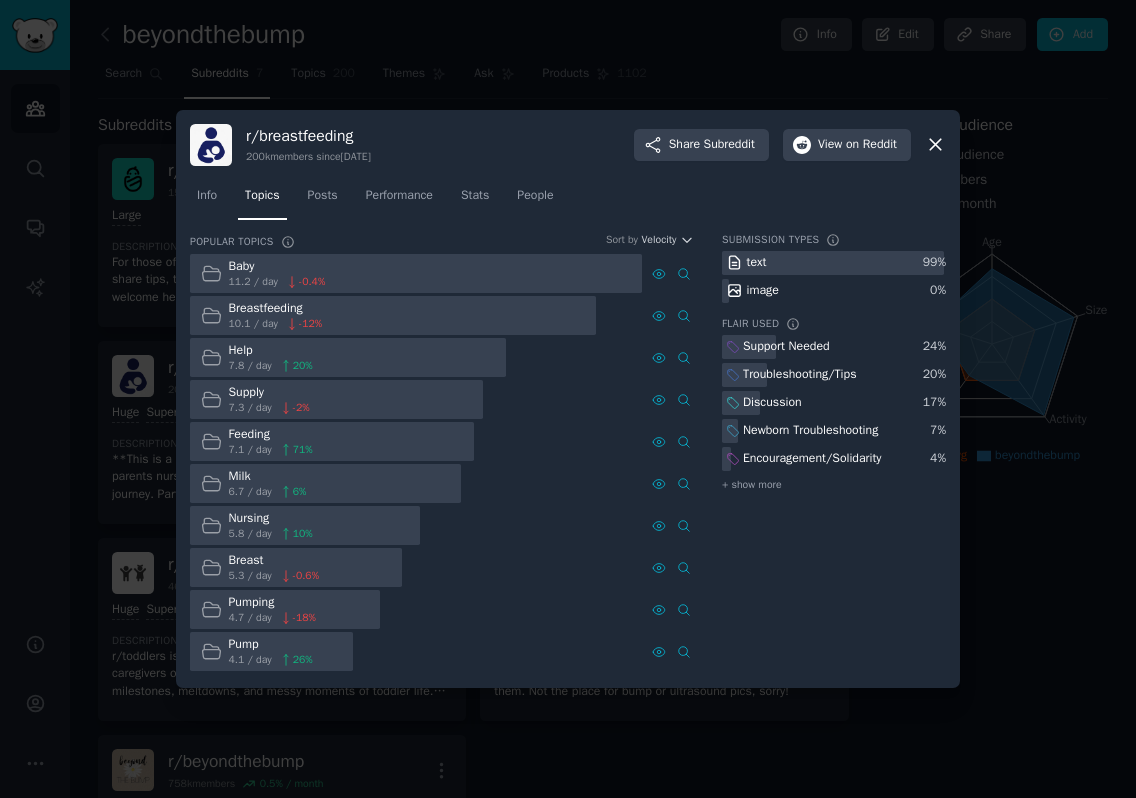 click on "Popular Topics Sort by Velocity Baby 11.2 / day -0.4 % Advanced Search Breastfeeding 10.1 / day -12 % Advanced Search Help 7.8 / day 20 % Supply 7.3 / day -2 % Feeding 7.1 / day 71 % Milk 6.7 / day 6 % Nursing 5.8 / day 10 % Breast 5.3 / day -0.6 % Pumping 4.7 / day -18 % Pump 4.1 / day 26 %" at bounding box center (442, 452) 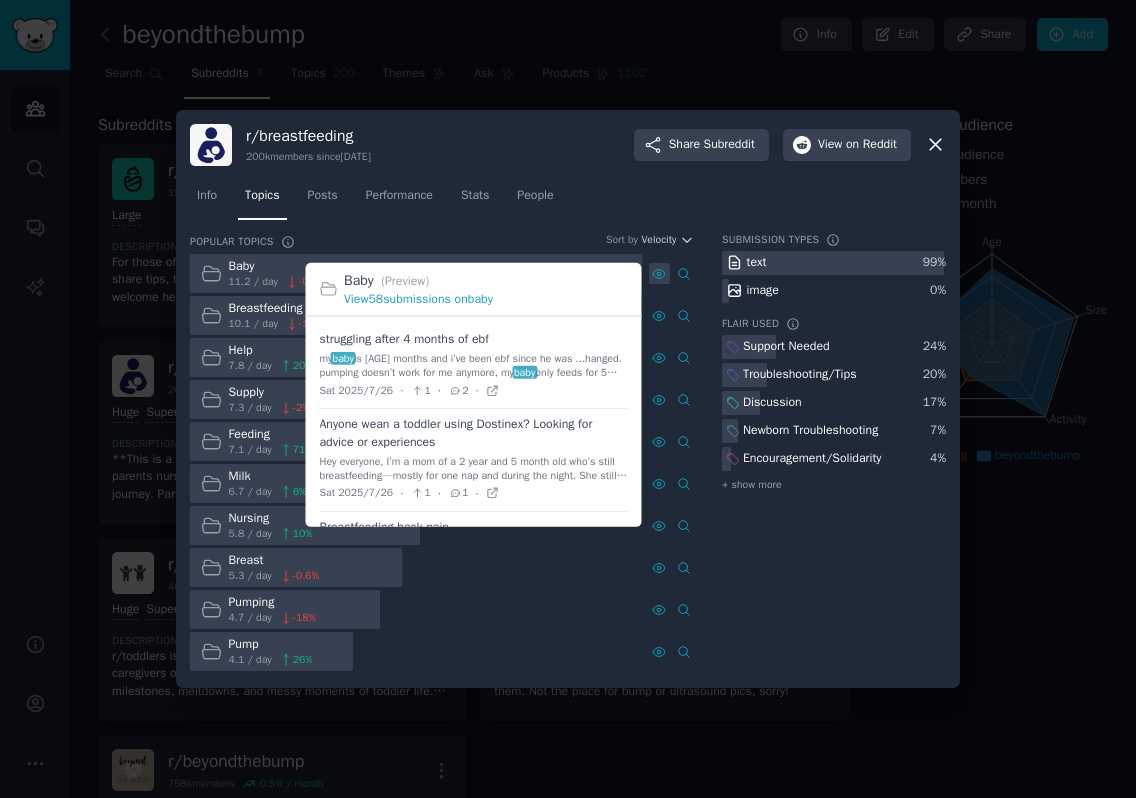 click 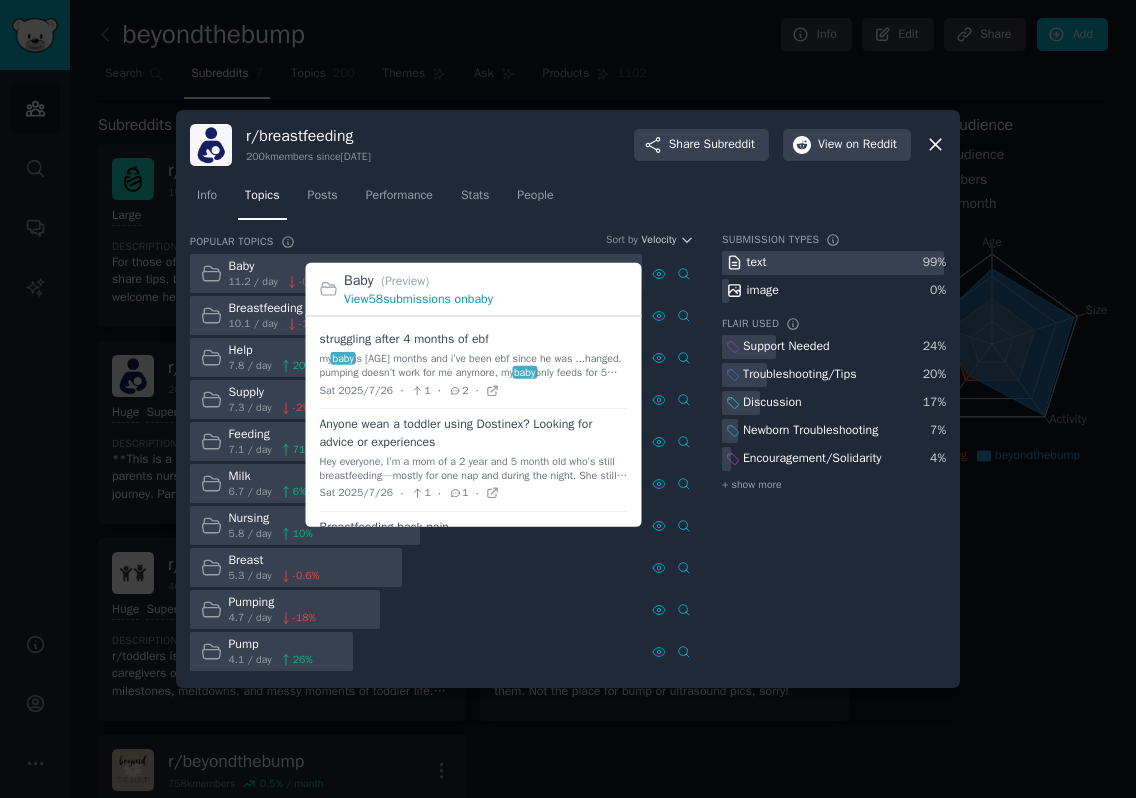 click on "View  58  submissions on  baby" at bounding box center (418, 299) 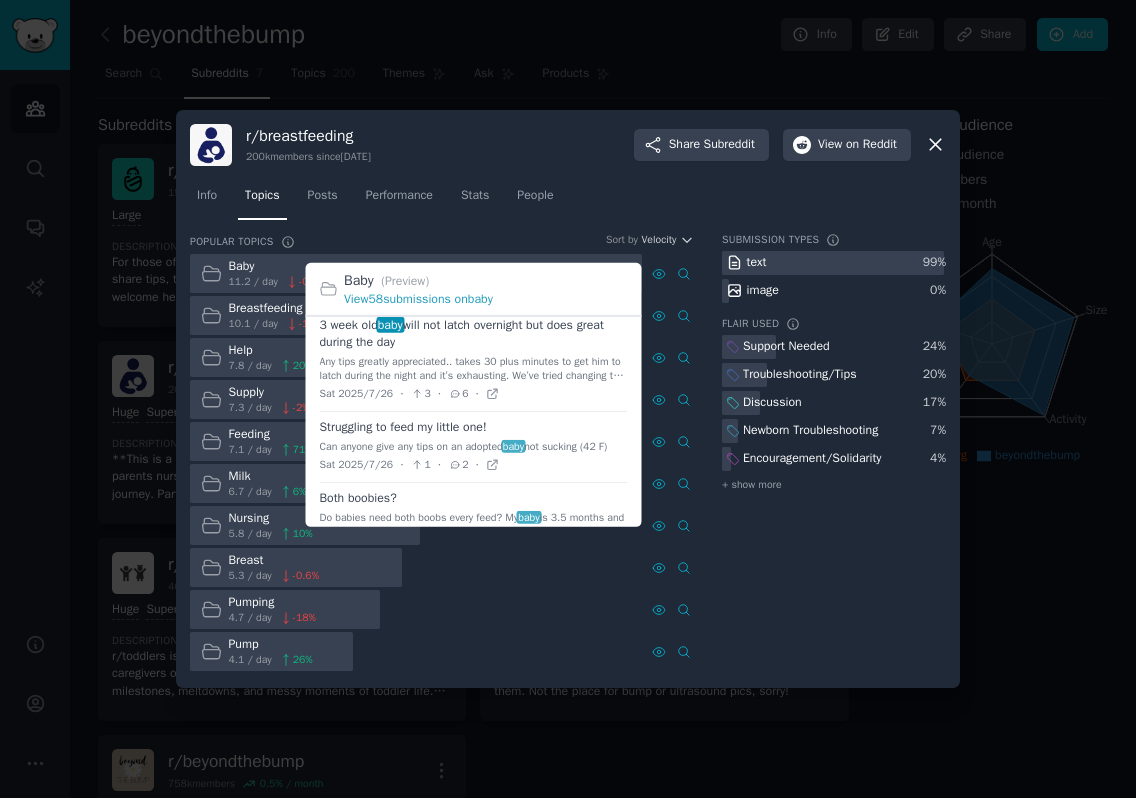 scroll, scrollTop: 300, scrollLeft: 0, axis: vertical 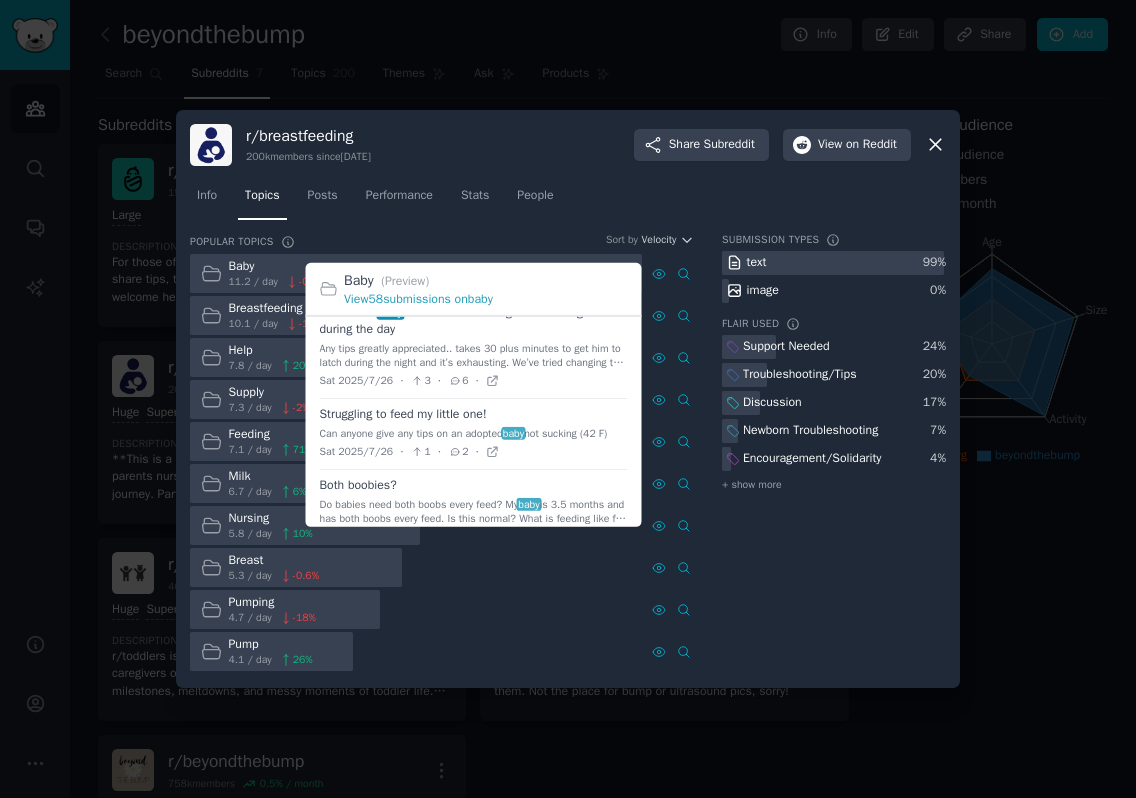 click on "Any tips greatly appreciated.. takes 30 plus minutes to get him to latch during the night and it’s exhausting. We’ve tried changing the diaper first, undressing him etc
Do I just need to pump and give him a bottle?" at bounding box center [474, 356] 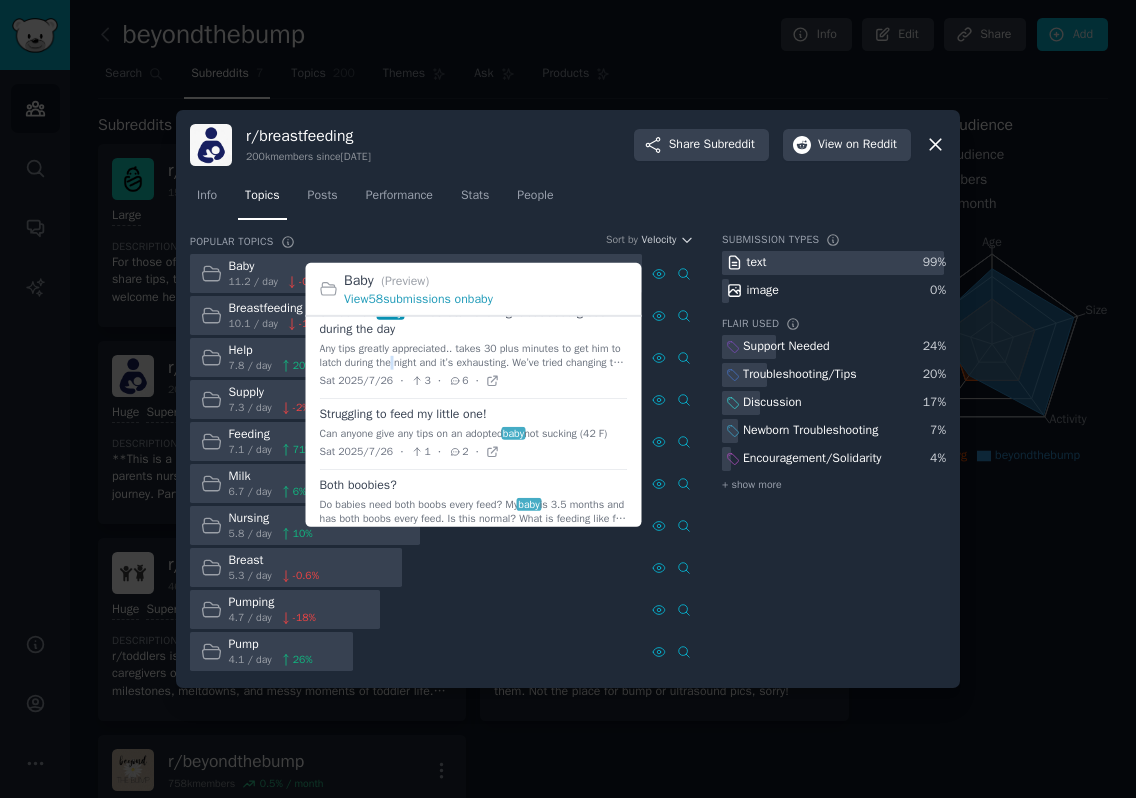 click on "Any tips greatly appreciated.. takes 30 plus minutes to get him to latch during the night and it’s exhausting. We’ve tried changing the diaper first, undressing him etc
Do I just need to pump and give him a bottle?" at bounding box center [474, 356] 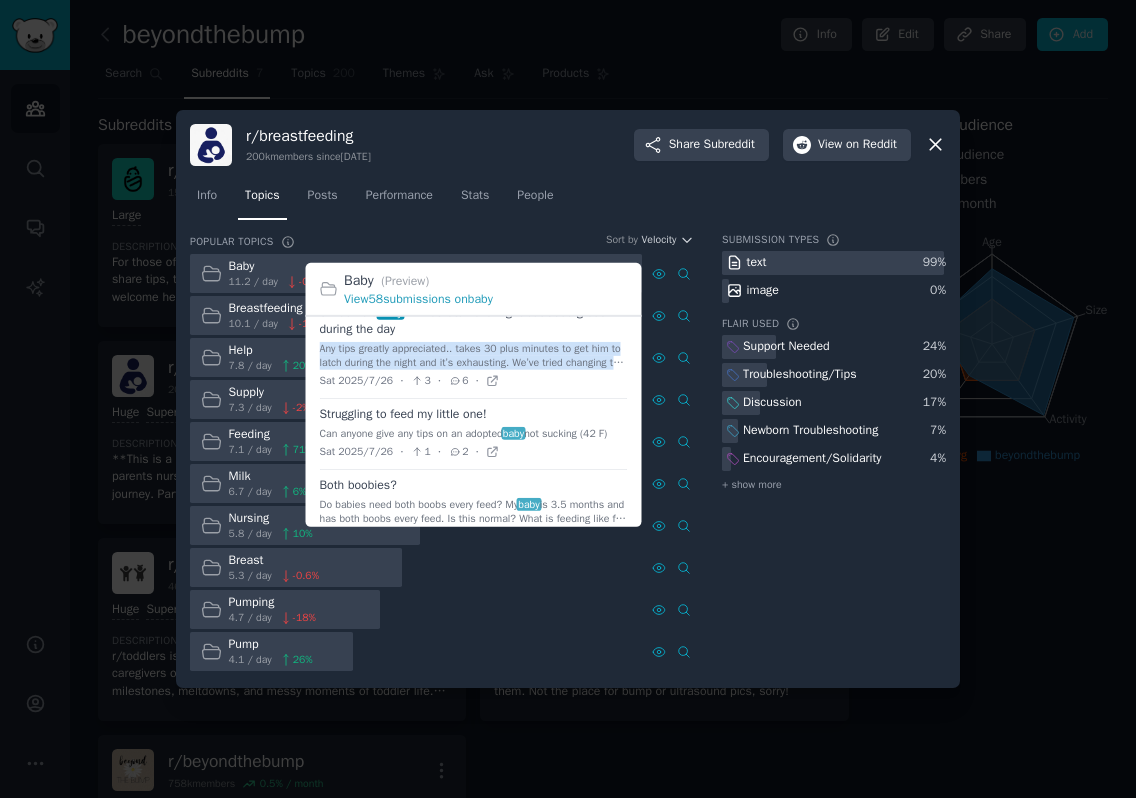 click on "Any tips greatly appreciated.. takes 30 plus minutes to get him to latch during the night and it’s exhausting. We’ve tried changing the diaper first, undressing him etc
Do I just need to pump and give him a bottle?" at bounding box center [474, 356] 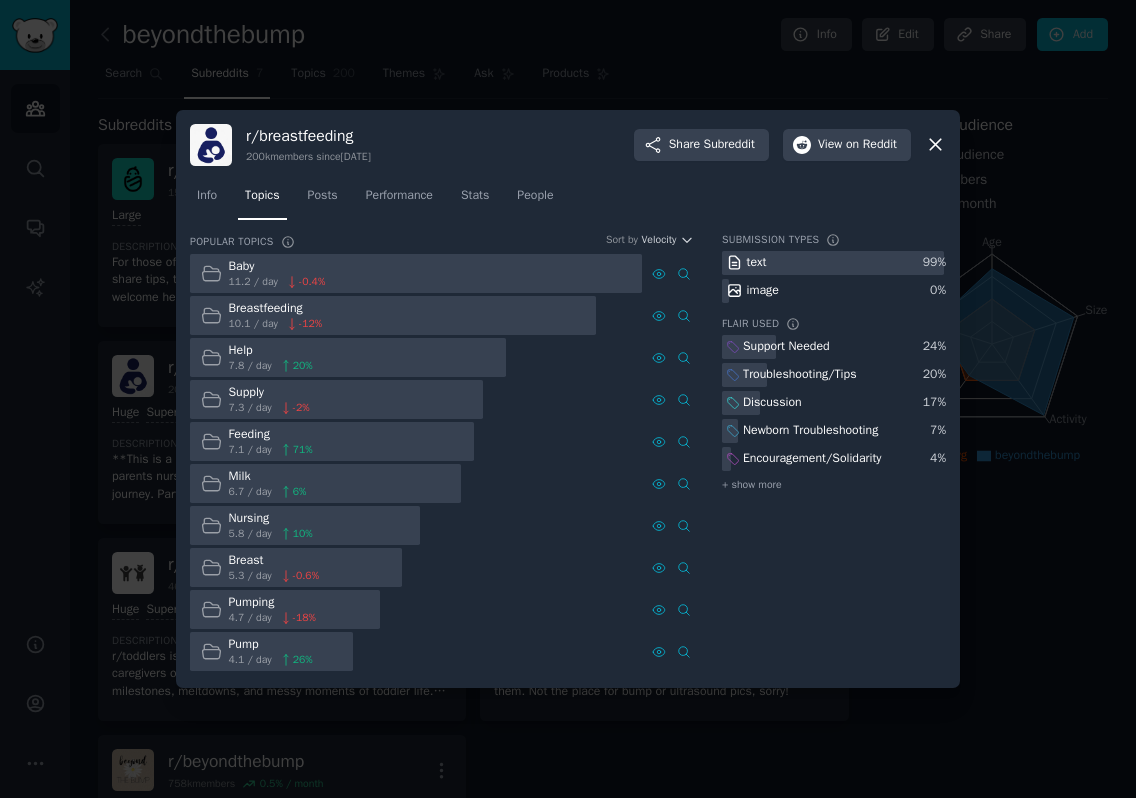 click on "Supply 7.3 / day -2 %" at bounding box center (416, 399) 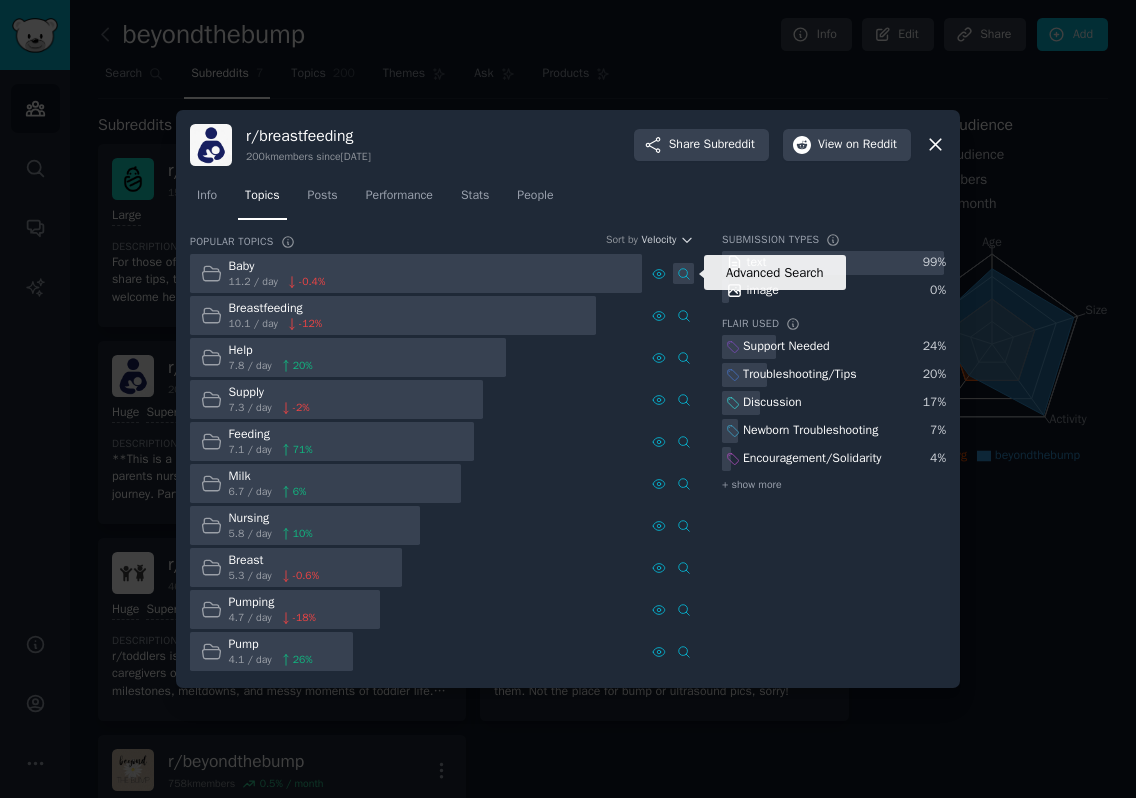 click 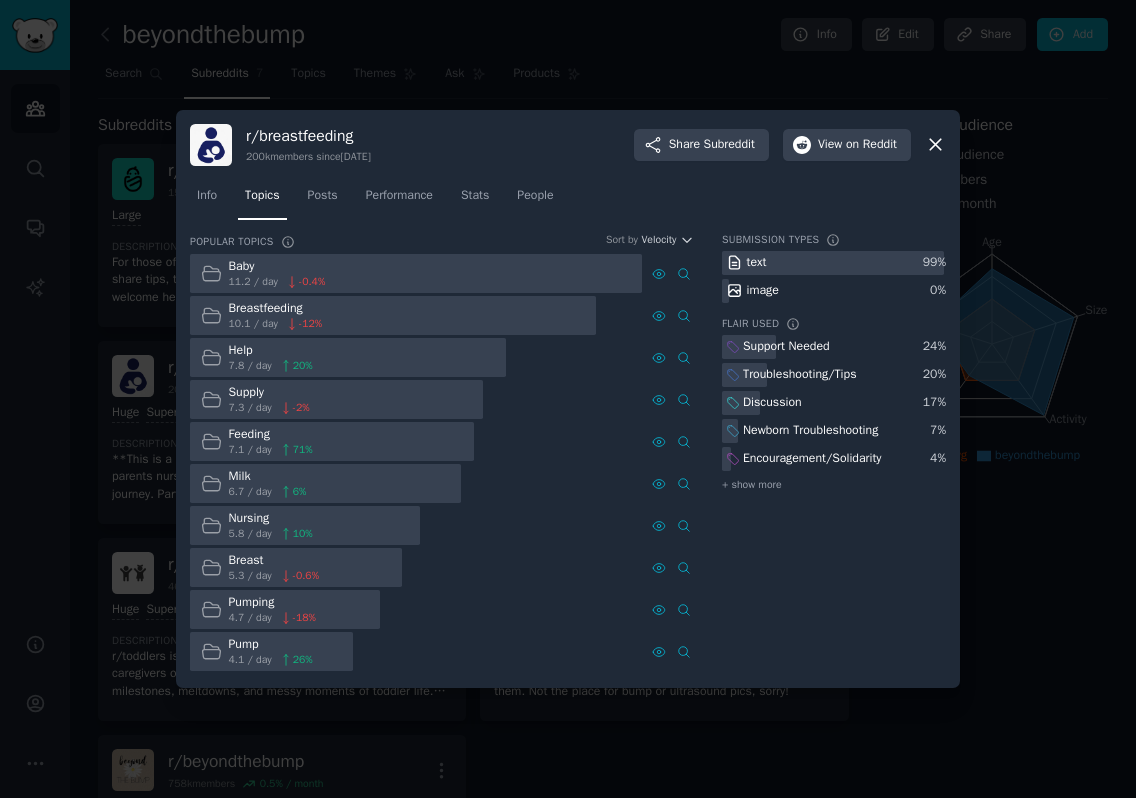 click 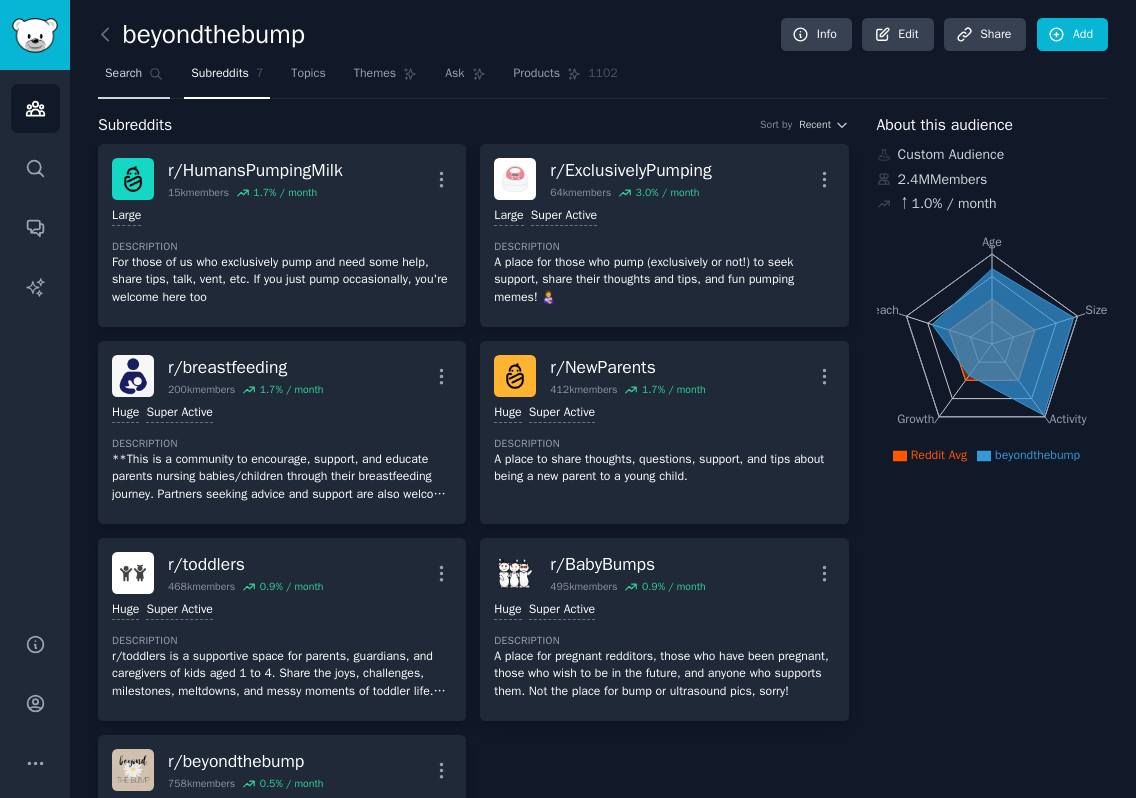 click on "Search" at bounding box center [123, 74] 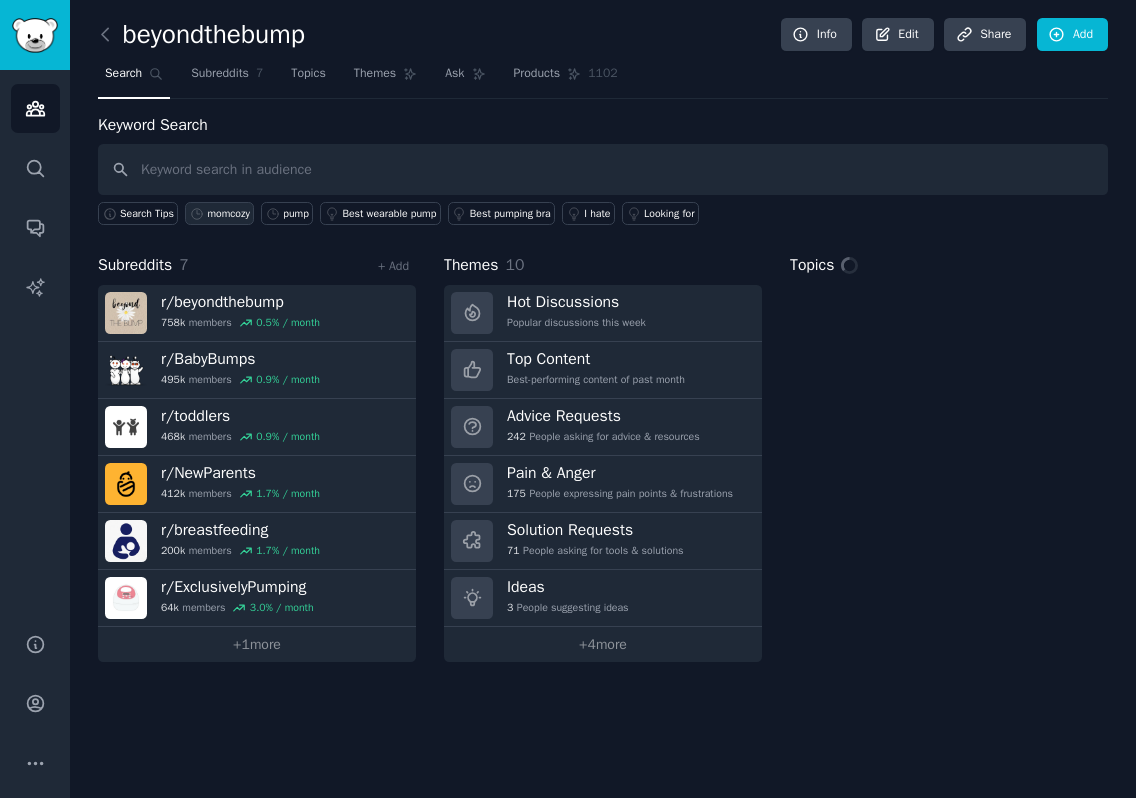 click 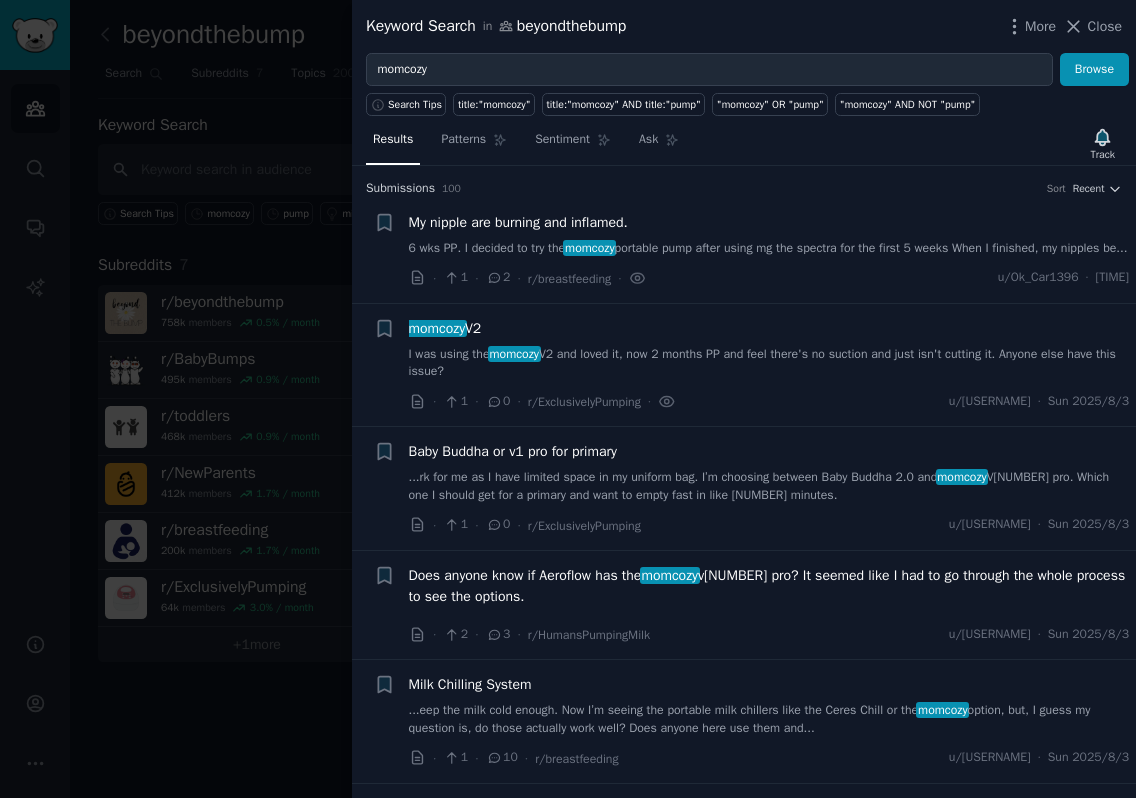 click at bounding box center [568, 399] 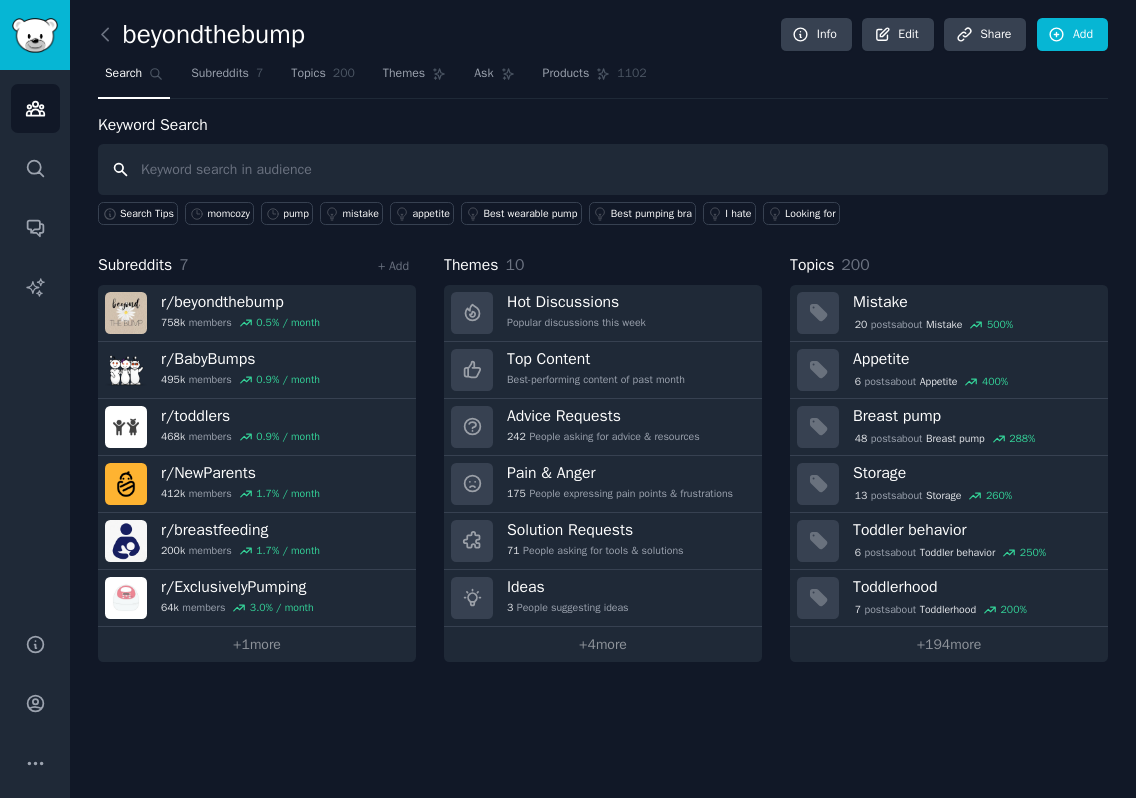 click at bounding box center [603, 169] 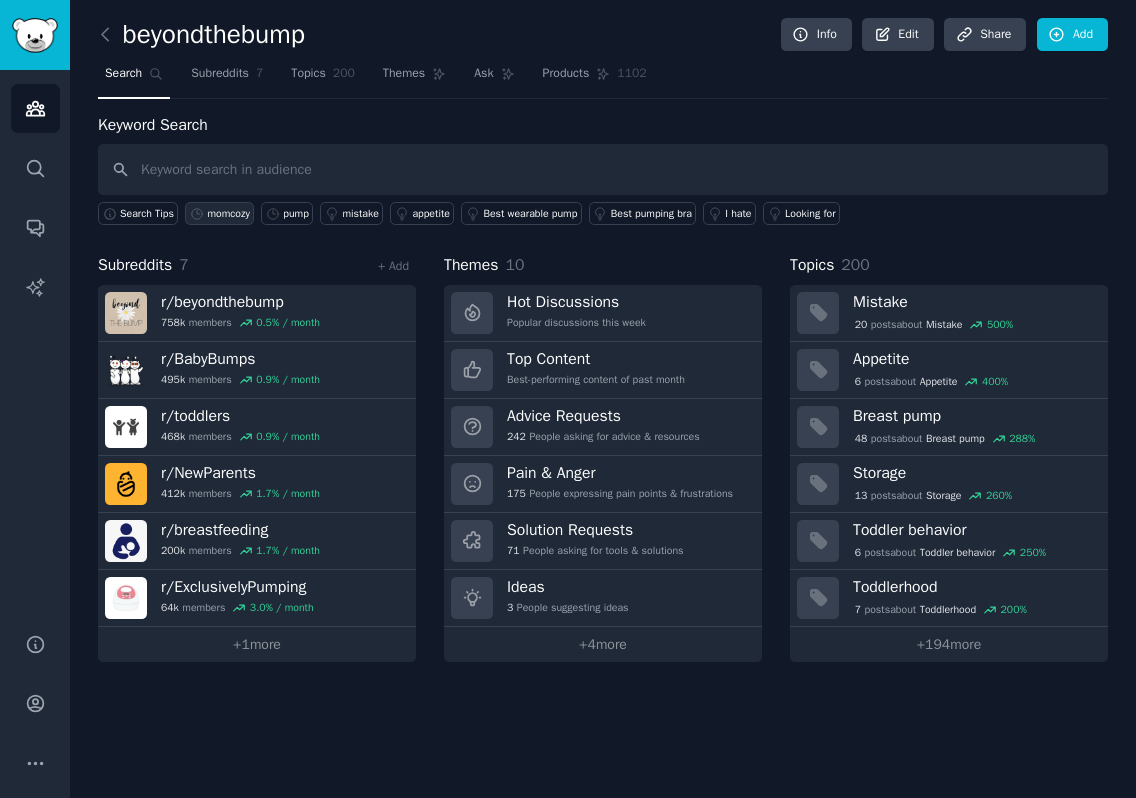click on "momcozy" at bounding box center [228, 214] 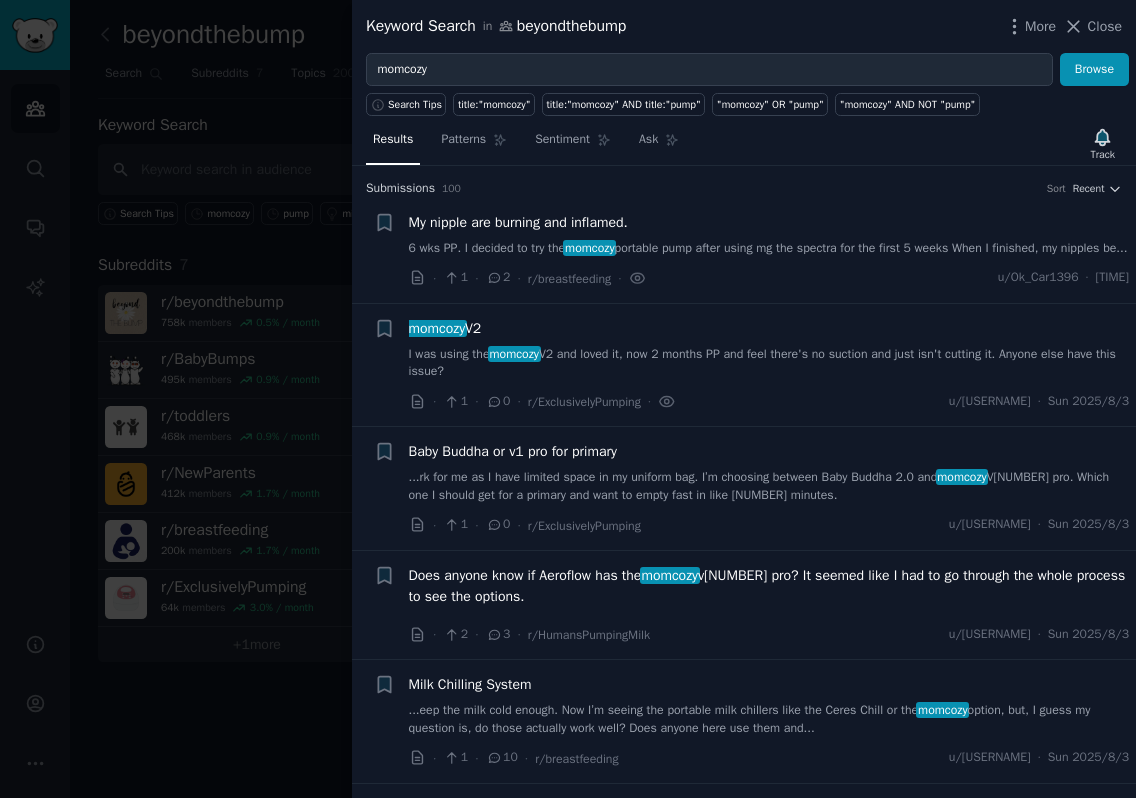 click on "6 wks PP.
I decided to try the  momcozy  portable pump after using mg the spectra for the first 5 weeks   When I finished, my nipples be..." at bounding box center [769, 249] 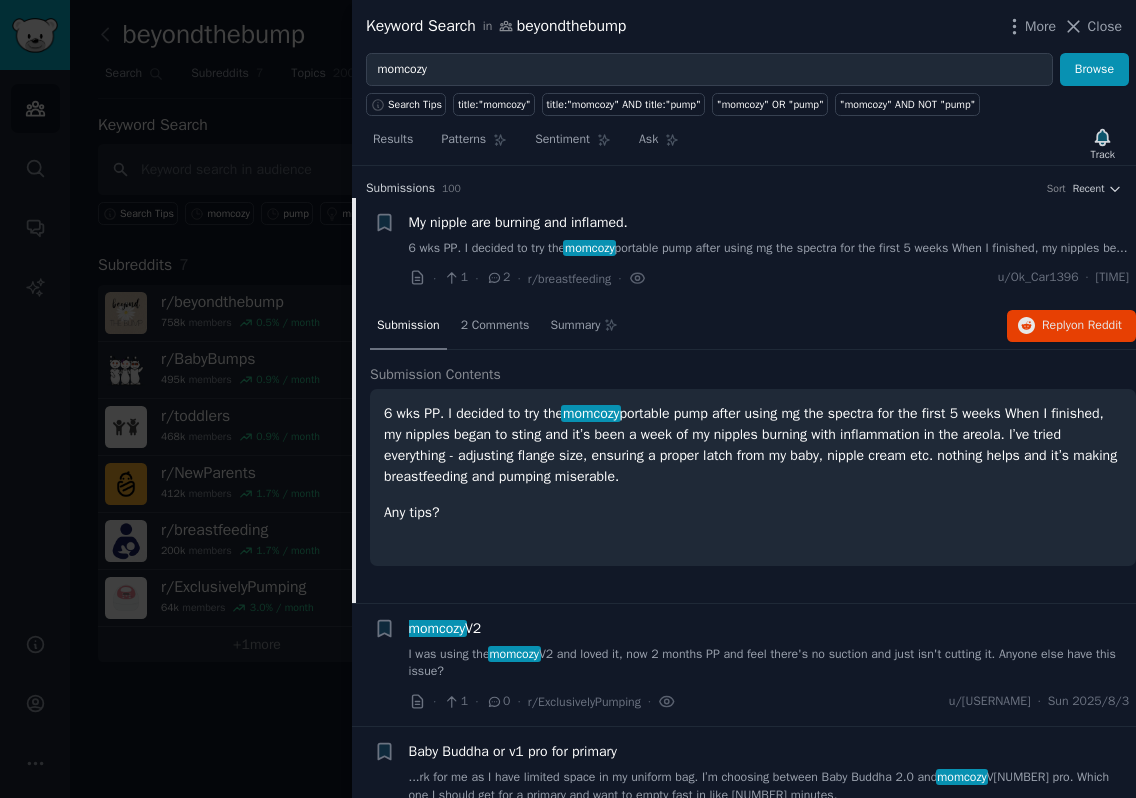 scroll, scrollTop: 31, scrollLeft: 0, axis: vertical 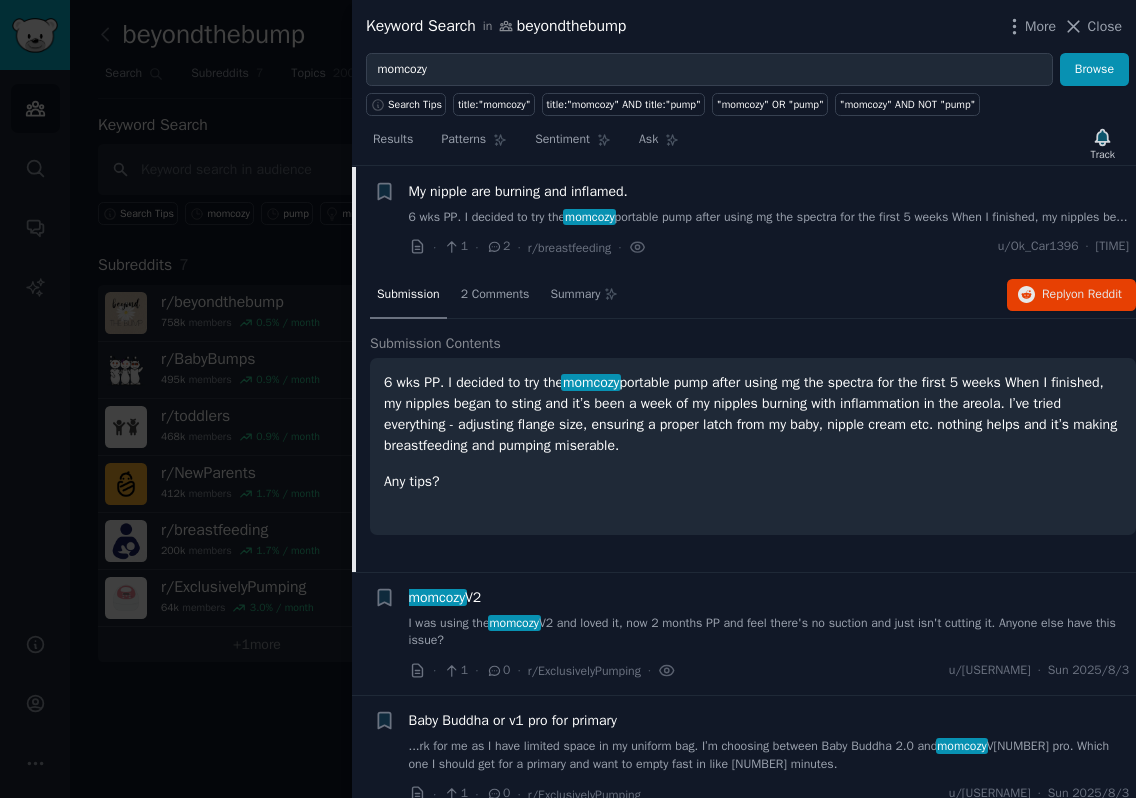 click on "[NUMBER] wks PP.
I decided to try the  momcozy  portable pump after using mg the spectra for the first [NUMBER] weeks   When I finished, my nipples began to sting and it’s been a week of my nipples burning with inflammation in the areola.
I’ve tried everything - adjusting flange size, ensuring a proper latch from my baby, nipple cream etc. nothing helps and it’s making breastfeeding and pumping miserable." at bounding box center (753, 414) 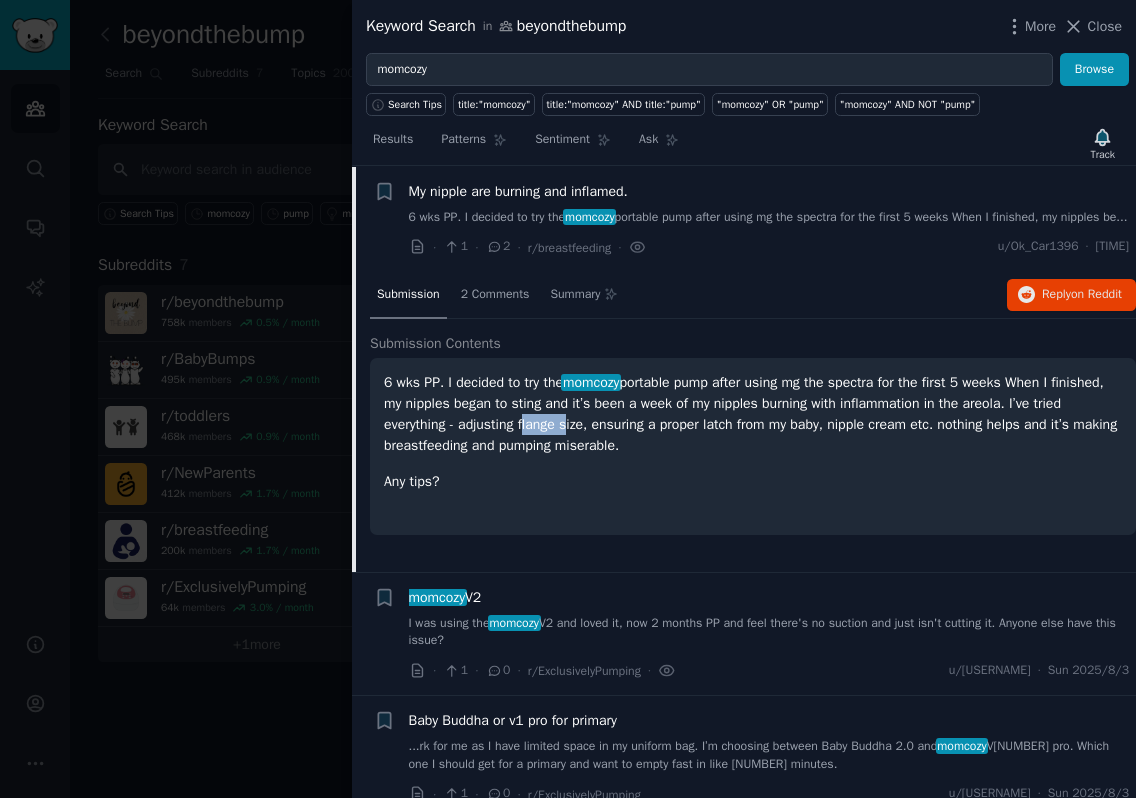 click on "[NUMBER] wks PP.
I decided to try the  momcozy  portable pump after using mg the spectra for the first [NUMBER] weeks   When I finished, my nipples began to sting and it’s been a week of my nipples burning with inflammation in the areola.
I’ve tried everything - adjusting flange size, ensuring a proper latch from my baby, nipple cream etc. nothing helps and it’s making breastfeeding and pumping miserable." at bounding box center (753, 414) 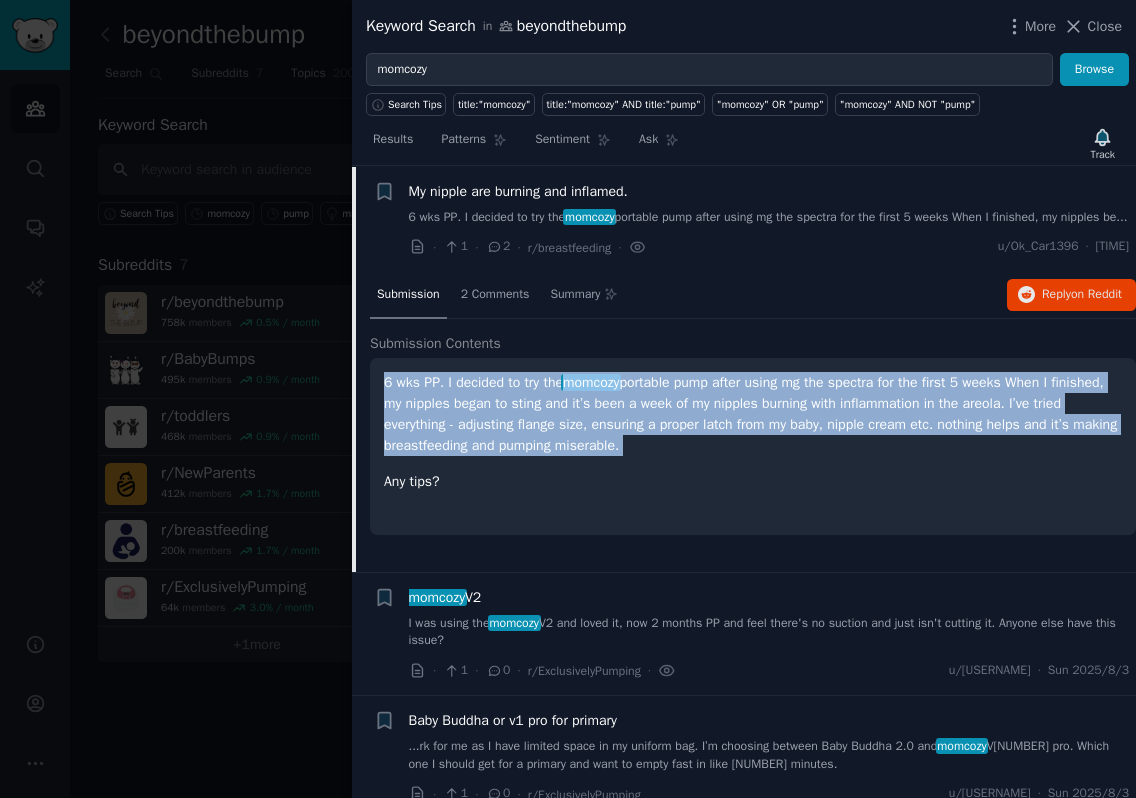 click on "[NUMBER] wks PP.
I decided to try the  momcozy  portable pump after using mg the spectra for the first [NUMBER] weeks   When I finished, my nipples began to sting and it’s been a week of my nipples burning with inflammation in the areola.
I’ve tried everything - adjusting flange size, ensuring a proper latch from my baby, nipple cream etc. nothing helps and it’s making breastfeeding and pumping miserable." at bounding box center [753, 414] 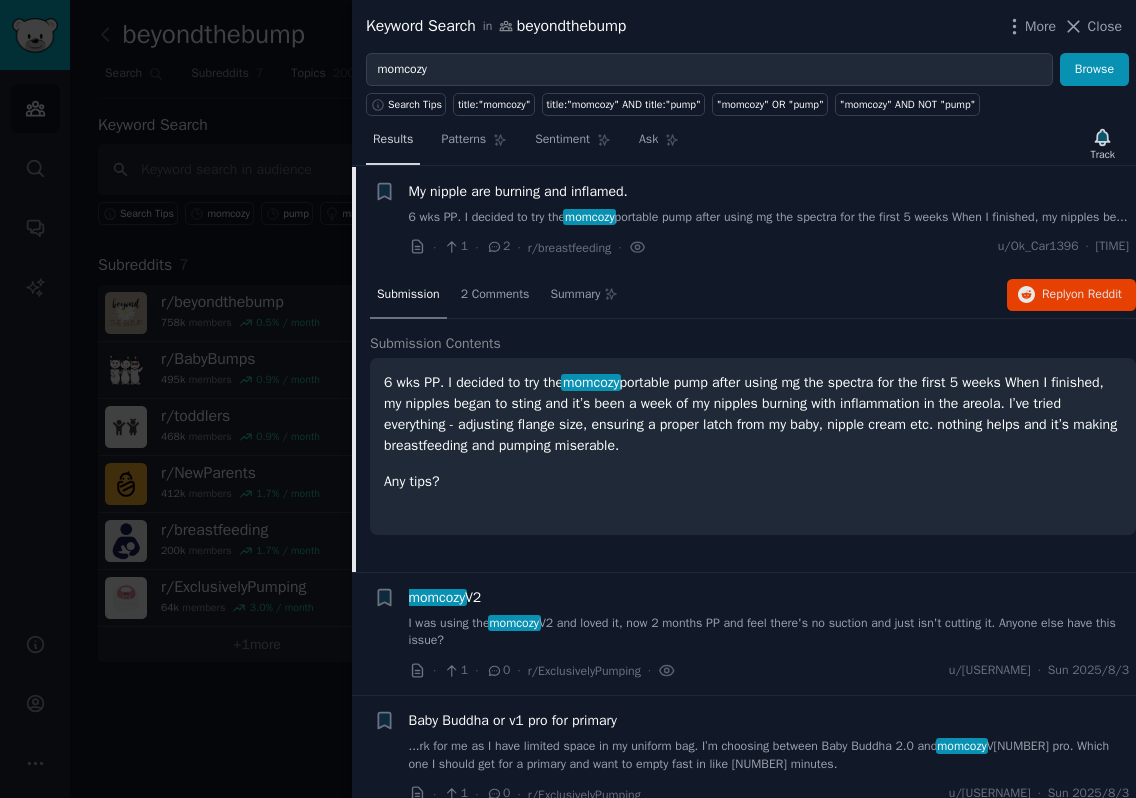 click on "Results" at bounding box center (393, 144) 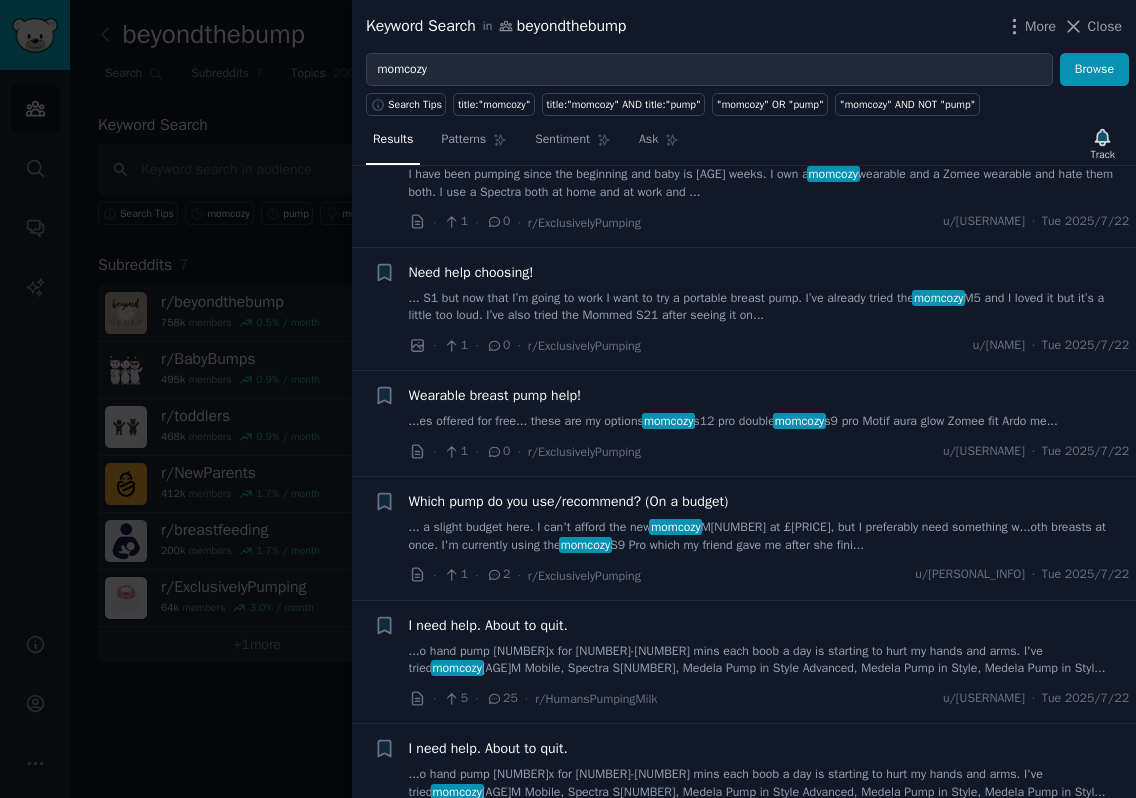 scroll, scrollTop: 8800, scrollLeft: 0, axis: vertical 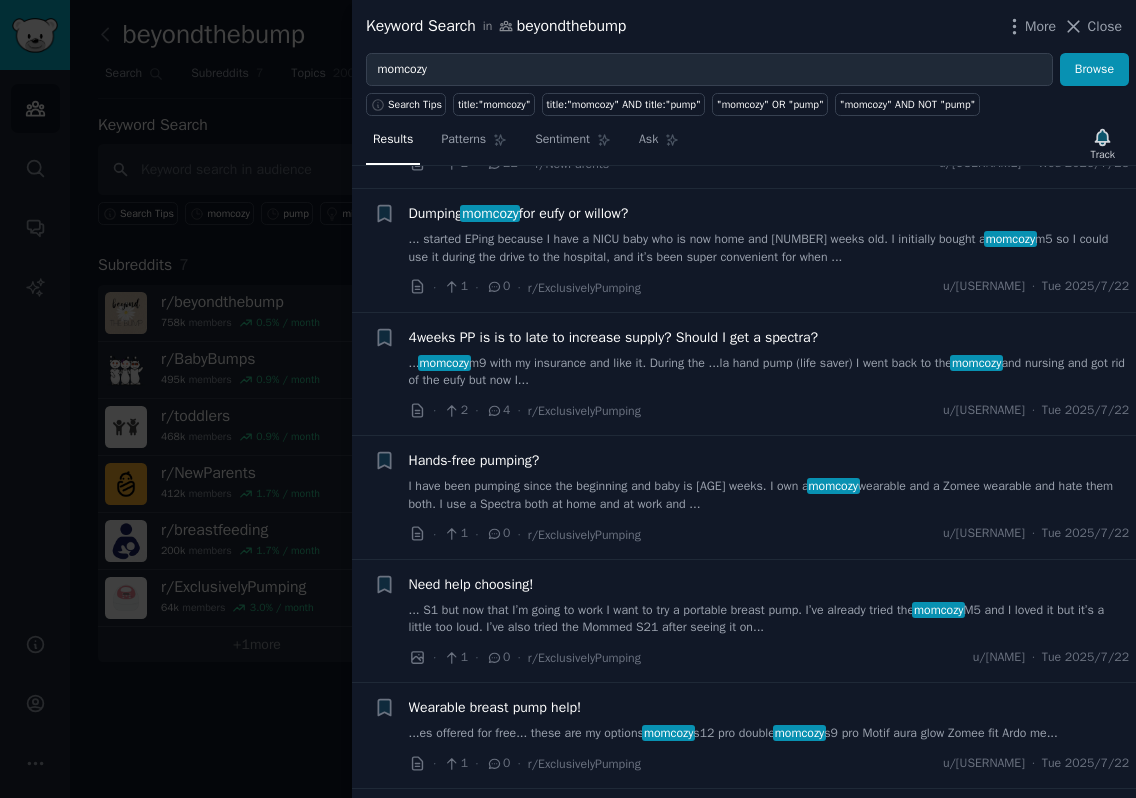 click on "...nd due this winter and wondering if we should splurge on a bottle washer, dryer and sterilizer ( momcozy , baby breeza or something else)
The dryer and sterilizer was a must for us the first time sinc..." at bounding box center [769, 134] 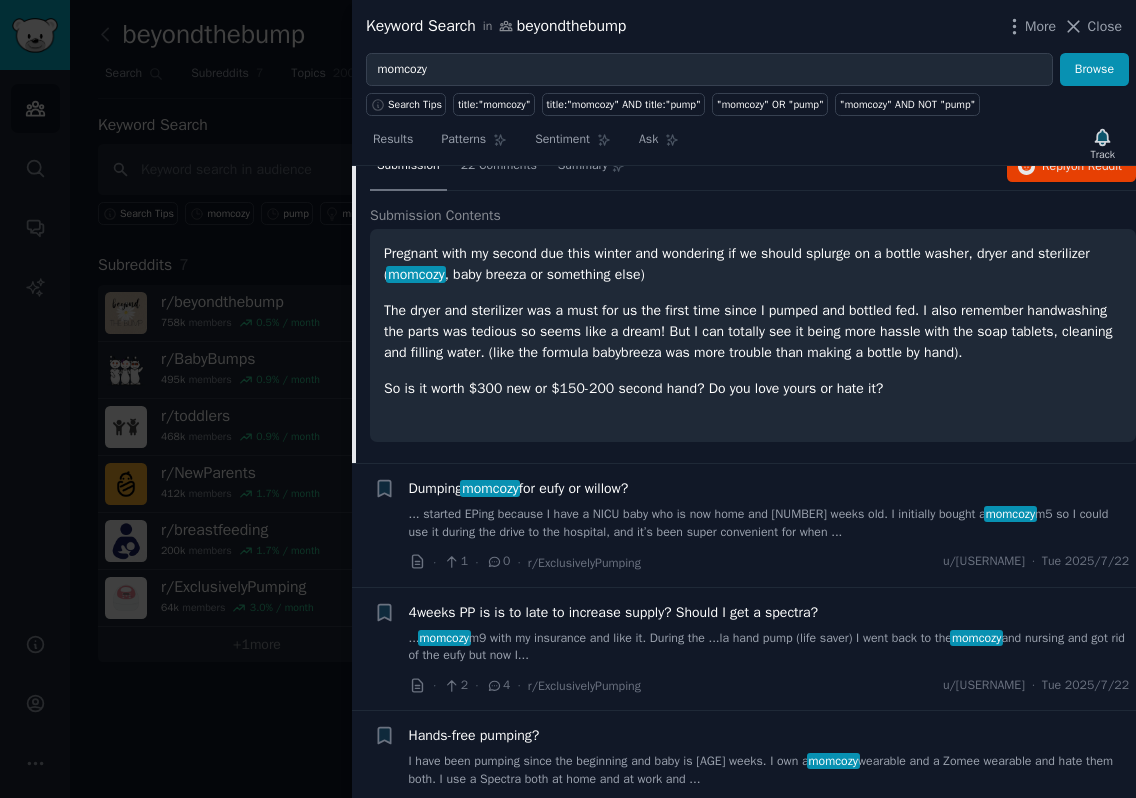 scroll, scrollTop: 8846, scrollLeft: 0, axis: vertical 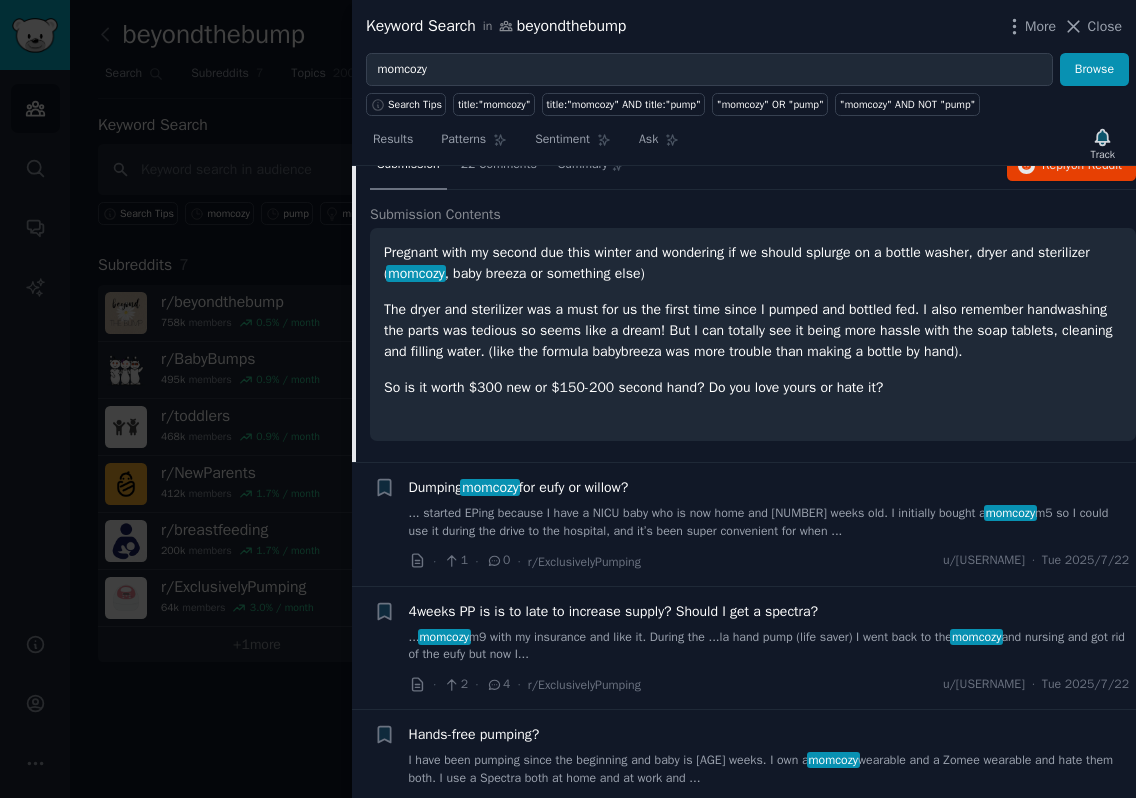 click on "Bookmark this conversation + How are those bottle washers machines? Worth it? ...nd due this winter and wondering if we should splurge on a bottle washer, dryer and sterilizer ( momcozy , baby breeza or something else)
The dryer and sterilizer was a must for us the first time sinc... · [NUMBER] · [NUMBER] · r/NewParents · u/[TEXT] · [DAY] [YEAR]/[MONTH]/[DAY]" at bounding box center [752, 89] 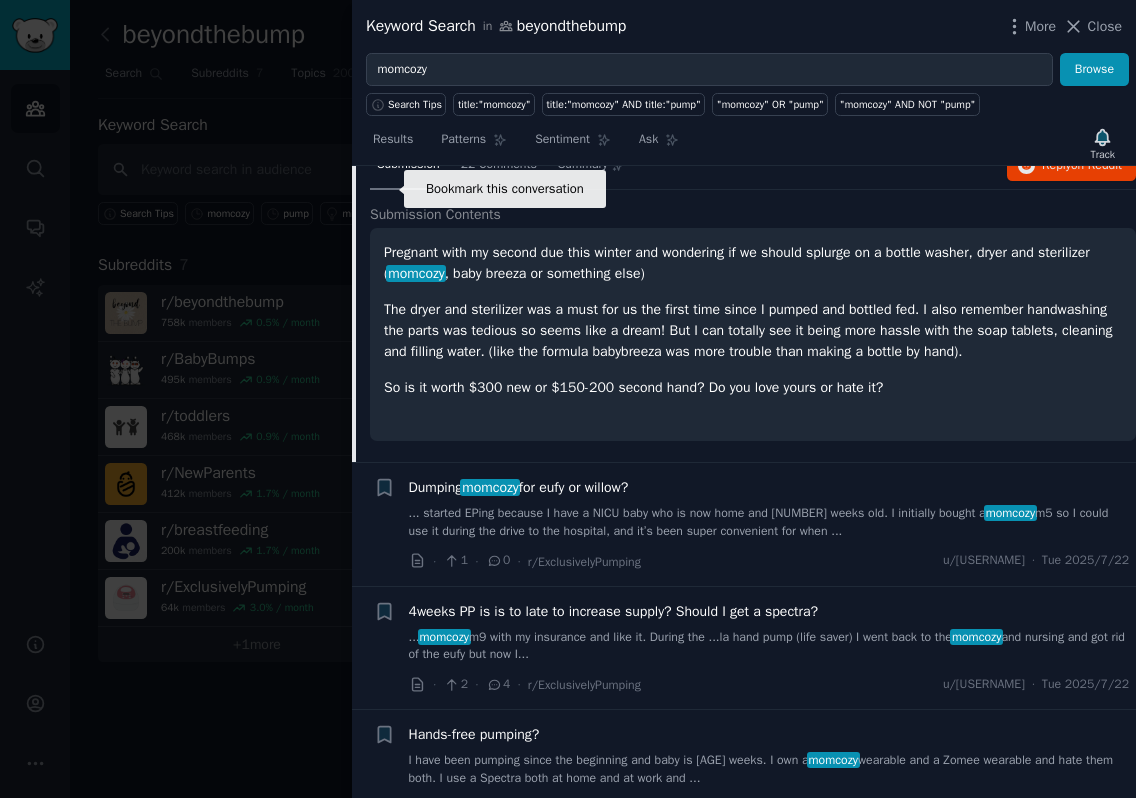 click 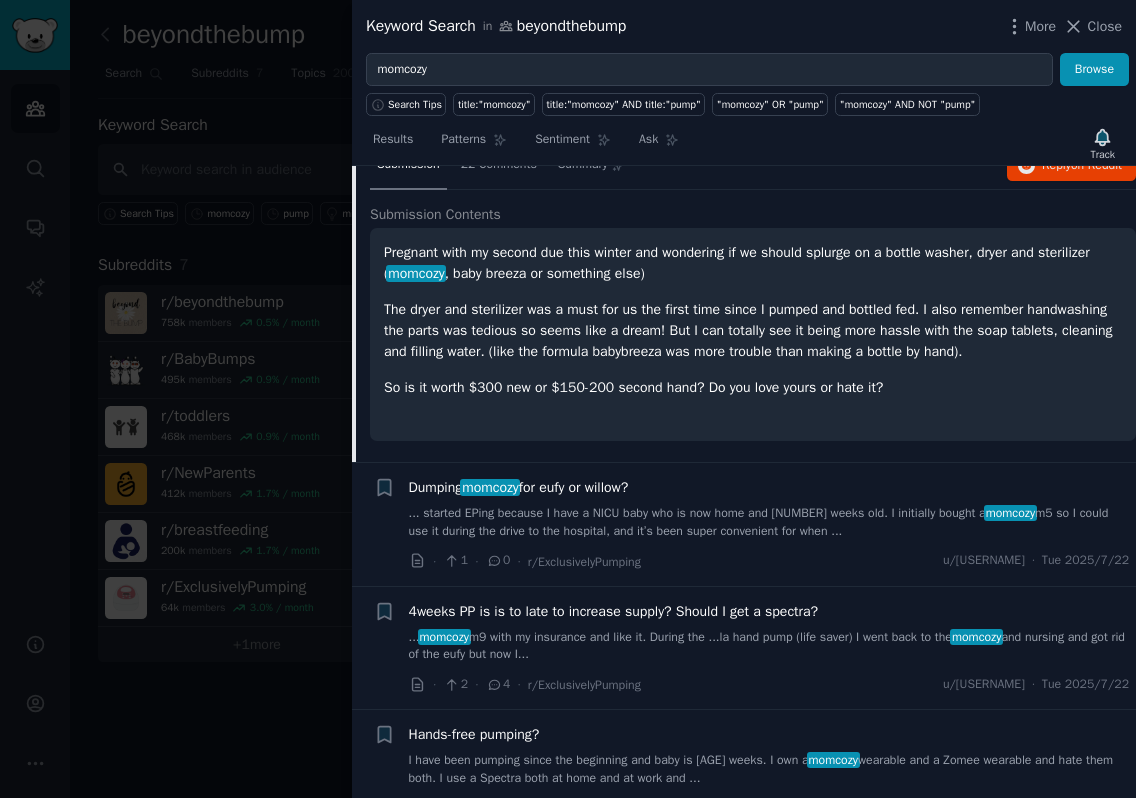 click on "Bookmark this conversation + Create new bookmark #[COLOR]" at bounding box center (384, 89) 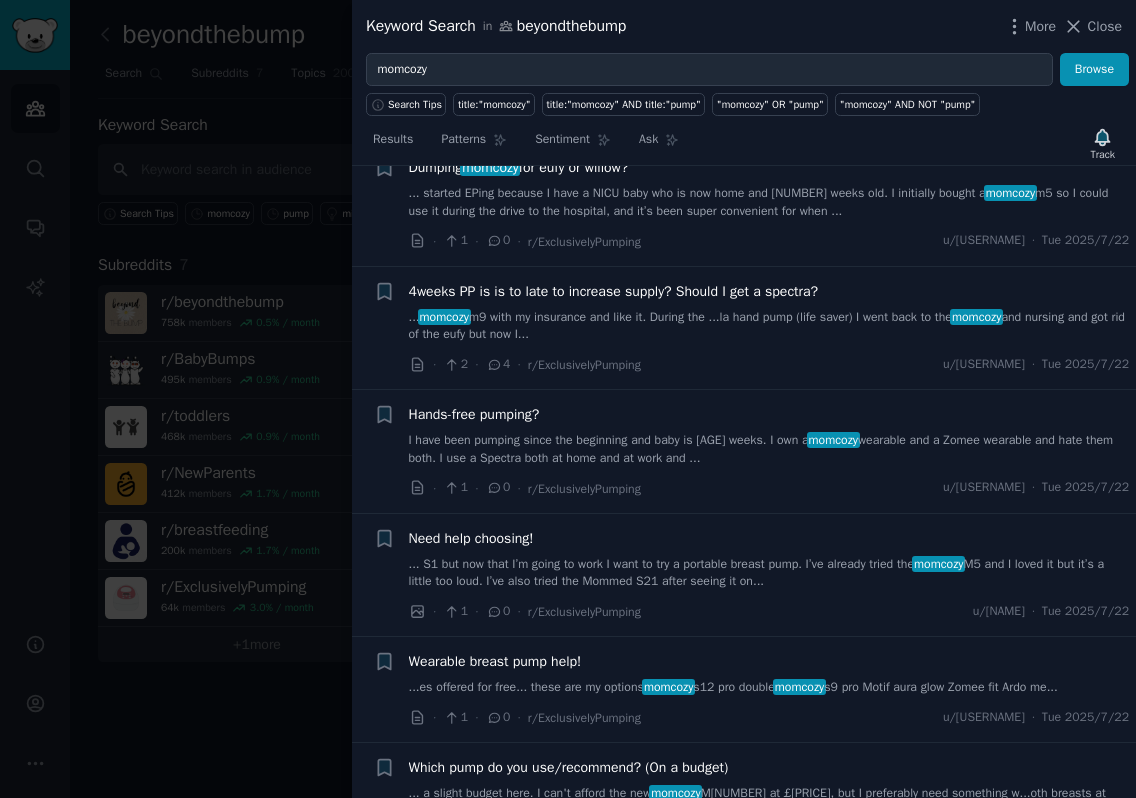 click on "...nd due this winter and wondering if we should splurge on a bottle washer, dryer and sterilizer ( momcozy , baby breeza or something else)
The dryer and sterilizer was a must for us the first time sinc..." at bounding box center (769, 88) 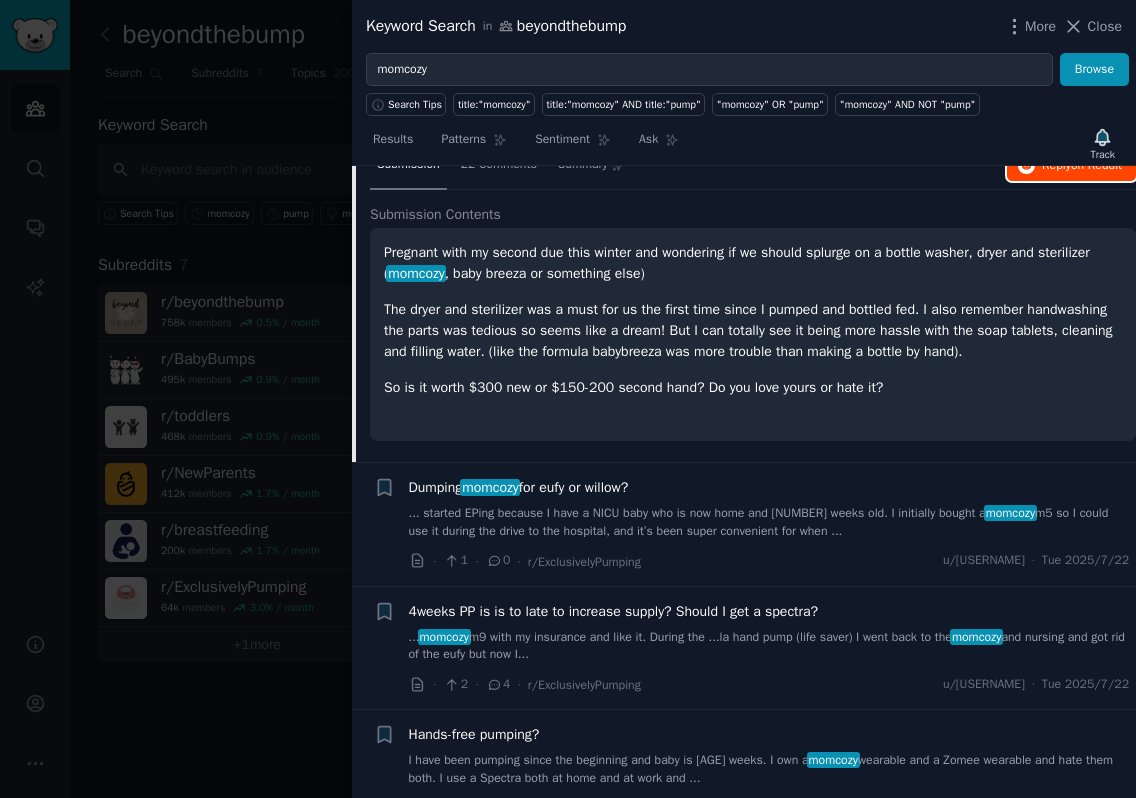 click on "Reply  on Reddit" at bounding box center [1082, 166] 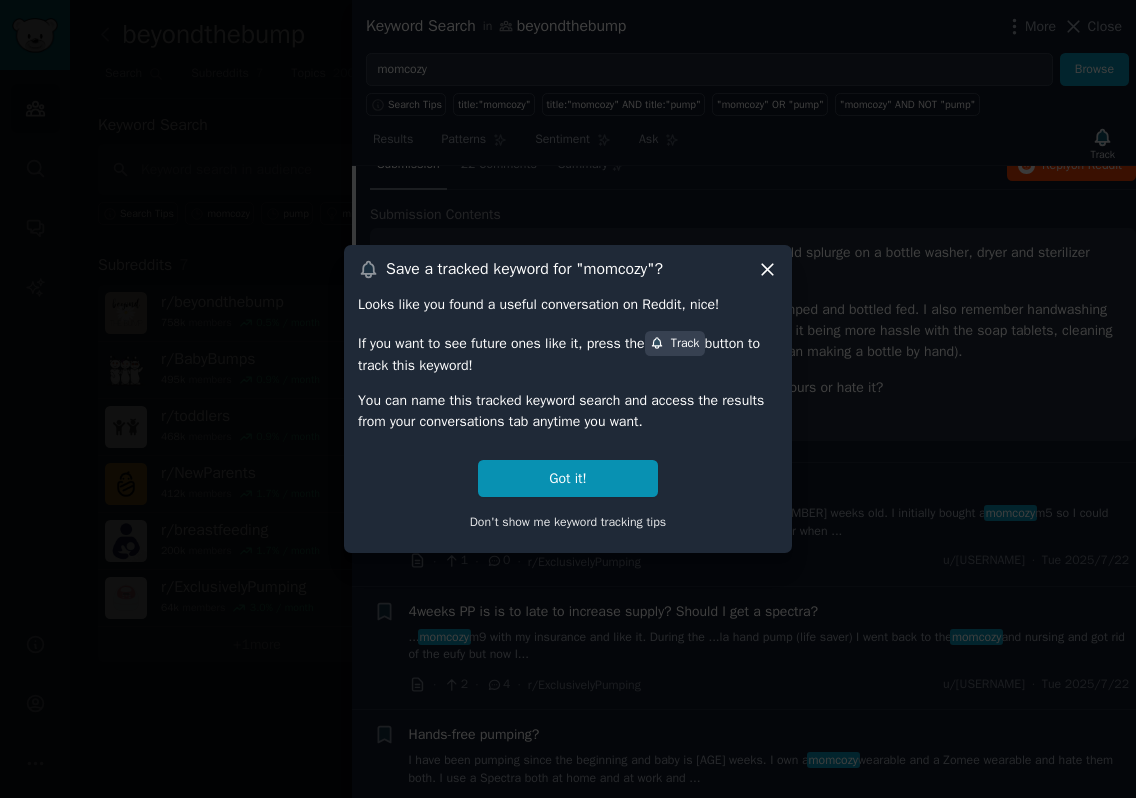 click 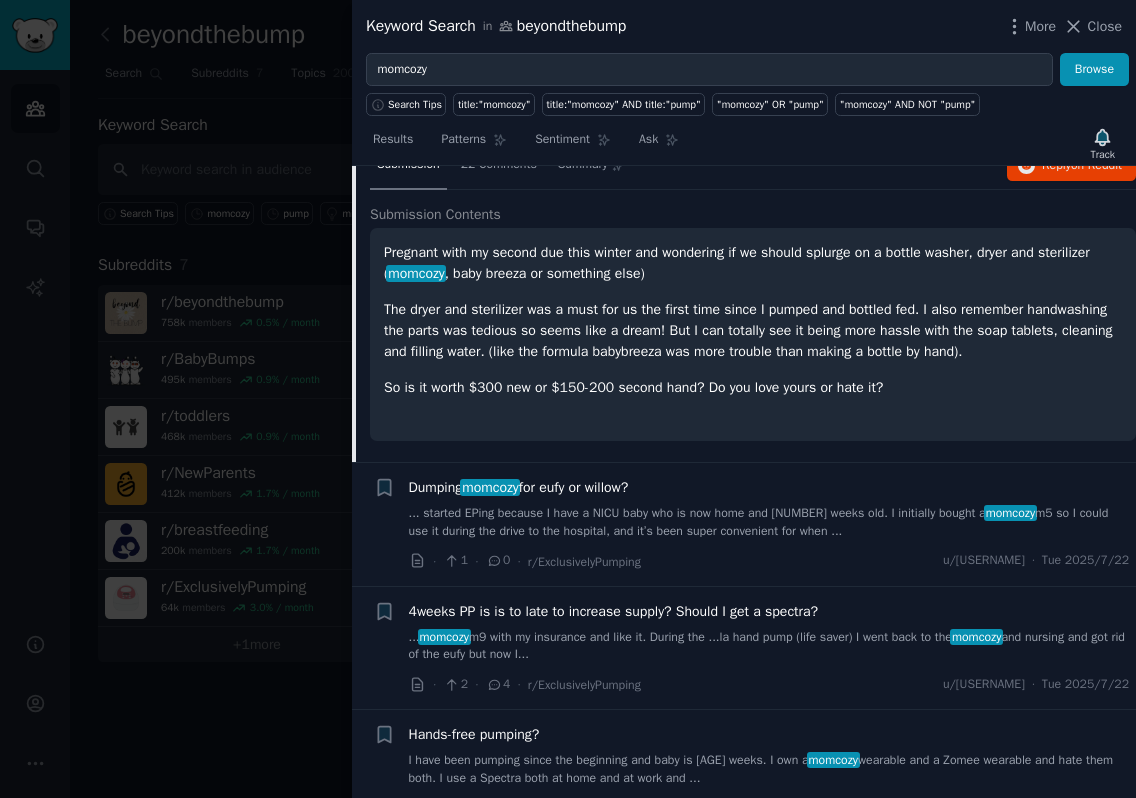 click on "Pregnant with my second due this winter and wondering if we should splurge on a bottle washer, dryer and sterilizer ( momcozy , baby breeza or something else)" at bounding box center [753, 263] 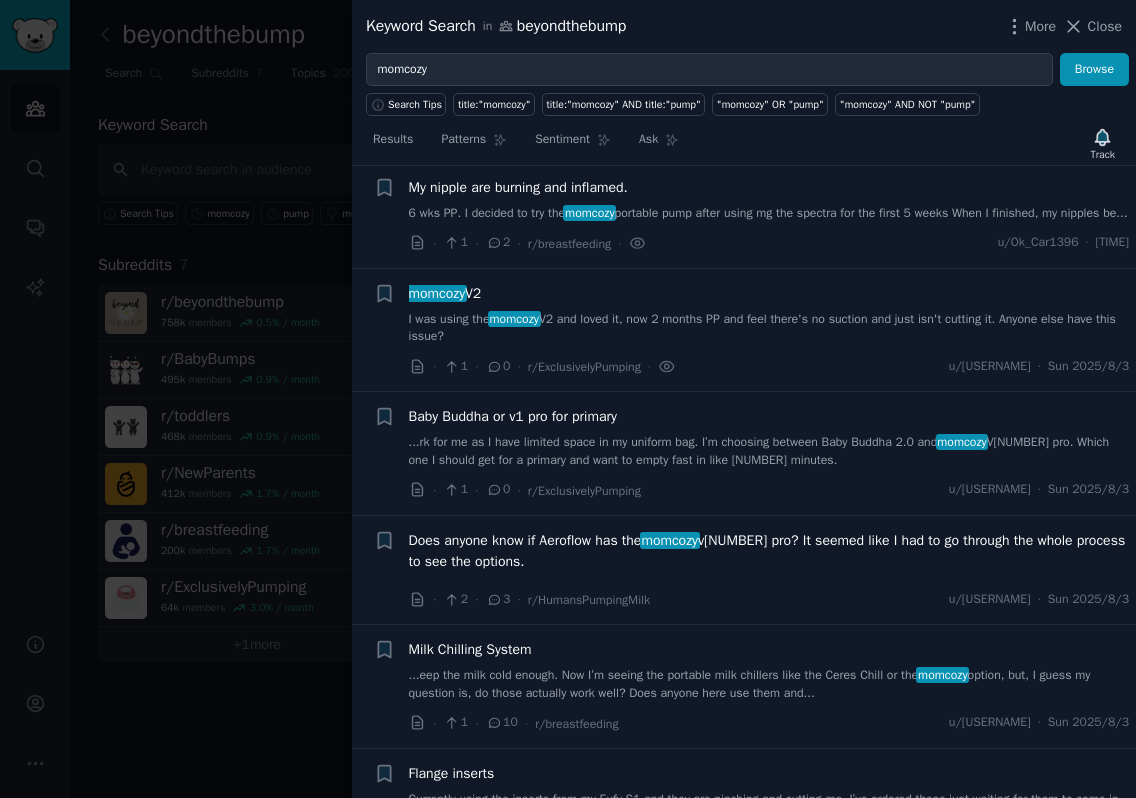 scroll, scrollTop: 0, scrollLeft: 0, axis: both 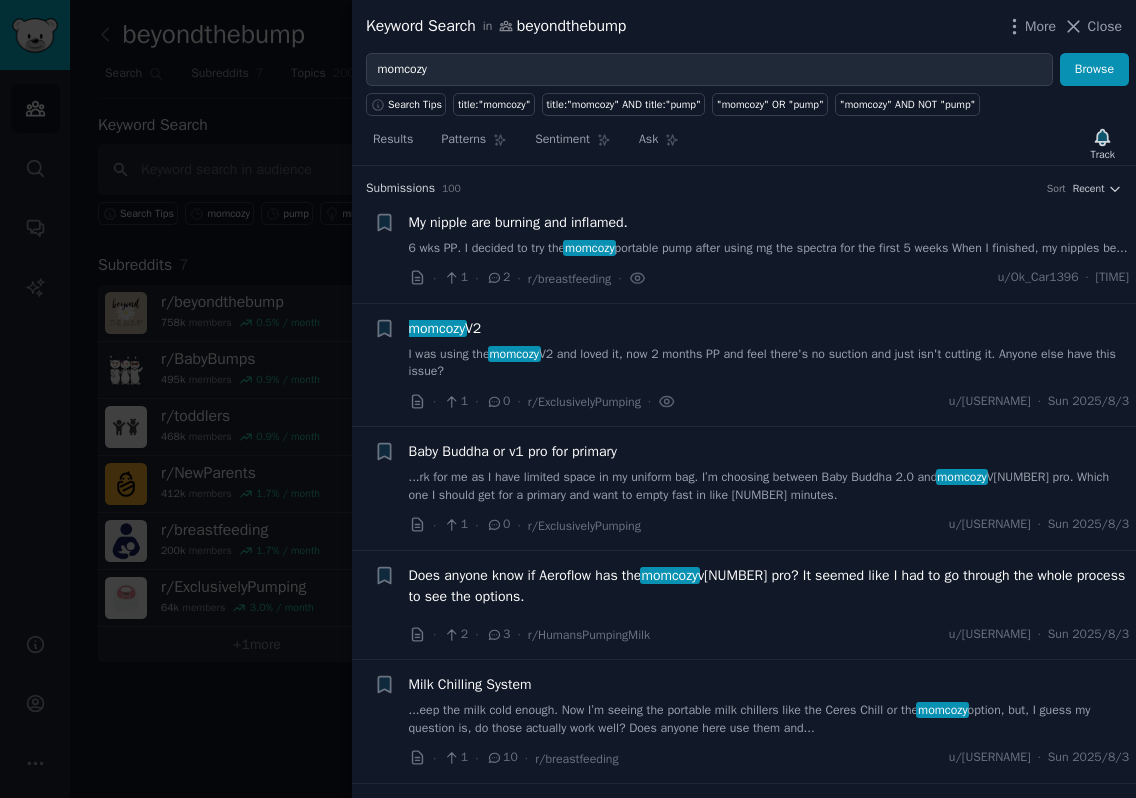 click on "6 wks PP.
I decided to try the  momcozy  portable pump after using mg the spectra for the first 5 weeks   When I finished, my nipples be..." at bounding box center (769, 249) 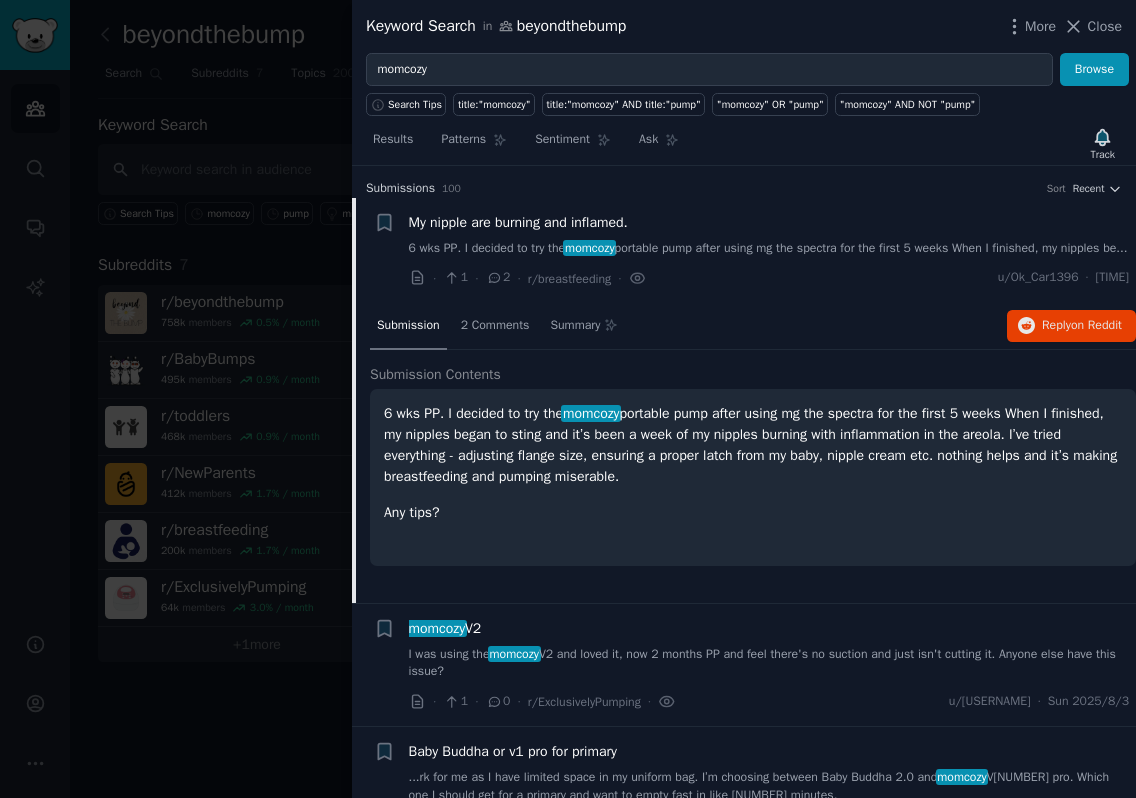 scroll, scrollTop: 31, scrollLeft: 0, axis: vertical 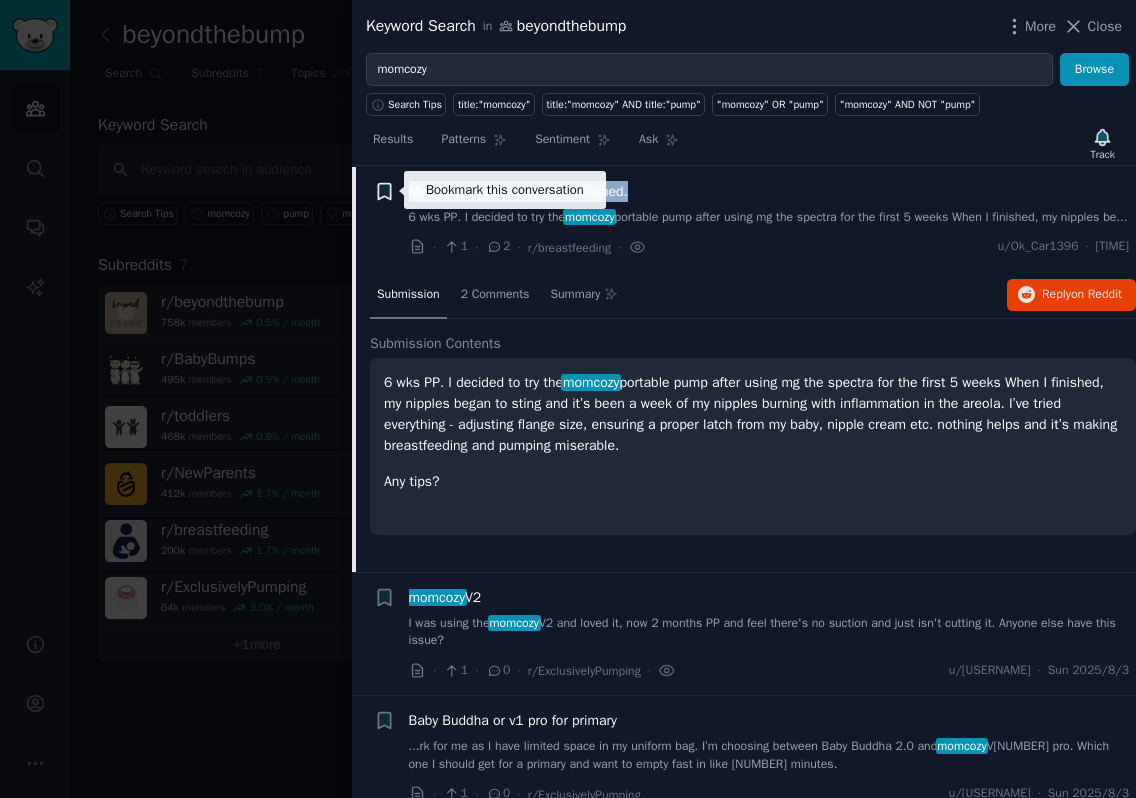 drag, startPoint x: 653, startPoint y: 189, endPoint x: 389, endPoint y: 189, distance: 264 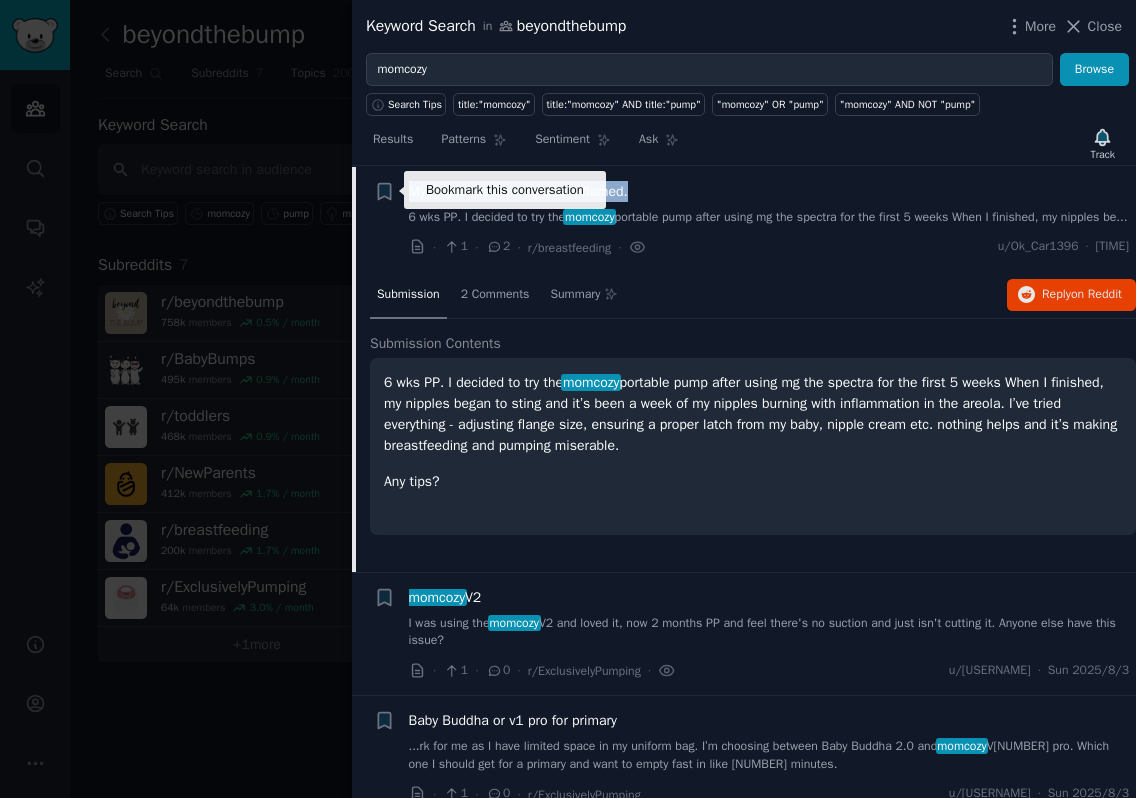 copy on "My nipple are burning and inflamed." 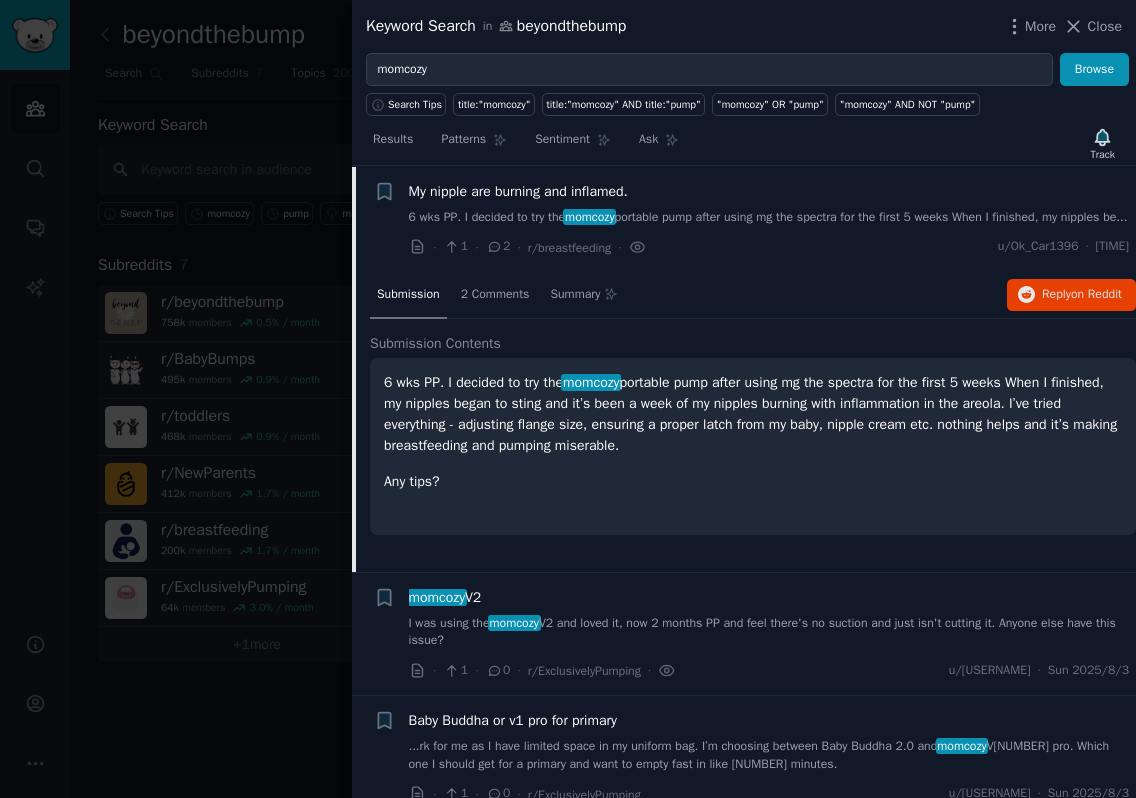 click on "[NUMBER] wks PP.
I decided to try the  momcozy  portable pump after using mg the spectra for the first [NUMBER] weeks   When I finished, my nipples began to sting and it’s been a week of my nipples burning with inflammation in the areola.
I’ve tried everything - adjusting flange size, ensuring a proper latch from my baby, nipple cream etc. nothing helps and it’s making breastfeeding and pumping miserable." at bounding box center [753, 414] 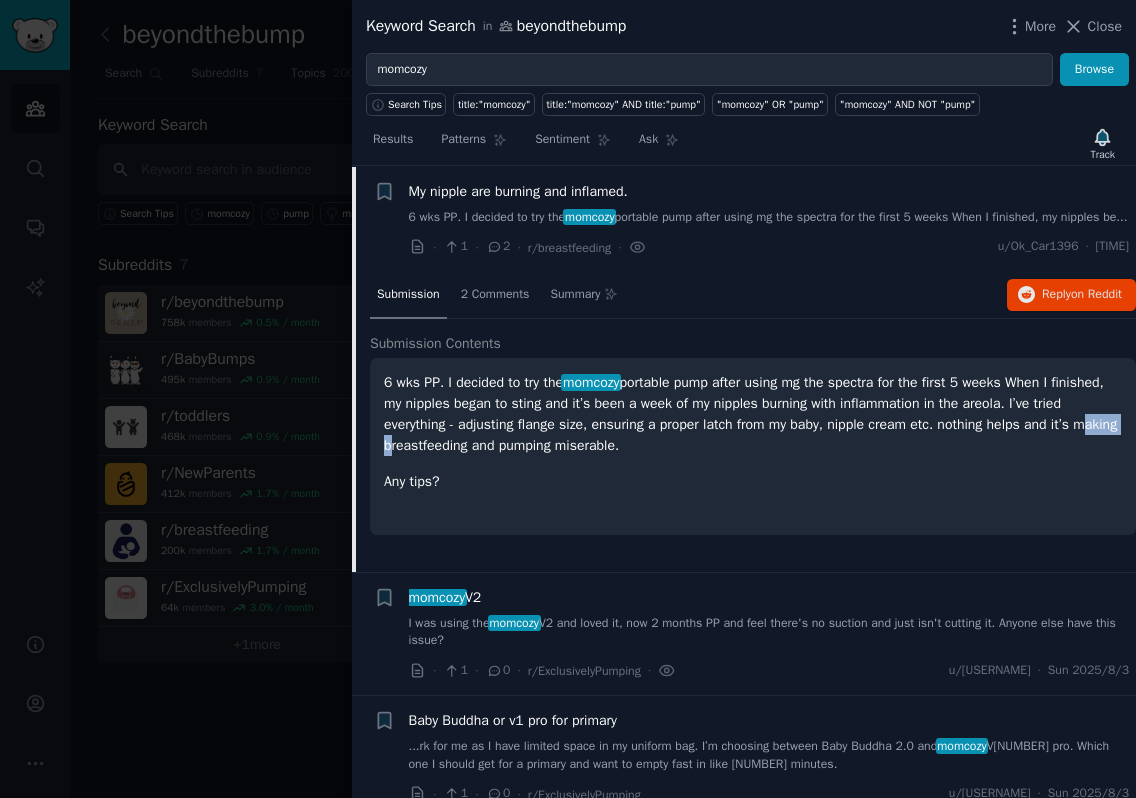 click on "[NUMBER] wks PP.
I decided to try the  momcozy  portable pump after using mg the spectra for the first [NUMBER] weeks   When I finished, my nipples began to sting and it’s been a week of my nipples burning with inflammation in the areola.
I’ve tried everything - adjusting flange size, ensuring a proper latch from my baby, nipple cream etc. nothing helps and it’s making breastfeeding and pumping miserable." at bounding box center (753, 414) 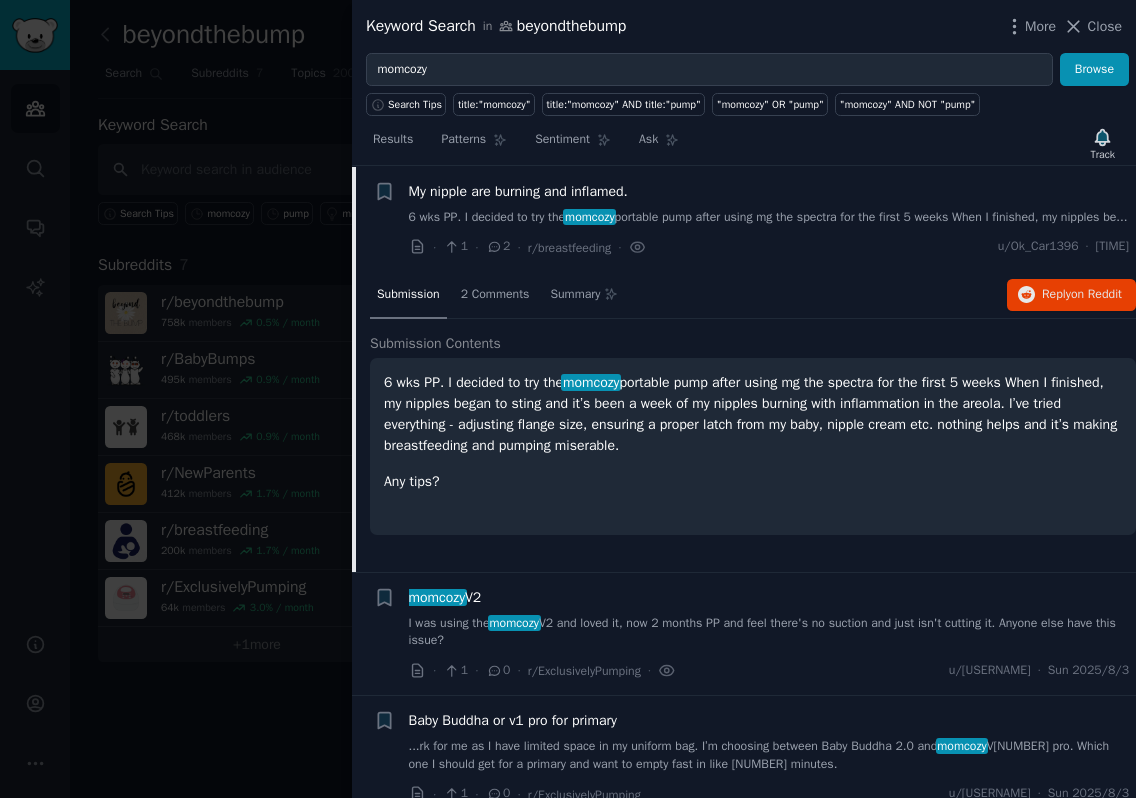 click on "[AGE] wks PP.
I decided to try the  momcozy  portable pump after using mg the spectra for the first [AGE] weeks   When I finished, my nipples began to sting and it’s been a week of my nipples burning with inflammation in the areola.
I’ve tried everything - adjusting flange size, ensuring a proper latch from my baby, nipple cream etc. nothing helps and it’s making breastfeeding and pumping miserable.
Any tips?" at bounding box center (753, 446) 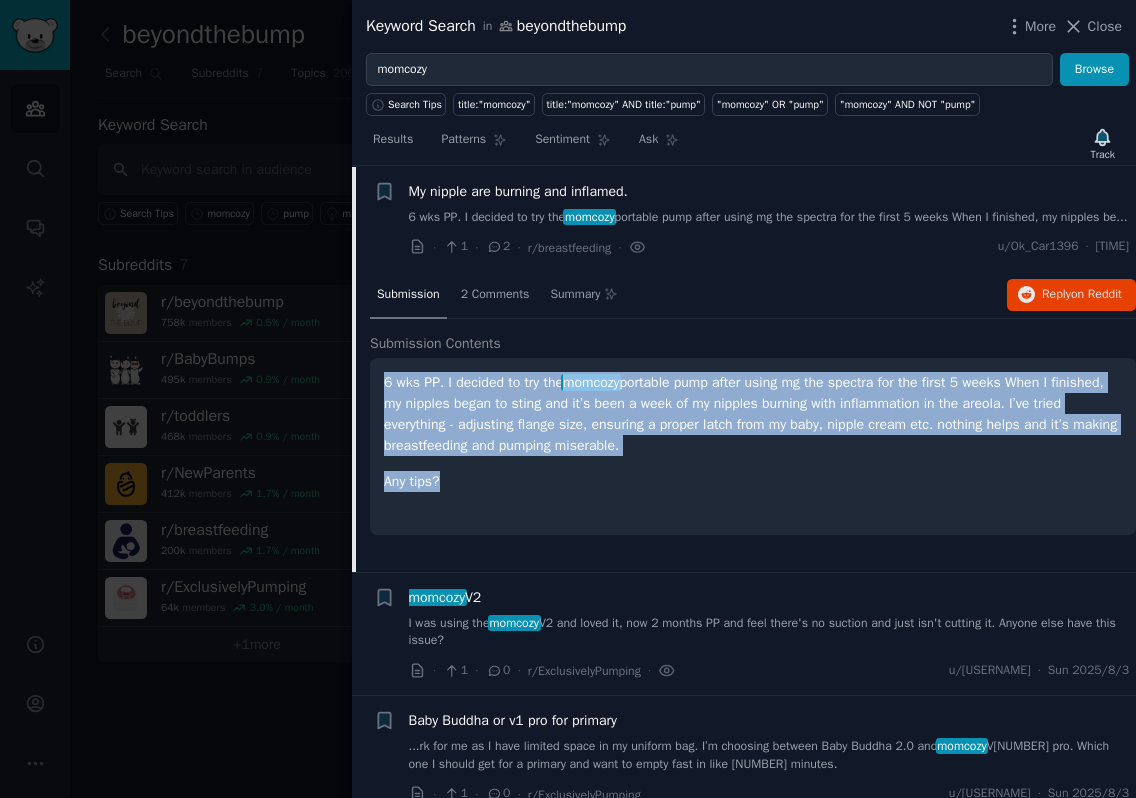 drag, startPoint x: 478, startPoint y: 507, endPoint x: 381, endPoint y: 393, distance: 149.683 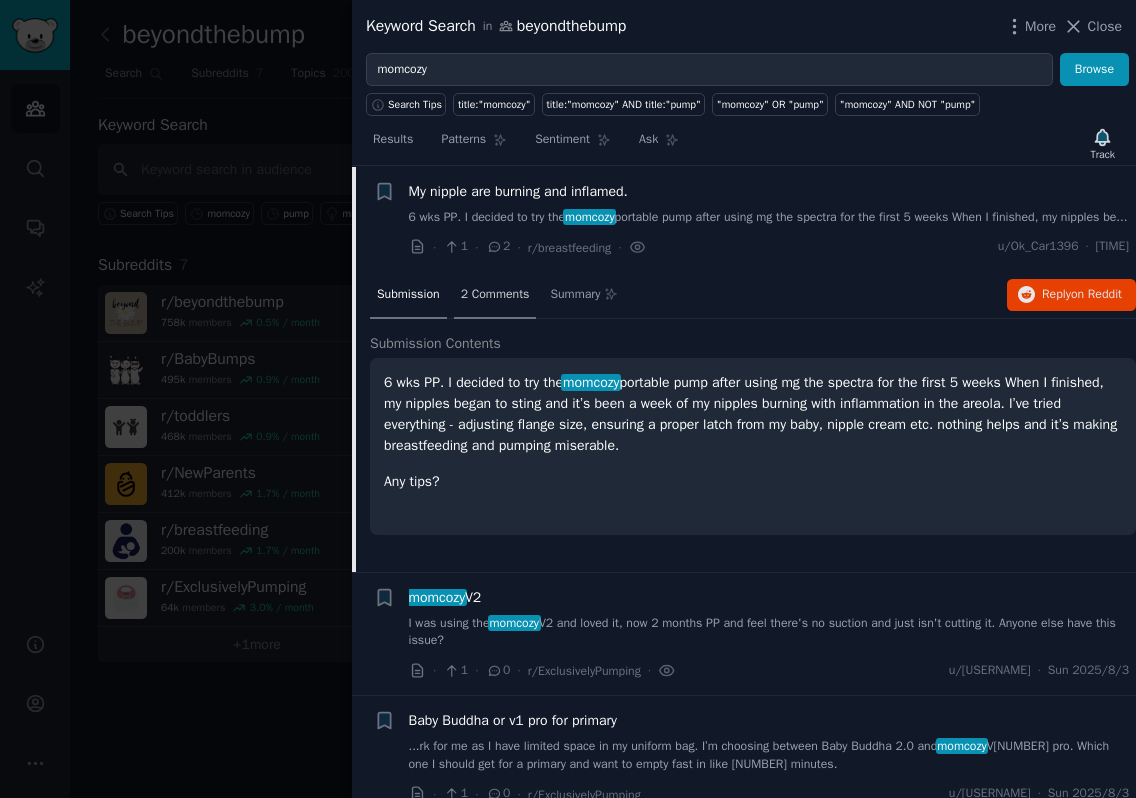 click on "2 Comments" at bounding box center [495, 295] 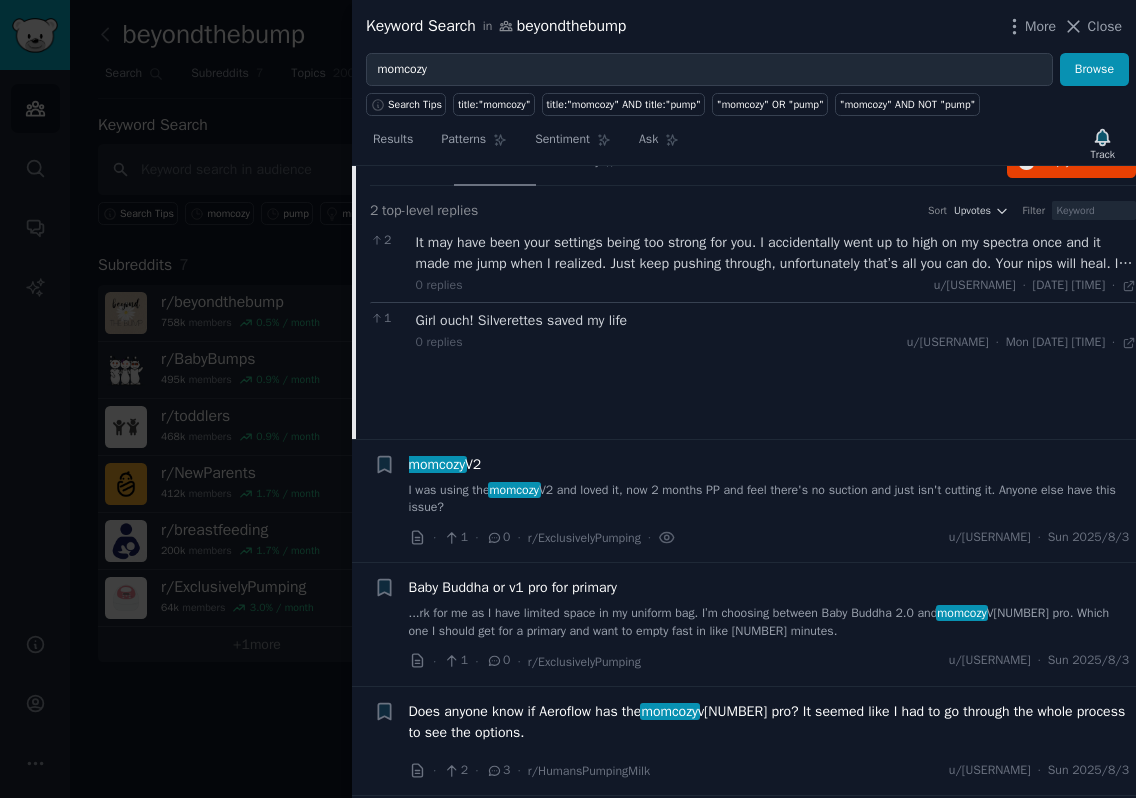 scroll, scrollTop: 200, scrollLeft: 0, axis: vertical 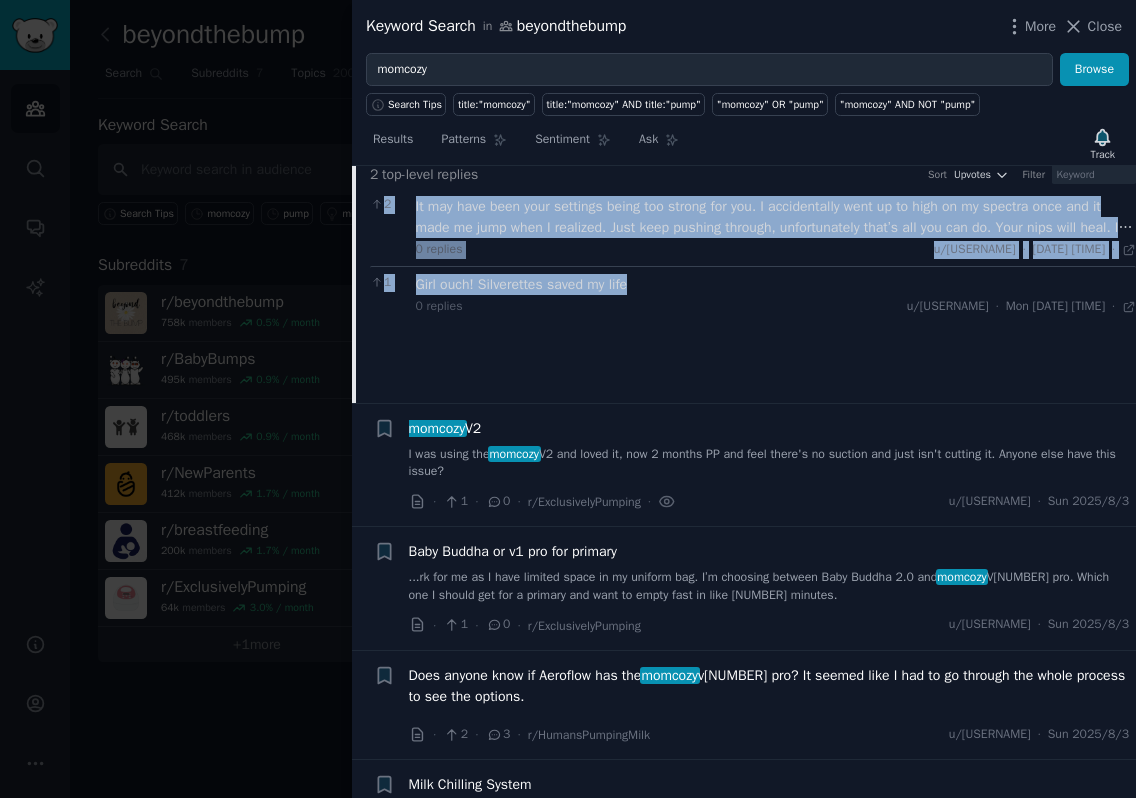 drag, startPoint x: 659, startPoint y: 300, endPoint x: 405, endPoint y: 222, distance: 265.7066 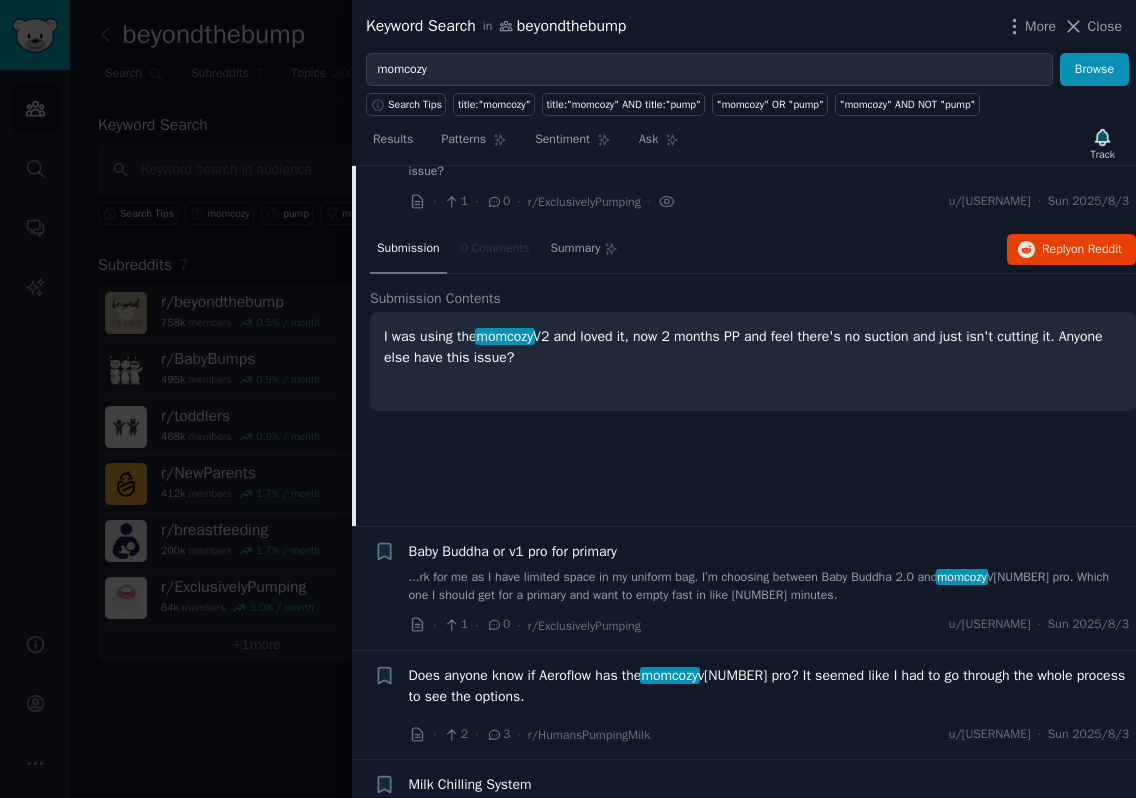 scroll, scrollTop: 155, scrollLeft: 0, axis: vertical 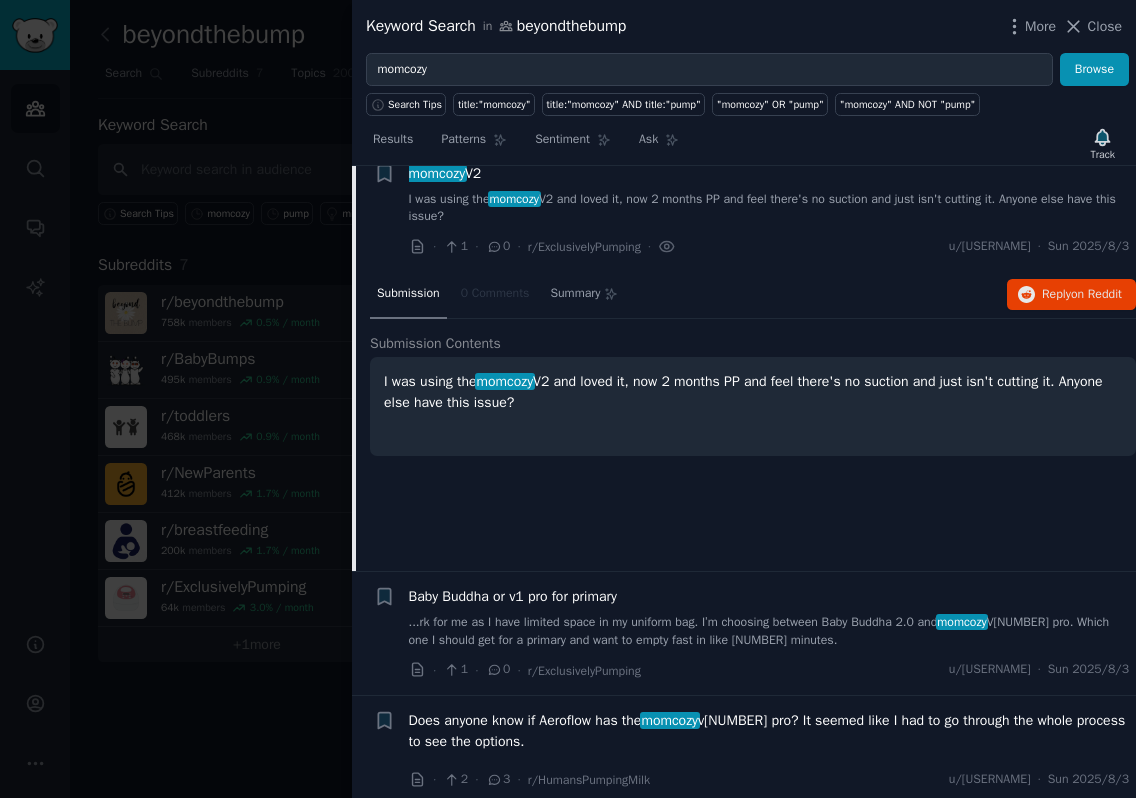 drag, startPoint x: 401, startPoint y: 185, endPoint x: 539, endPoint y: 232, distance: 145.78409 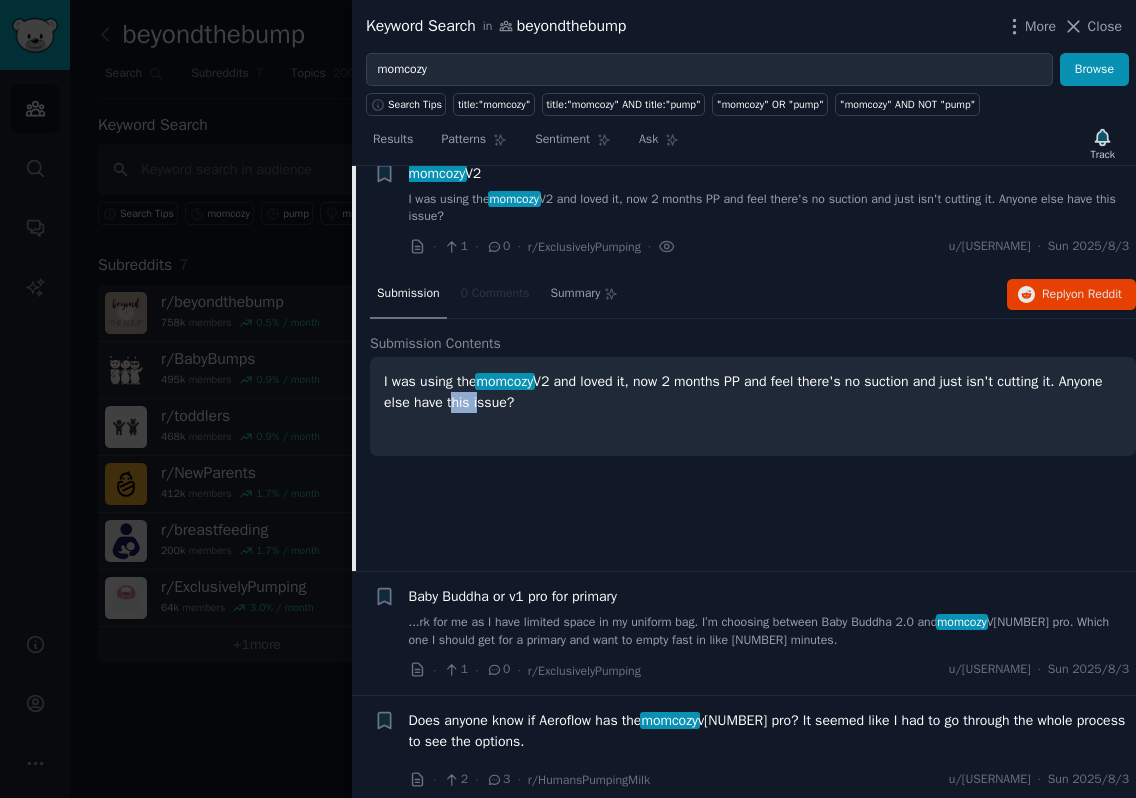 click on "I was using the momcozy V2 and loved it, now 2 months PP and feel there's no suction and just isn't cutting it. Anyone else have this issue?" at bounding box center (753, 392) 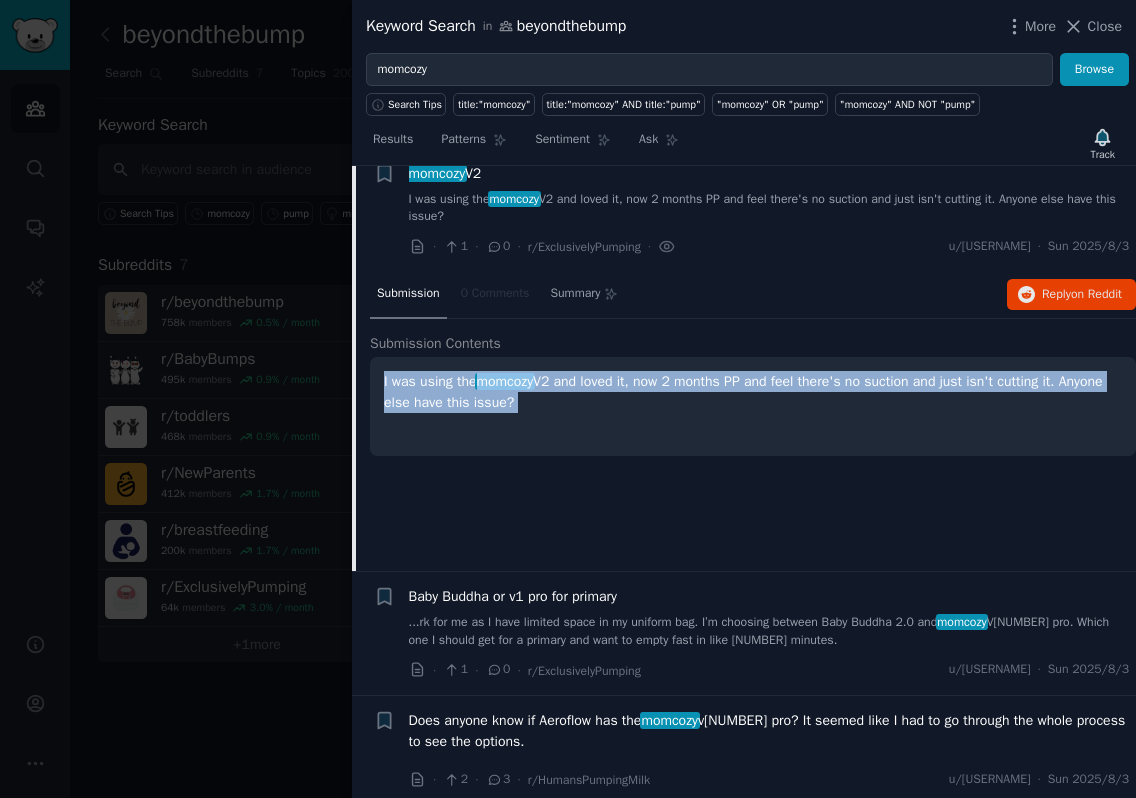 click on "I was using the momcozy V2 and loved it, now 2 months PP and feel there's no suction and just isn't cutting it. Anyone else have this issue?" at bounding box center [753, 392] 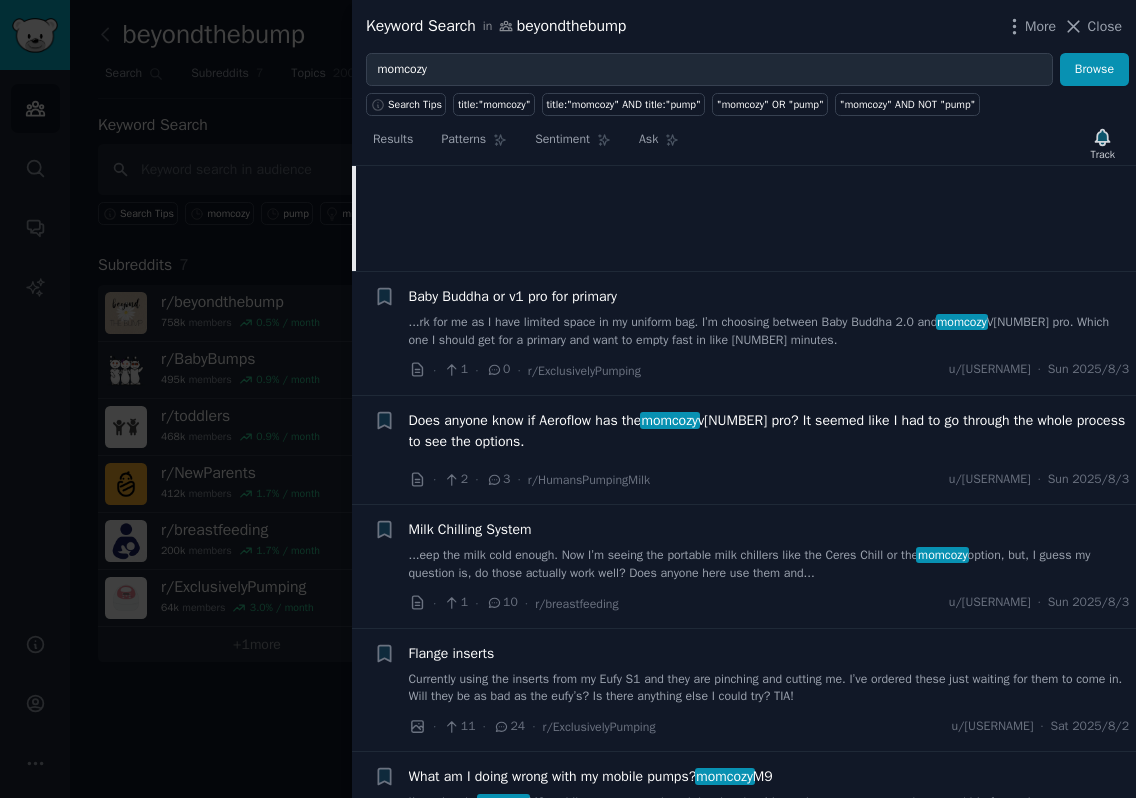 click on "Baby Buddha or v1 pro for primary" at bounding box center (513, 296) 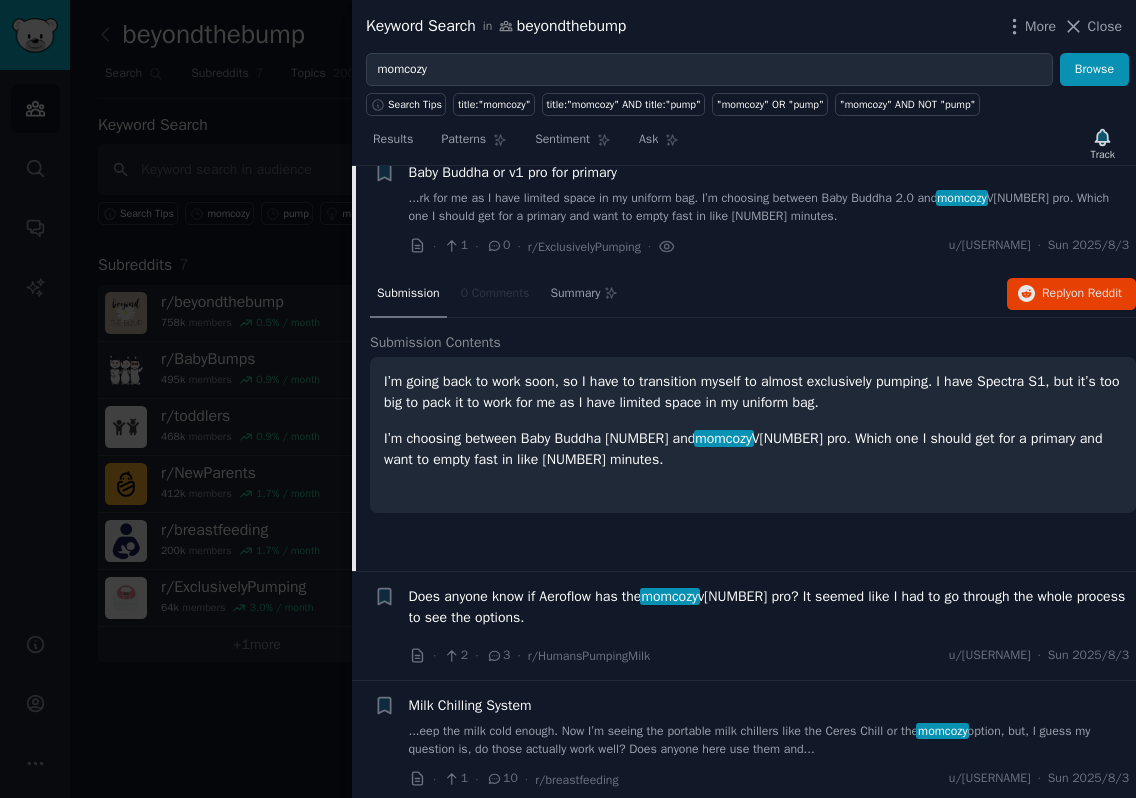 scroll, scrollTop: 278, scrollLeft: 0, axis: vertical 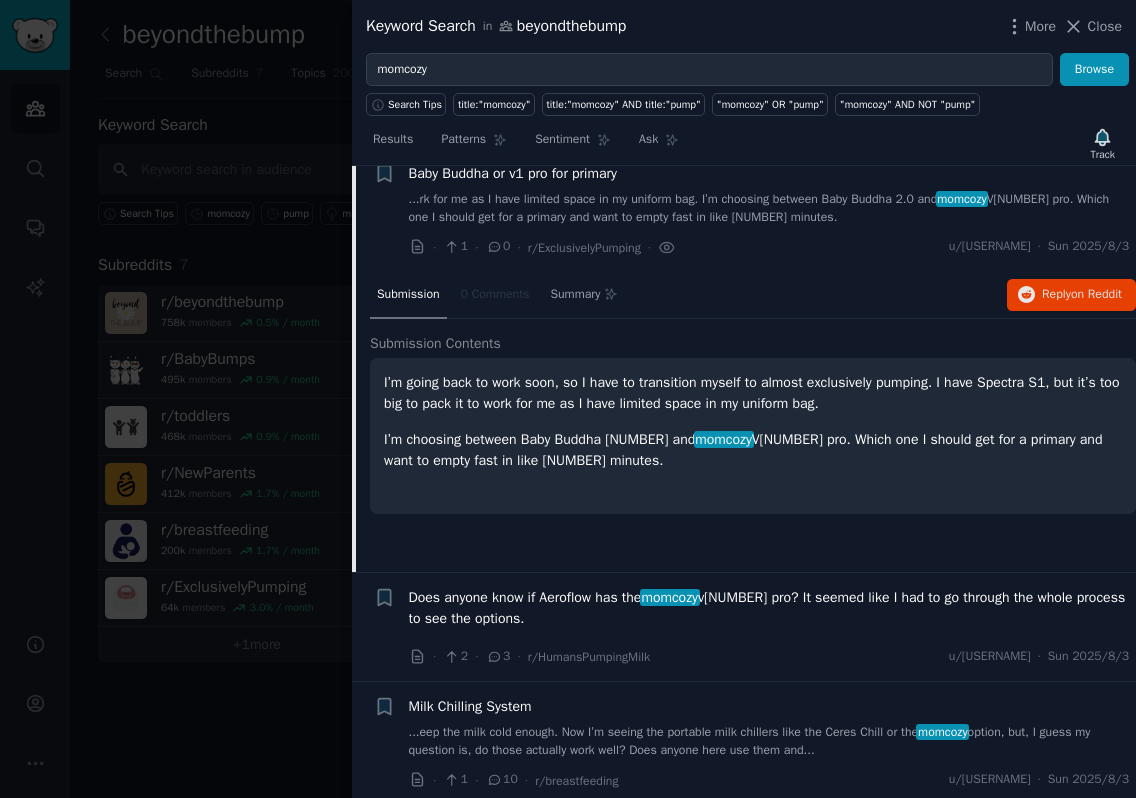 click on "Baby Buddha or v1 pro for primary" at bounding box center [513, 173] 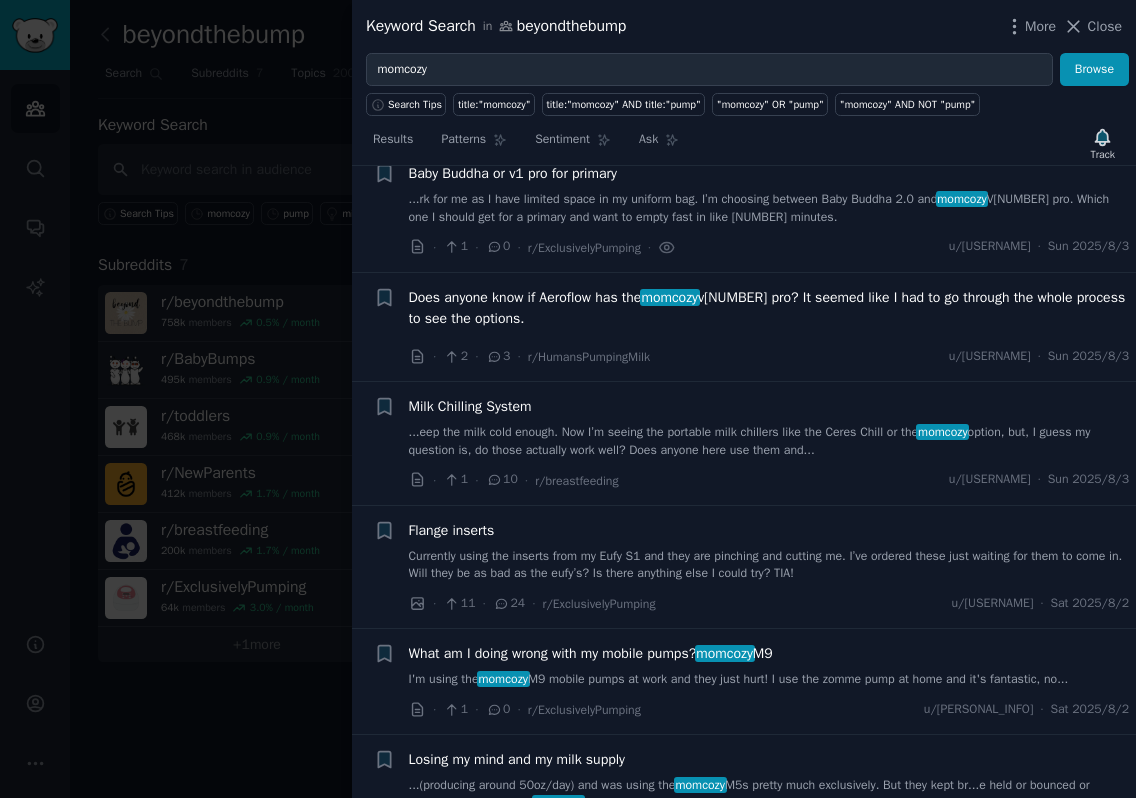 click on "Baby Buddha or v1 pro for primary" at bounding box center (513, 173) 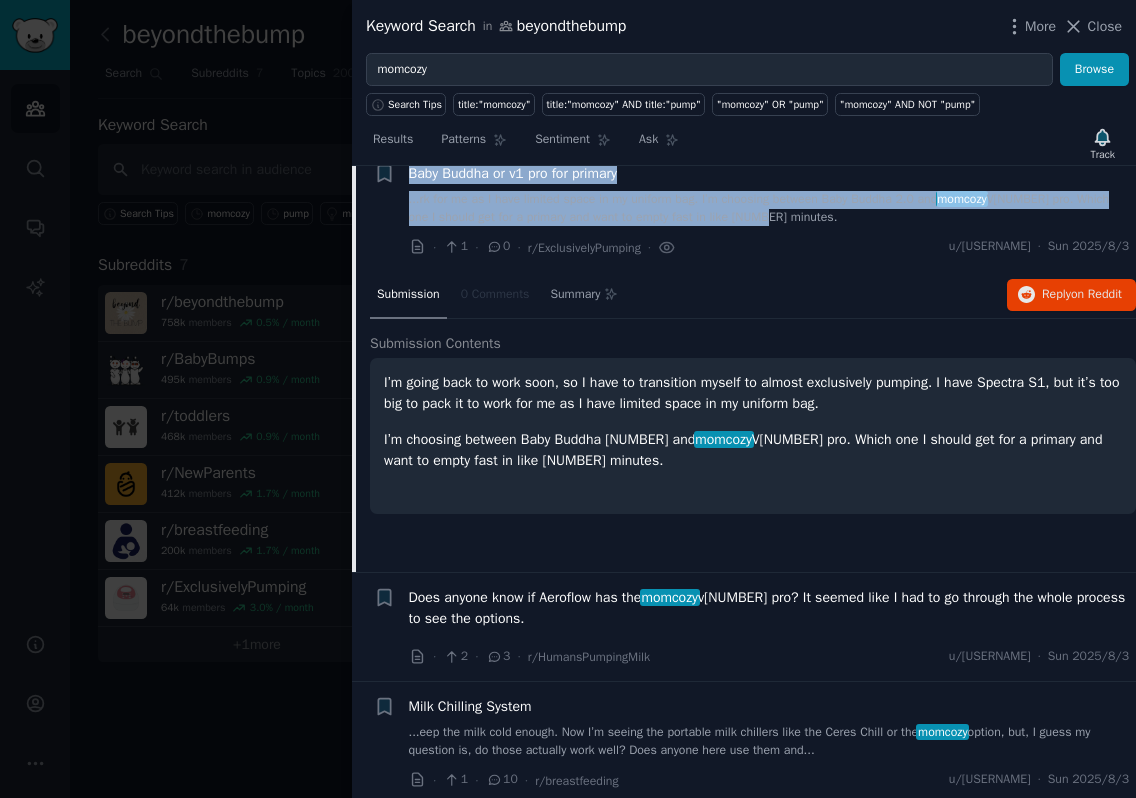 drag, startPoint x: 406, startPoint y: 185, endPoint x: 872, endPoint y: 238, distance: 469.00427 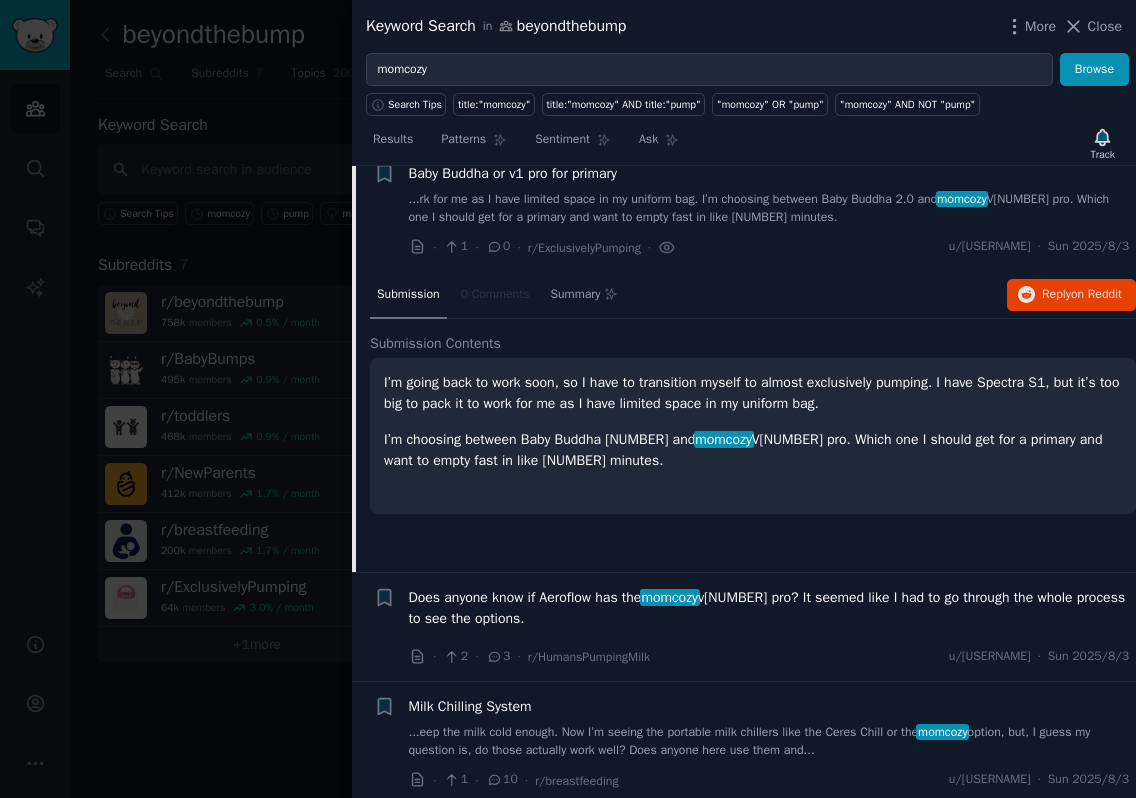 click on "I’m choosing between Baby Buddha 2.0 and  momcozy  V1 pro. Which one I should get for a primary and want to empty fast in like 10 minutes." at bounding box center (753, 450) 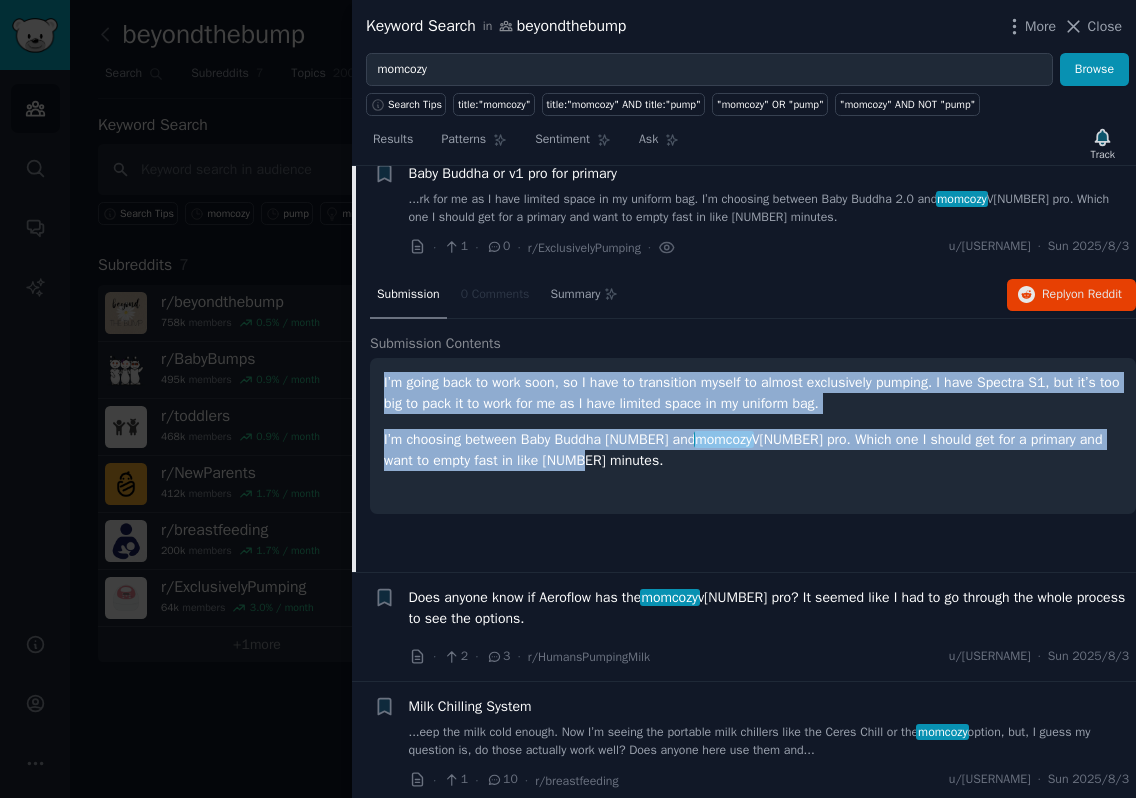 drag, startPoint x: 668, startPoint y: 485, endPoint x: 382, endPoint y: 394, distance: 300.1283 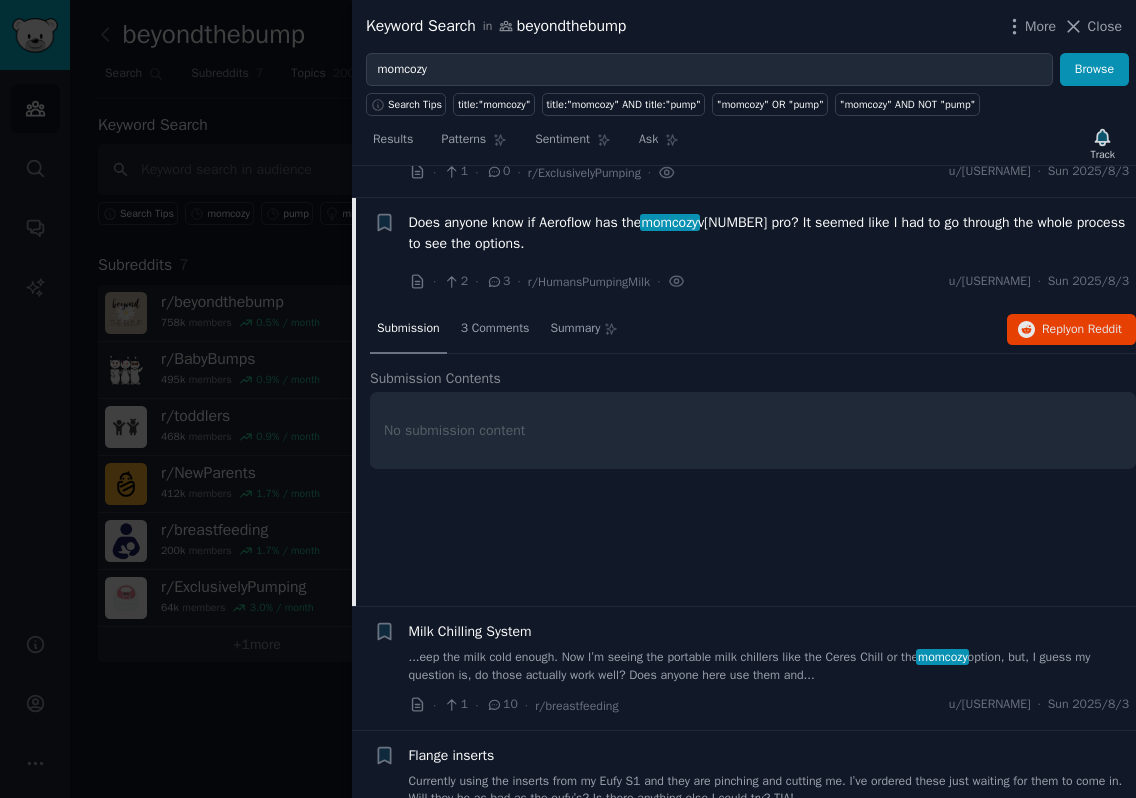 scroll, scrollTop: 401, scrollLeft: 0, axis: vertical 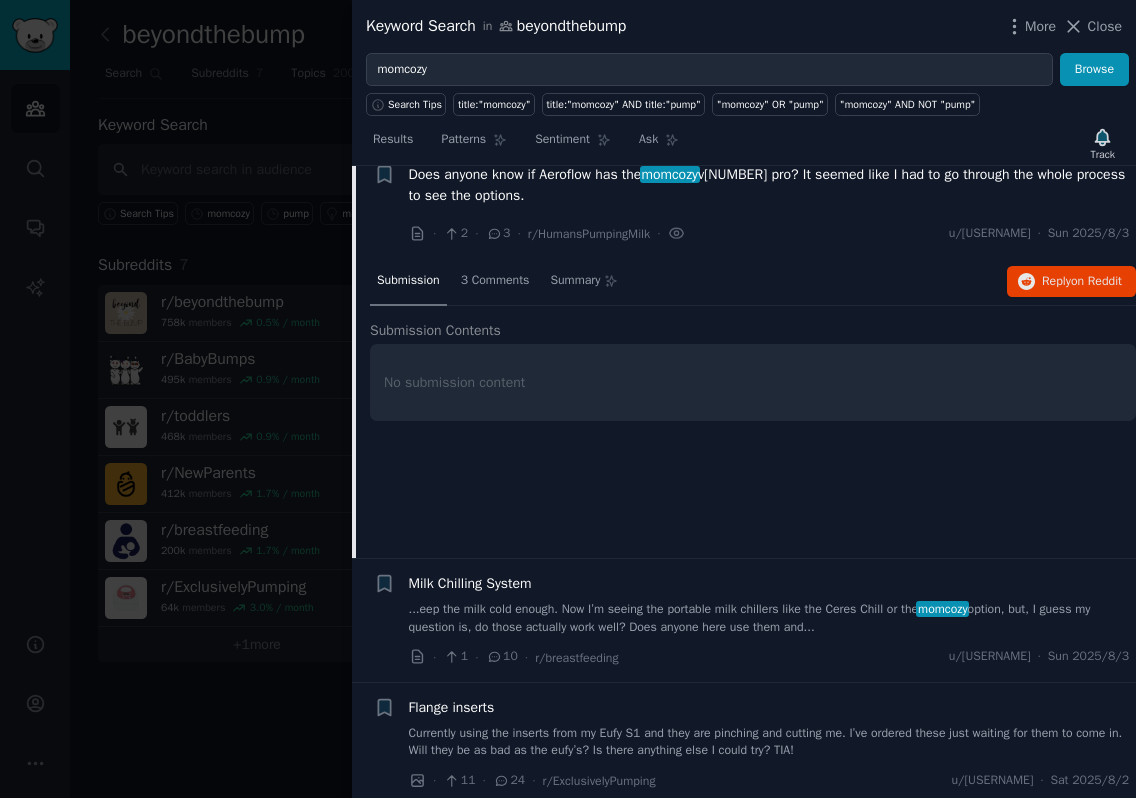 click on "Does anyone know if Aeroflow has the  momcozy  v1 pro? It seemed like I had to go through the whole process to see the options." at bounding box center (769, 185) 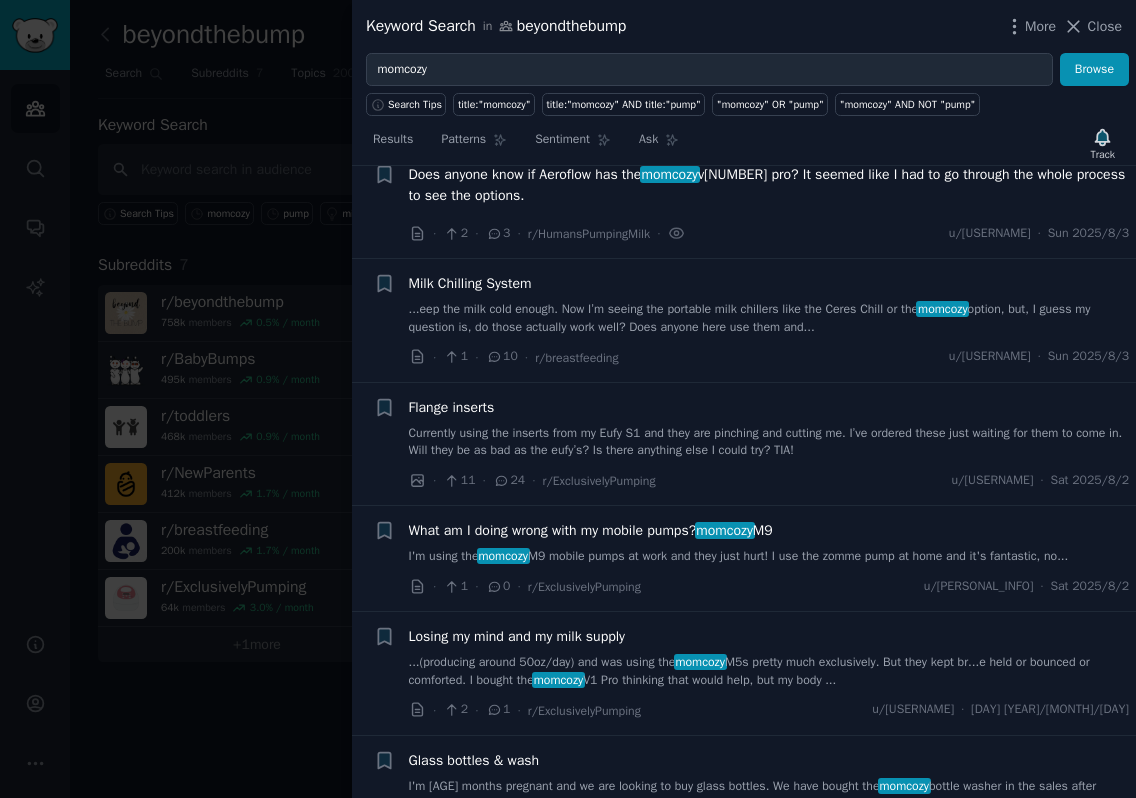 click on "Does anyone know if Aeroflow has the  momcozy  v1 pro? It seemed like I had to go through the whole process to see the options." at bounding box center (769, 185) 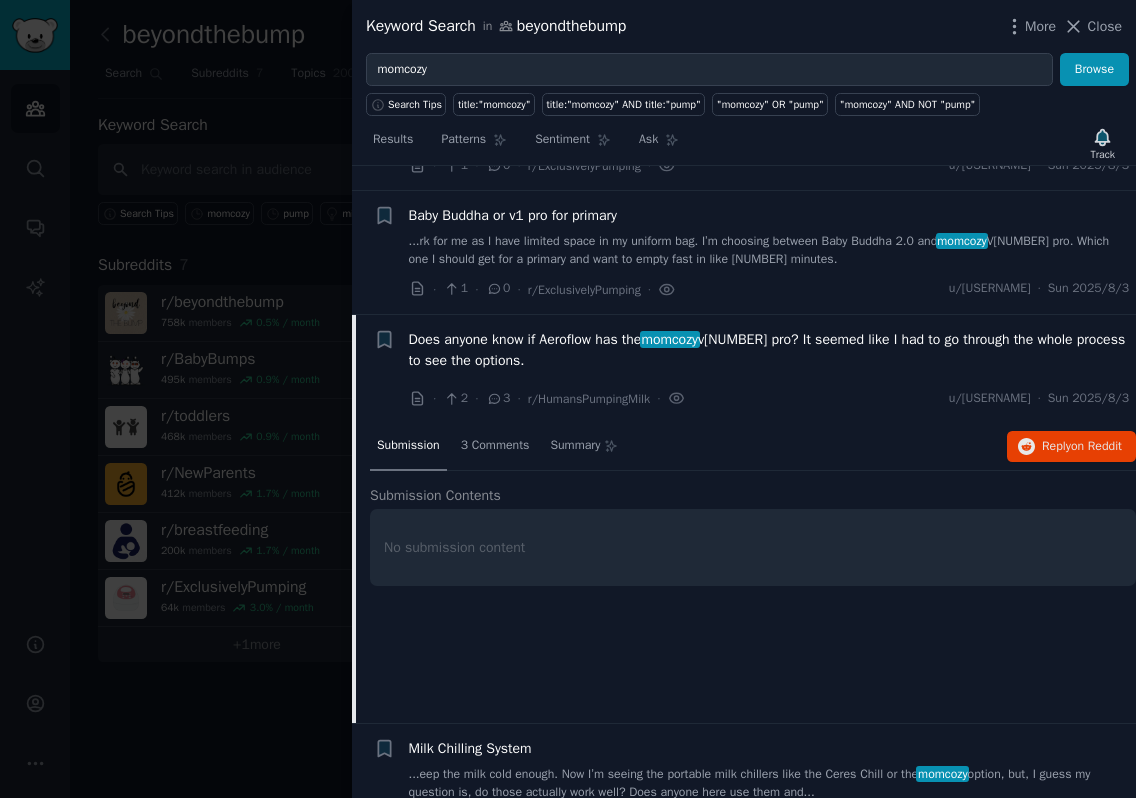 scroll, scrollTop: 201, scrollLeft: 0, axis: vertical 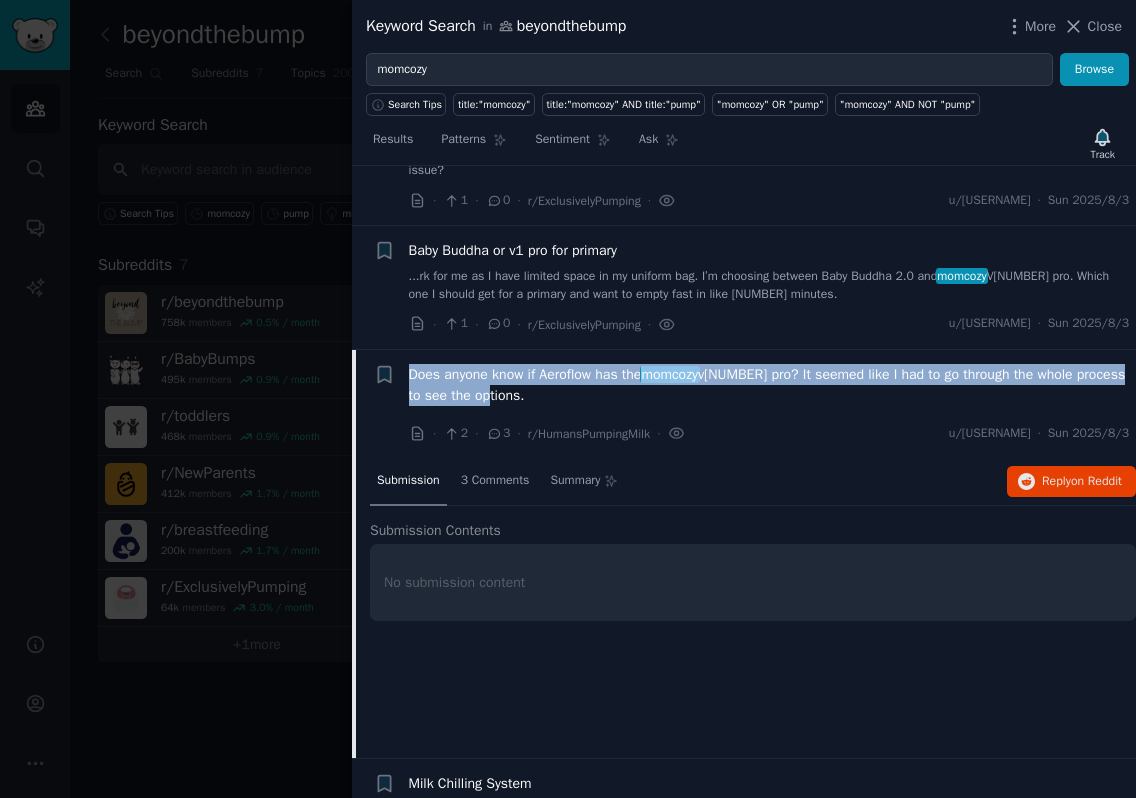 drag, startPoint x: 401, startPoint y: 384, endPoint x: 651, endPoint y: 427, distance: 253.67105 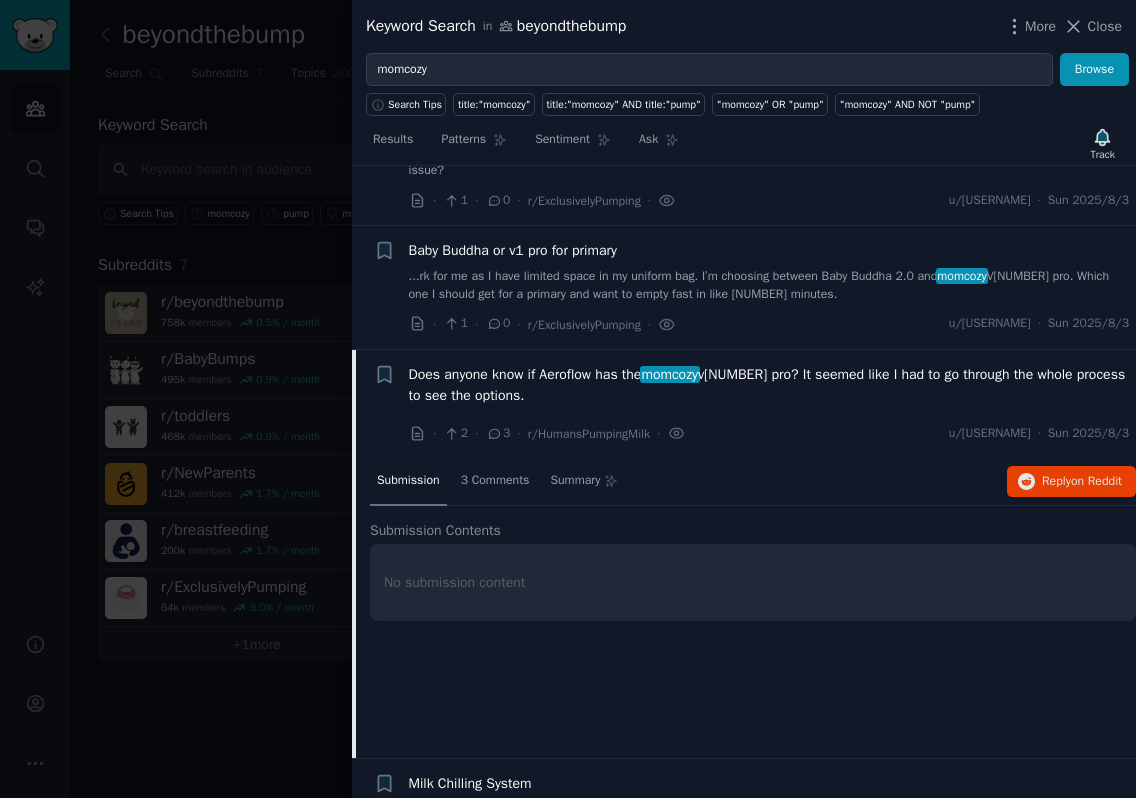 click on "Submission [NUMBER] Comments Summary Reply  on Reddit" 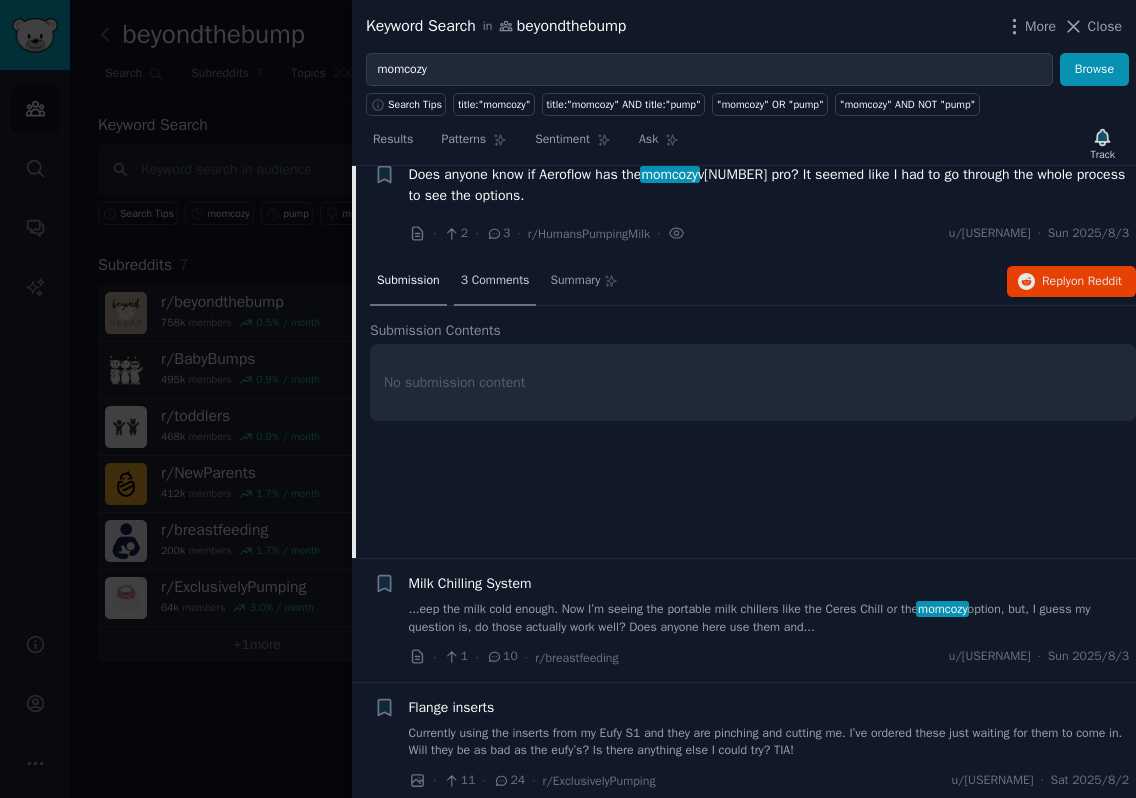 click on "3 Comments" at bounding box center [495, 281] 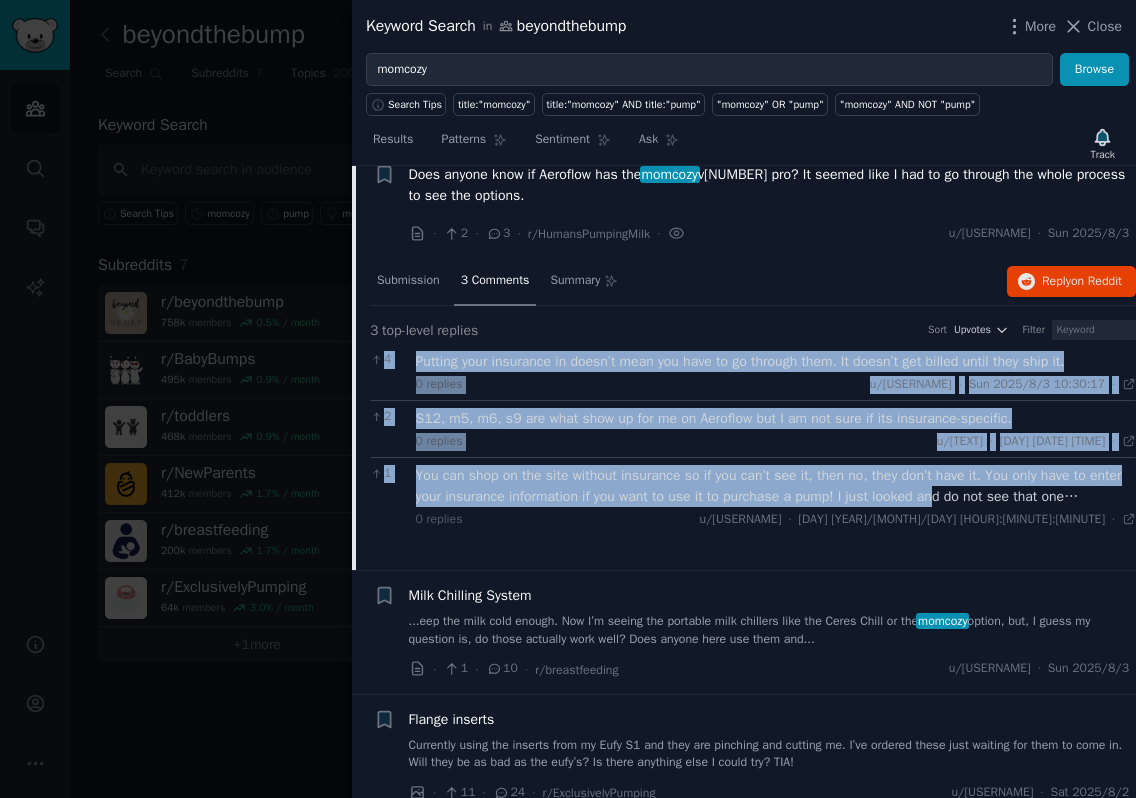drag, startPoint x: 400, startPoint y: 375, endPoint x: 993, endPoint y: 524, distance: 611.43274 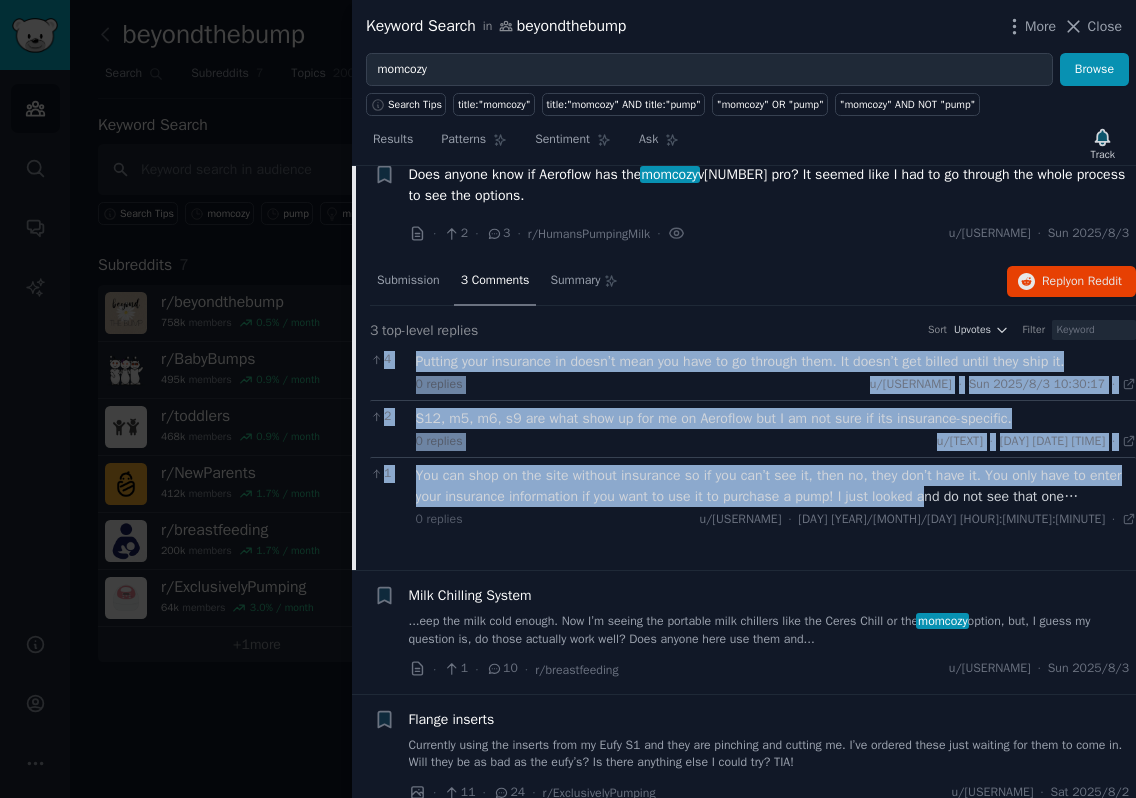 click on "You can shop on the site without insurance so if you can’t see it, then no, they don’t have it. You only have to enter your insurance information if you want to use it to purchase a pump! I just looked and do not see that one unfortunately." at bounding box center (776, 486) 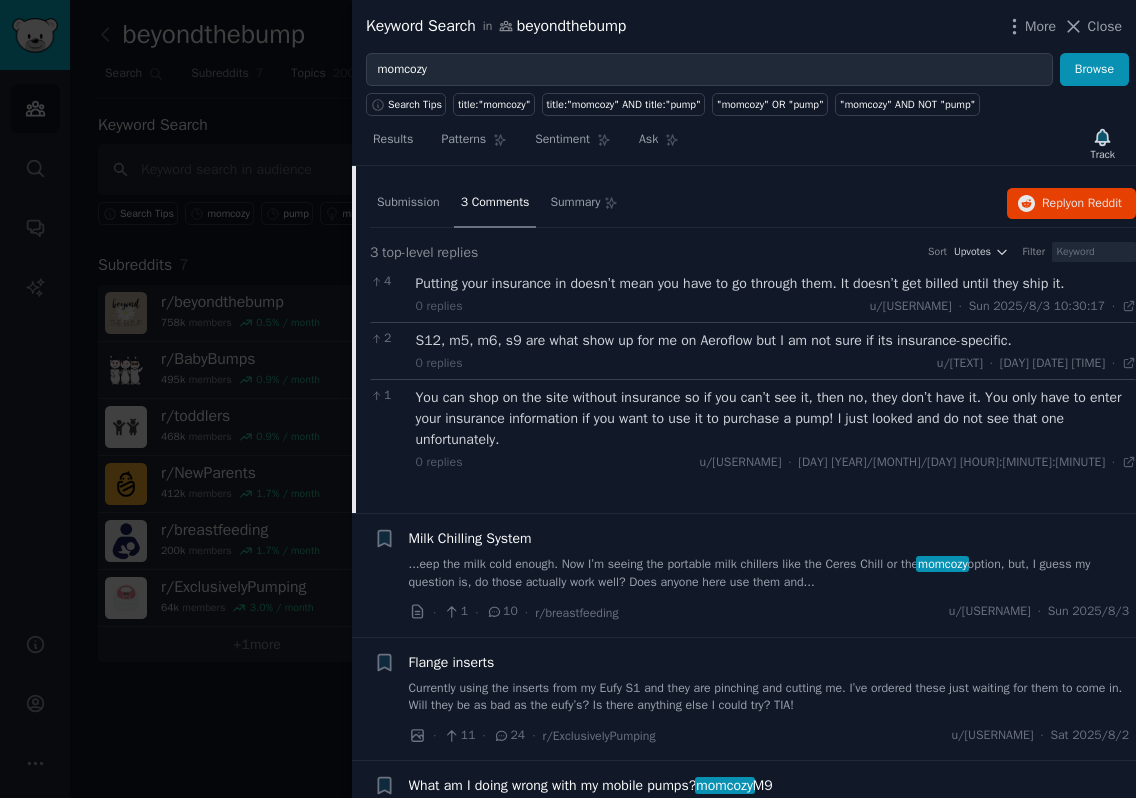 scroll, scrollTop: 501, scrollLeft: 0, axis: vertical 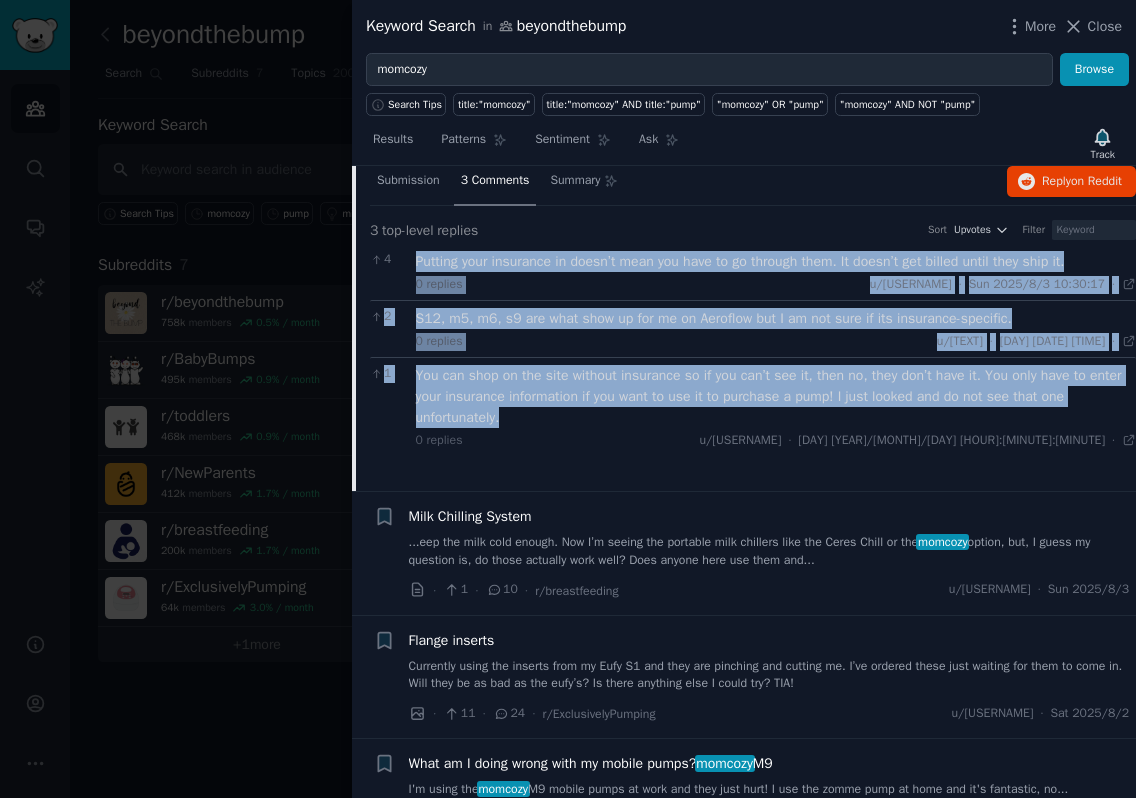 drag, startPoint x: 595, startPoint y: 457, endPoint x: 415, endPoint y: 277, distance: 254.55844 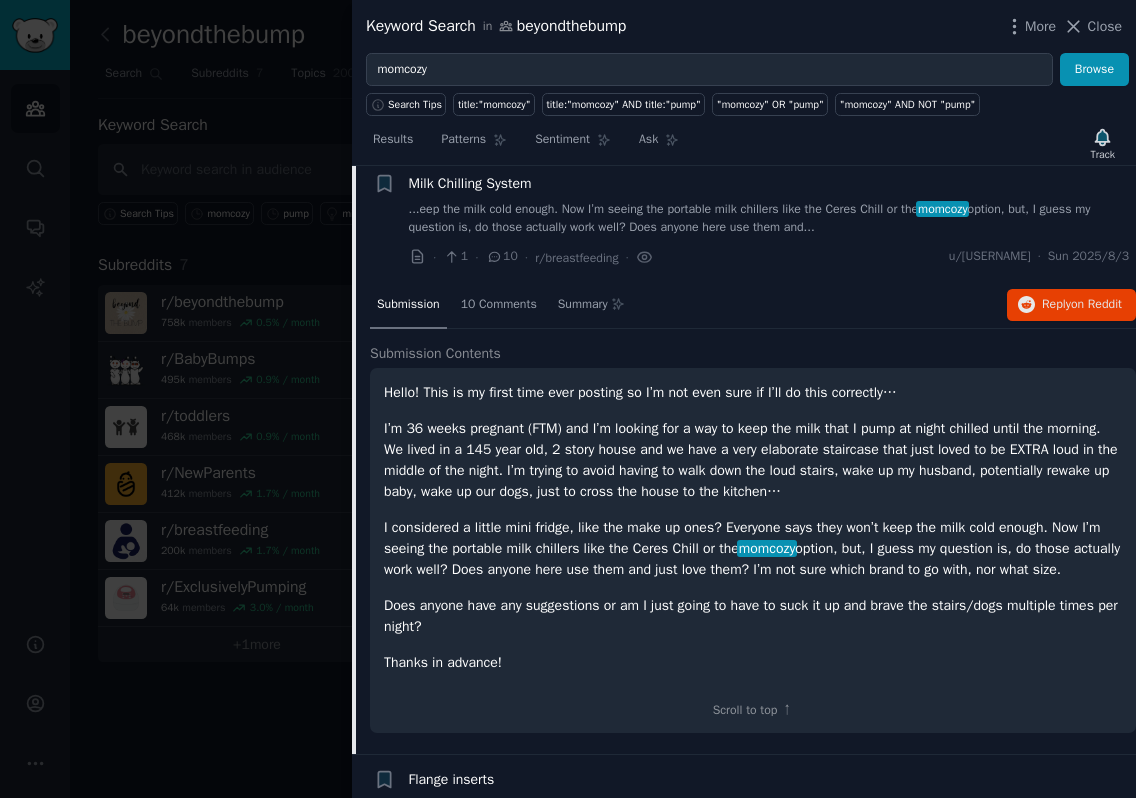 scroll, scrollTop: 510, scrollLeft: 0, axis: vertical 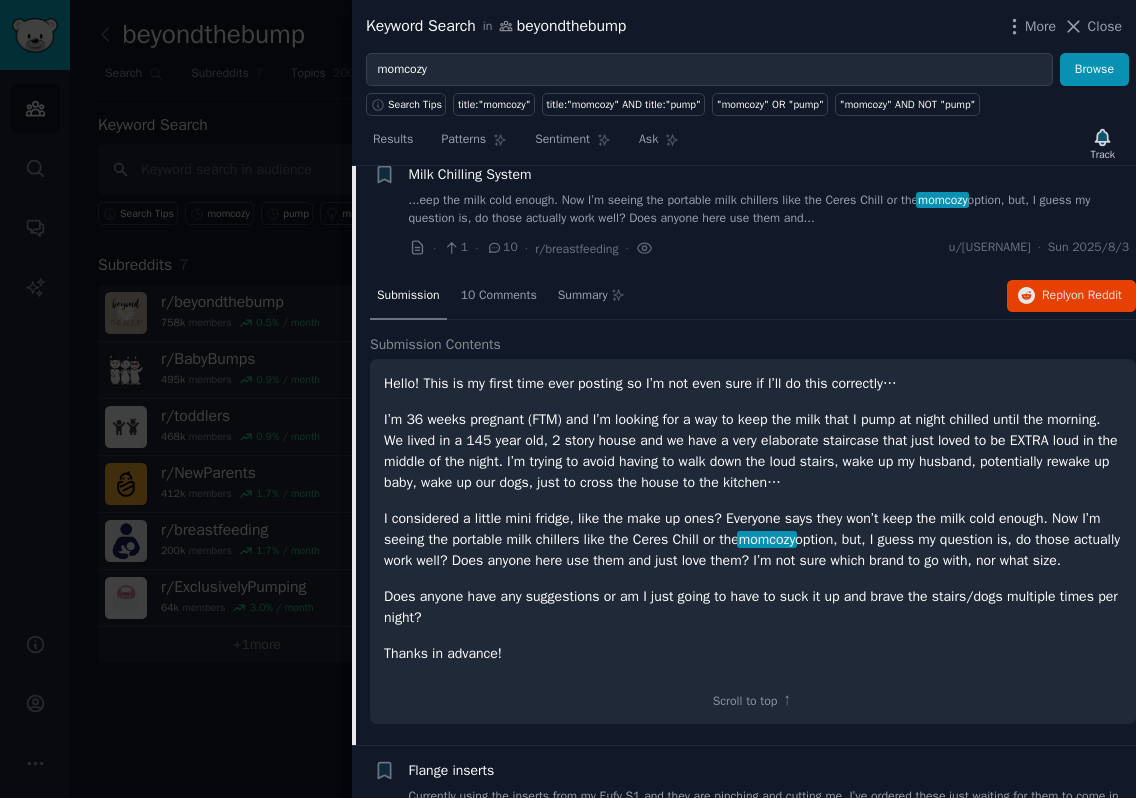 click on "...eep the milk cold enough. Now I’m seeing the portable milk chillers like the Ceres Chill or the momcozy option, but, I guess my question is, do those actually work well? Does anyone here use them and..." at bounding box center (769, 209) 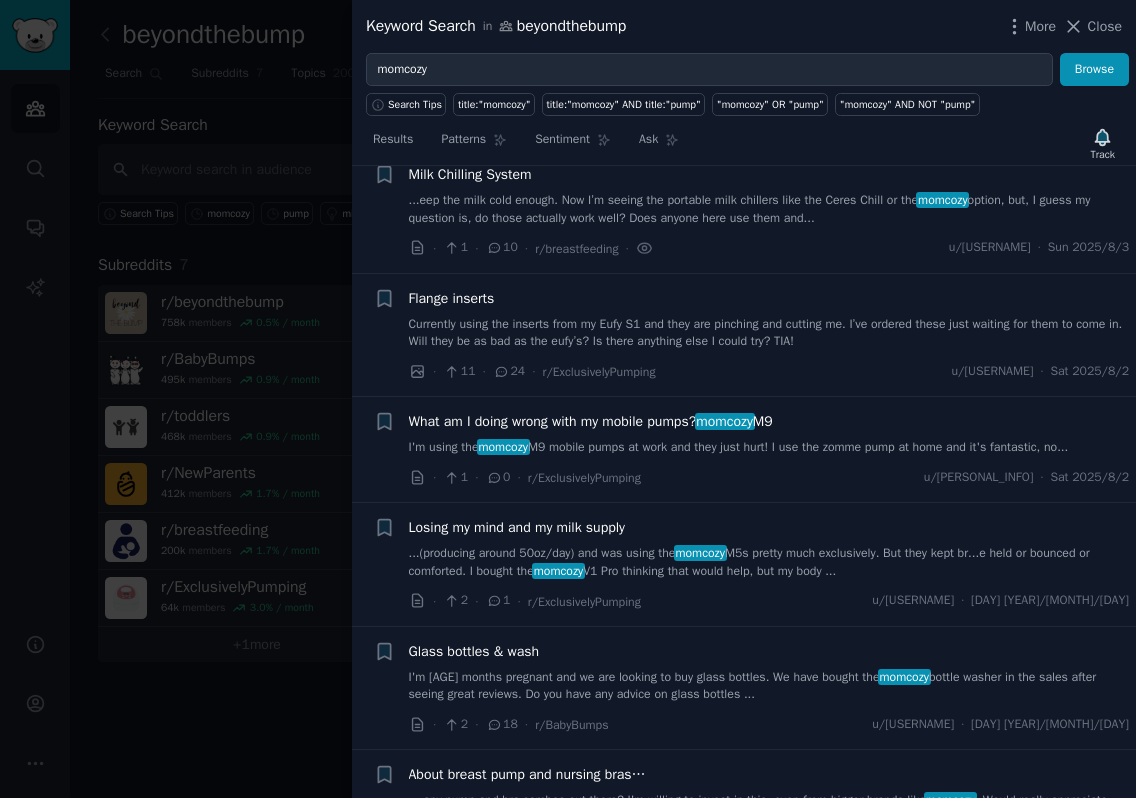 click on "...eep the milk cold enough. Now I’m seeing the portable milk chillers like the Ceres Chill or the momcozy option, but, I guess my question is, do those actually work well? Does anyone here use them and..." at bounding box center (769, 209) 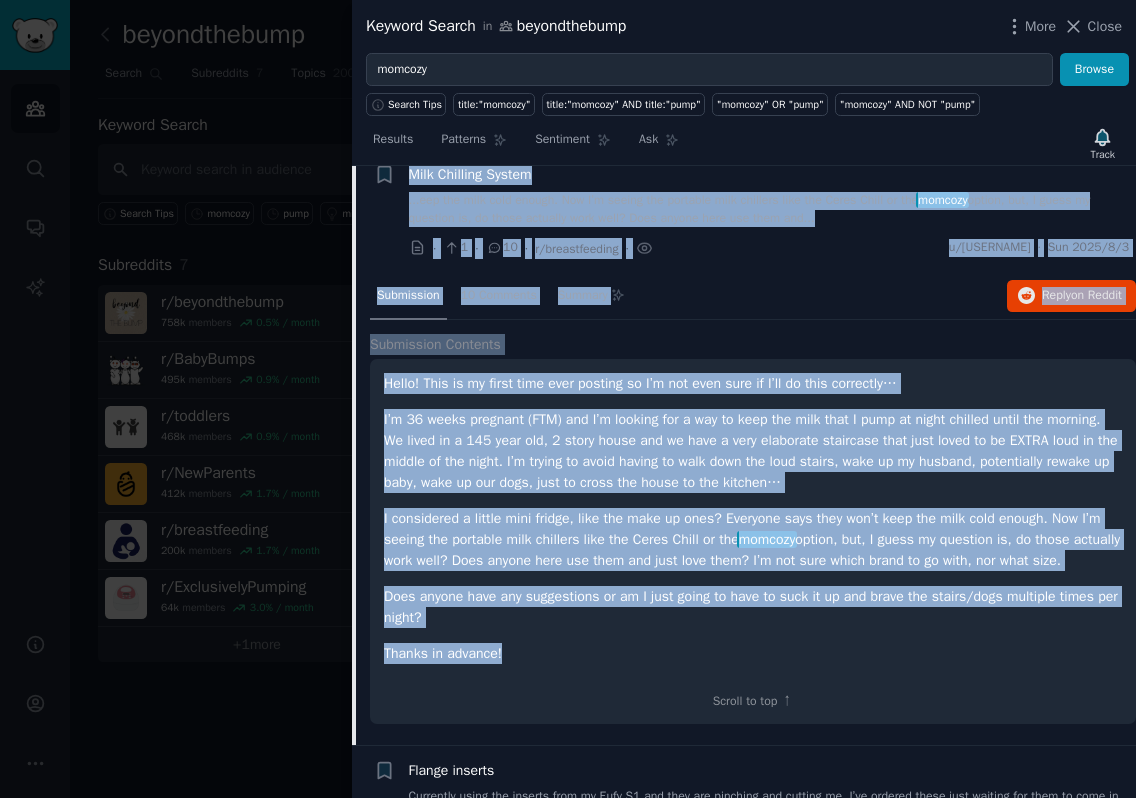 drag, startPoint x: 407, startPoint y: 183, endPoint x: 619, endPoint y: 680, distance: 540.3268 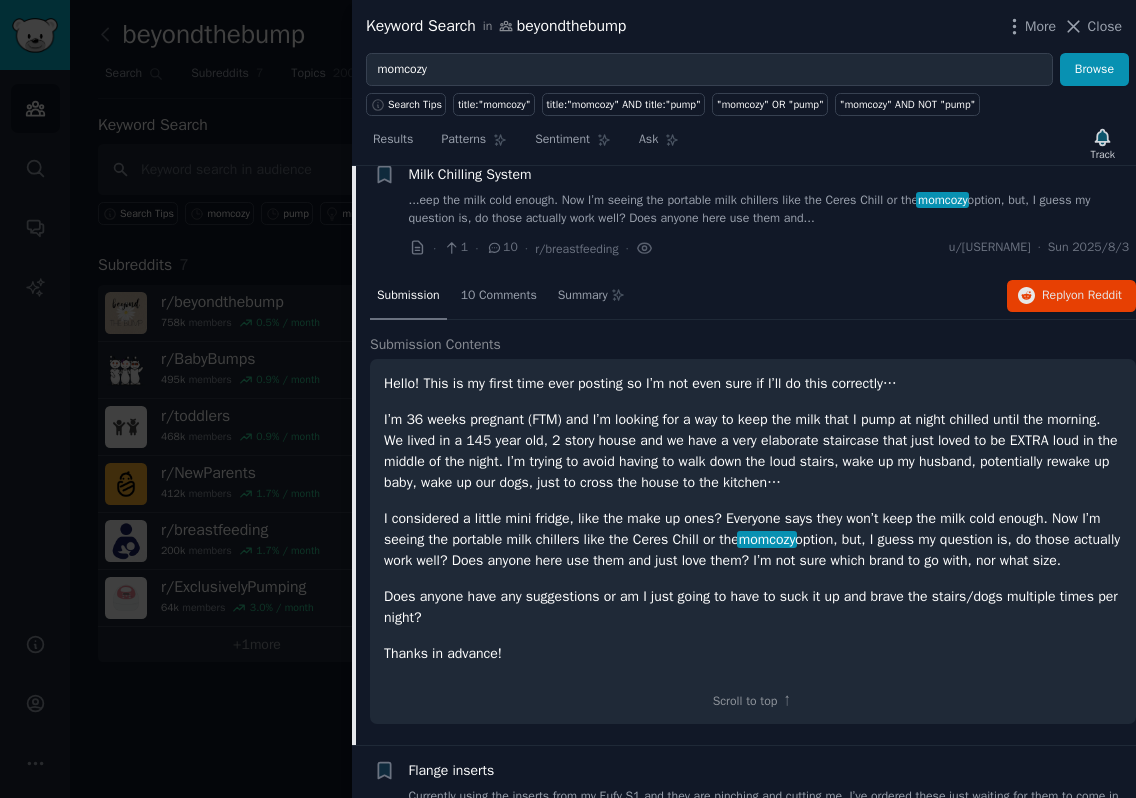 click 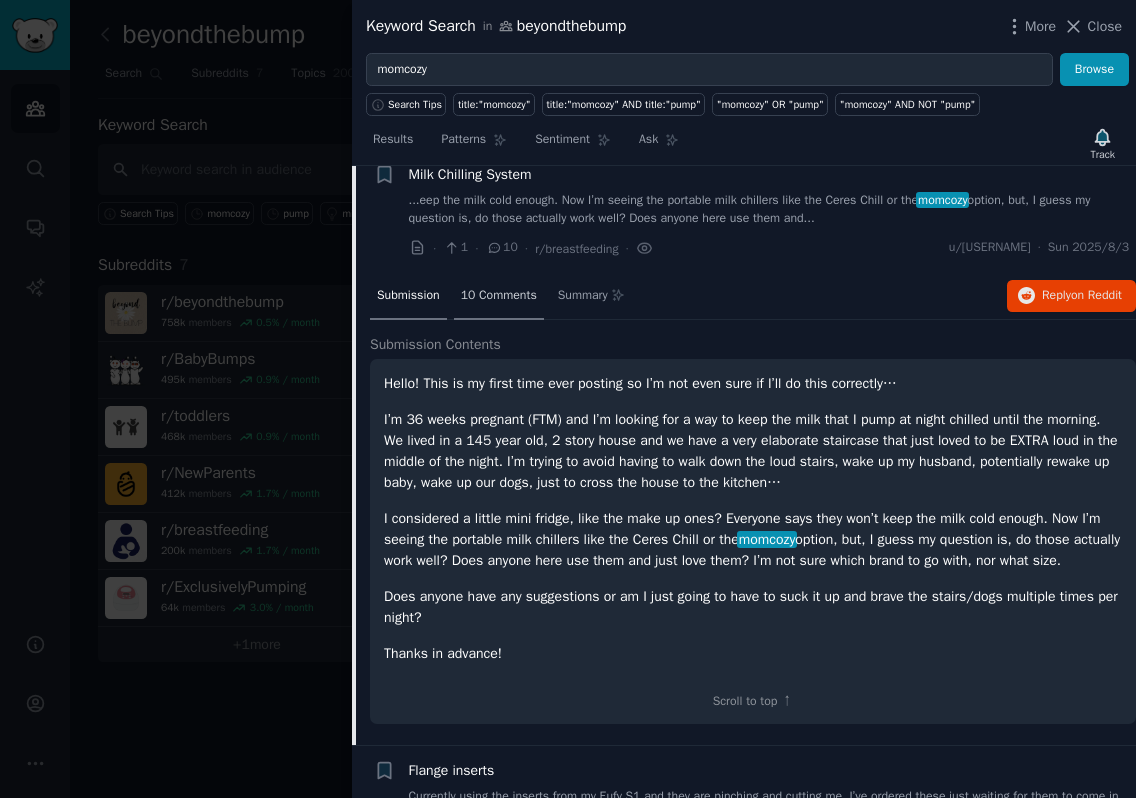 click on "10 Comments" at bounding box center (499, 296) 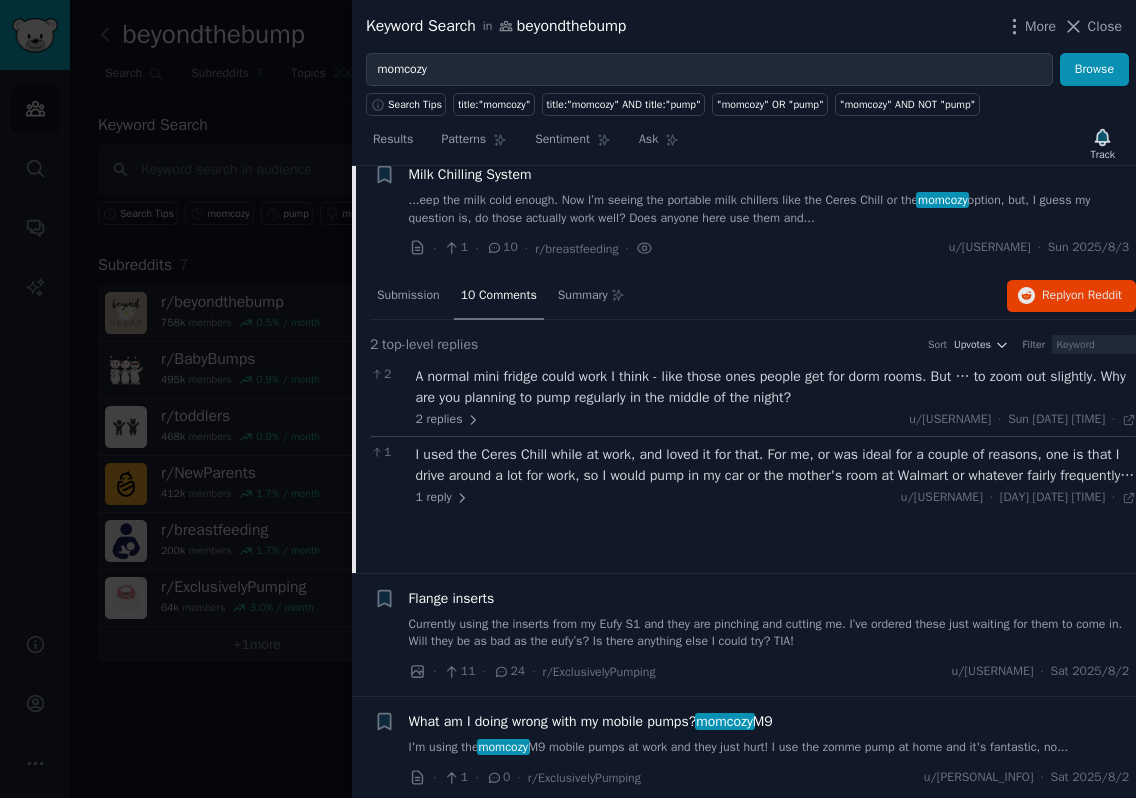 scroll, scrollTop: 610, scrollLeft: 0, axis: vertical 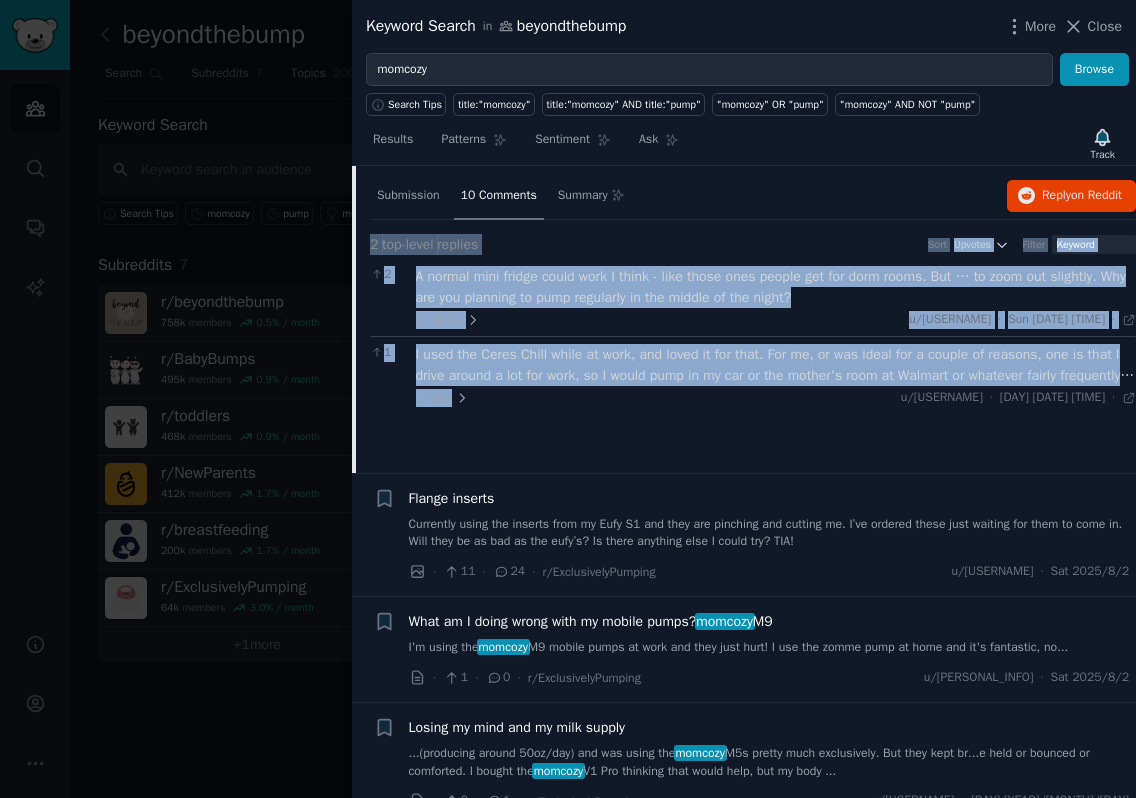 drag, startPoint x: 366, startPoint y: 257, endPoint x: 631, endPoint y: 425, distance: 313.76584 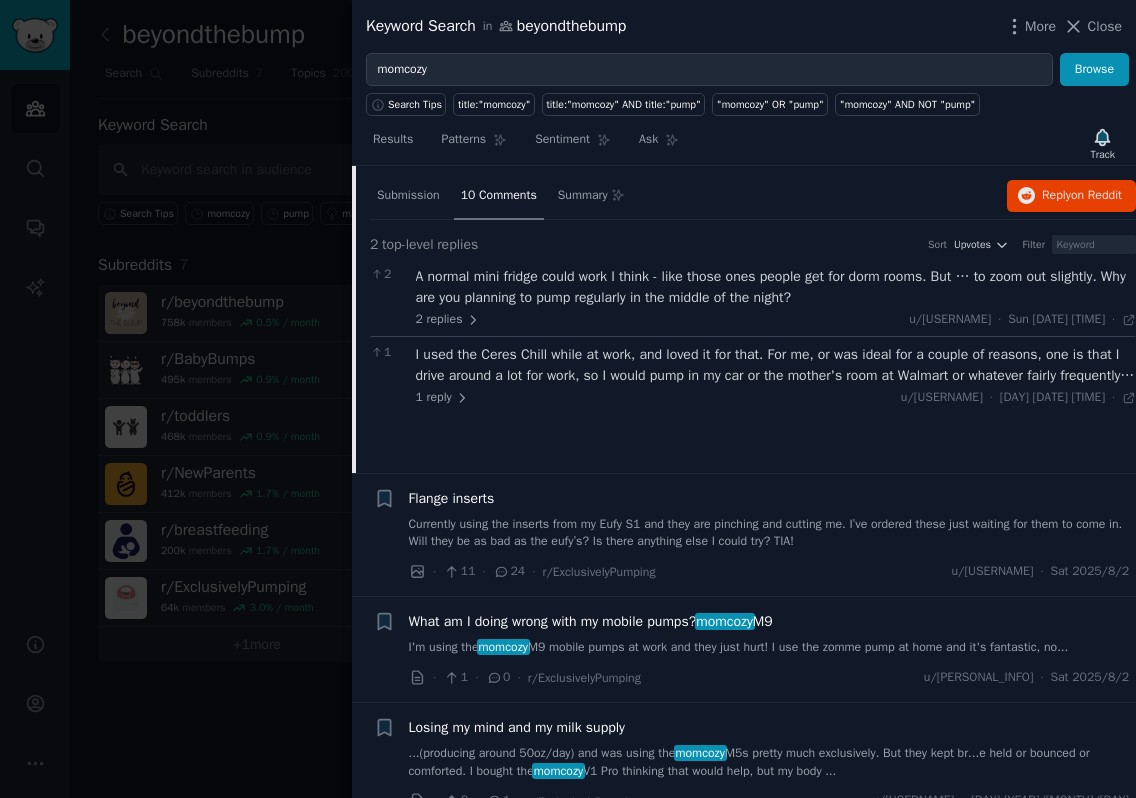 click on "[NUMBER] I used the Ceres Chill while at work, and loved it for that. For me, or was ideal for a couple of reasons, one is that I drive around a lot for work, so I would pump in my car or the mother's room at Walmart or whatever fairly frequently, so it was easy to toss in my pumping bag wherever I was. Second, I have high lipase, so every day I had to scald my milk at the end of the day, and having it already in the stainless steel inner chamber reduced the dishes needed at the end of the day.
For you, a mini fridge would be fine, or even a small cooler with ice packs. You're able to safely store breastmilk for [NUMBER] hours in a cooler with ice packs, so you'll be fine overnight [NUMBER]   reply u/[USERNAME] · Sun [DATE] [TIME] Sun [DATE] ·" at bounding box center (753, 375) 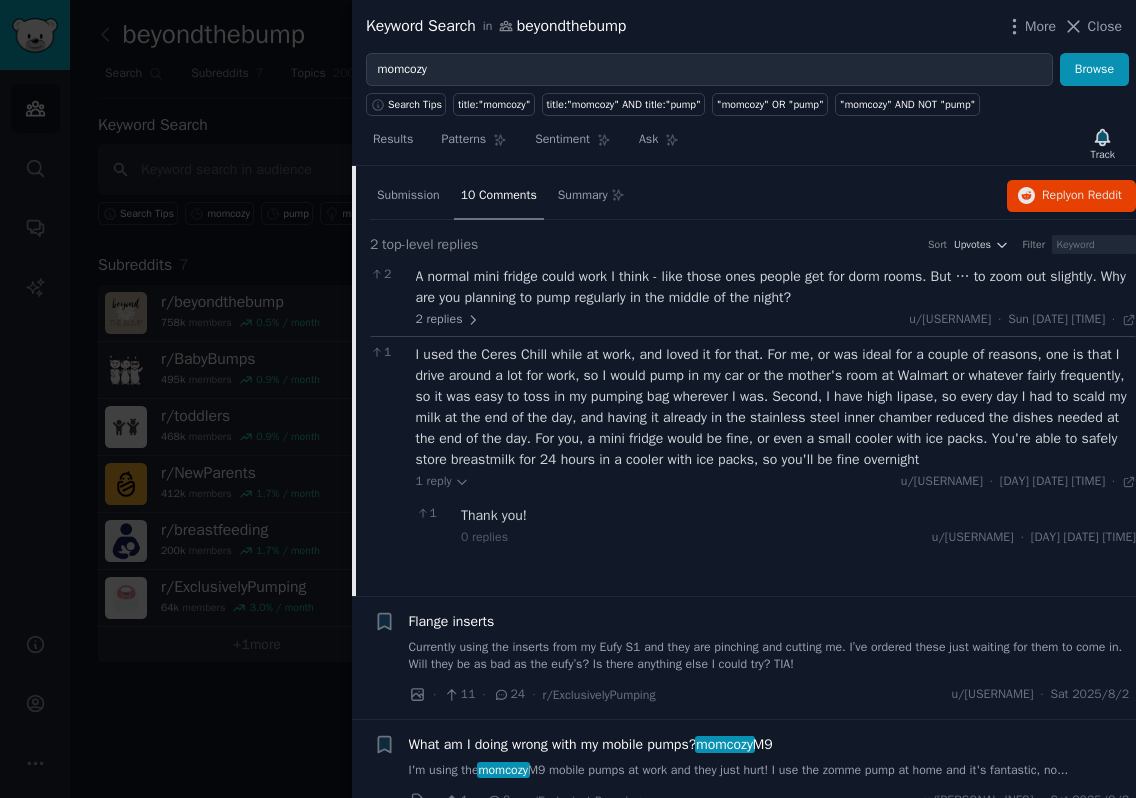 click on "A normal mini fridge could work I think - like those ones people get for dorm rooms.
But … to zoom out slightly. Why are you planning to pump regularly in the middle of the night?" at bounding box center [776, 287] 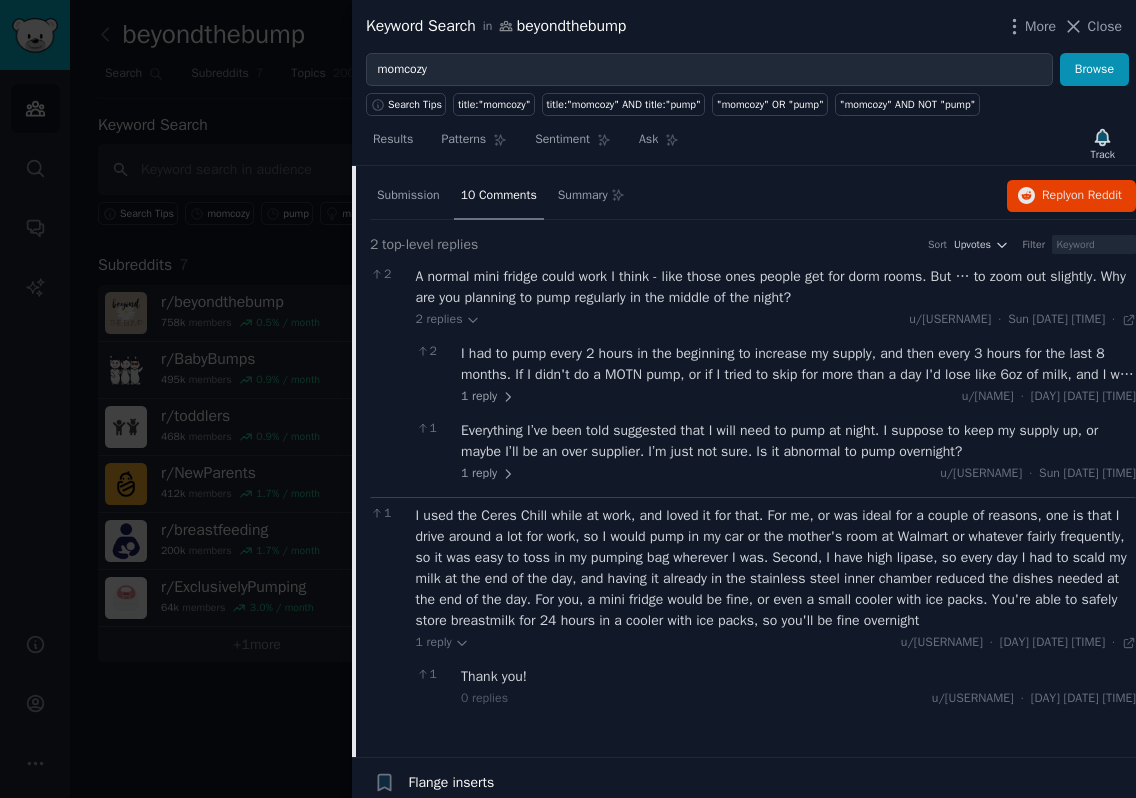 click on "Thank you!" at bounding box center (798, 676) 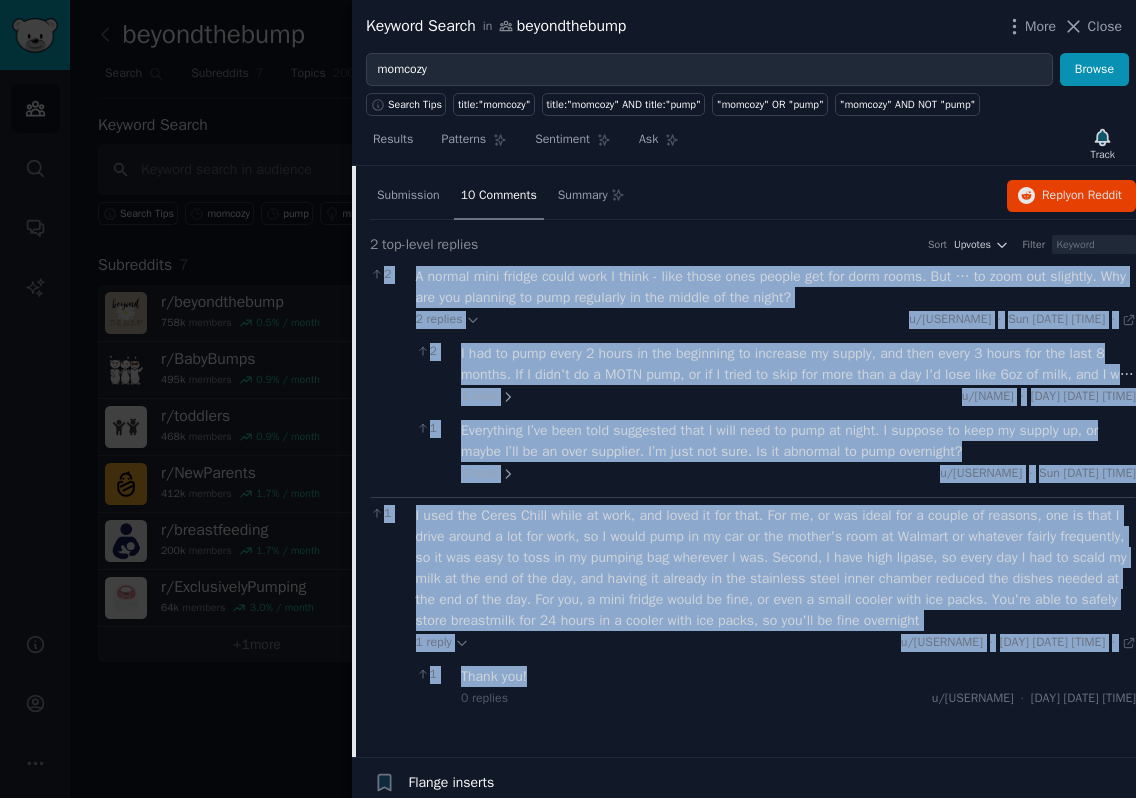 drag, startPoint x: 409, startPoint y: 289, endPoint x: 679, endPoint y: 699, distance: 490.9175 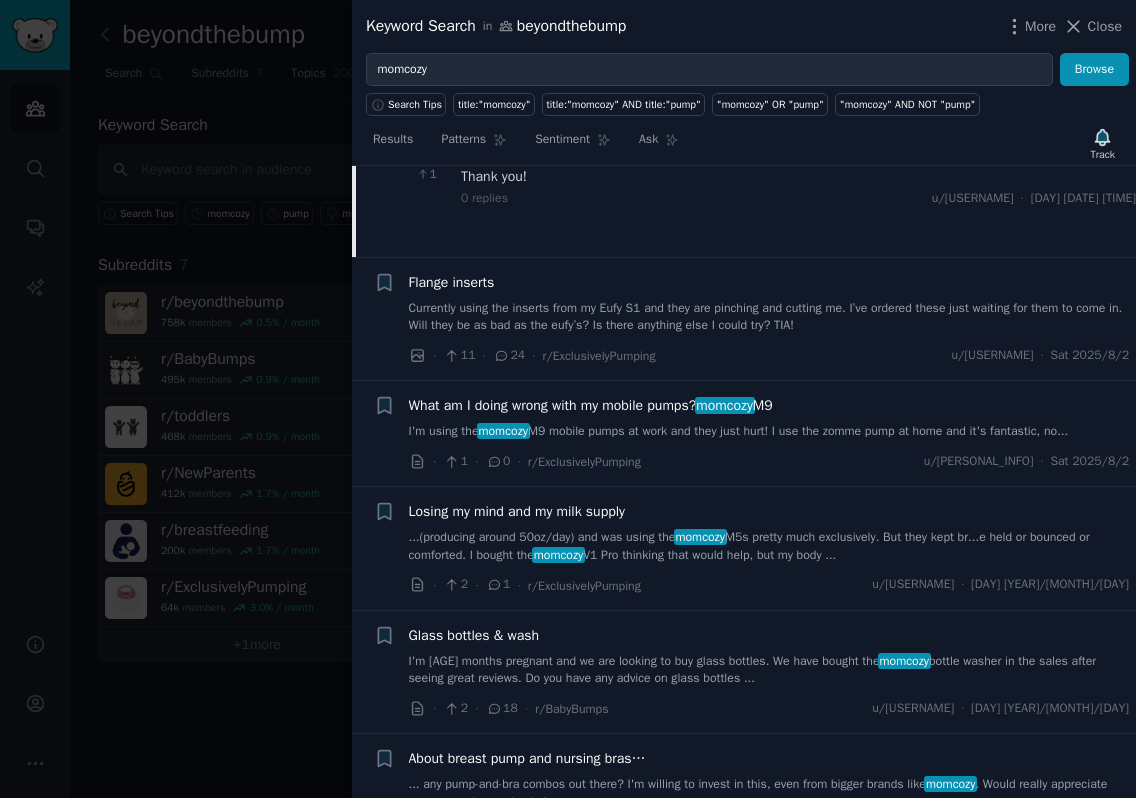 click on "Currently using the inserts from my Eufy S1 and they are pinching and cutting me. I’ve ordered these just waiting for them to come in. Will they be as bad as the eufy’s? Is there anything else I could try? TIA!" at bounding box center (769, 317) 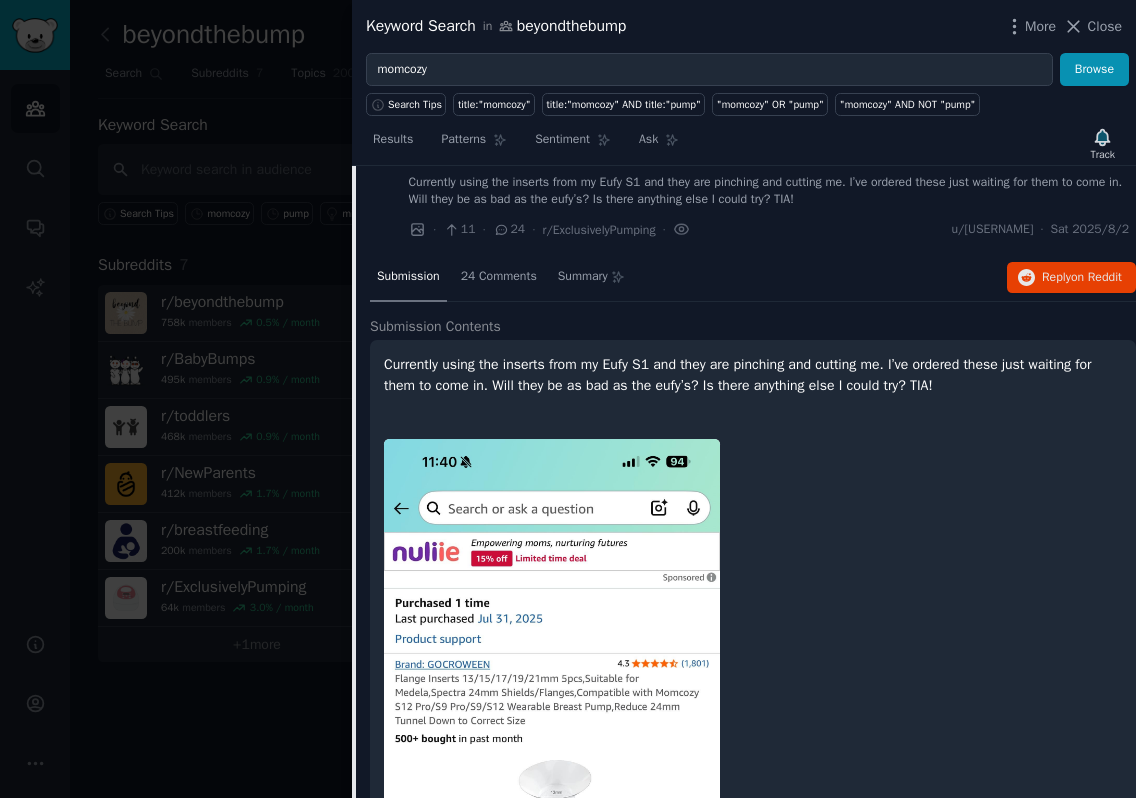 scroll, scrollTop: 634, scrollLeft: 0, axis: vertical 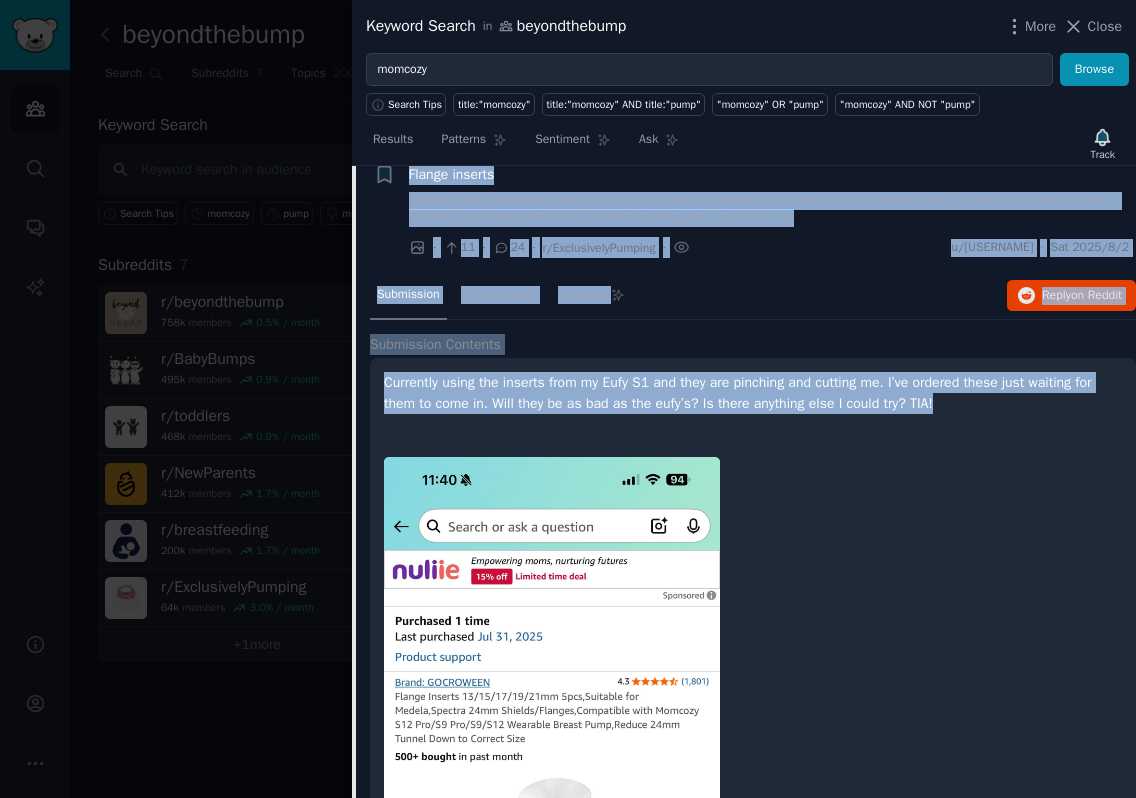 drag, startPoint x: 399, startPoint y: 179, endPoint x: 1093, endPoint y: 433, distance: 739.021 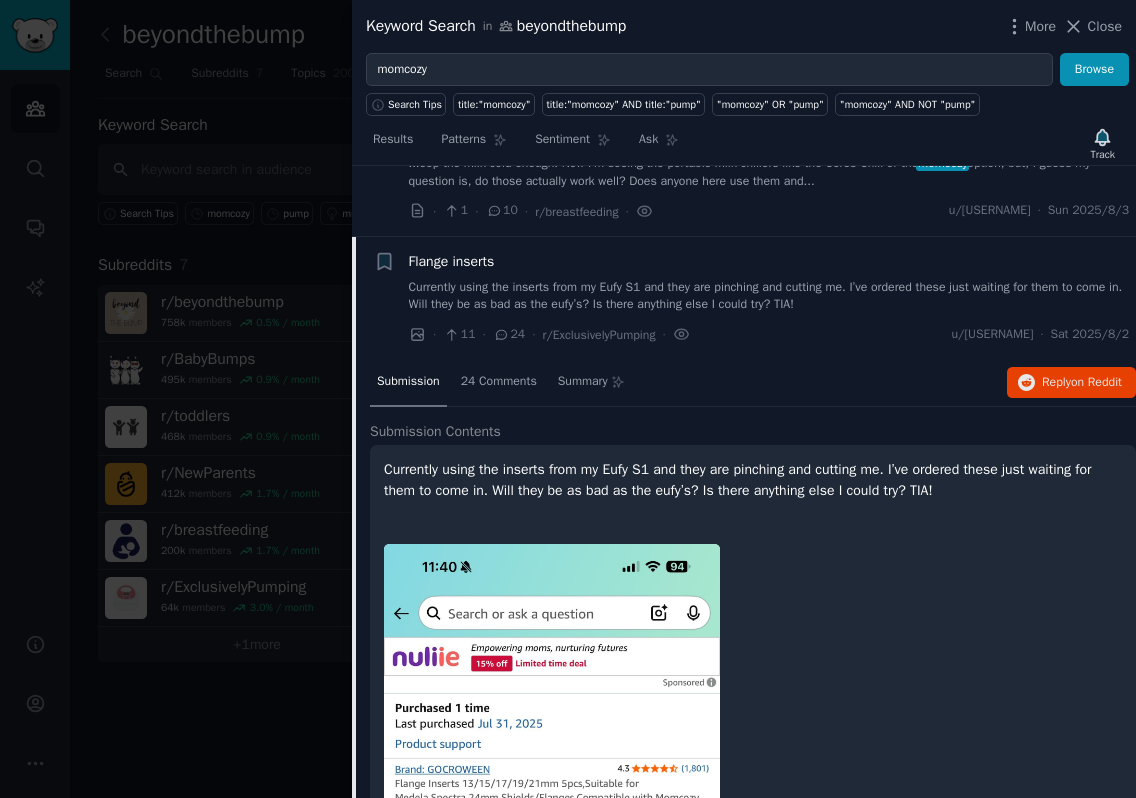 scroll, scrollTop: 434, scrollLeft: 0, axis: vertical 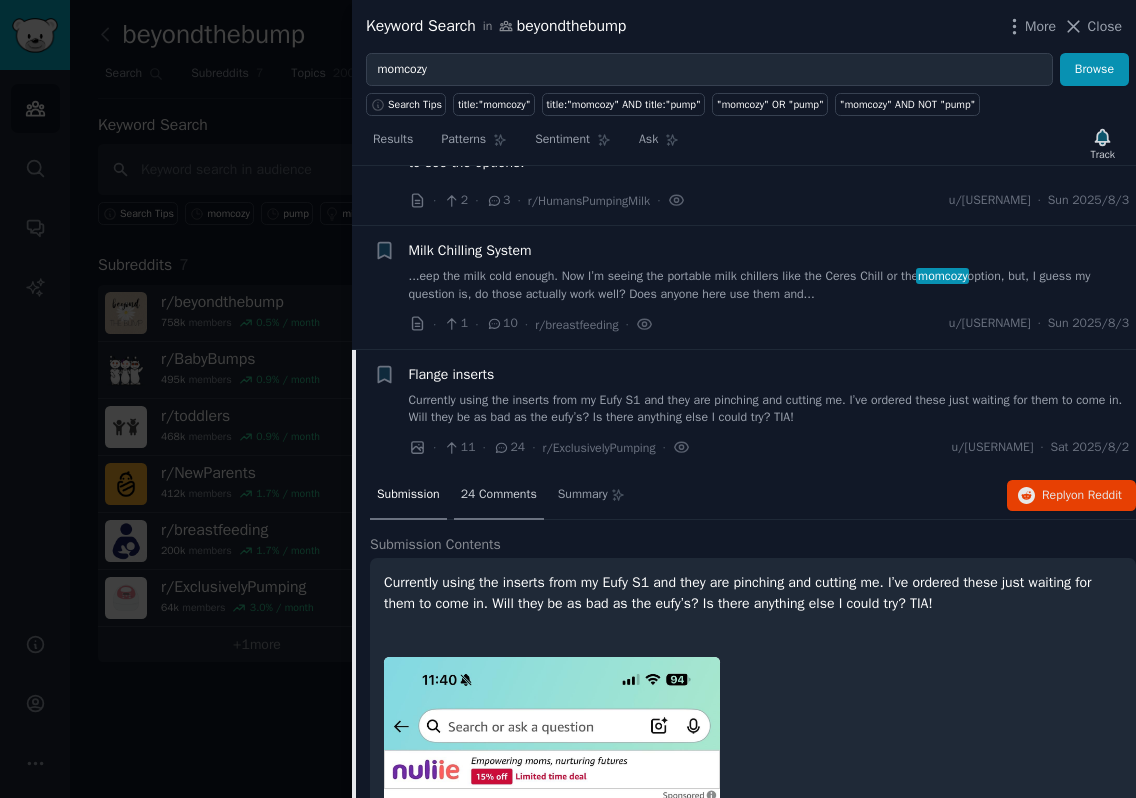 click on "24 Comments" at bounding box center (499, 495) 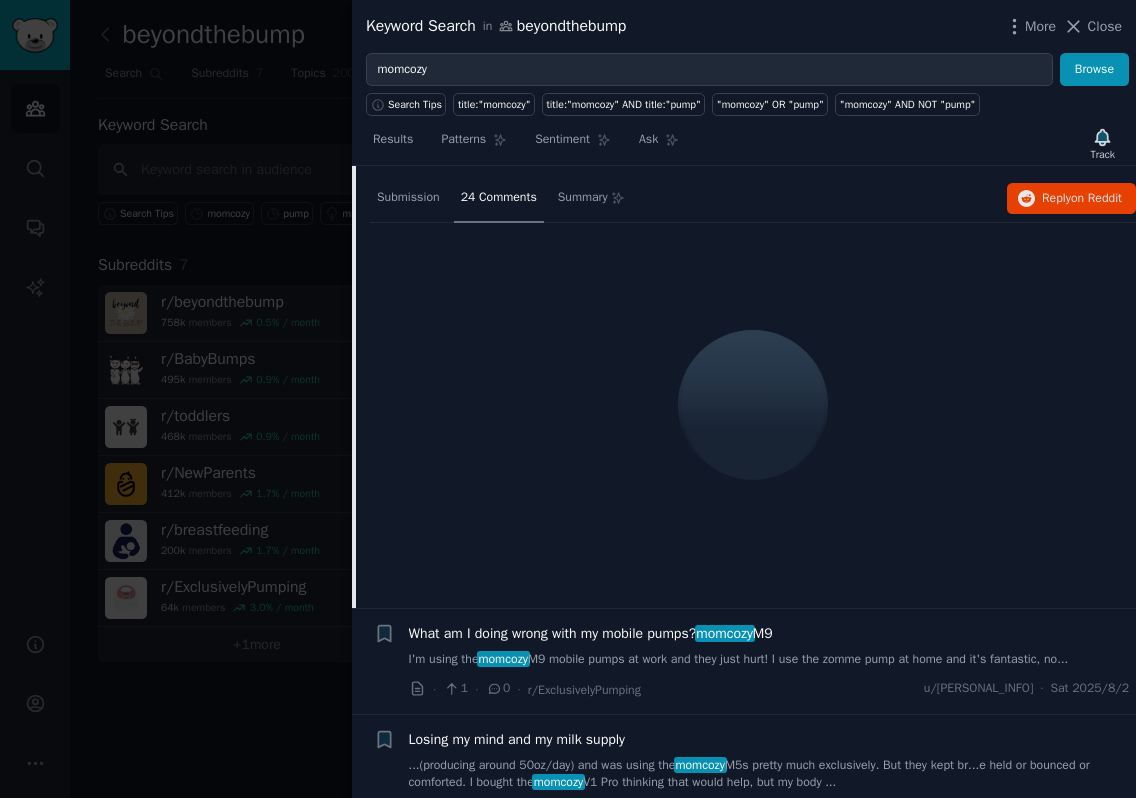 scroll, scrollTop: 734, scrollLeft: 0, axis: vertical 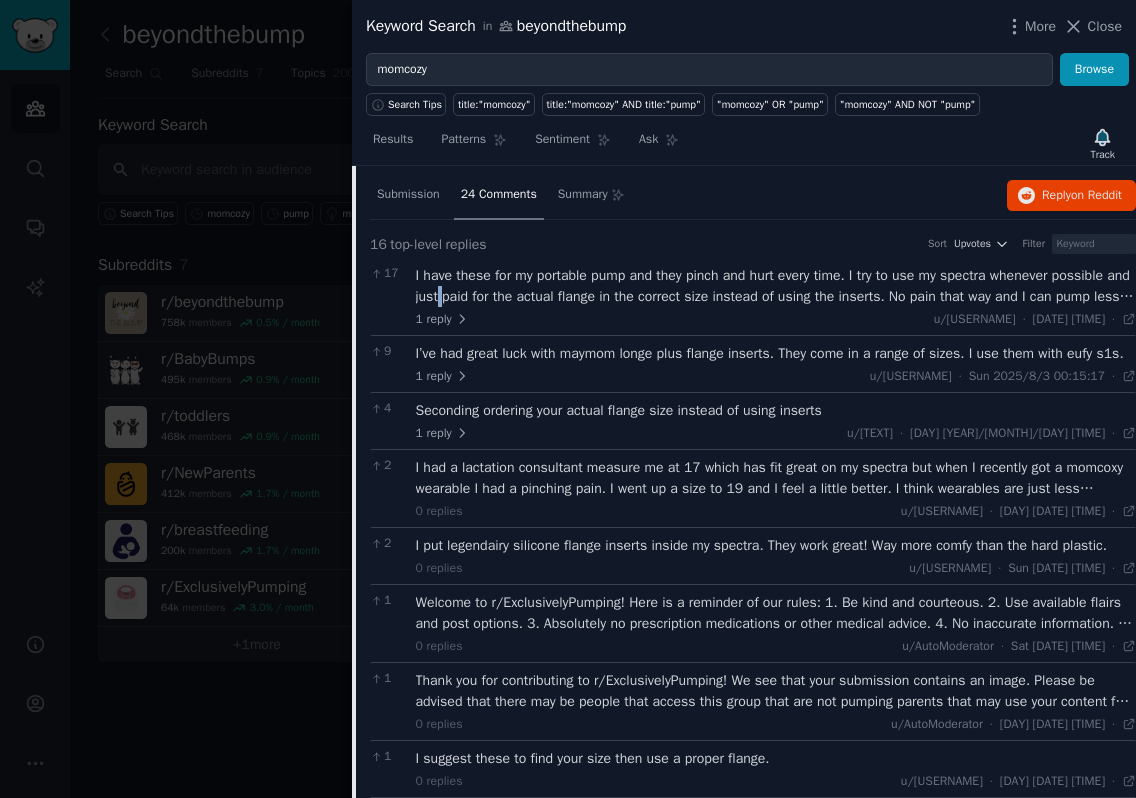 click on "I have these for my portable pump and they pinch and hurt every time. I try to use my spectra whenever possible and just paid for the actual flange in the correct size instead of using the inserts. No pain that way and I can pump less time." at bounding box center (776, 286) 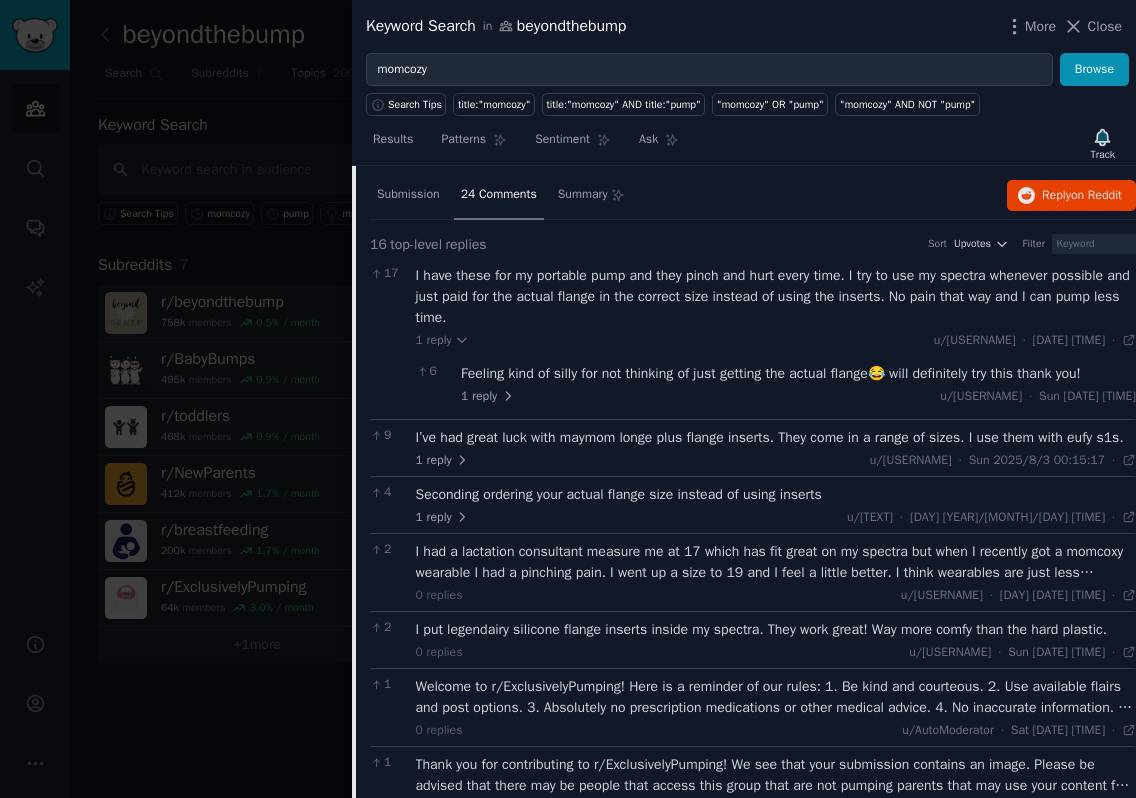 click on "I’ve had great luck with maymom longe plus flange inserts. They come in a range of sizes. I use them with eufy s1s." at bounding box center [776, 437] 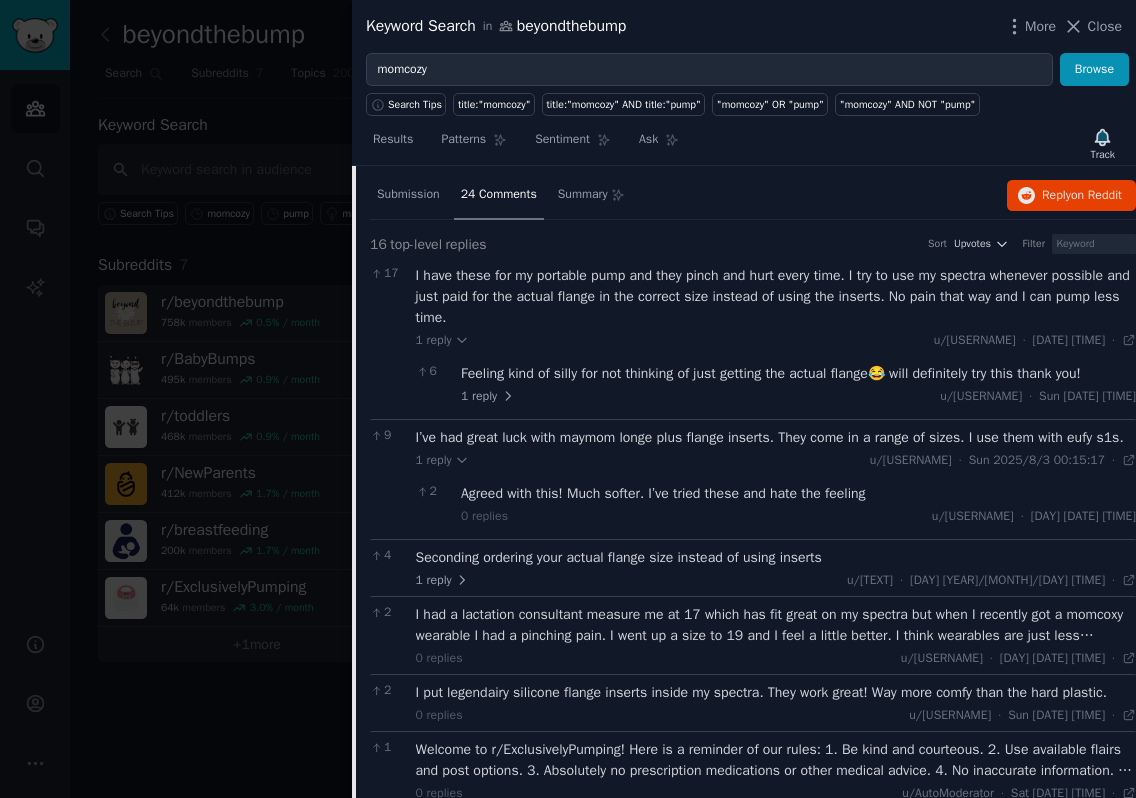click on "I’ve had great luck with maymom longe plus flange inserts. They come in a range of sizes. I use them with eufy s1s." at bounding box center [776, 437] 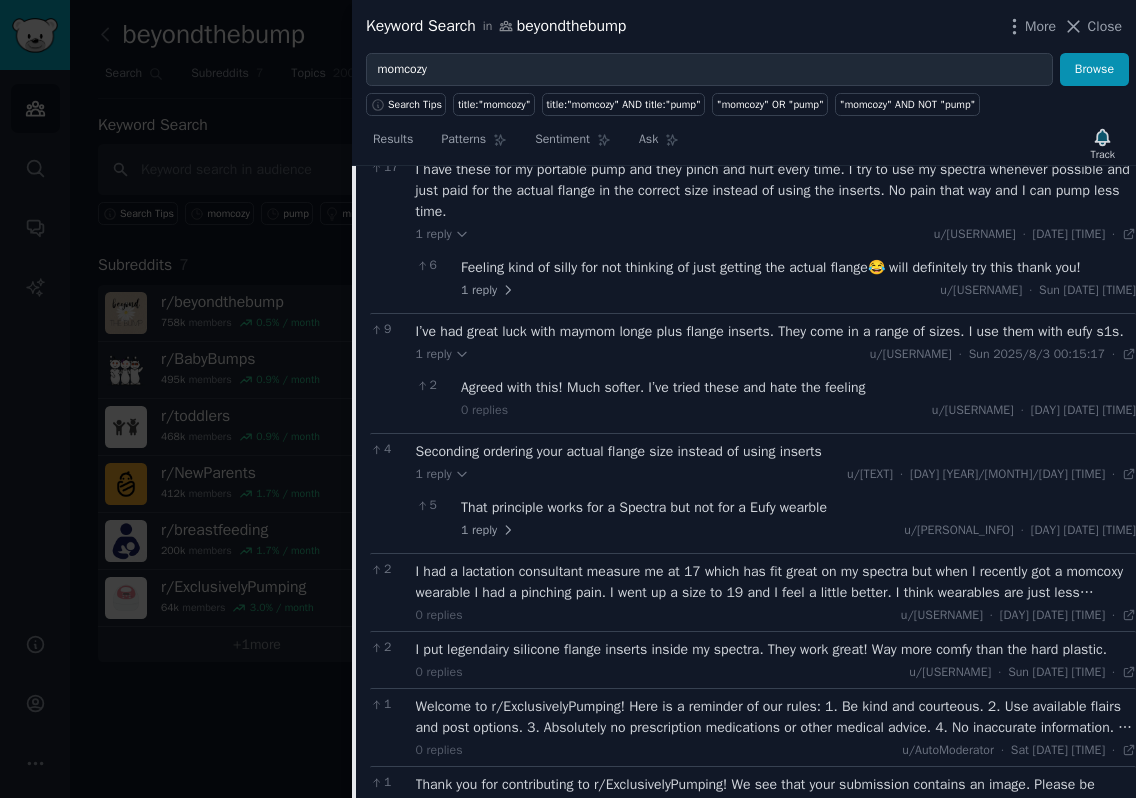 scroll, scrollTop: 934, scrollLeft: 0, axis: vertical 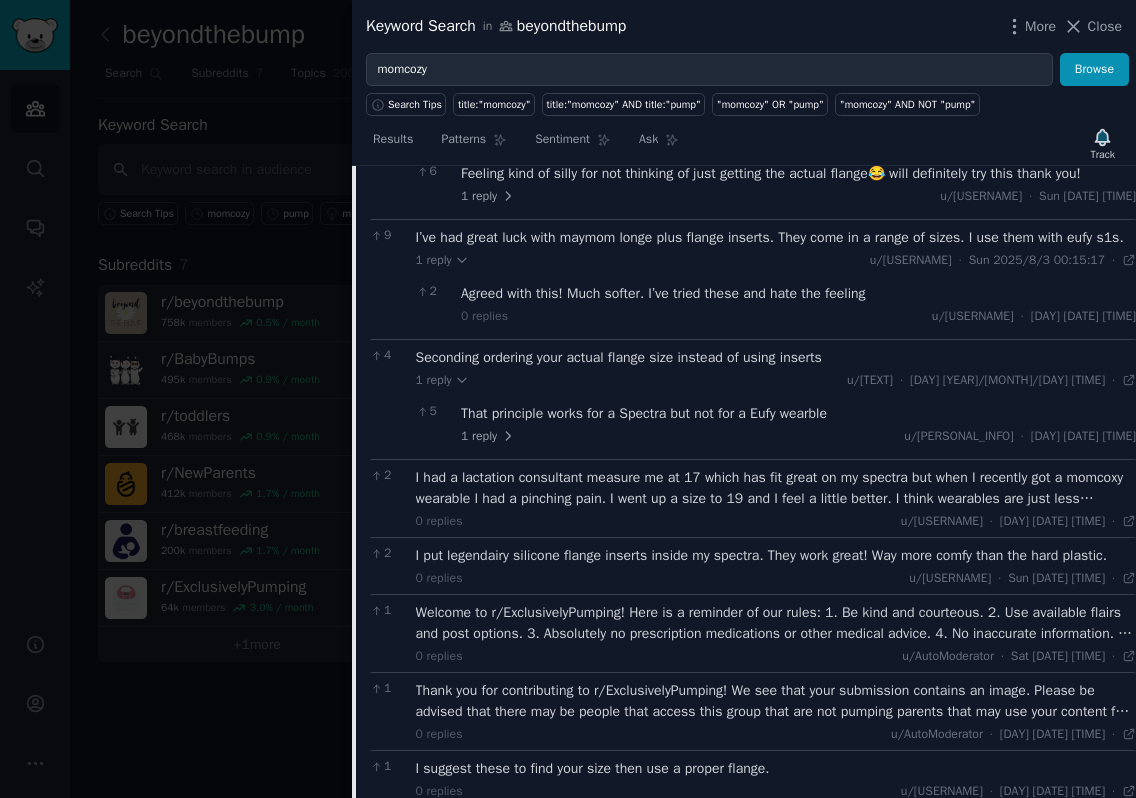 click on "I had a lactation consultant measure me at 17 which has fit great on my spectra but when I recently got a momcoxy wearable I had a pinching pain. I went up a size to 19 and I feel a little better. I think wearables are just less comfortable but sizing up helped" at bounding box center [776, 488] 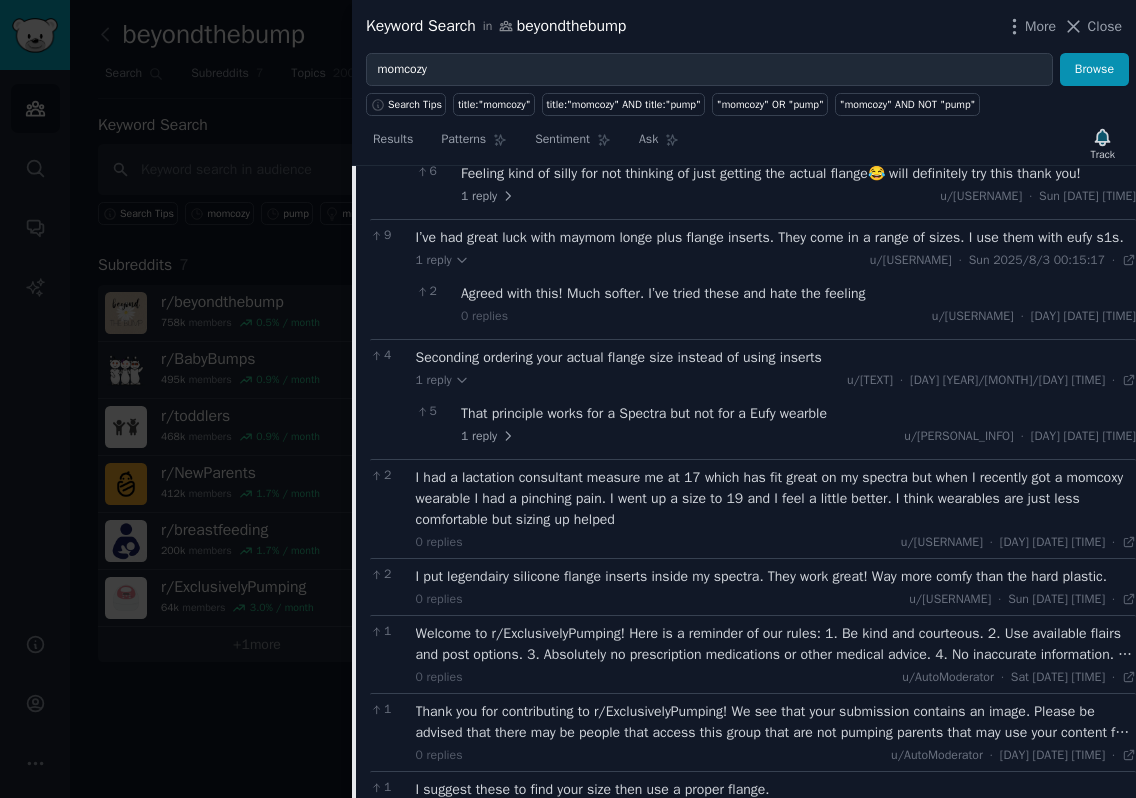 scroll, scrollTop: 1134, scrollLeft: 0, axis: vertical 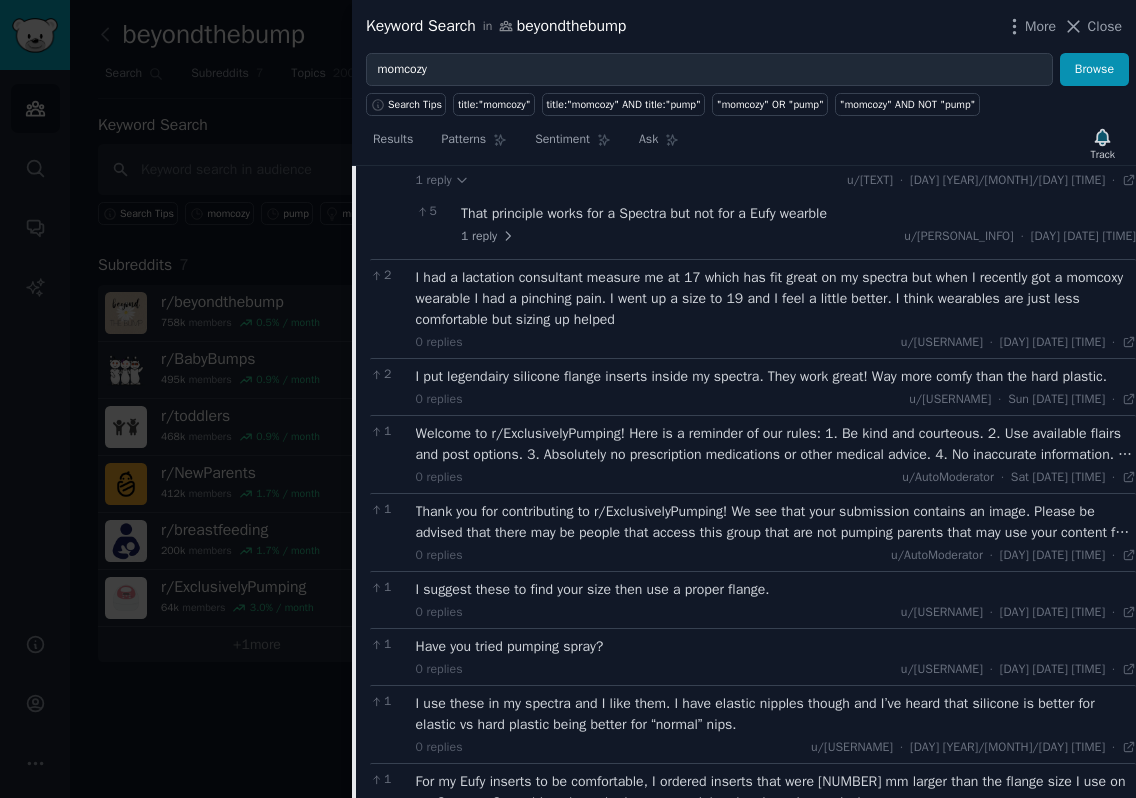 click on "Welcome to r/ExclusivelyPumping! Here is a reminder of our rules:
1. Be kind and courteous. 2. Use available flairs and post options. 3. Absolutely no prescription medications or other medical advice. 4. No inaccurate information. 5. No spam. 6. No fetish content 7. No linking Facebook groups. 8. Moderator discretion. 9. No discussions around veganism, animal cruelty, or other non-pumping related topics.
Reminder that we are a supportive community and do not allow for fetish seekers. While we do ban those individuals from our community, they can still view the community and send direct messages. You may choose to turn off your messages, or block individuals for your safety. Thank you for helping to keep our community safe!
*I am a bot, and this action was performed automatically. Please [contact the moderators of this subreddit](/message/compose/?to=/r/ExclusivelyPumping) if you have any questions or concerns.*" at bounding box center [776, 444] 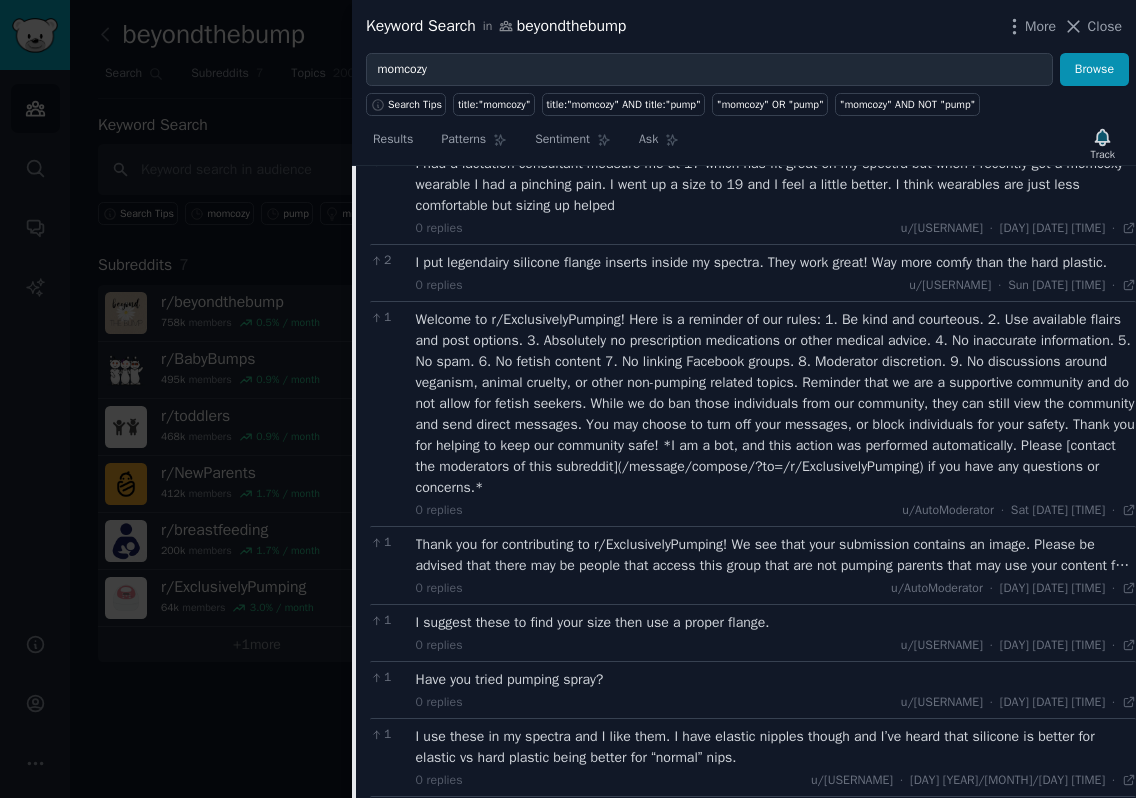 scroll, scrollTop: 1334, scrollLeft: 0, axis: vertical 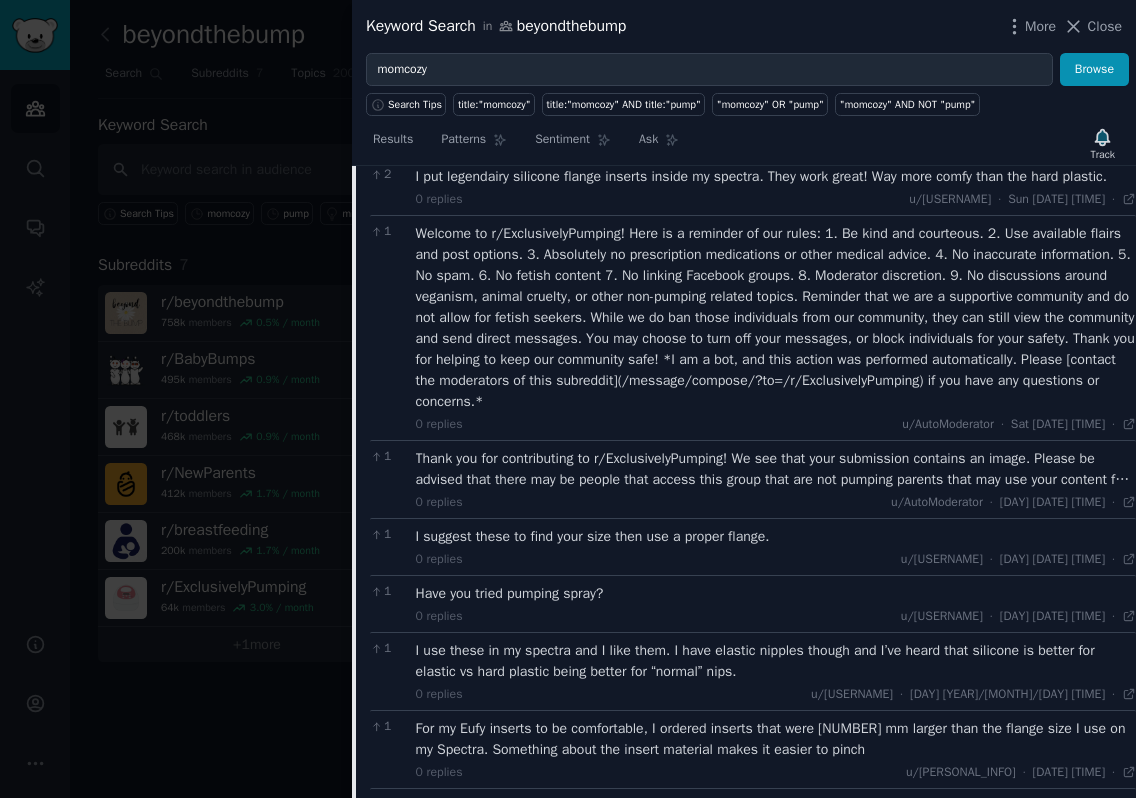 click on "Thank you for contributing to r/ExclusivelyPumping! We see that your submission contains an image. Please be advised that there may be people that access this group that are not pumping parents that may use your content for purposes outside of your intention in posting this image. It is up to your discretion whether or not you feel comfortable with keeping this image up.
*I am a bot, and this action was performed automatically. Please [contact the moderators of this subreddit](/message/compose/?to=/r/ExclusivelyPumping) if you have any questions or concerns.*" at bounding box center (776, 469) 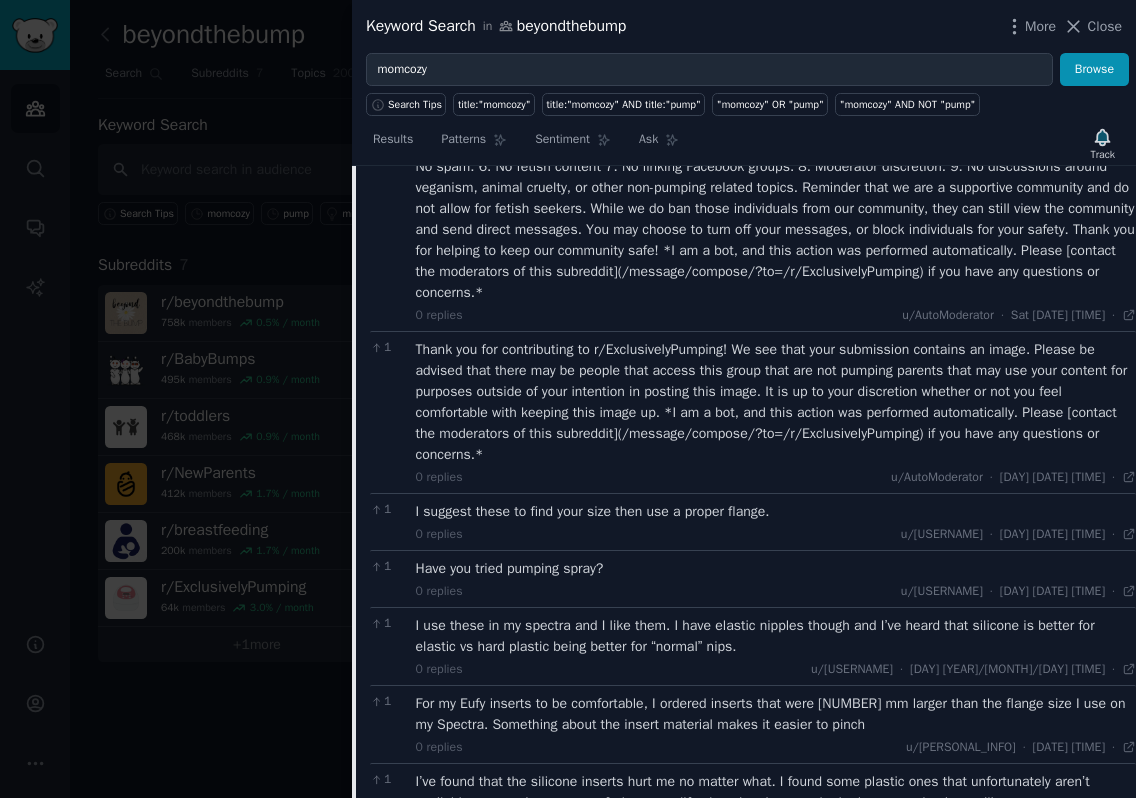 scroll, scrollTop: 1634, scrollLeft: 0, axis: vertical 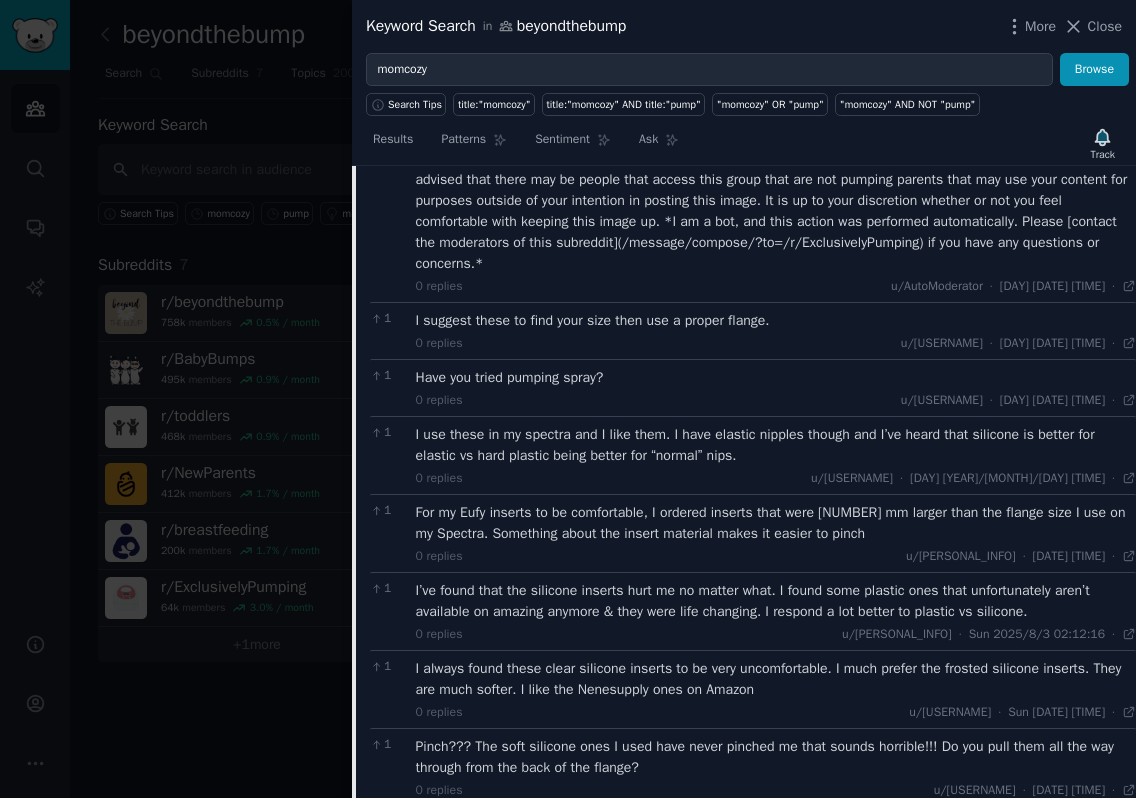 click on "I use these in my spectra and I like them. I have elastic nipples though and I’ve heard that silicone is better for elastic vs hard plastic being better for “normal” nips." at bounding box center (776, 445) 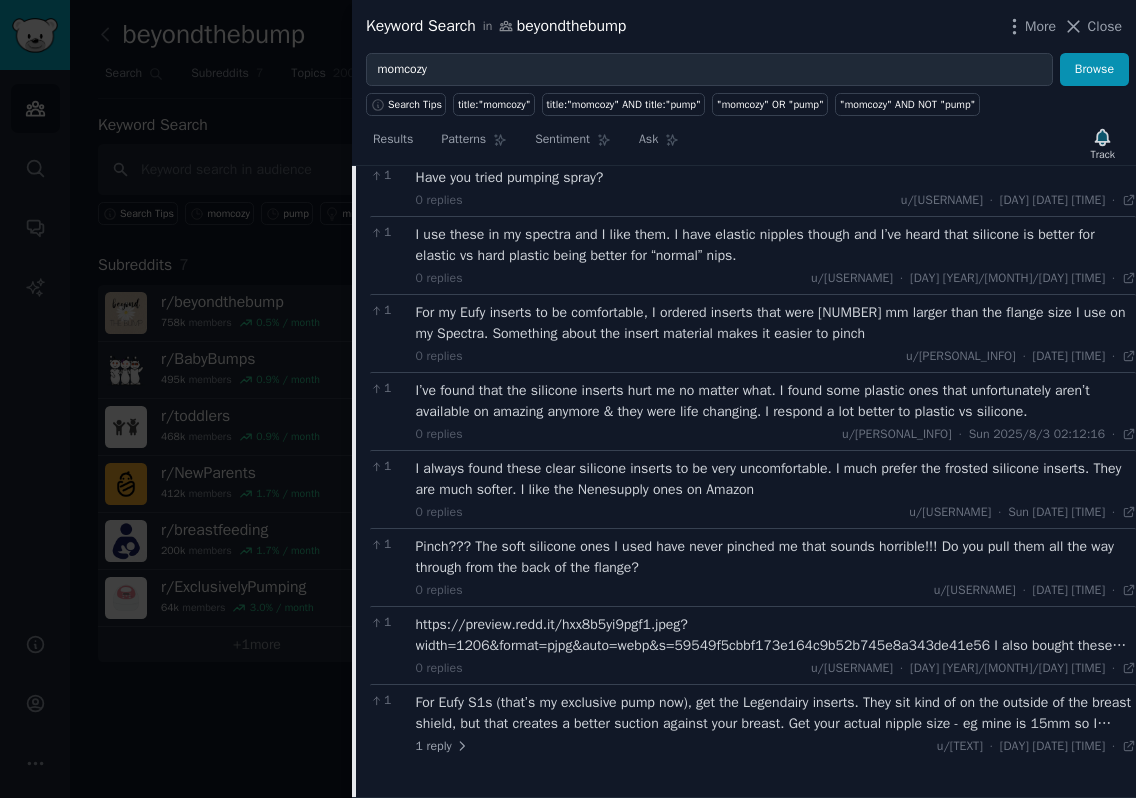 scroll, scrollTop: 1934, scrollLeft: 0, axis: vertical 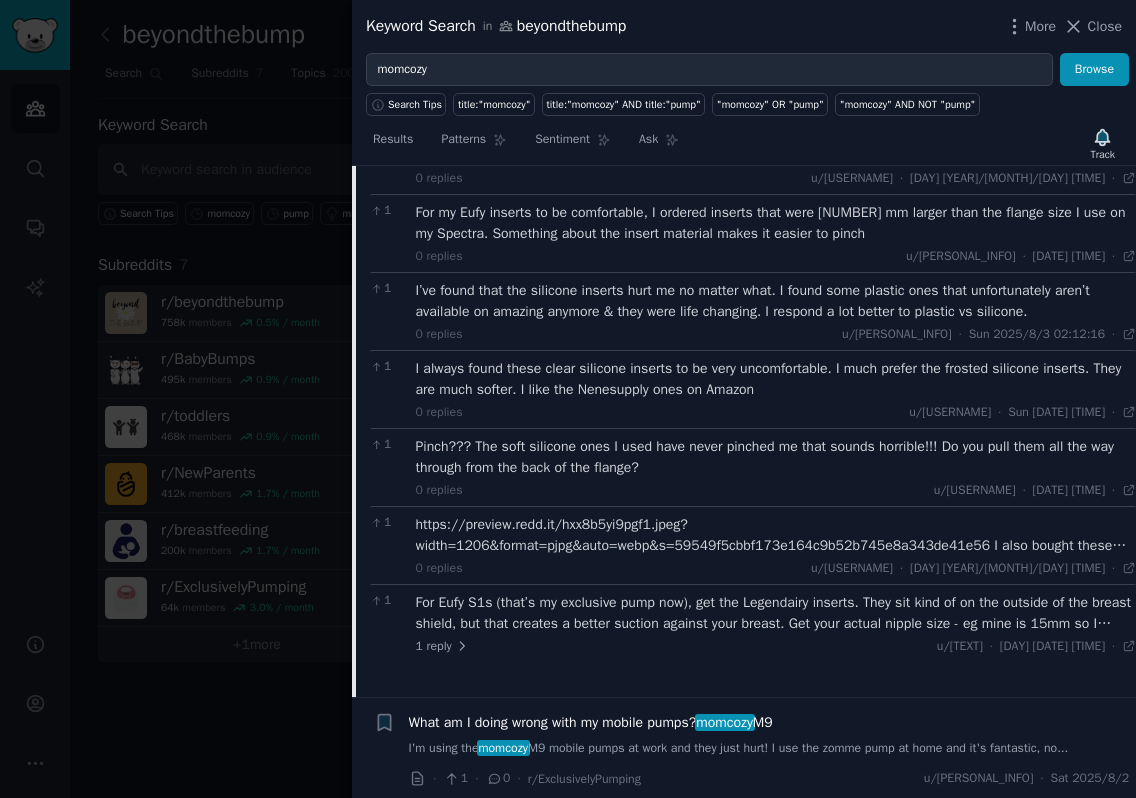 click on "I’ve found that the silicone inserts hurt me no matter what. I found some plastic ones that unfortunately aren’t available on amazing anymore & they were life changing. I respond a lot better to plastic vs silicone." at bounding box center [776, 301] 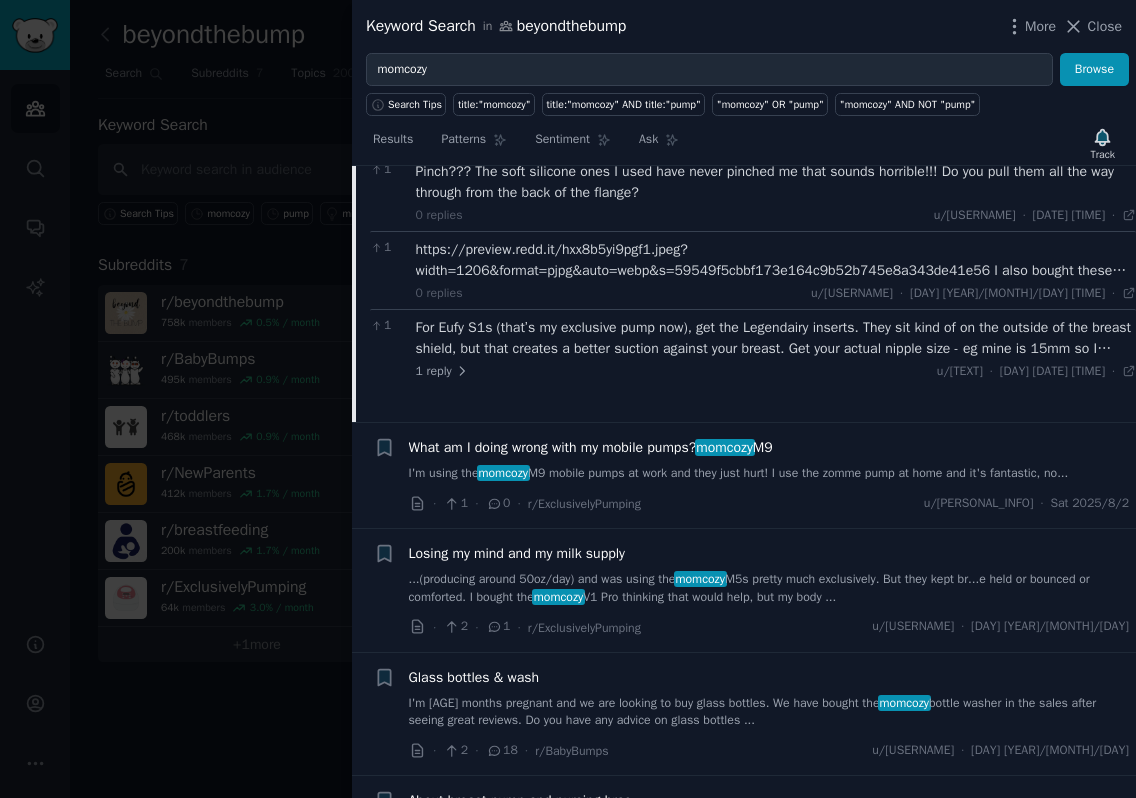 scroll, scrollTop: 2234, scrollLeft: 0, axis: vertical 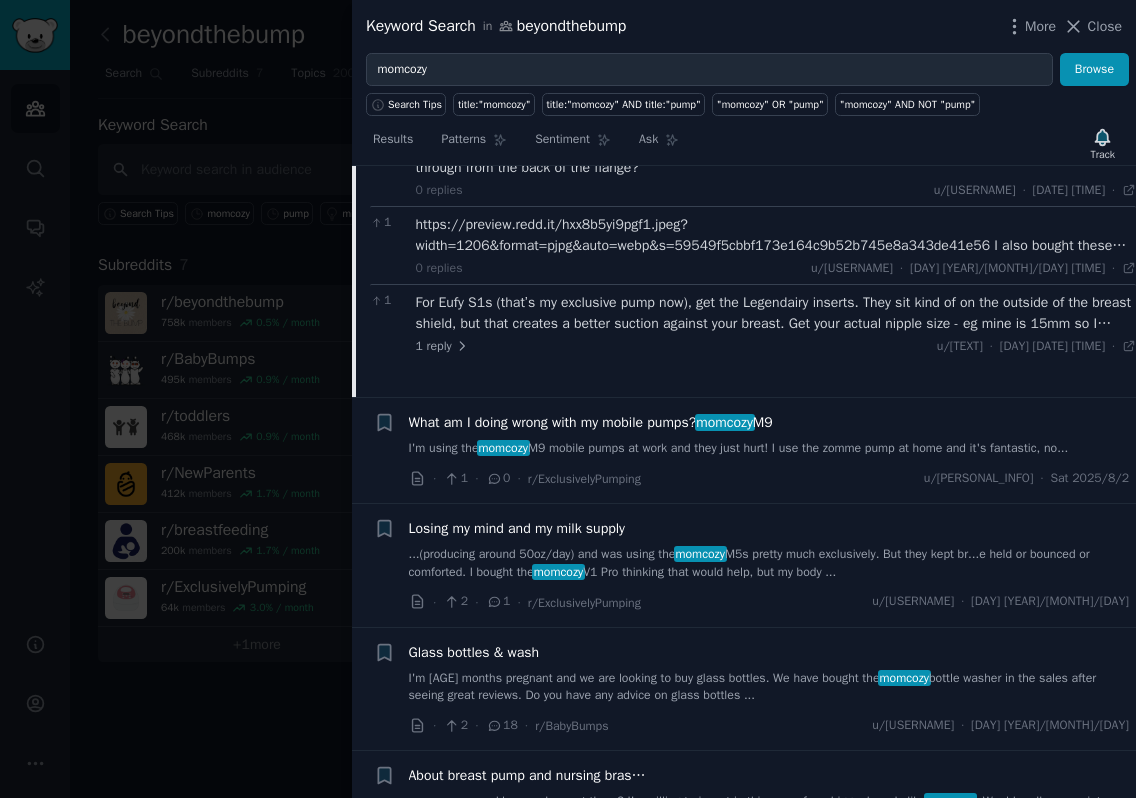 click on "For Eufy S1s (that’s my exclusive pump now), get the Legendairy inserts. They sit kind of on the outside of the breast shield, but that creates a better suction against your breast. Get your actual nipple size - eg mine is 15mm so I bought 15mm.
All other flanges kinda suck in the Eufy. They pinch and tear at the nip which is awful. The Eufy ones in particular are crappy.
I like the Legendairy ones so much, I bought two to alternate between." at bounding box center (776, 313) 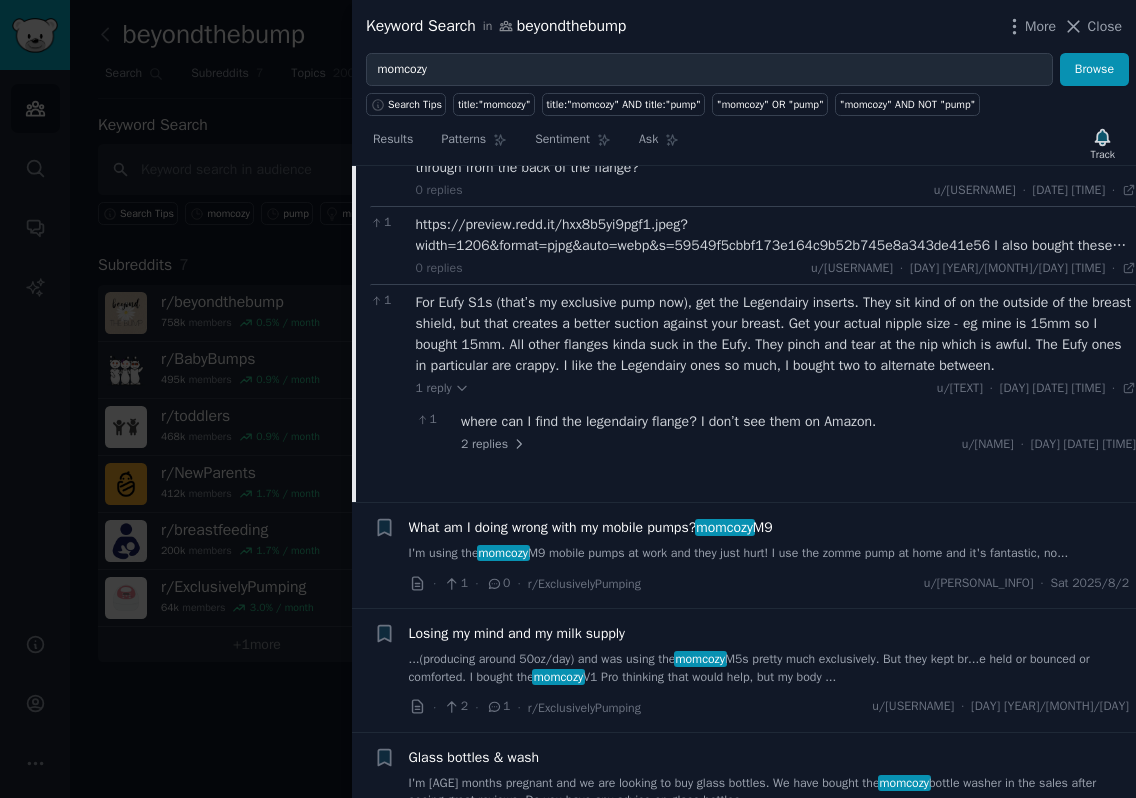 click on "where can I find the legendairy flange? I don’t see them on Amazon." at bounding box center [798, 421] 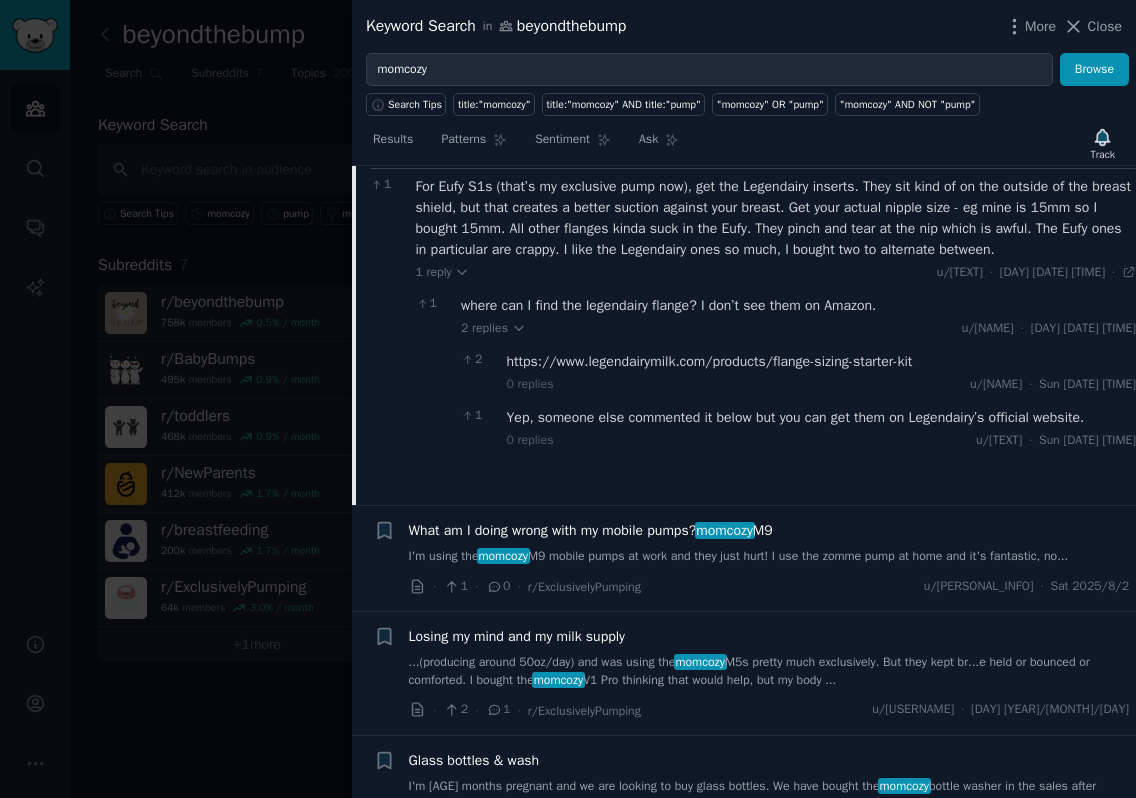 scroll, scrollTop: 2434, scrollLeft: 0, axis: vertical 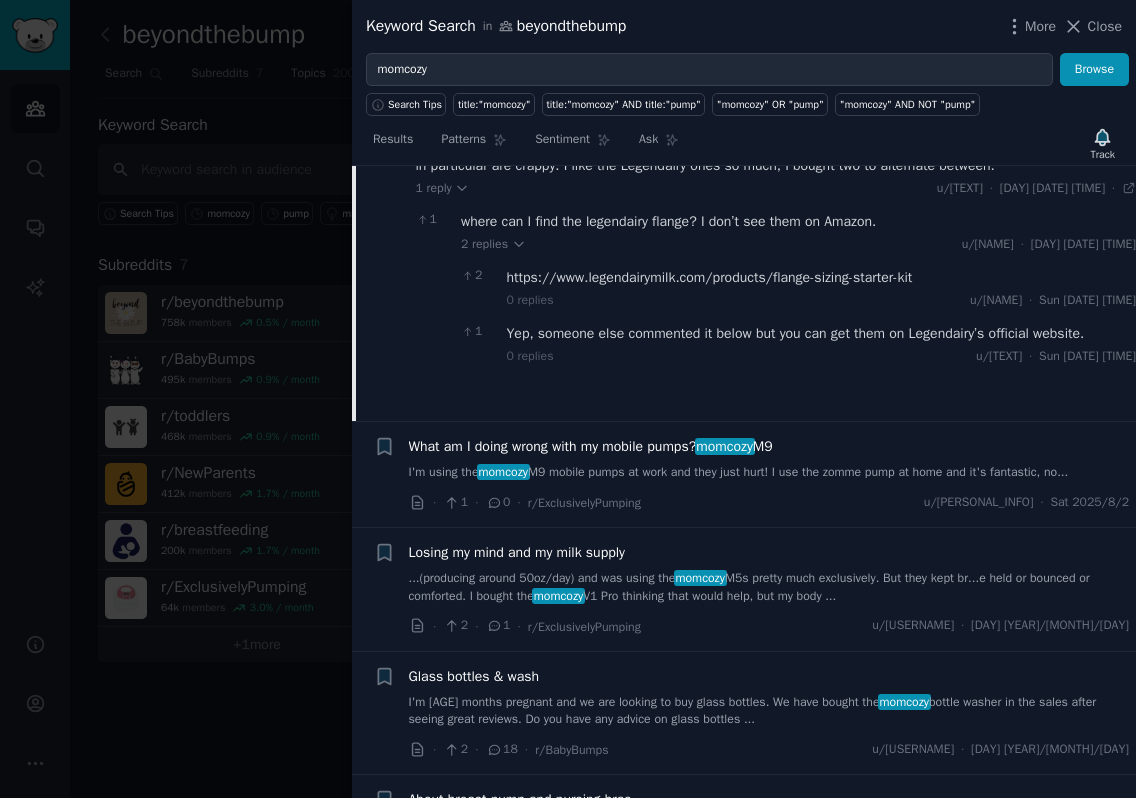 click on "I'm using the momcozy M9 mobile pumps at work and they just hurt! I use the zomme pump at home and it's fantastic, no..." at bounding box center (769, 473) 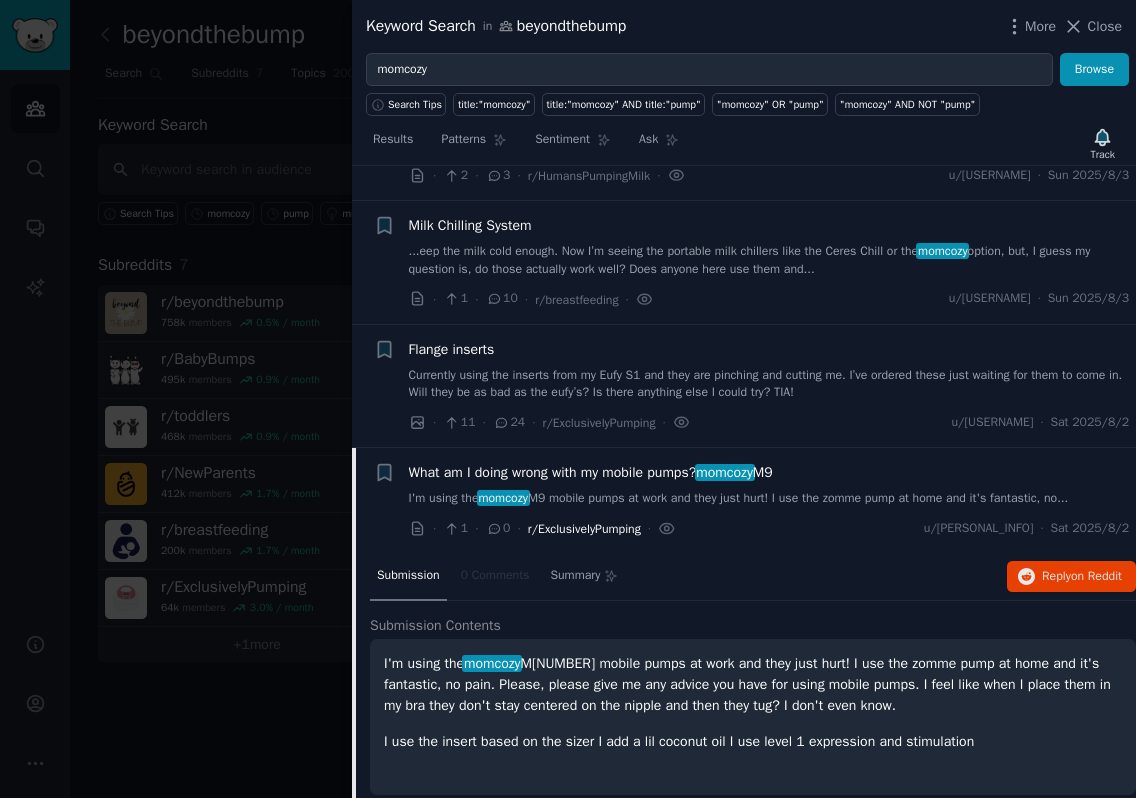 scroll, scrollTop: 457, scrollLeft: 0, axis: vertical 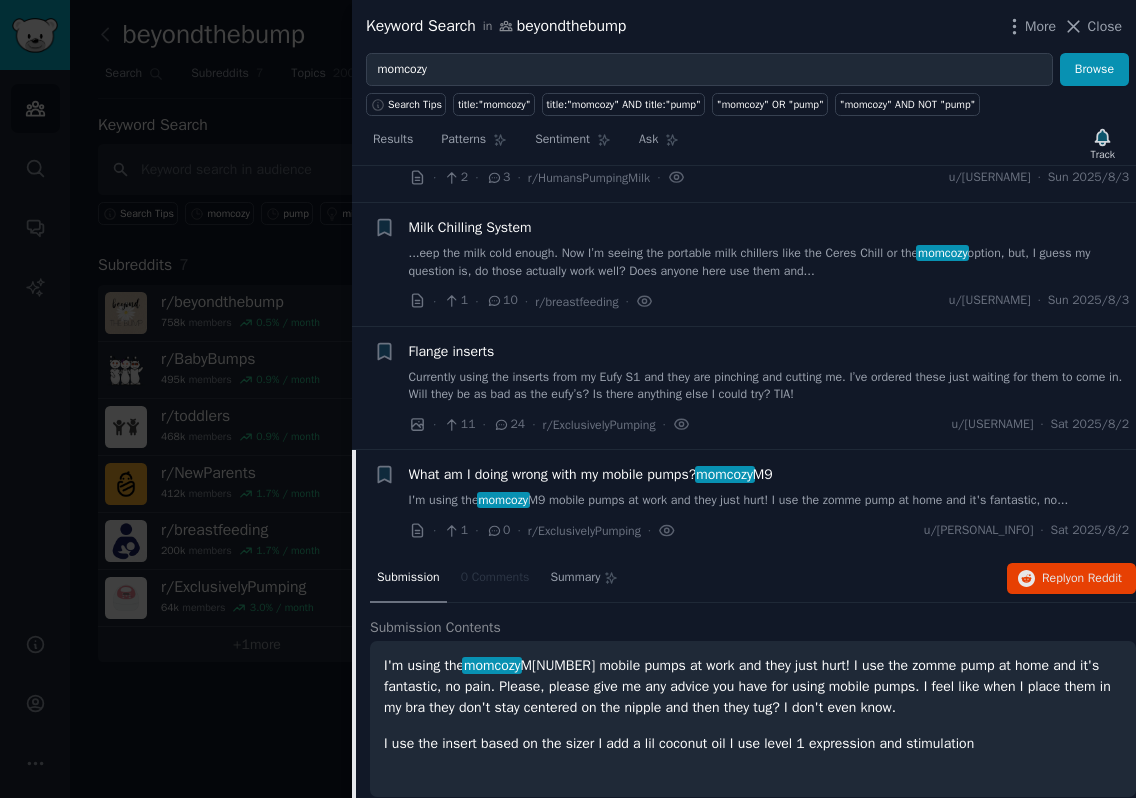 click on "Currently using the inserts from my Eufy S1 and they are pinching and cutting me. I’ve ordered these just waiting for them to come in. Will they be as bad as the eufy’s? Is there anything else I could try? TIA!" at bounding box center (769, 386) 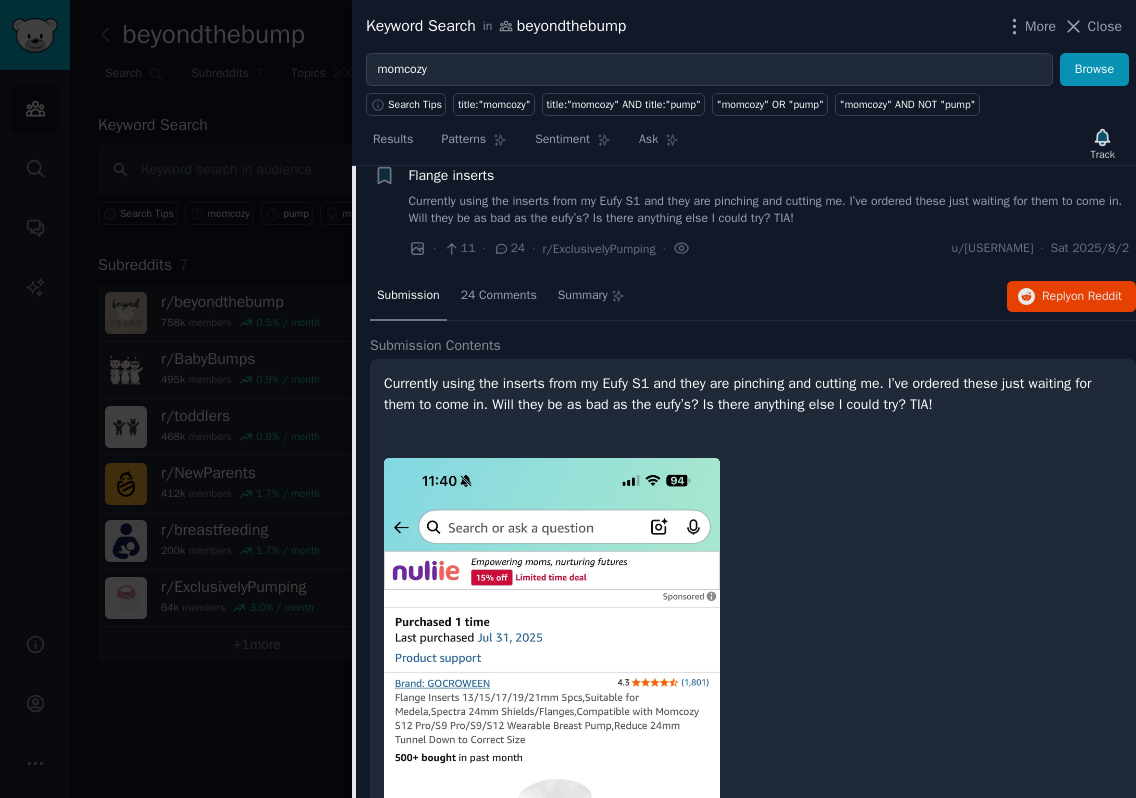 scroll, scrollTop: 634, scrollLeft: 0, axis: vertical 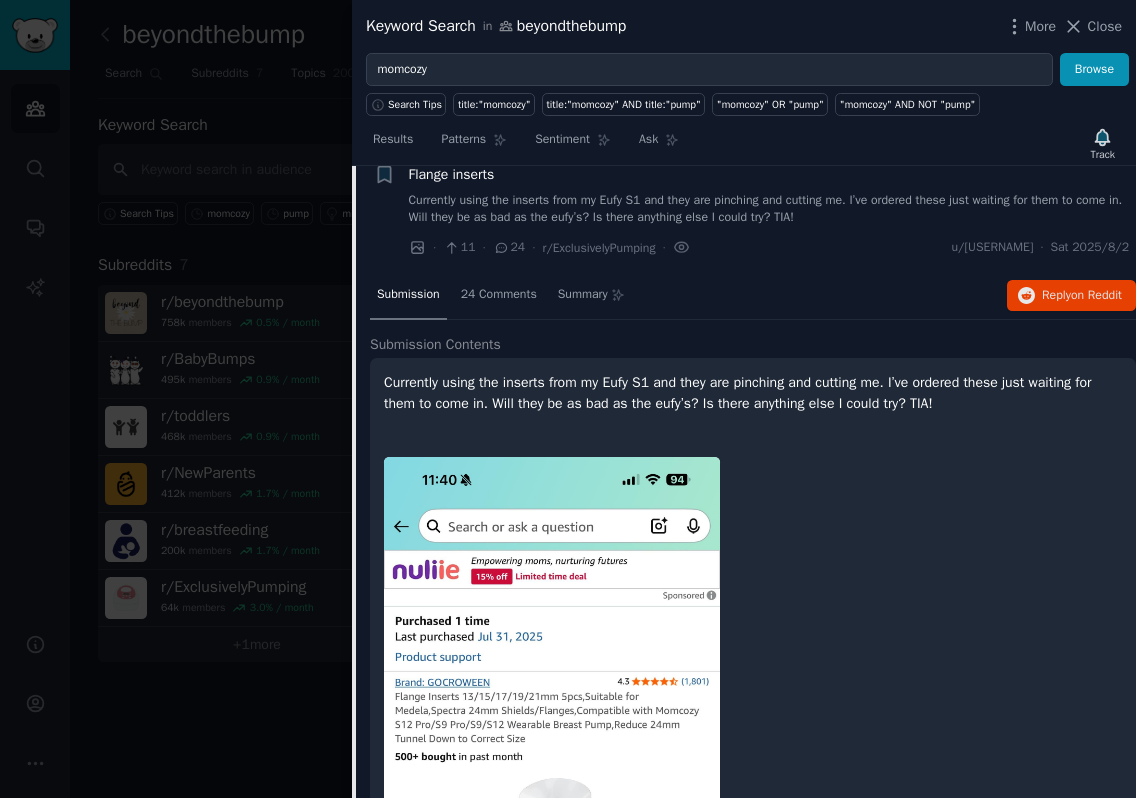 click on "Currently using the inserts from my Eufy S1 and they are pinching and cutting me. I’ve ordered these just waiting for them to come in. Will they be as bad as the eufy’s? Is there anything else I could try? TIA!" at bounding box center (753, 393) 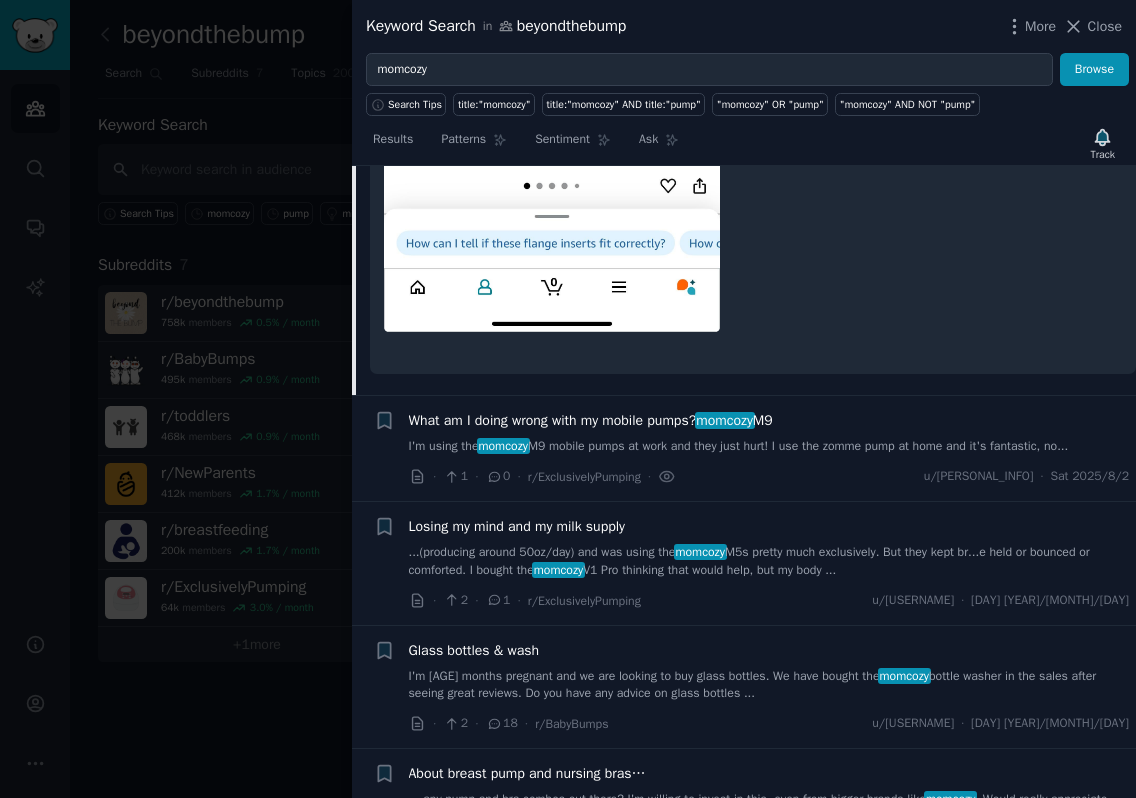 scroll, scrollTop: 1534, scrollLeft: 0, axis: vertical 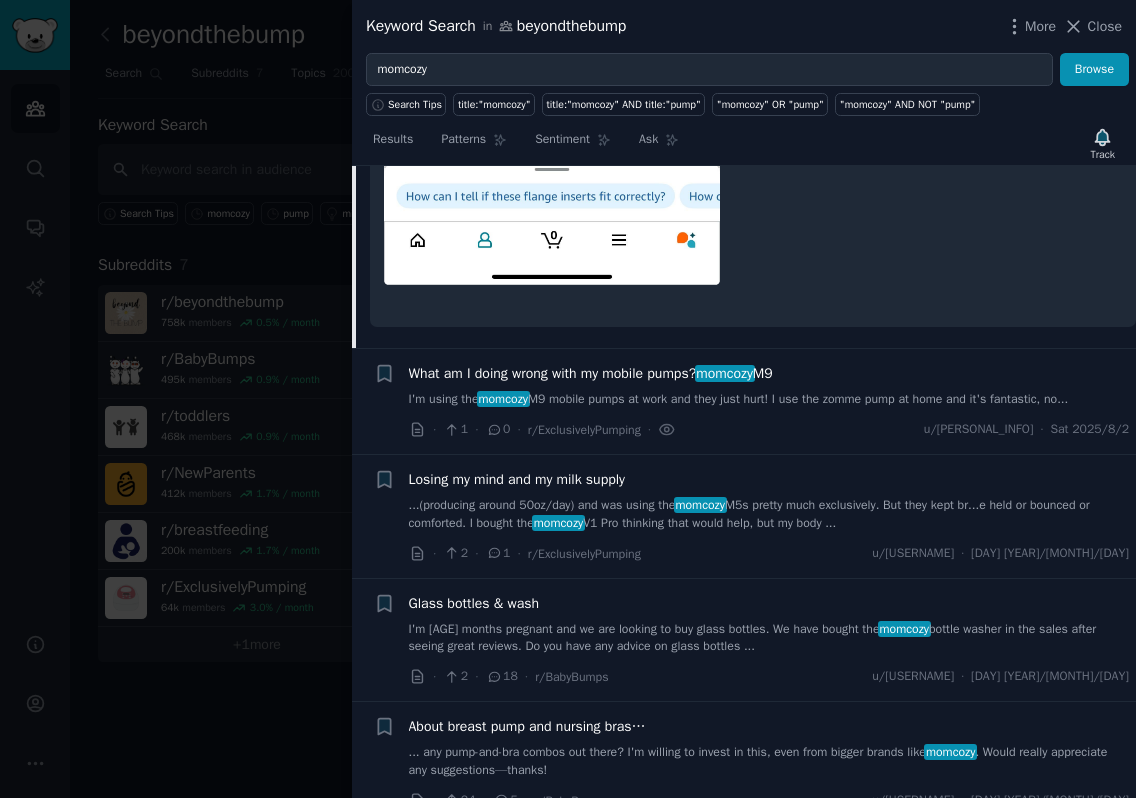 click on "What am I doing wrong with my mobile pumps? momcozy M9 I'm using the momcozy M9 mobile pumps at work and they just hurt! I use the zomme pump at home and it's fantastic, no..." at bounding box center (769, 386) 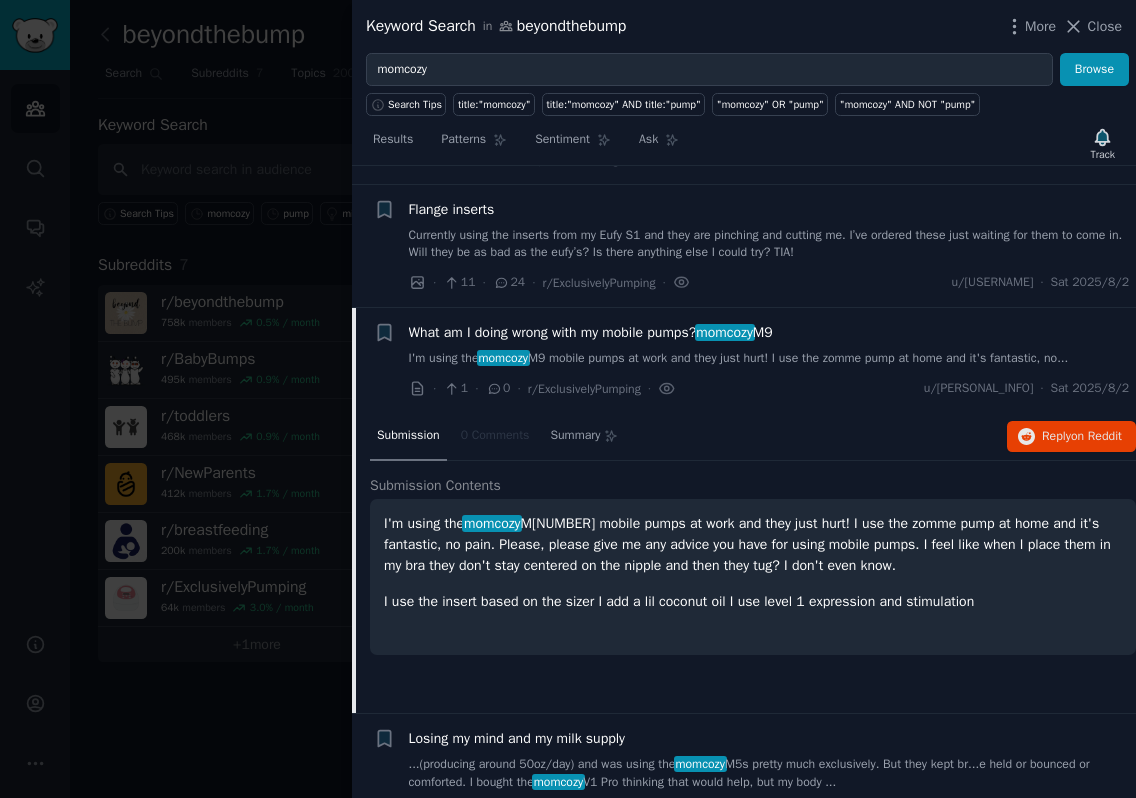 scroll, scrollTop: 600, scrollLeft: 0, axis: vertical 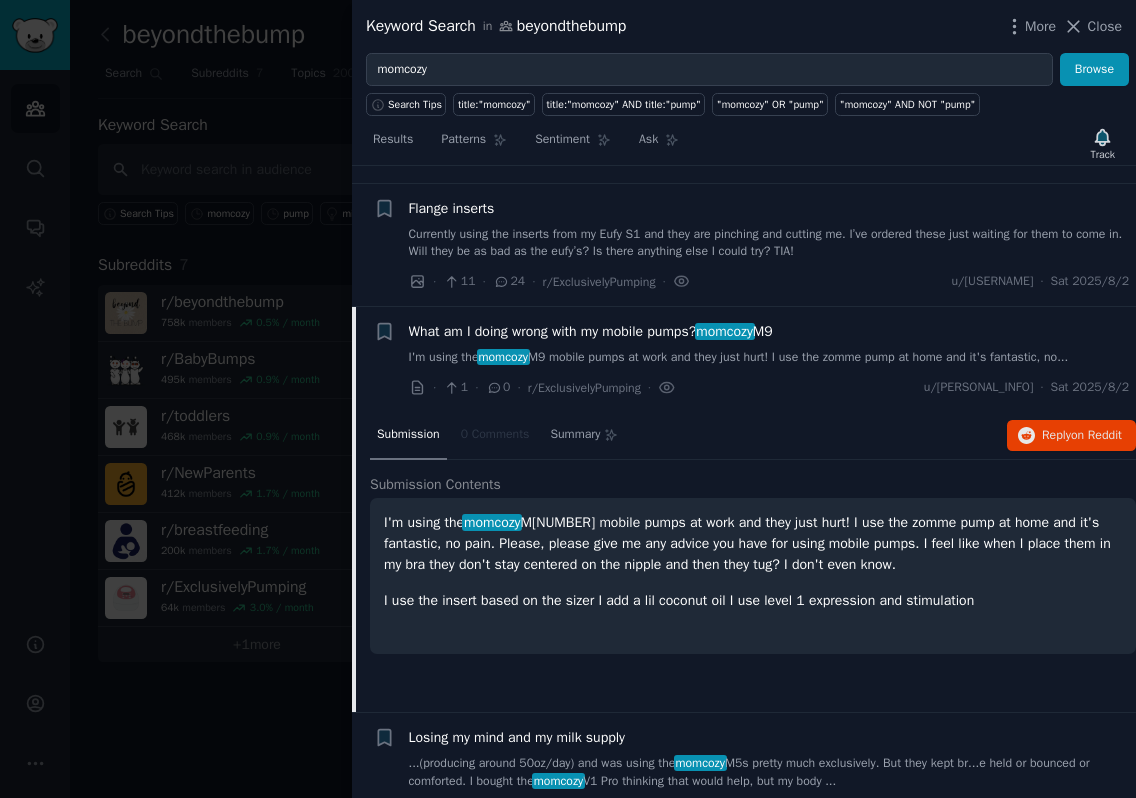 click on "Currently using the inserts from my Eufy S1 and they are pinching and cutting me. I’ve ordered these just waiting for them to come in. Will they be as bad as the eufy’s? Is there anything else I could try? TIA!" at bounding box center [769, 243] 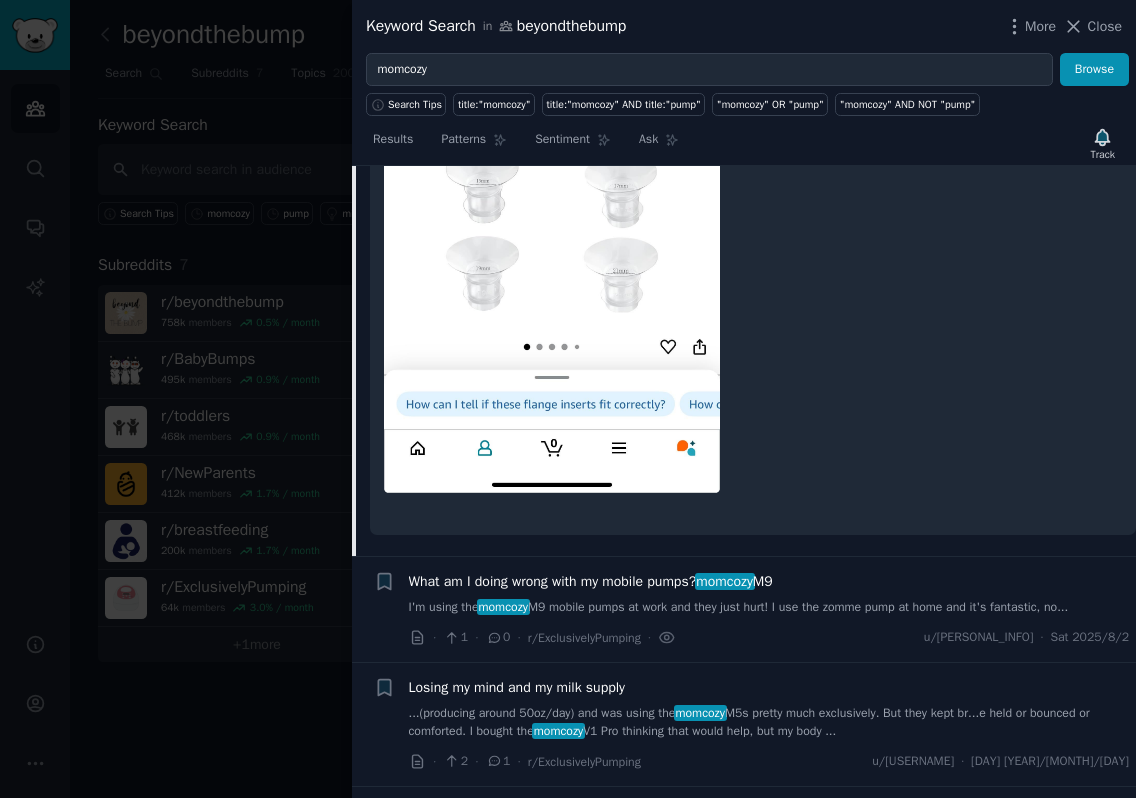 scroll, scrollTop: 1534, scrollLeft: 0, axis: vertical 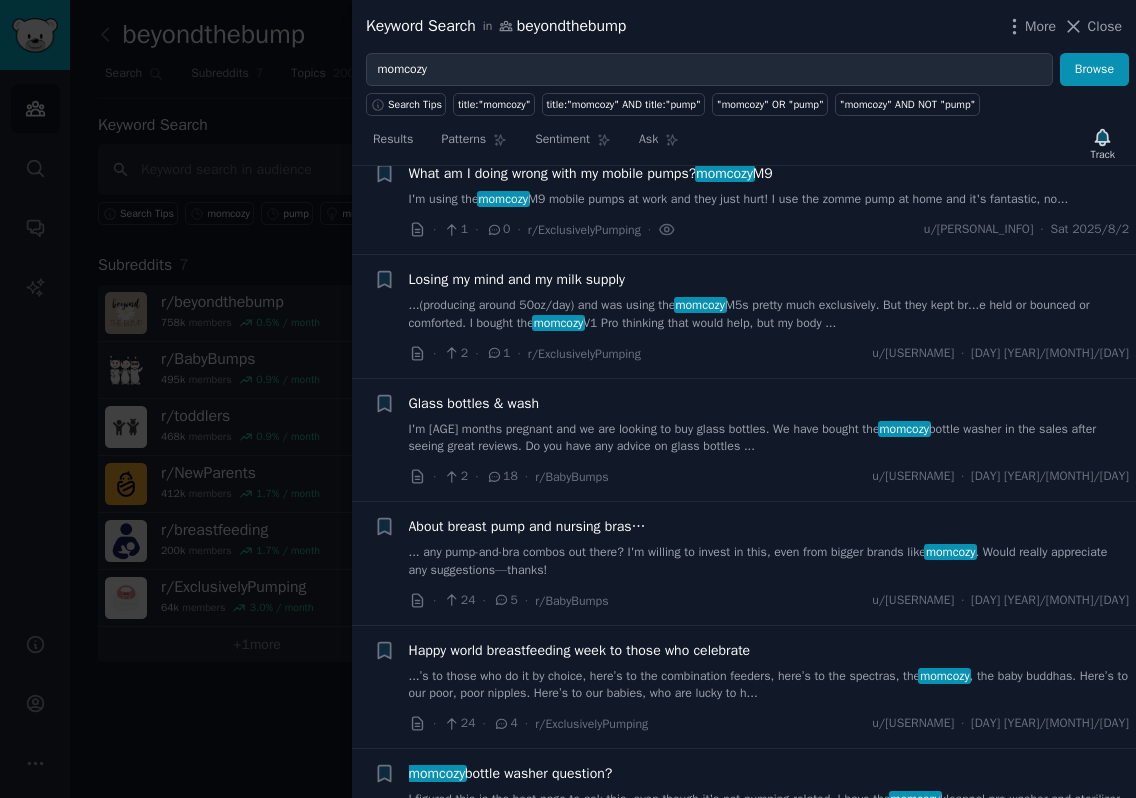click on "...(producing around 50oz/day) and was using the  momcozy  M5s pretty much exclusively. But they kept br...e held or bounced or comforted.
I bought the  momcozy  V1 Pro thinking that would help, but my body ..." at bounding box center [769, 314] 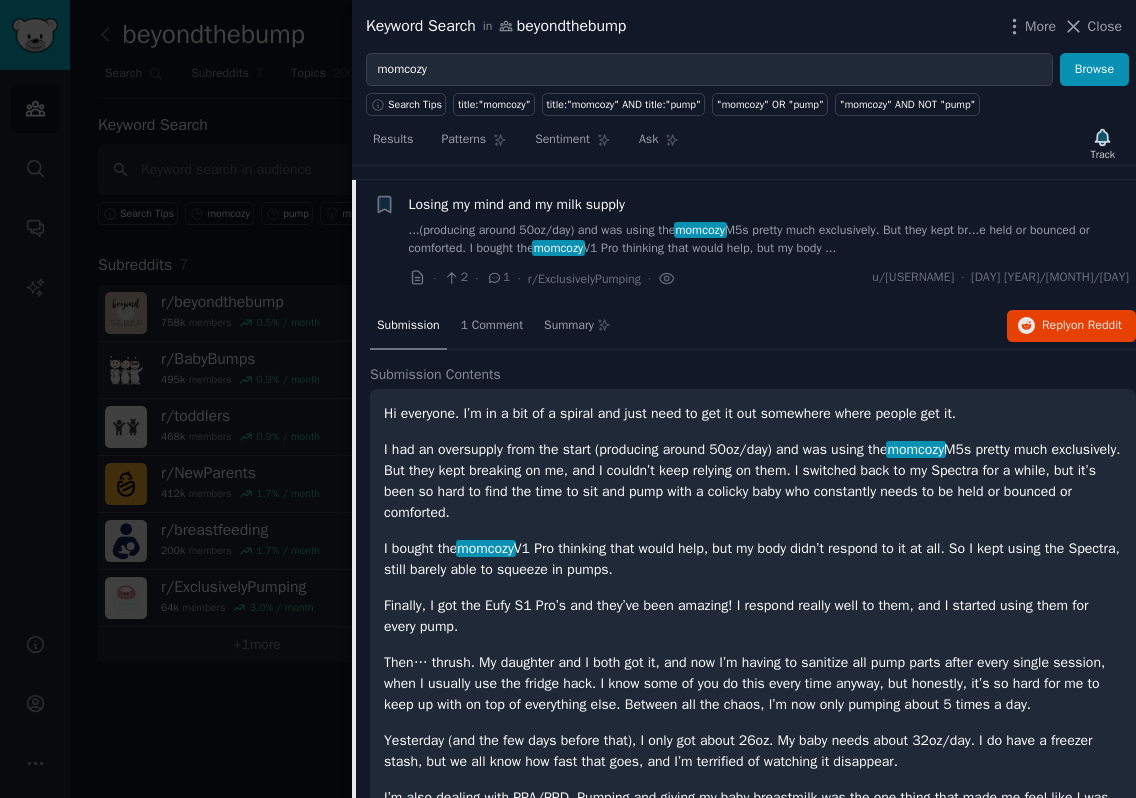 scroll, scrollTop: 880, scrollLeft: 0, axis: vertical 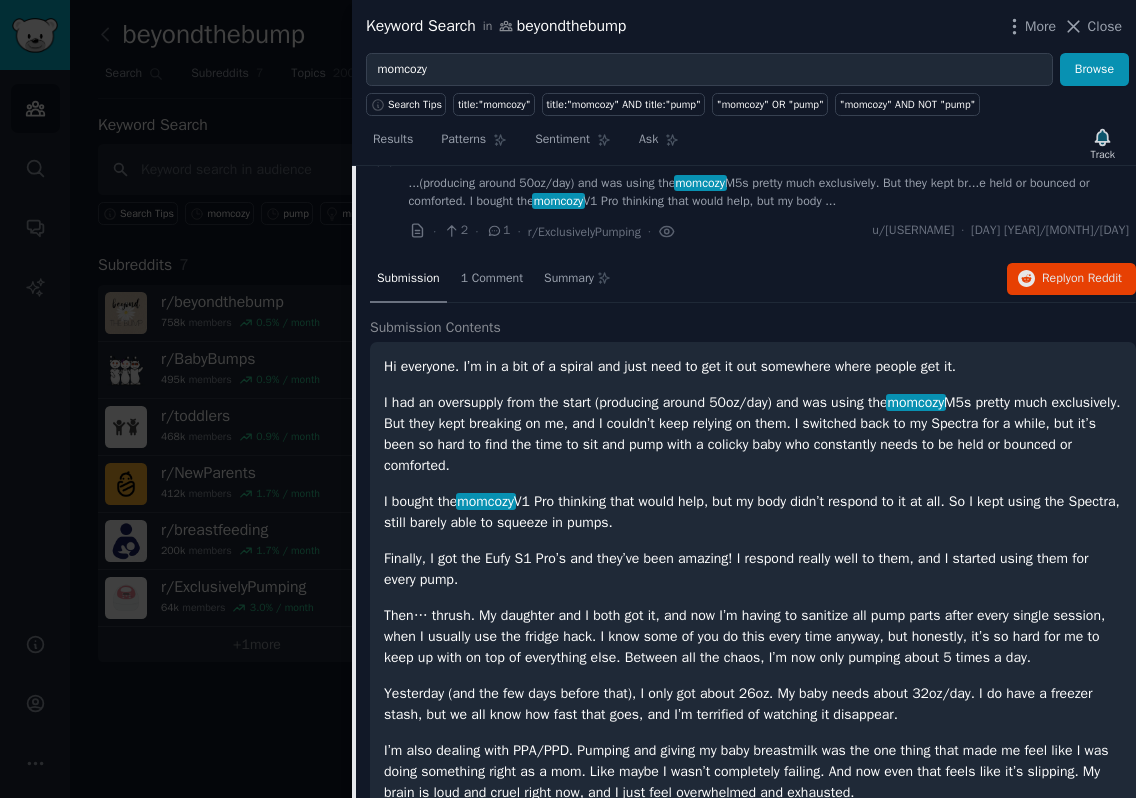 click on "...(producing around 50oz/day) and was using the  momcozy  M5s pretty much exclusively. But they kept br...e held or bounced or comforted.
I bought the  momcozy  V1 Pro thinking that would help, but my body ..." at bounding box center (769, 192) 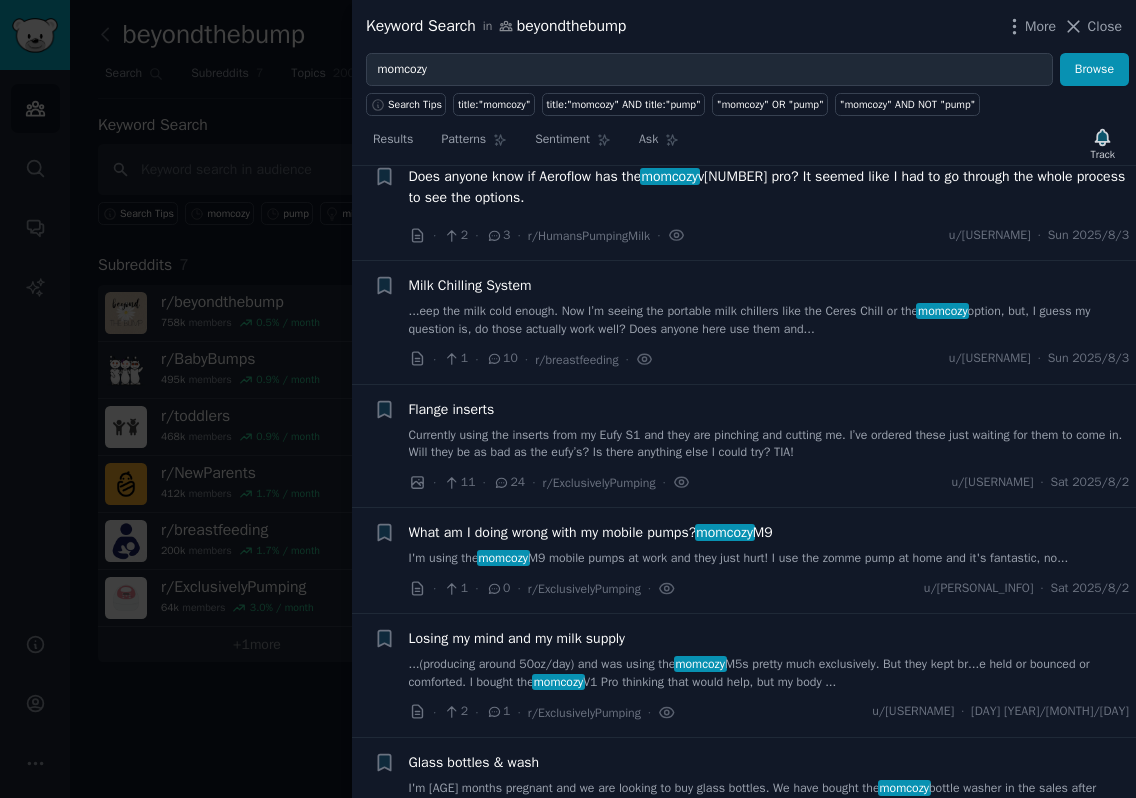 scroll, scrollTop: 580, scrollLeft: 0, axis: vertical 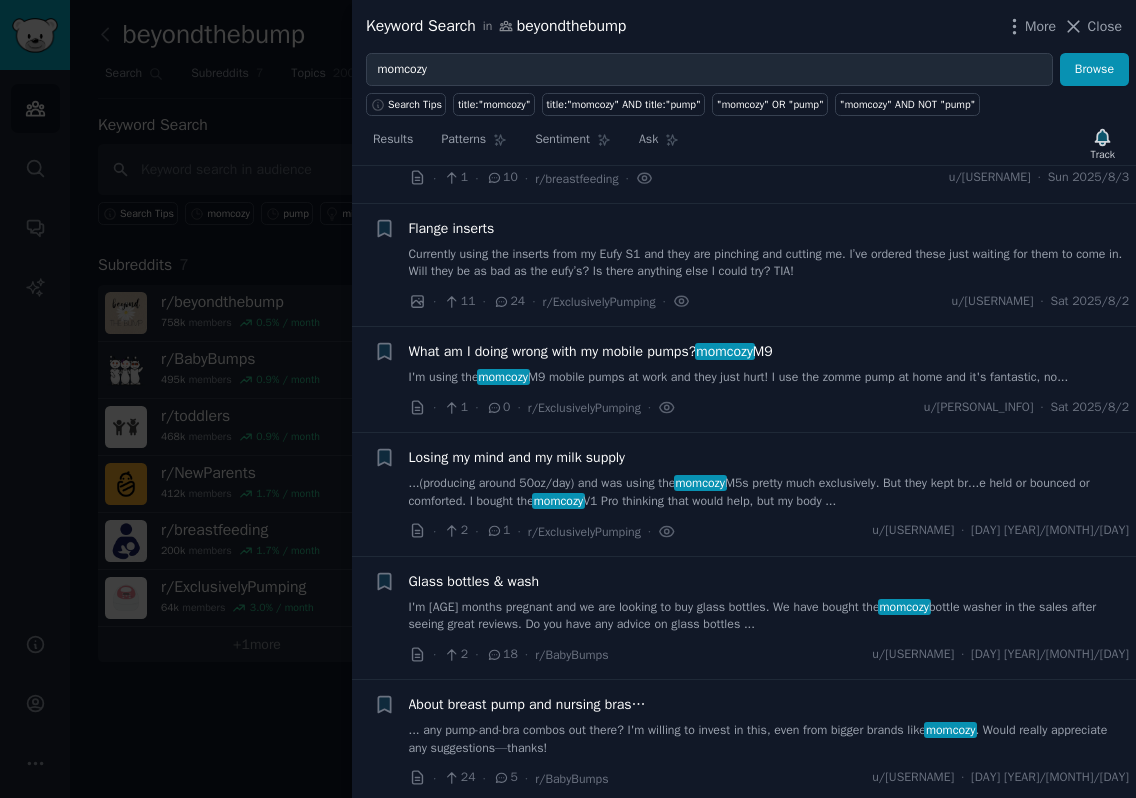 click on "Currently using the inserts from my Eufy S1 and they are pinching and cutting me. I’ve ordered these just waiting for them to come in. Will they be as bad as the eufy’s? Is there anything else I could try? TIA!" at bounding box center [769, 263] 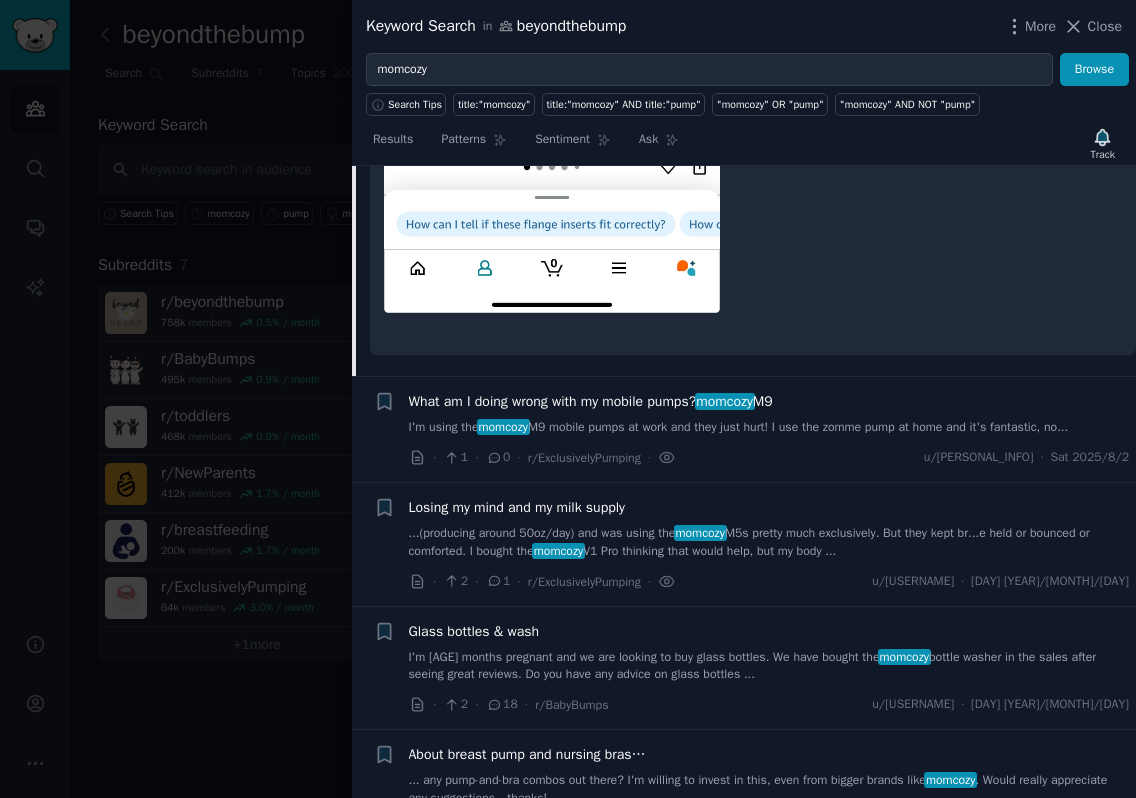 scroll, scrollTop: 1534, scrollLeft: 0, axis: vertical 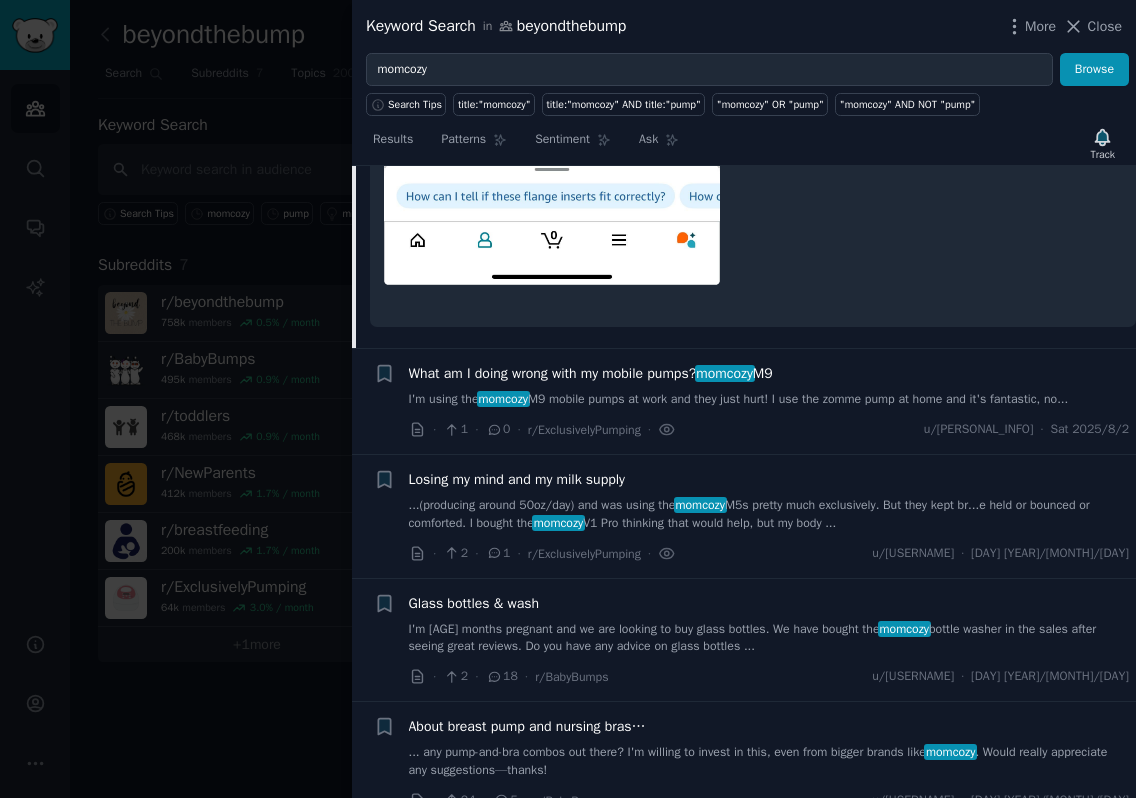 click on "I'm using the momcozy M9 mobile pumps at work and they just hurt! I use the zomme pump at home and it's fantastic, no..." at bounding box center (769, 400) 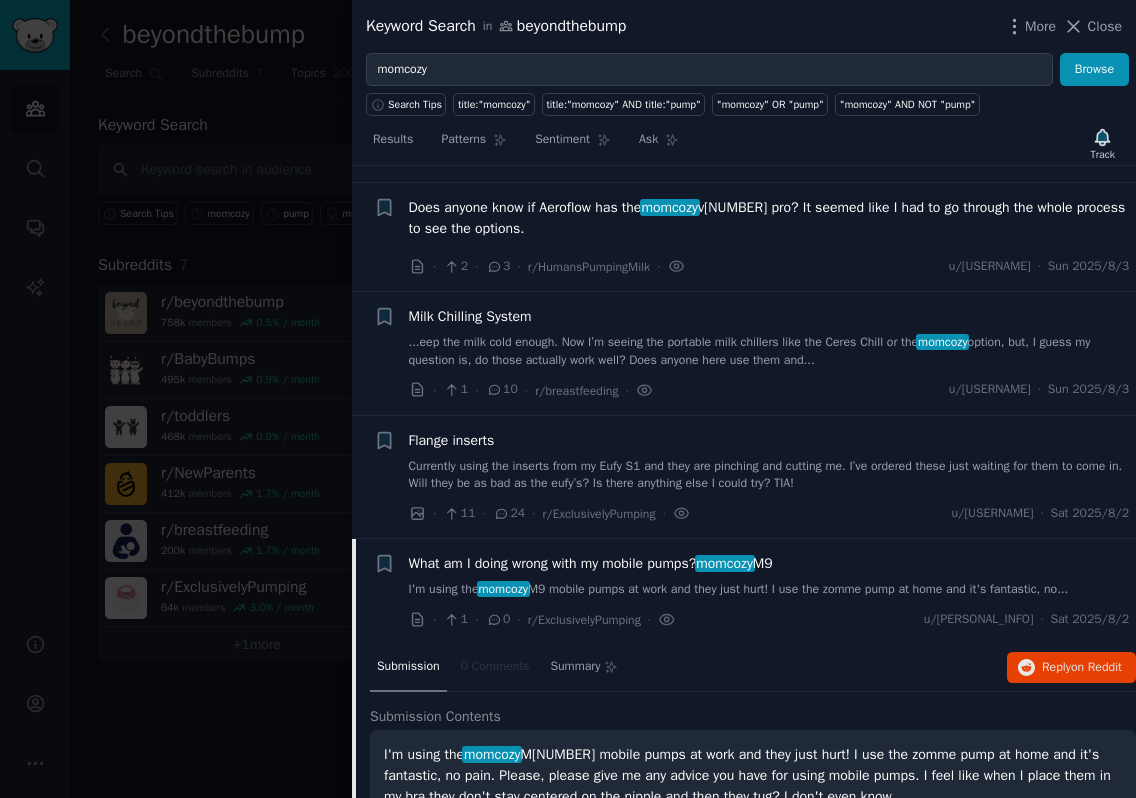 scroll, scrollTop: 357, scrollLeft: 0, axis: vertical 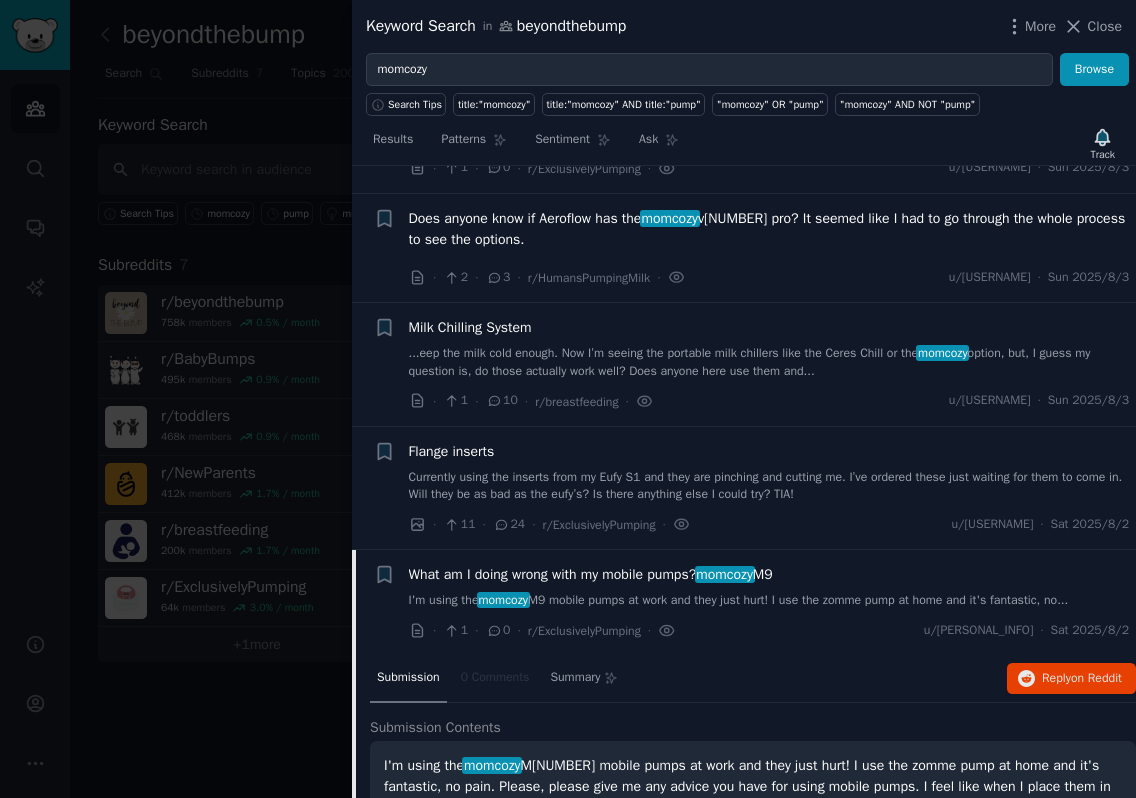 click on "Currently using the inserts from my Eufy S1 and they are pinching and cutting me. I’ve ordered these just waiting for them to come in. Will they be as bad as the eufy’s? Is there anything else I could try? TIA!" at bounding box center (769, 486) 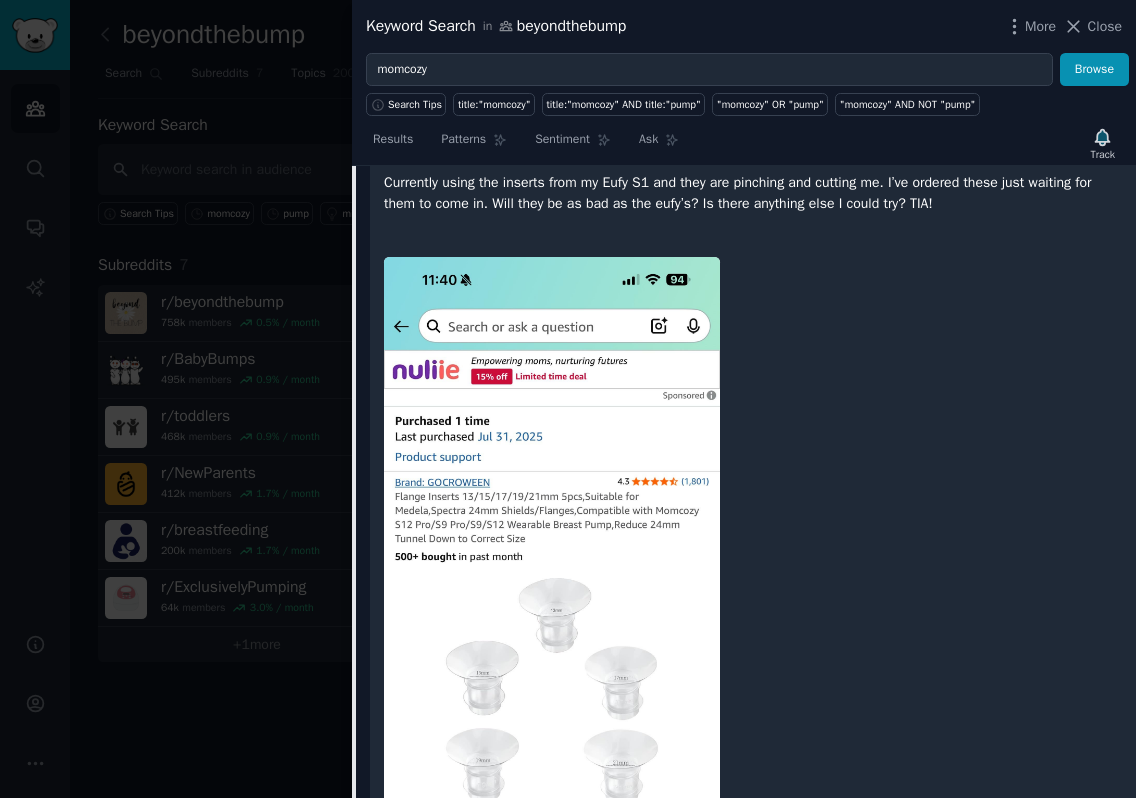 scroll, scrollTop: 634, scrollLeft: 0, axis: vertical 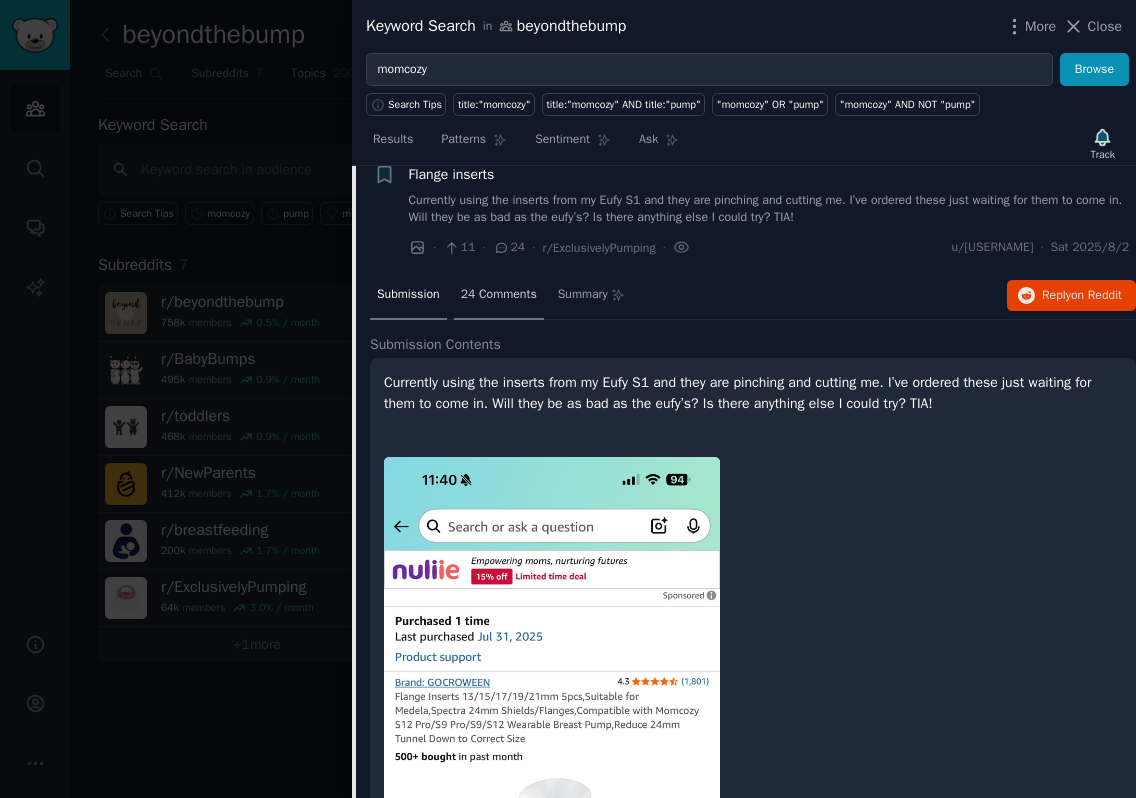 click on "24 Comments" at bounding box center (499, 295) 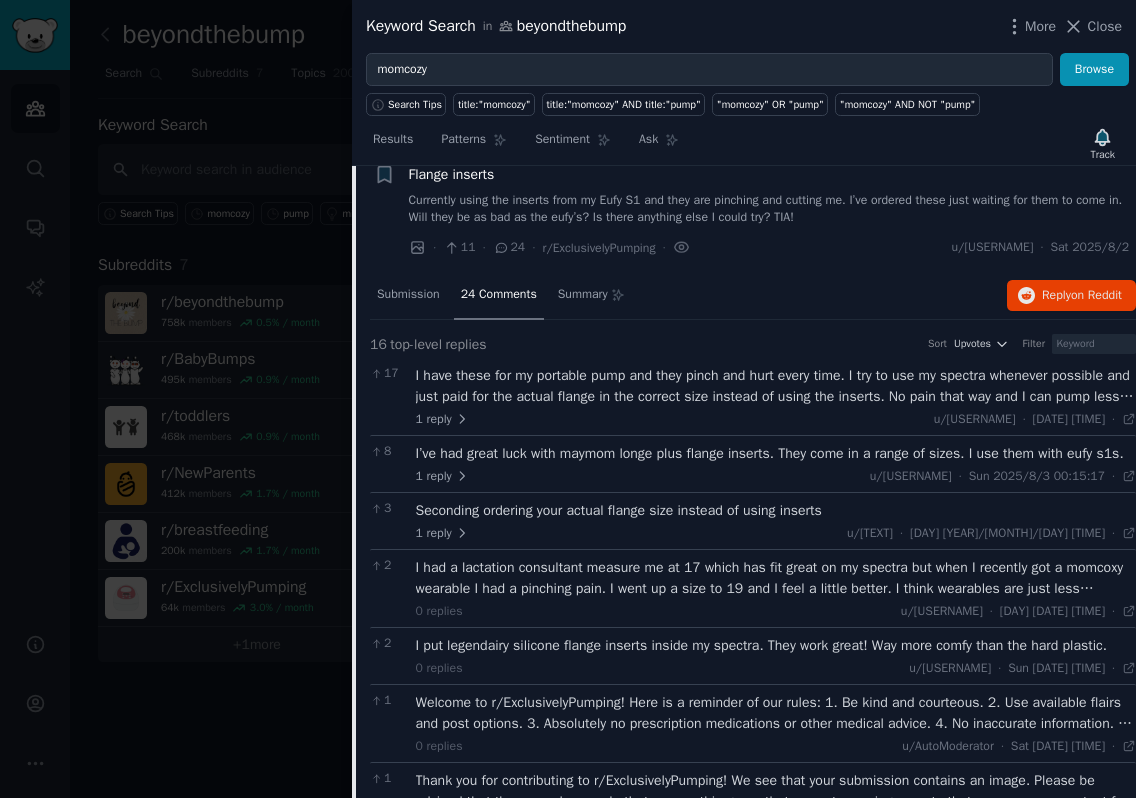 click on "I have these for my portable pump and they pinch and hurt every time. I try to use my spectra whenever possible and just paid for the actual flange in the correct size instead of using the inserts. No pain that way and I can pump less time." at bounding box center [776, 386] 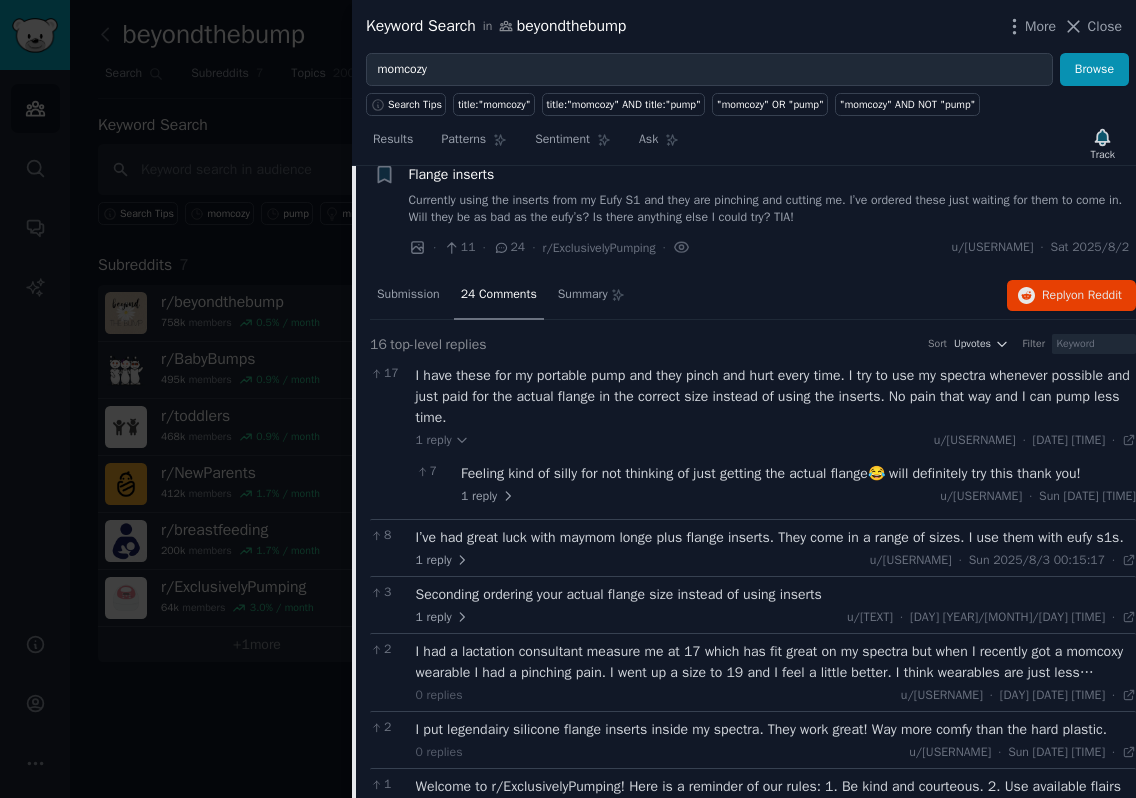 scroll, scrollTop: 834, scrollLeft: 0, axis: vertical 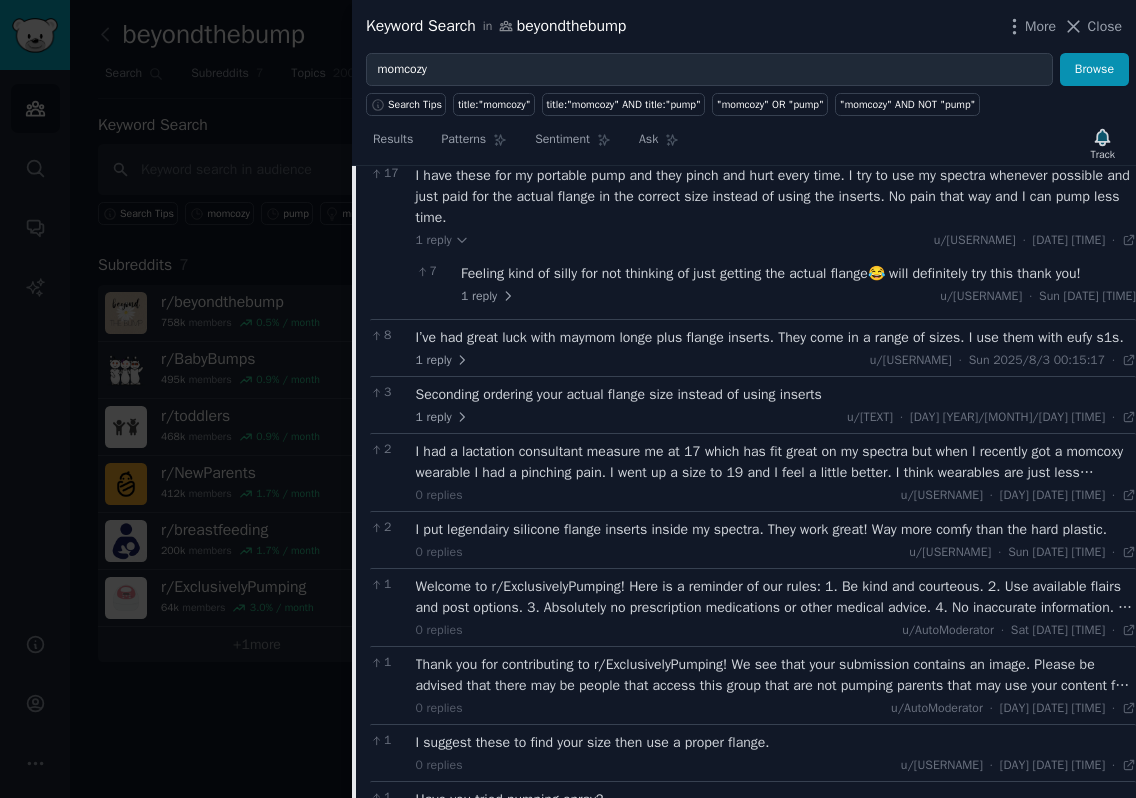 click on "I had a lactation consultant measure me at 17 which has fit great on my spectra but when I recently got a momcoxy wearable I had a pinching pain. I went up a size to 19 and I feel a little better. I think wearables are just less comfortable but sizing up helped" at bounding box center [776, 462] 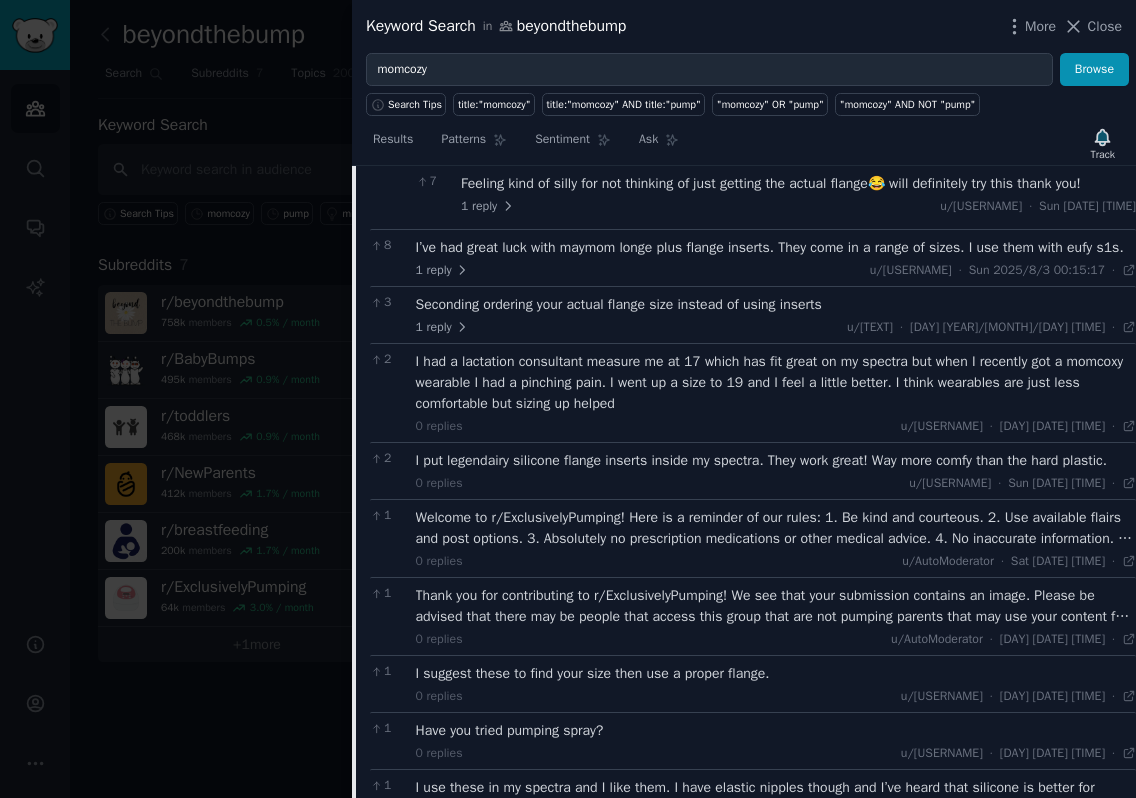 scroll, scrollTop: 1134, scrollLeft: 0, axis: vertical 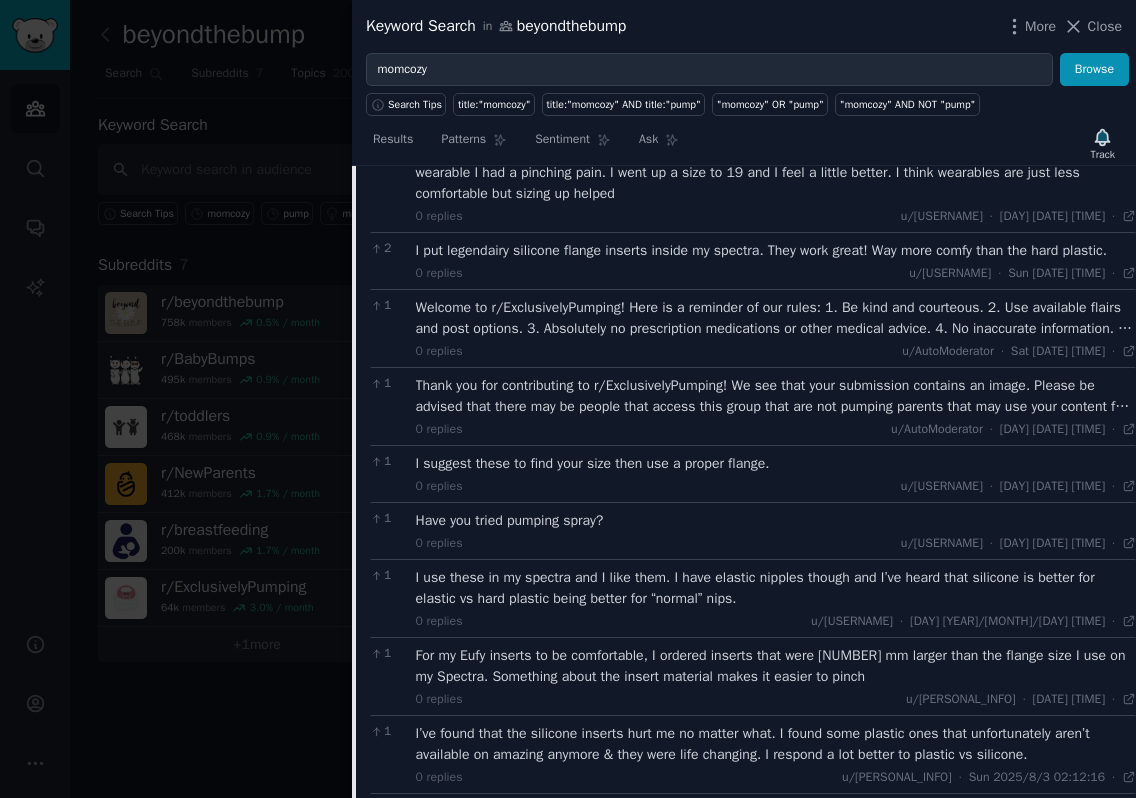 click on "Welcome to r/ExclusivelyPumping! Here is a reminder of our rules:
1. Be kind and courteous. 2. Use available flairs and post options. 3. Absolutely no prescription medications or other medical advice. 4. No inaccurate information. 5. No spam. 6. No fetish content 7. No linking Facebook groups. 8. Moderator discretion. 9. No discussions around veganism, animal cruelty, or other non-pumping related topics.
Reminder that we are a supportive community and do not allow for fetish seekers. While we do ban those individuals from our community, they can still view the community and send direct messages. You may choose to turn off your messages, or block individuals for your safety. Thank you for helping to keep our community safe!
*I am a bot, and this action was performed automatically. Please [contact the moderators of this subreddit](/message/compose/?to=/r/ExclusivelyPumping) if you have any questions or concerns.*" at bounding box center (776, 318) 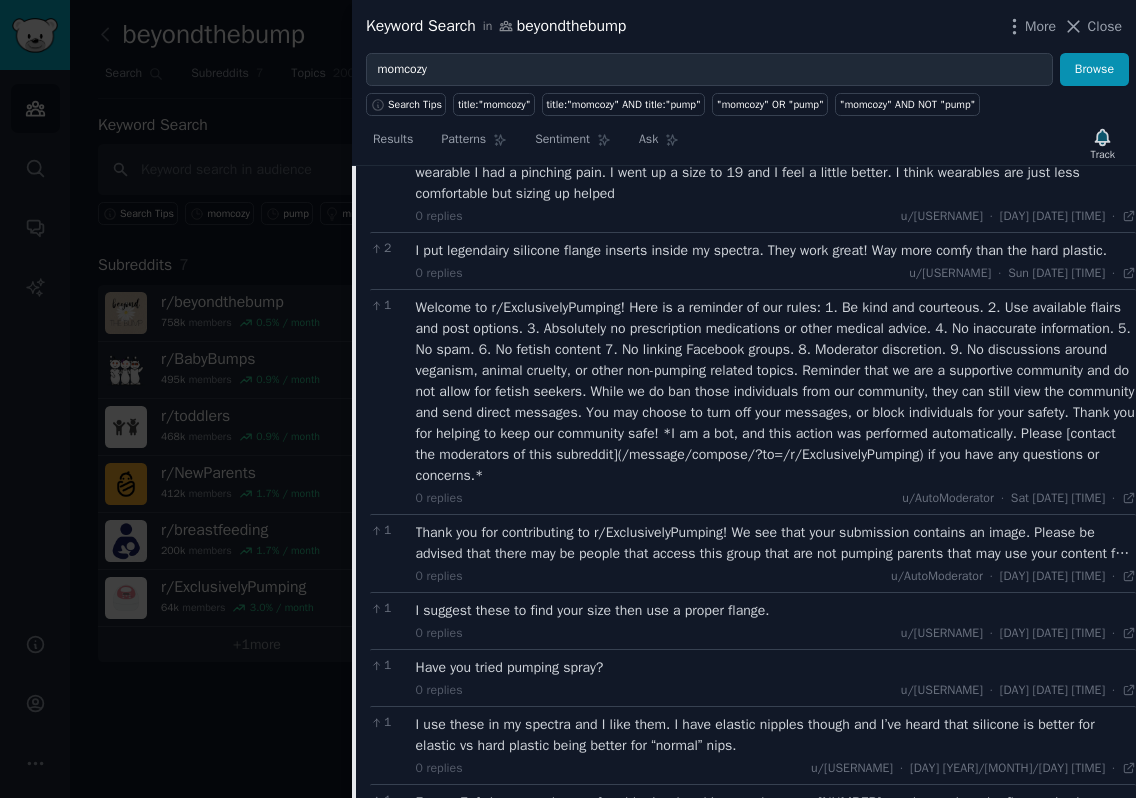 click on "Thank you for contributing to r/ExclusivelyPumping! We see that your submission contains an image. Please be advised that there may be people that access this group that are not pumping parents that may use your content for purposes outside of your intention in posting this image. It is up to your discretion whether or not you feel comfortable with keeping this image up.
*I am a bot, and this action was performed automatically. Please [contact the moderators of this subreddit](/message/compose/?to=/r/ExclusivelyPumping) if you have any questions or concerns.*" at bounding box center [776, 543] 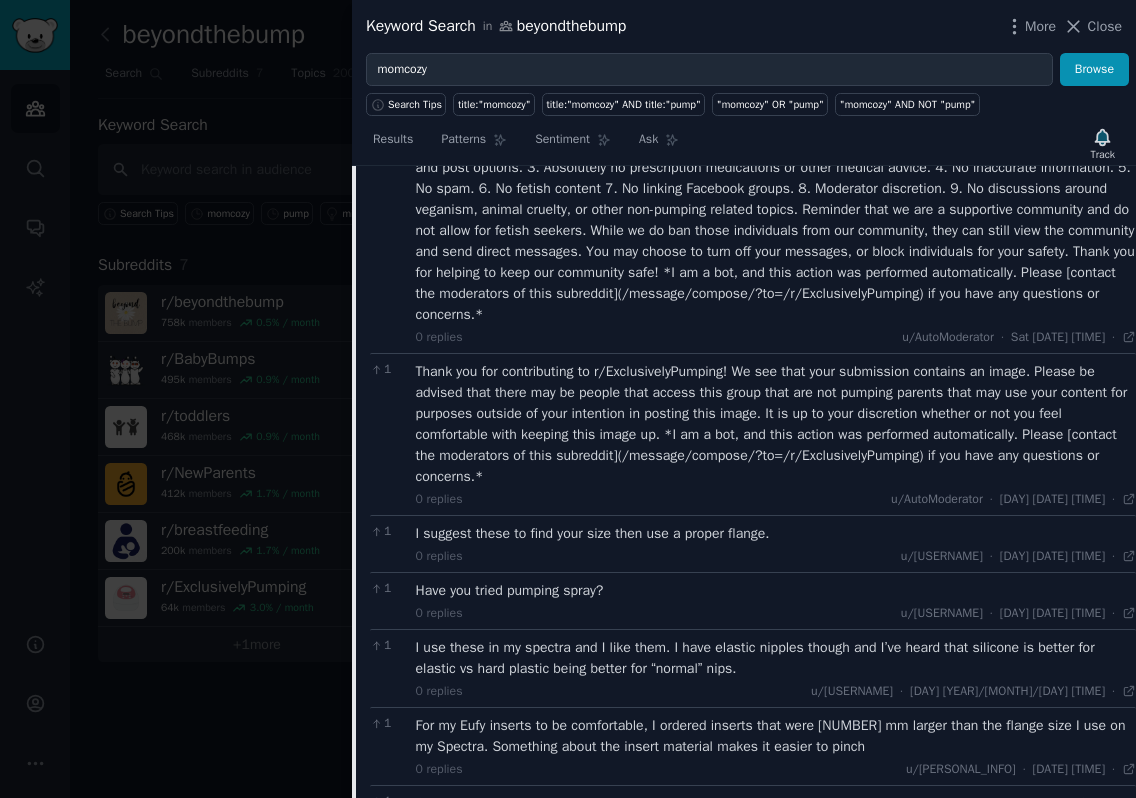 scroll, scrollTop: 1634, scrollLeft: 0, axis: vertical 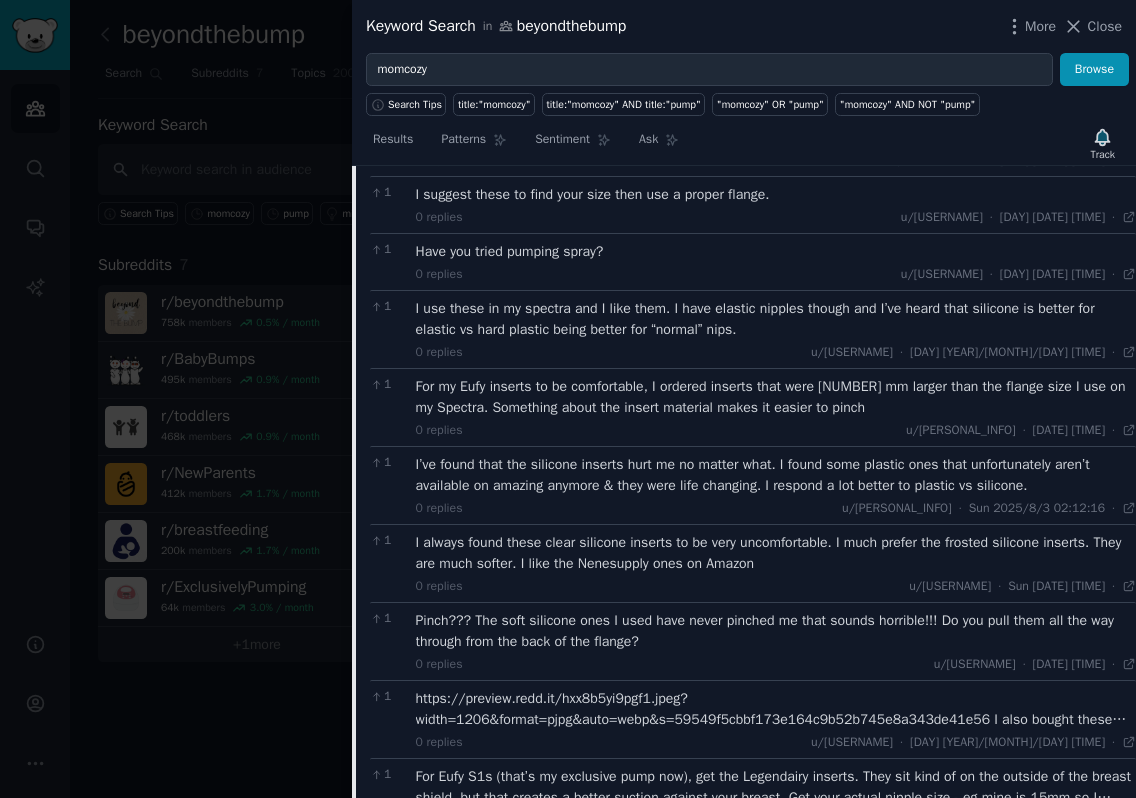 click on "I’ve found that the silicone inserts hurt me no matter what. I found some plastic ones that unfortunately aren’t available on amazing anymore & they were life changing. I respond a lot better to plastic vs silicone." at bounding box center (776, 475) 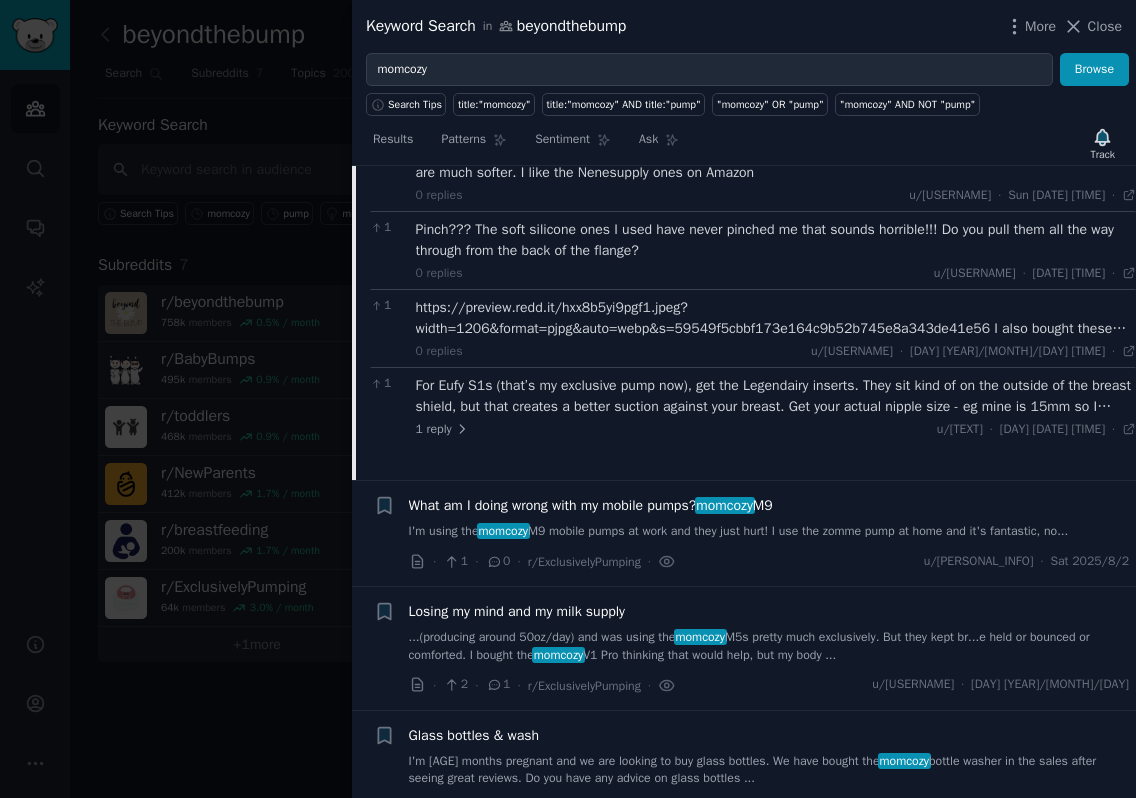 scroll, scrollTop: 2034, scrollLeft: 0, axis: vertical 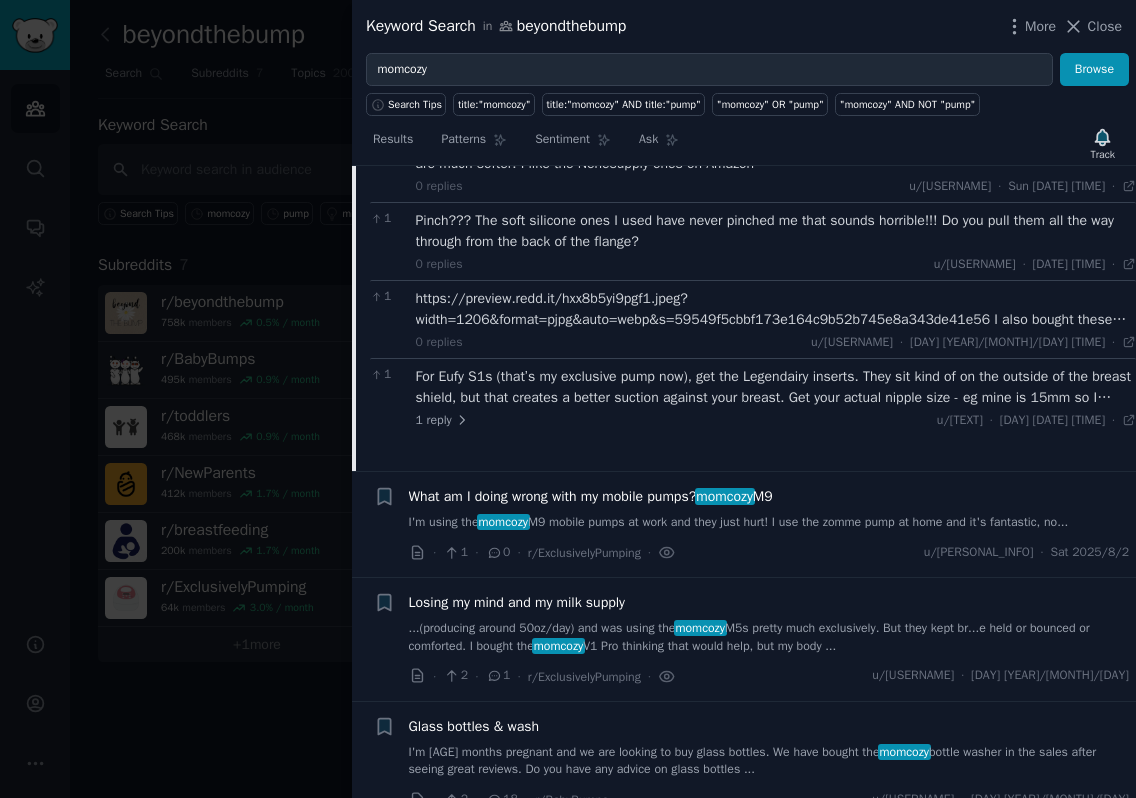 click on "https://preview.redd.it/hxx8b5yi9pgf1.jpeg?width=1206&format=pjpg&auto=webp&s=59549f5cbbf173e164c9b52b745e8a343de41e56
I also bought these same flanges you show, and they were a no go. I returned them and instead bought these for my spectra and they are fantastic. Very soft to touch and flexible - no pinching! Highly recommend." at bounding box center (776, 309) 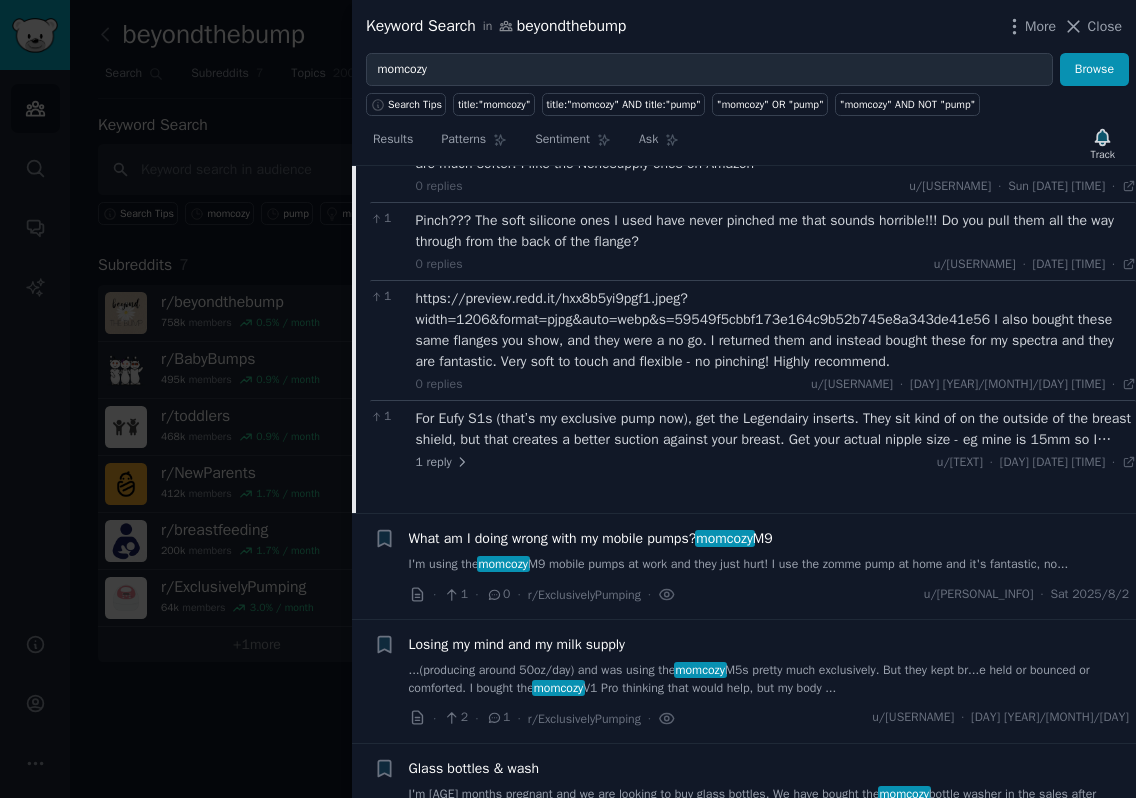 click on "For Eufy S1s (that’s my exclusive pump now), get the Legendairy inserts. They sit kind of on the outside of the breast shield, but that creates a better suction against your breast. Get your actual nipple size - eg mine is 15mm so I bought 15mm.
All other flanges kinda suck in the Eufy. They pinch and tear at the nip which is awful. The Eufy ones in particular are crappy.
I like the Legendairy ones so much, I bought two to alternate between." at bounding box center [776, 429] 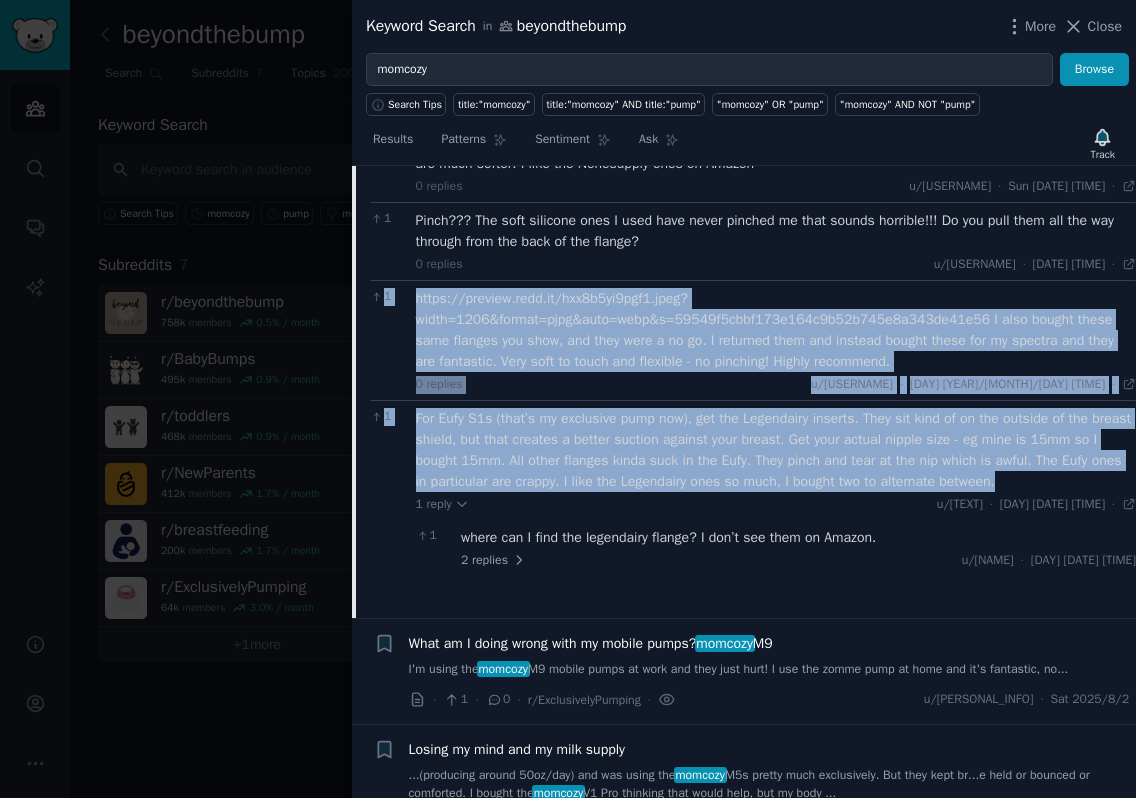 drag, startPoint x: 575, startPoint y: 584, endPoint x: 516, endPoint y: 543, distance: 71.84706 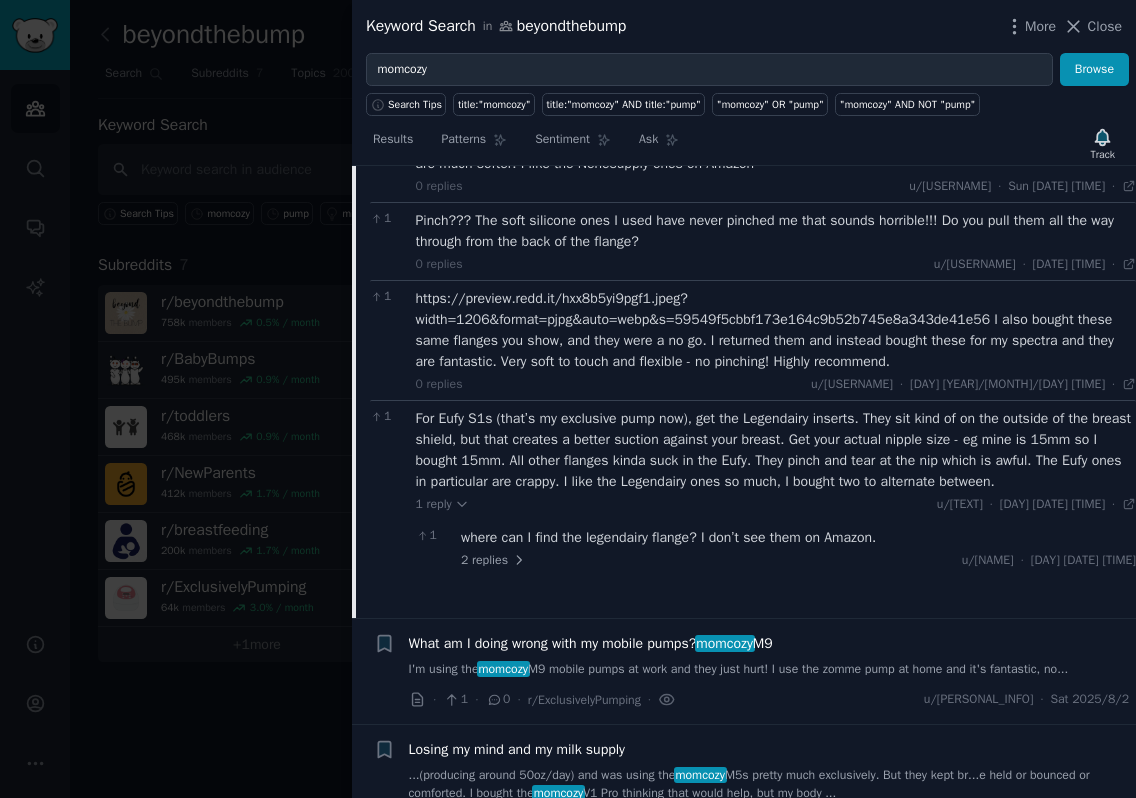 click on "where can I find the legendairy flange? I don’t see them on Amazon." at bounding box center (798, 537) 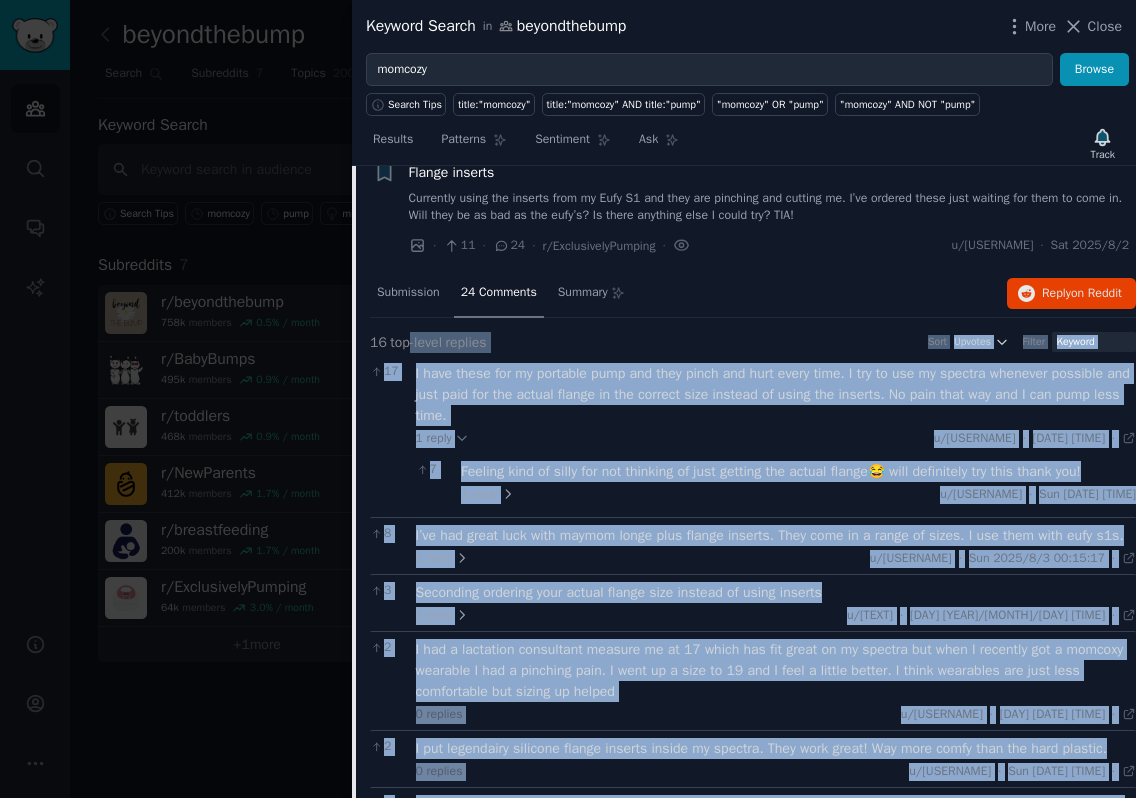 scroll, scrollTop: 634, scrollLeft: 0, axis: vertical 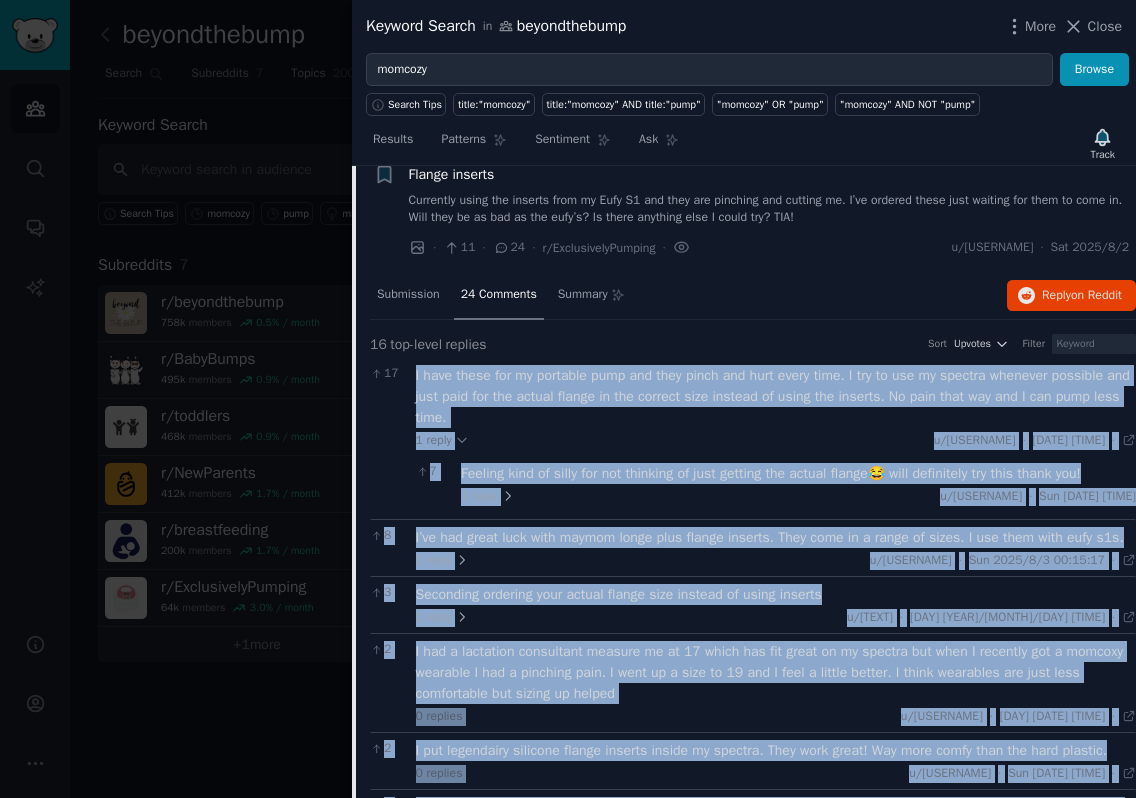 drag, startPoint x: 612, startPoint y: 588, endPoint x: 412, endPoint y: 385, distance: 284.97192 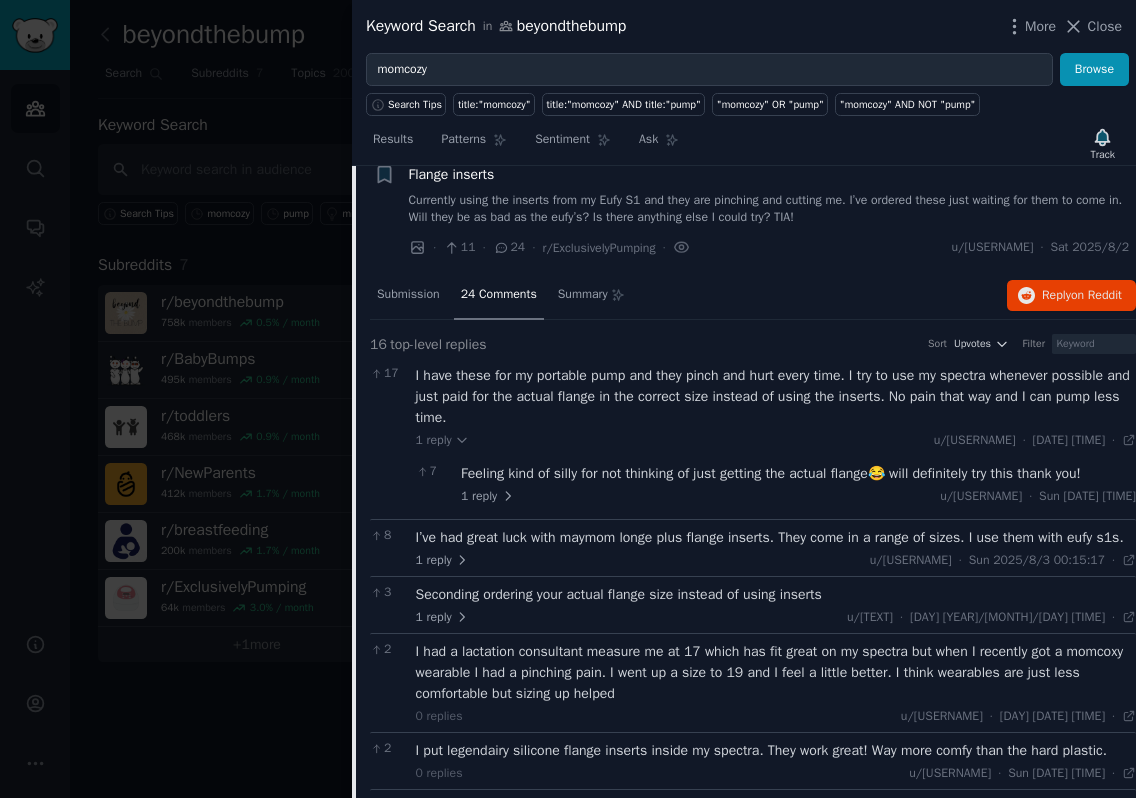 click on "Flange inserts" at bounding box center [769, 174] 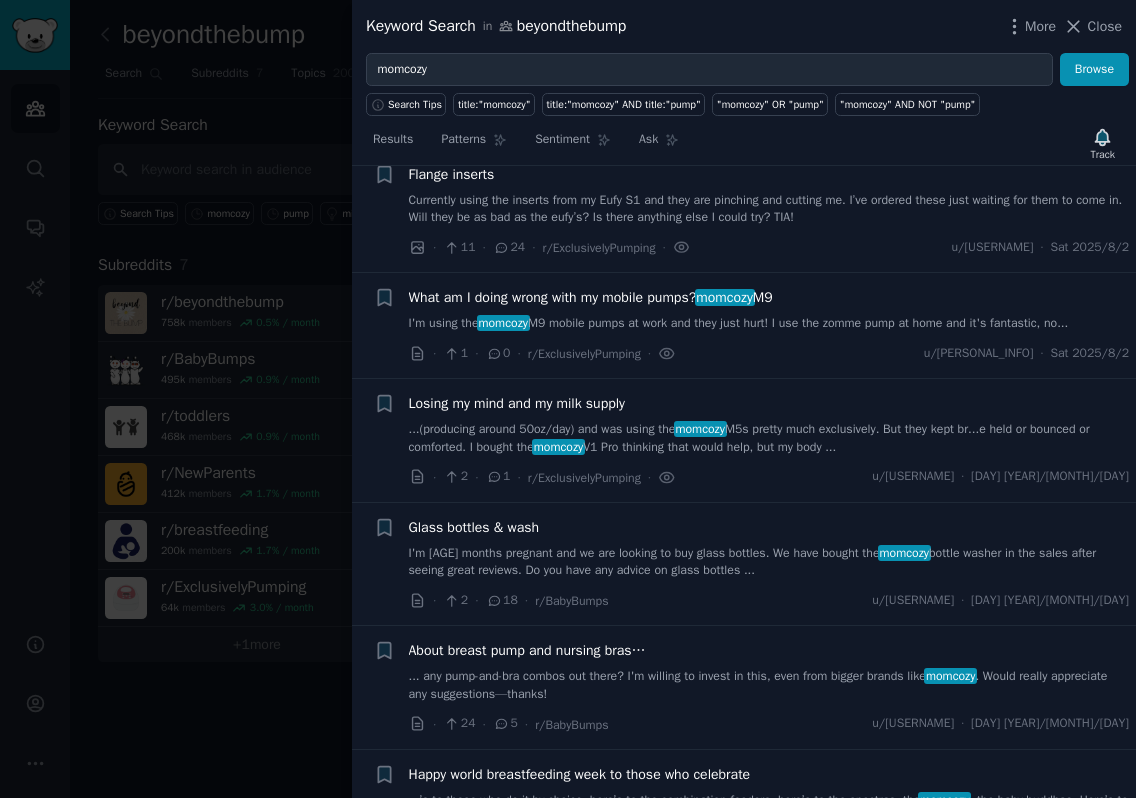 click on "What am I doing wrong with my mobile pumps?  momcozy  M[NUMBER]" at bounding box center [591, 297] 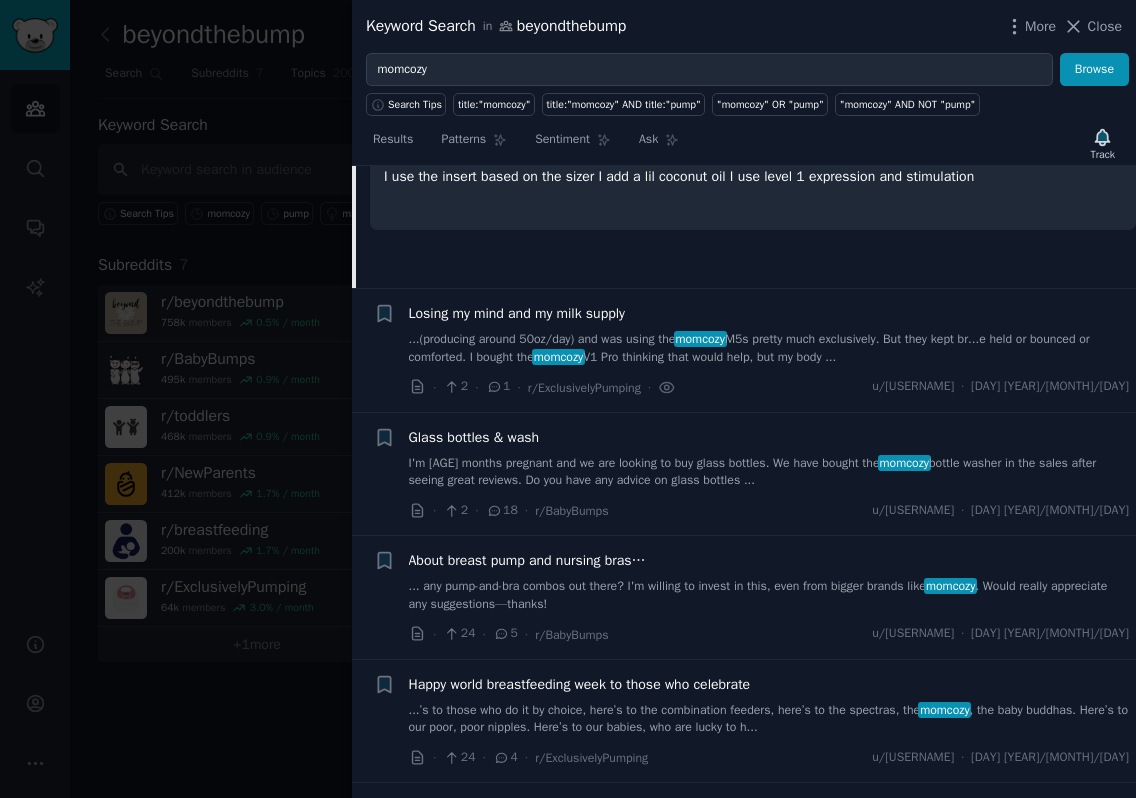 scroll, scrollTop: 1057, scrollLeft: 0, axis: vertical 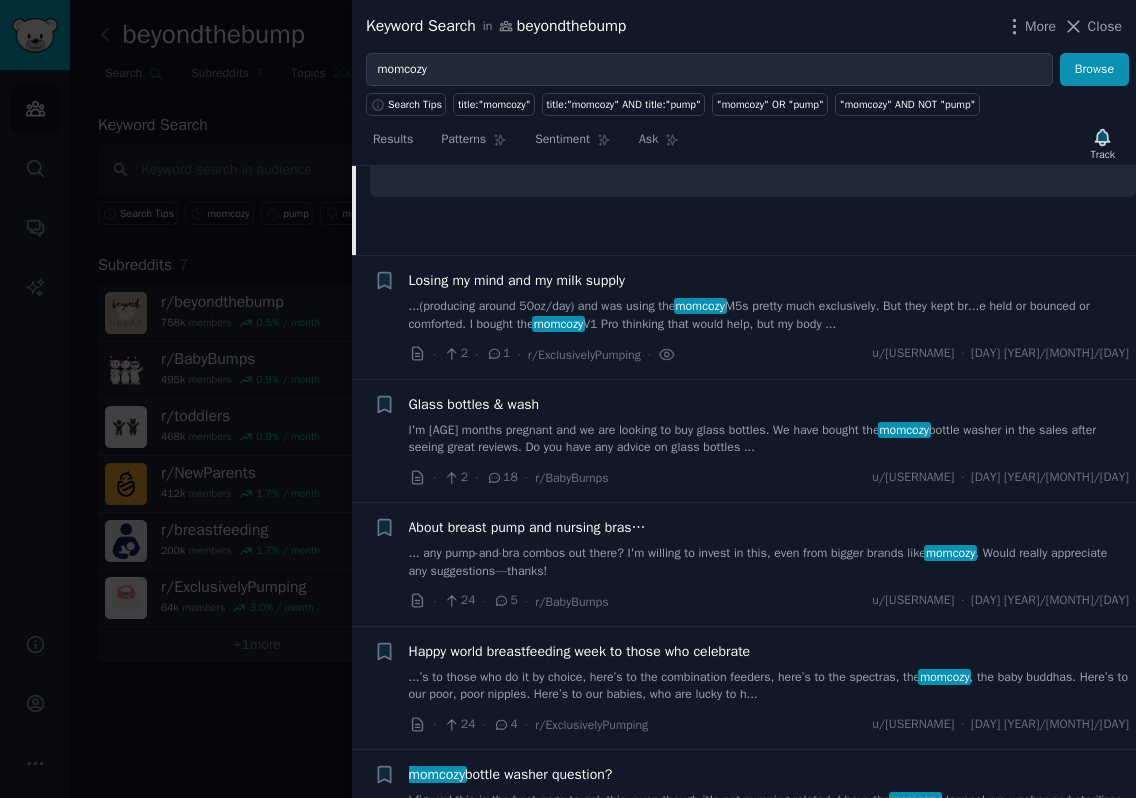 click on "I'm 5 months pregnant and we are looking to buy glass bottles. We have bought the momcozy bottle washer in the sales after seeing great reviews. Do you have any advice on glass bottles ..." at bounding box center (769, 439) 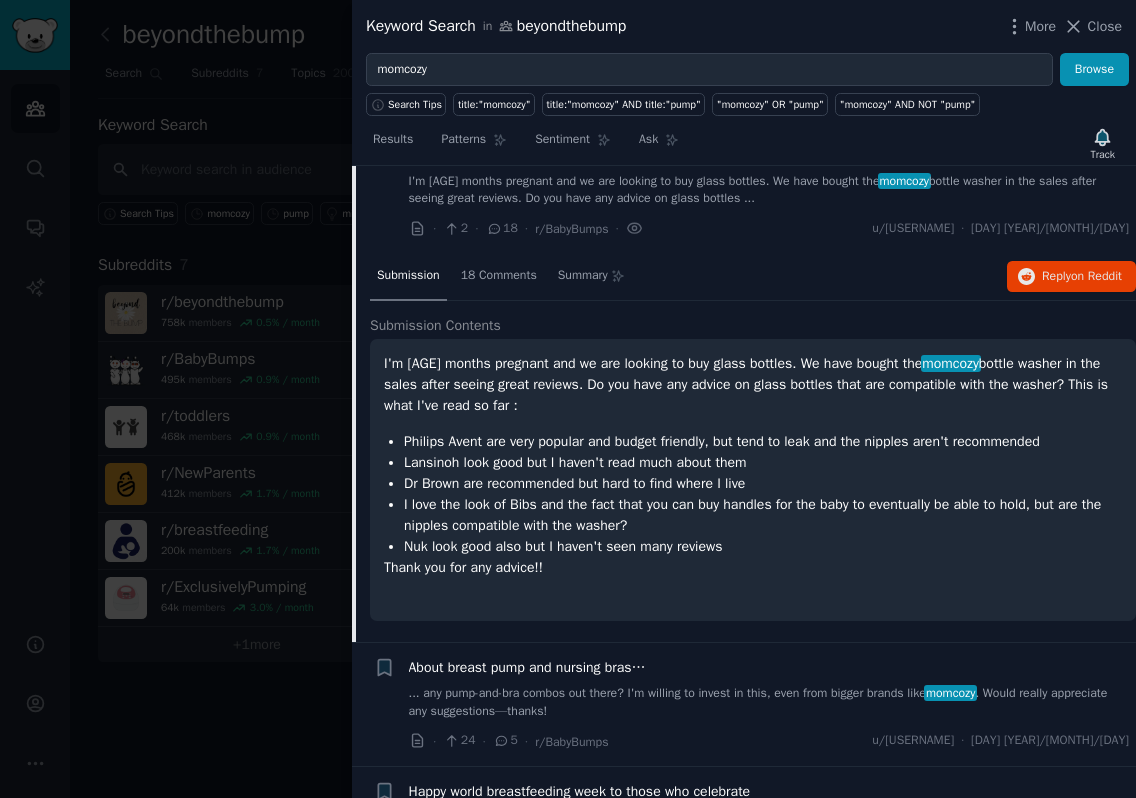 scroll, scrollTop: 1004, scrollLeft: 0, axis: vertical 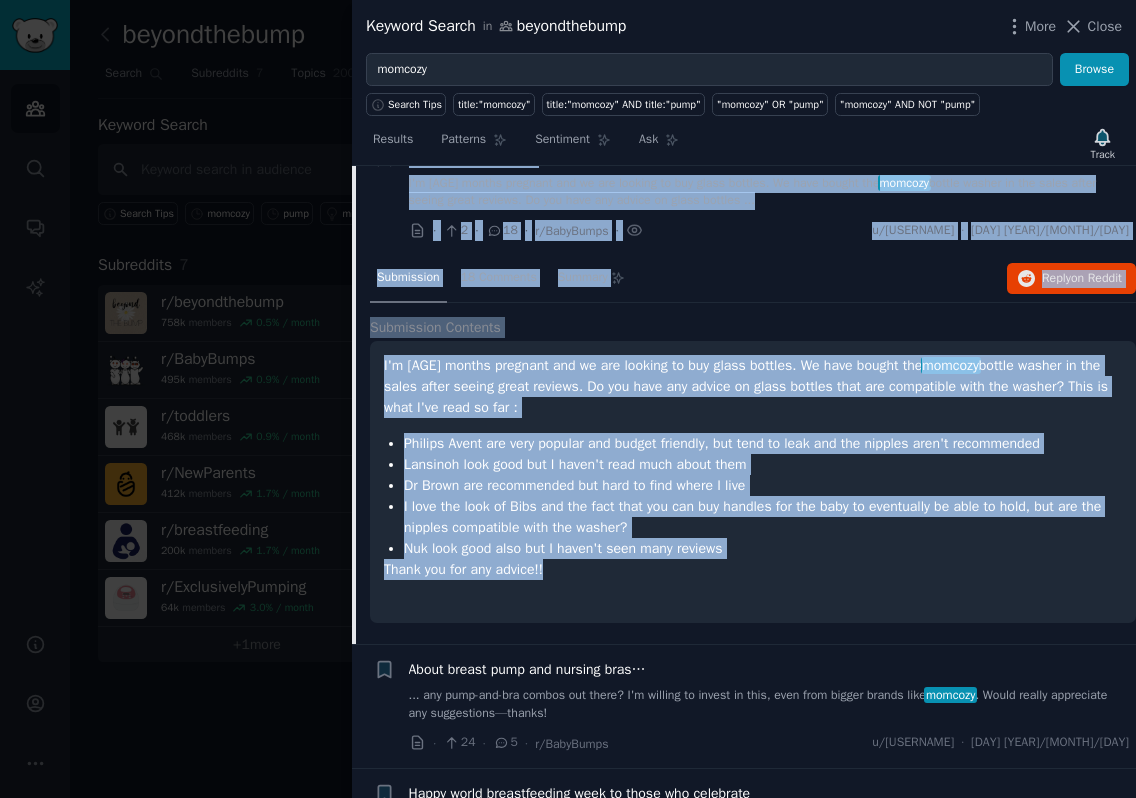 drag, startPoint x: 400, startPoint y: 186, endPoint x: 788, endPoint y: 610, distance: 574.73474 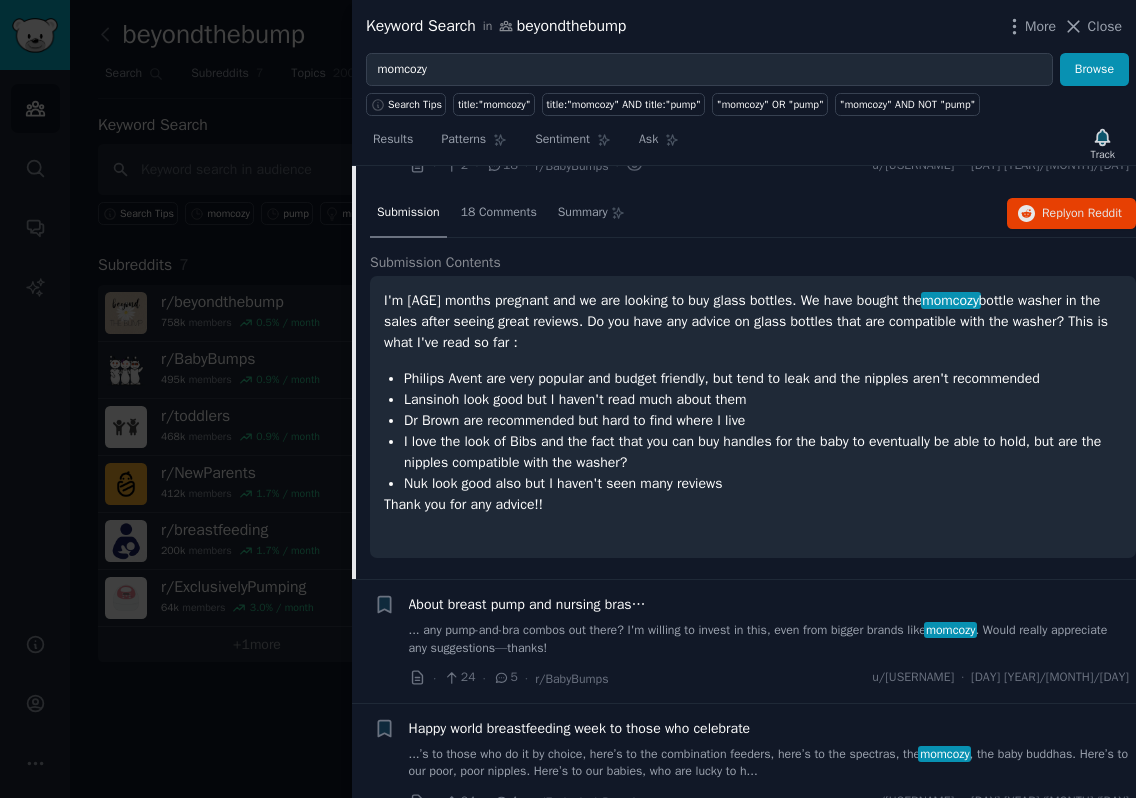 scroll, scrollTop: 1104, scrollLeft: 0, axis: vertical 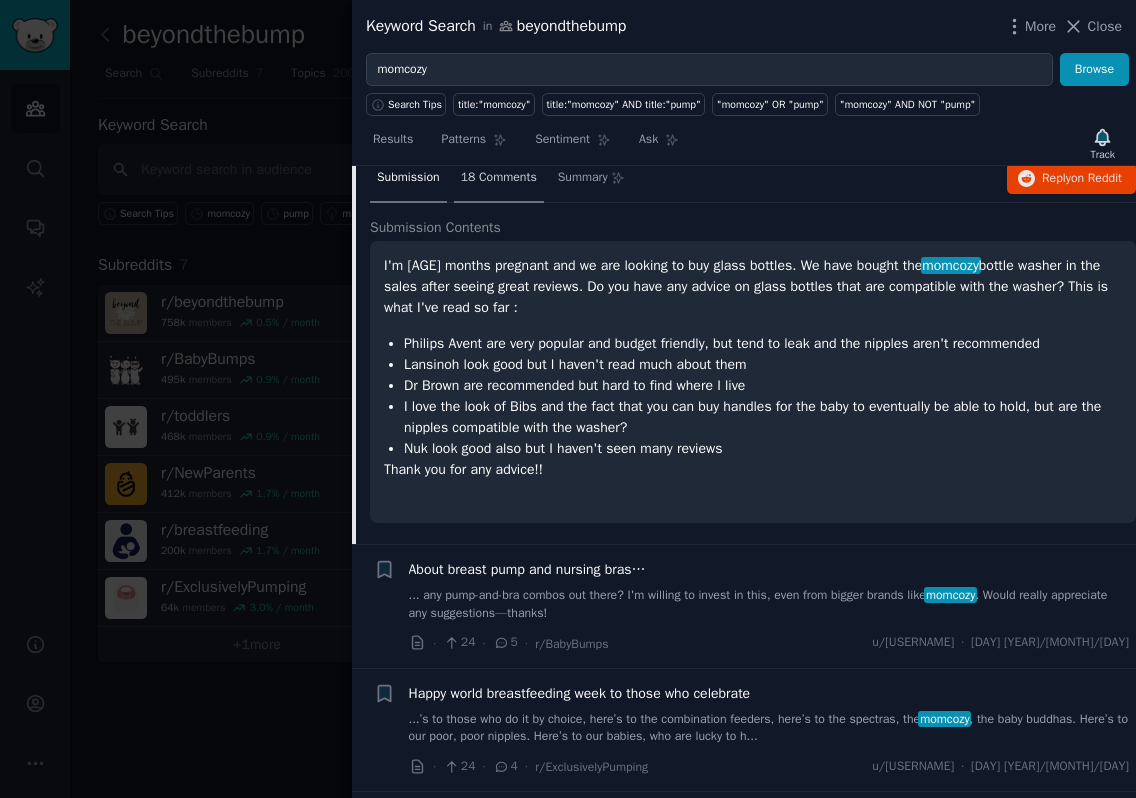 click on "18 Comments" at bounding box center [499, 178] 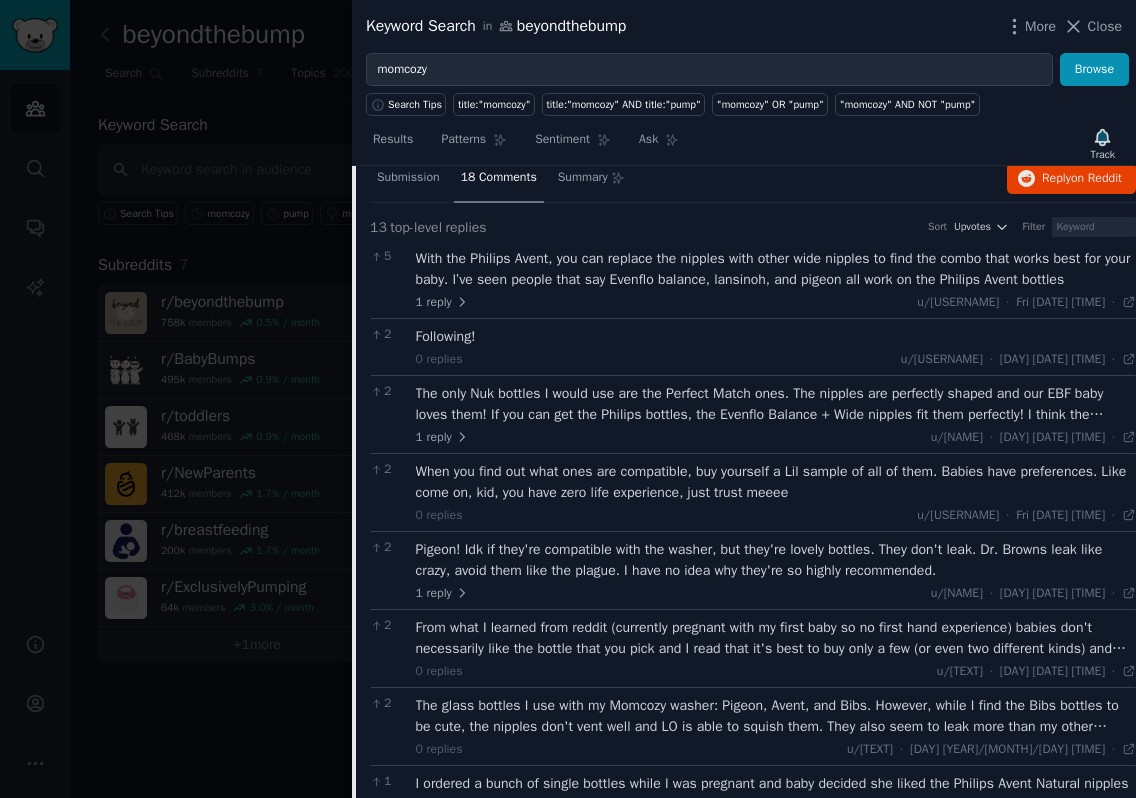 click on "With the Philips Avent, you can replace the nipples with other wide nipples to find the combo that works best for your baby. I’ve seen people that say Evenflo balance, lansinoh, and pigeon all work on the Philips Avent bottles" at bounding box center [776, 269] 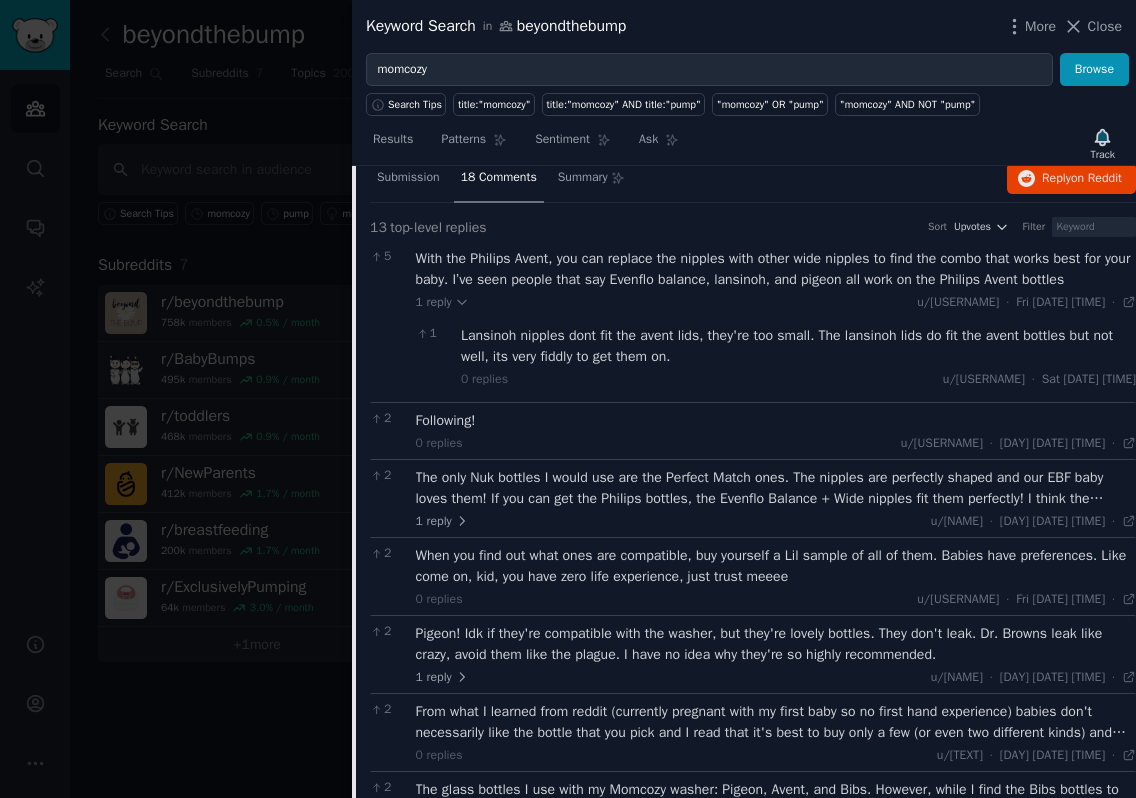 click on "The only Nuk bottles I would use are the Perfect Match ones. The nipples are perfectly shaped and our EBF baby loves them!
If you can get the Philips bottles, the Evenflo Balance + Wide nipples fit them perfectly! I think the Lansinoh nipples will fit too since they fit in my Evenflo bottles." at bounding box center (776, 488) 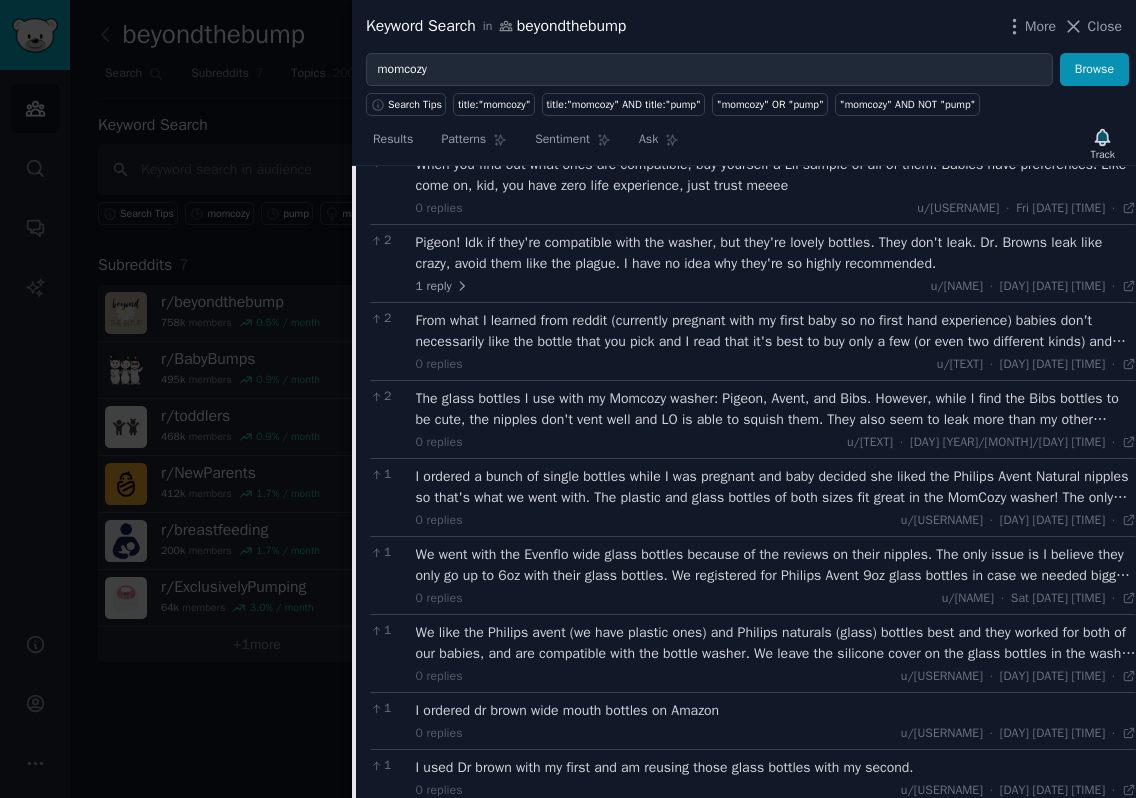 scroll, scrollTop: 1604, scrollLeft: 0, axis: vertical 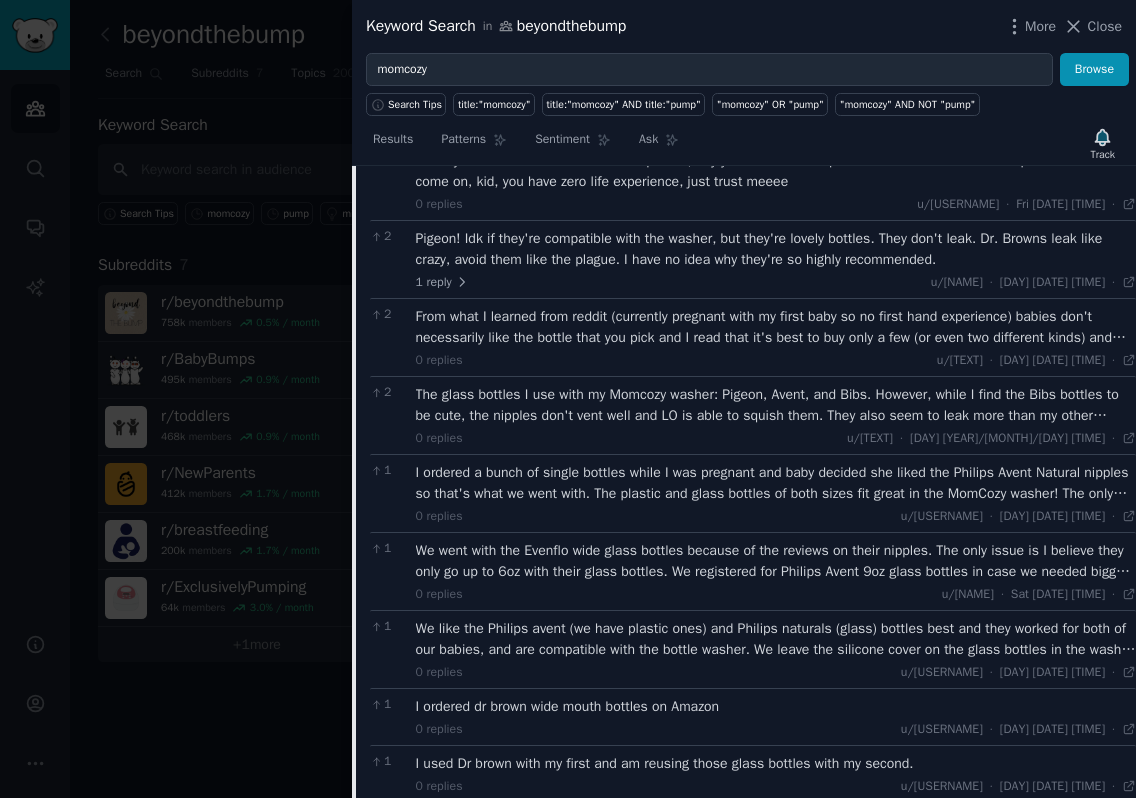 click on "From what I learned from reddit (currently pregnant with my first baby so no first hand experience) babies don't necessarily like the bottle that you pick and I read that it's best to buy only a few (or even two different kinds) and then buy more once your baby approves something. Unless of course you can keep them boxed and you have a good return policy." at bounding box center [776, 327] 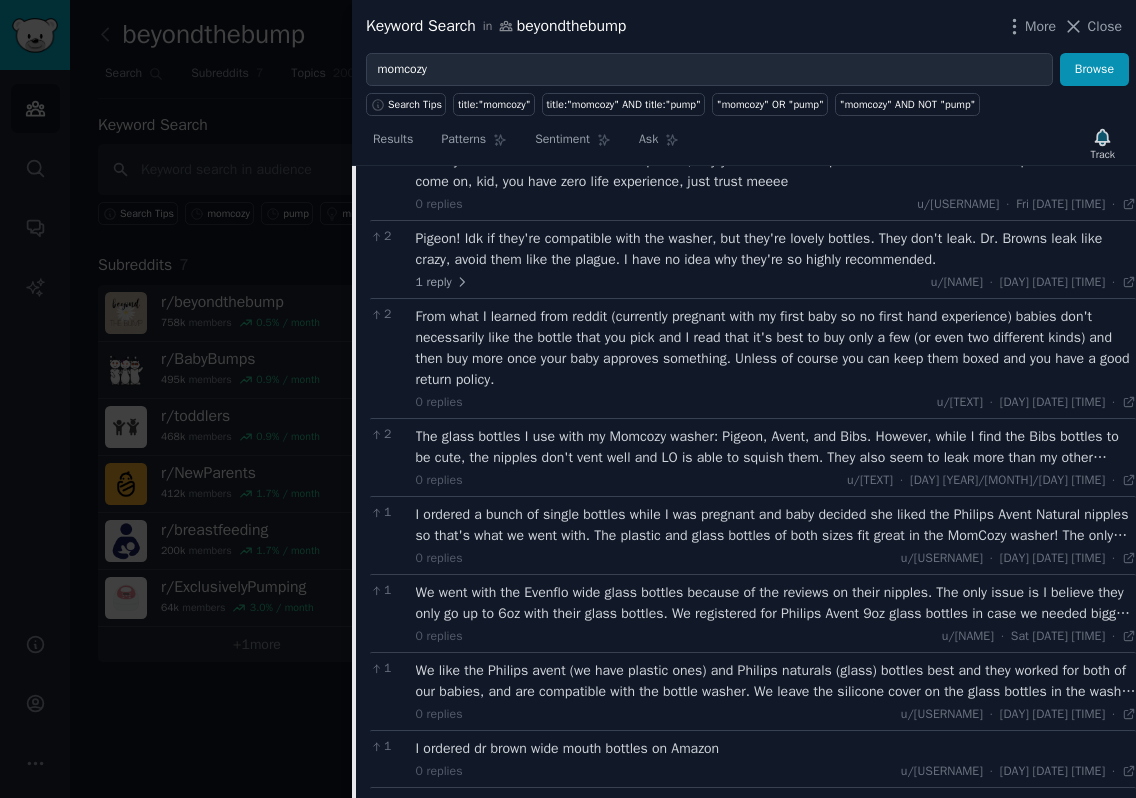 click on "The glass bottles I use with my Momcozy washer: Pigeon, Avent, and Bibs. However, while I find the Bibs bottles to be cute, the nipples don't vent well and LO is able to squish them. They also seem to leak more than my other bottles." at bounding box center [776, 447] 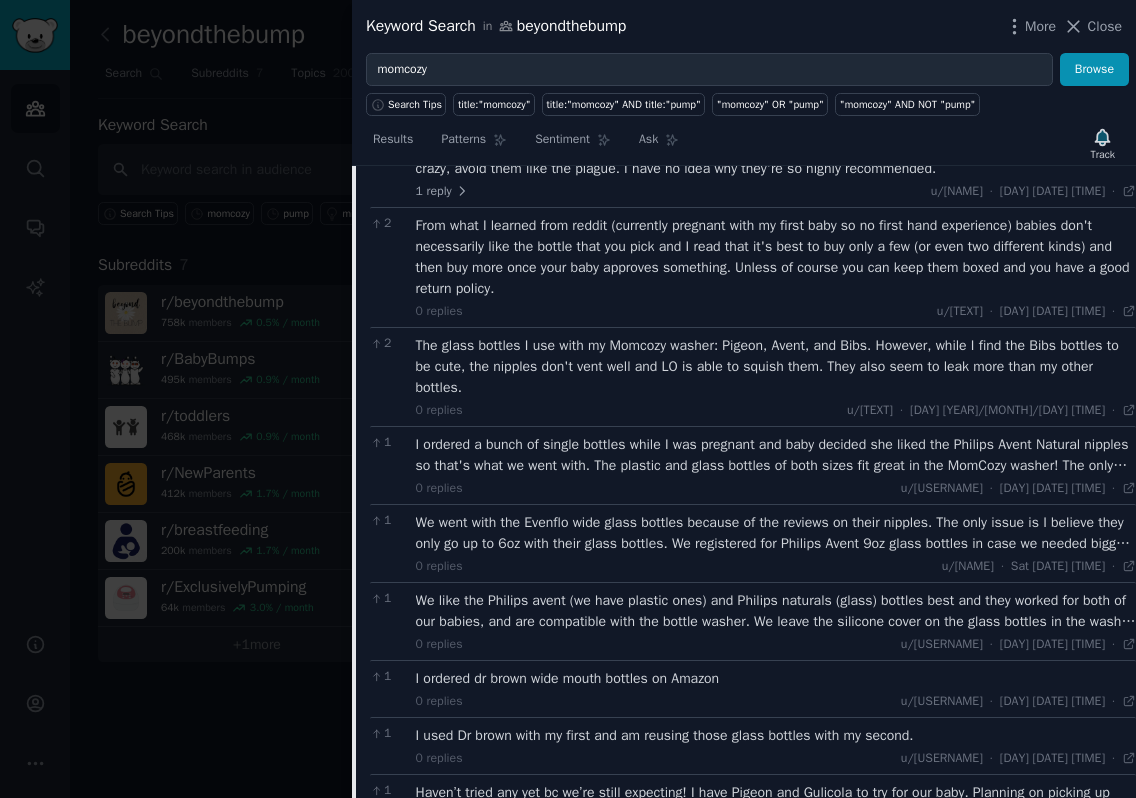 scroll, scrollTop: 1904, scrollLeft: 0, axis: vertical 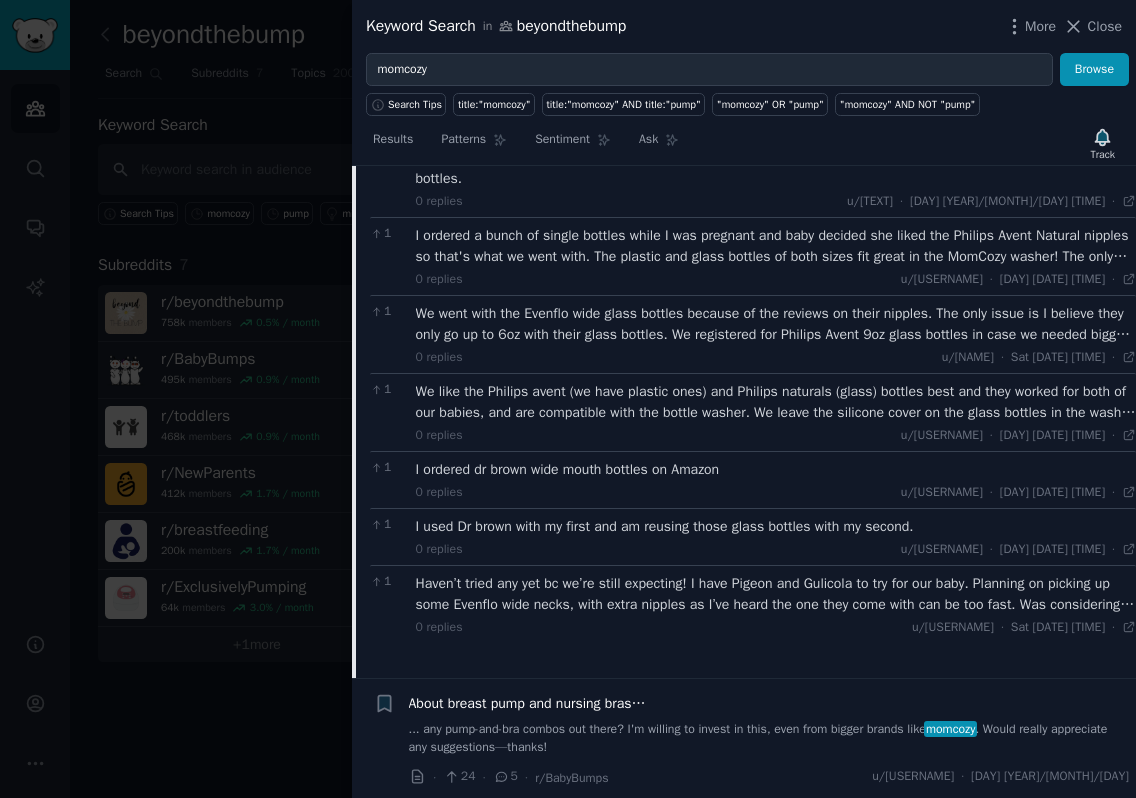 click on "I ordered a bunch of single bottles while I was pregnant and baby decided she liked the Philips Avent Natural nipples so that's what we went with. The plastic and glass bottles of both sizes fit great in the MomCozy washer! The only time we've had issues with leaking is with older plastic bottles so I just recycle them when that happens. We've had a few times where the lid has unscrewed a little while baby was eating and leaked but not regularly. It usually happens when LO is grabbing the bottle or really fussy so I just check that it's screwed on when she's having a feed like that." at bounding box center (776, 246) 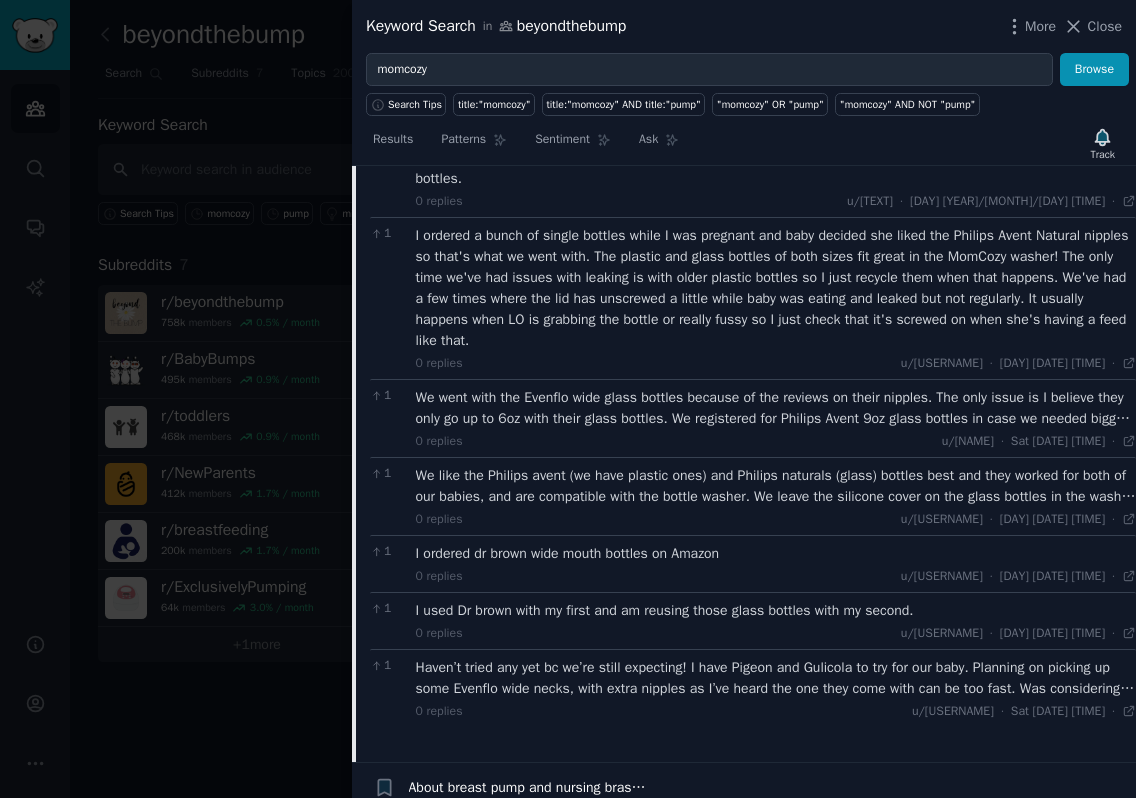 click on "We went with the Evenflo wide glass bottles because of the reviews on their nipples. The only issue is I believe they only go up to 6oz with their glass bottles. We registered for Philips Avent 9oz glass bottles in case we needed bigger bottles because the Evenflo nipples are supposed to fit. Due in November so can’t give you my own personal review, but I’ve heard great things." at bounding box center (776, 408) 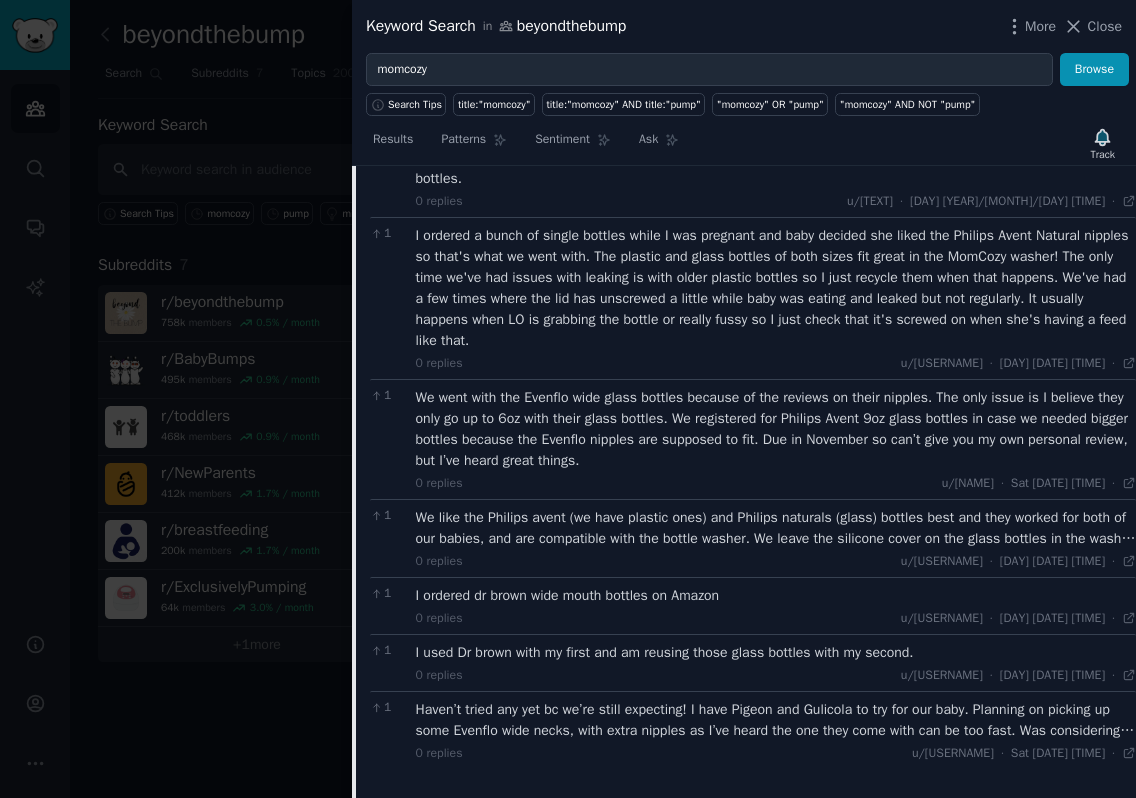 click on "We like the Philips avent (we have plastic ones) and Philips naturals (glass) bottles best and they worked for both of our babies, and are compatible with the bottle washer. We leave the silicone cover on the glass bottles in the washer and it hasn’t caused an issue either so that’s compatible as well." at bounding box center [776, 528] 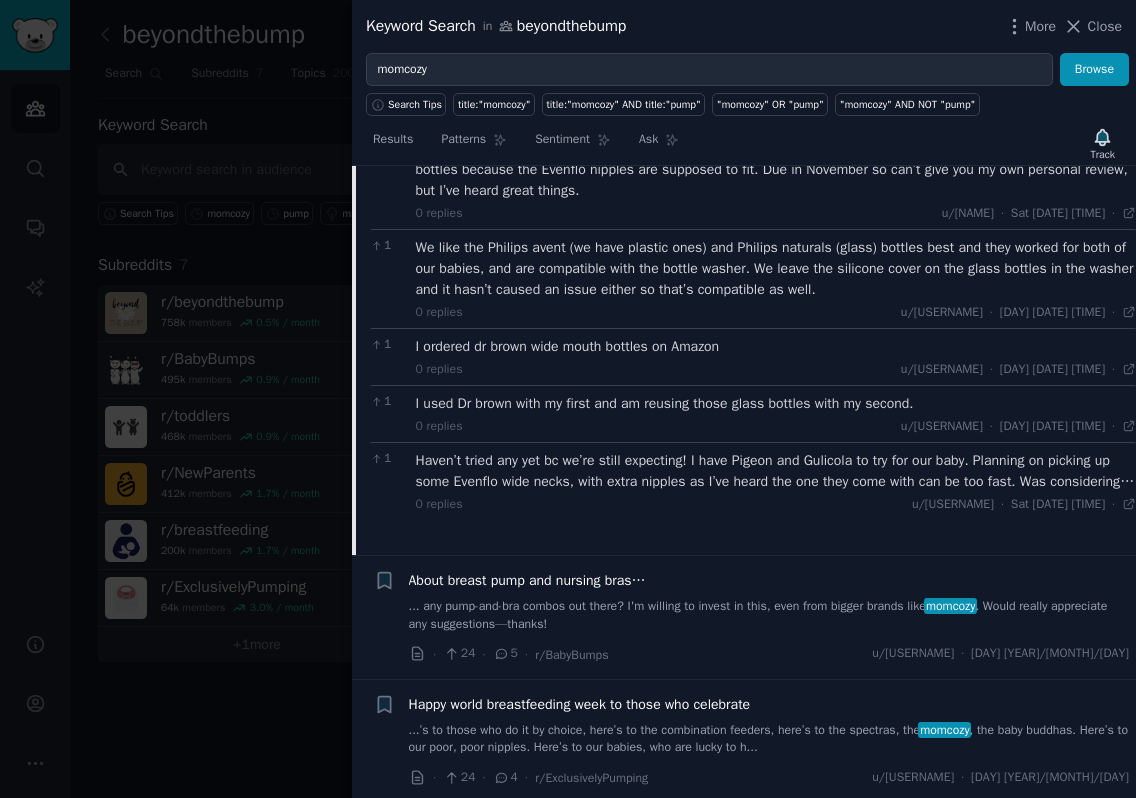 scroll, scrollTop: 2204, scrollLeft: 0, axis: vertical 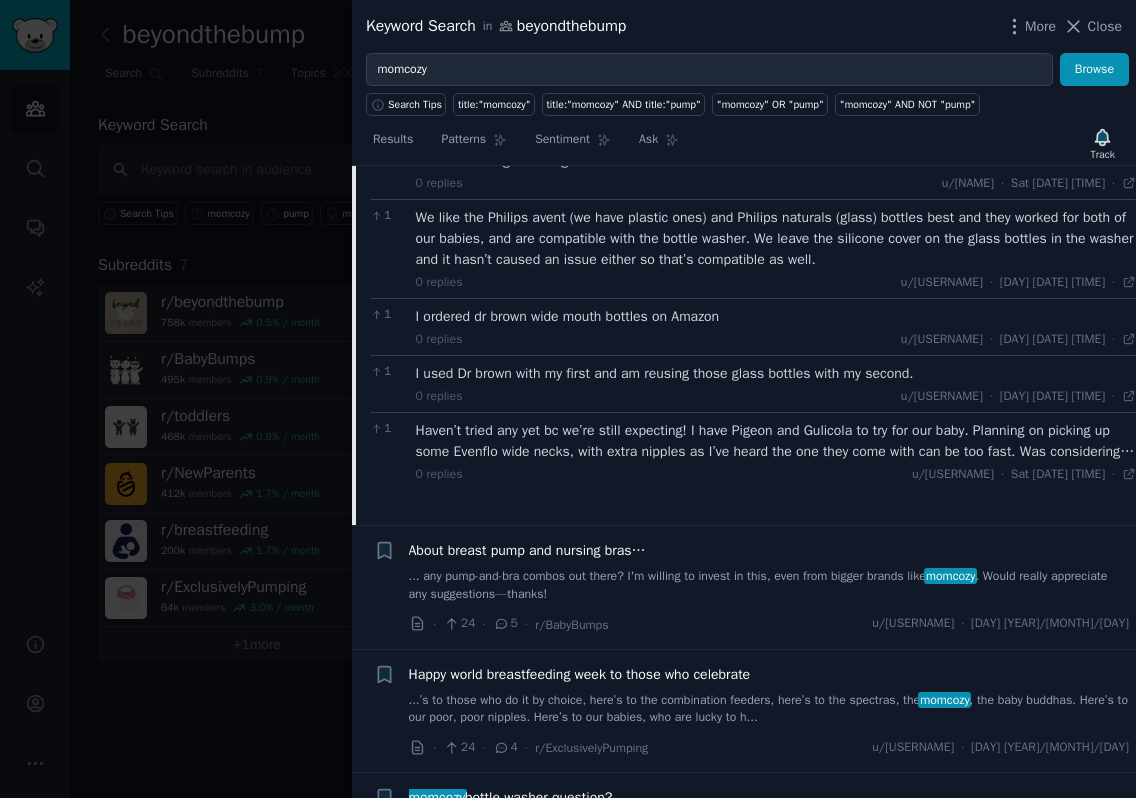 click on "Haven’t tried any yet bc we’re still expecting!
I have Pigeon and Gulicola to try for our baby. Planning on picking up some Evenflo wide necks, with extra nipples as I’ve heard the one they come with can be too fast.
Was considering some Lansinoh ones as well, but [NUMBER] different types seemed a little excessive and I don’t love the narrow bottles but that’s probably just me being picky" at bounding box center [776, 441] 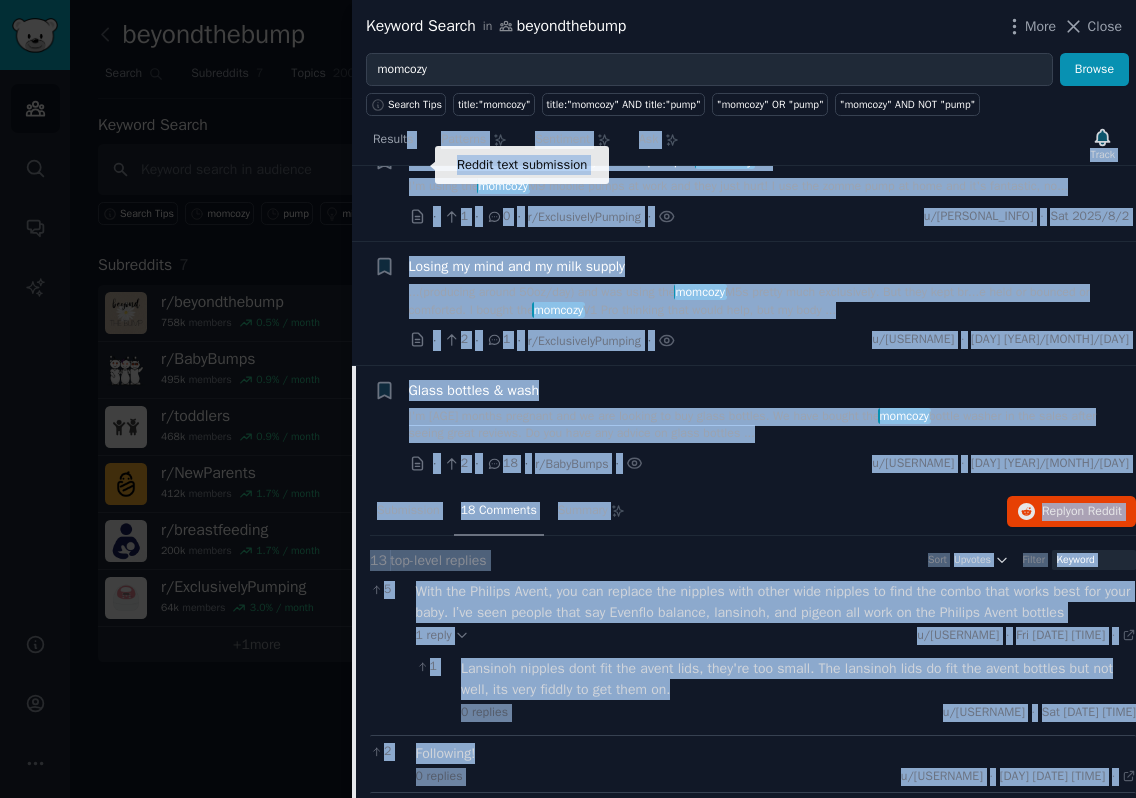 scroll, scrollTop: 656, scrollLeft: 0, axis: vertical 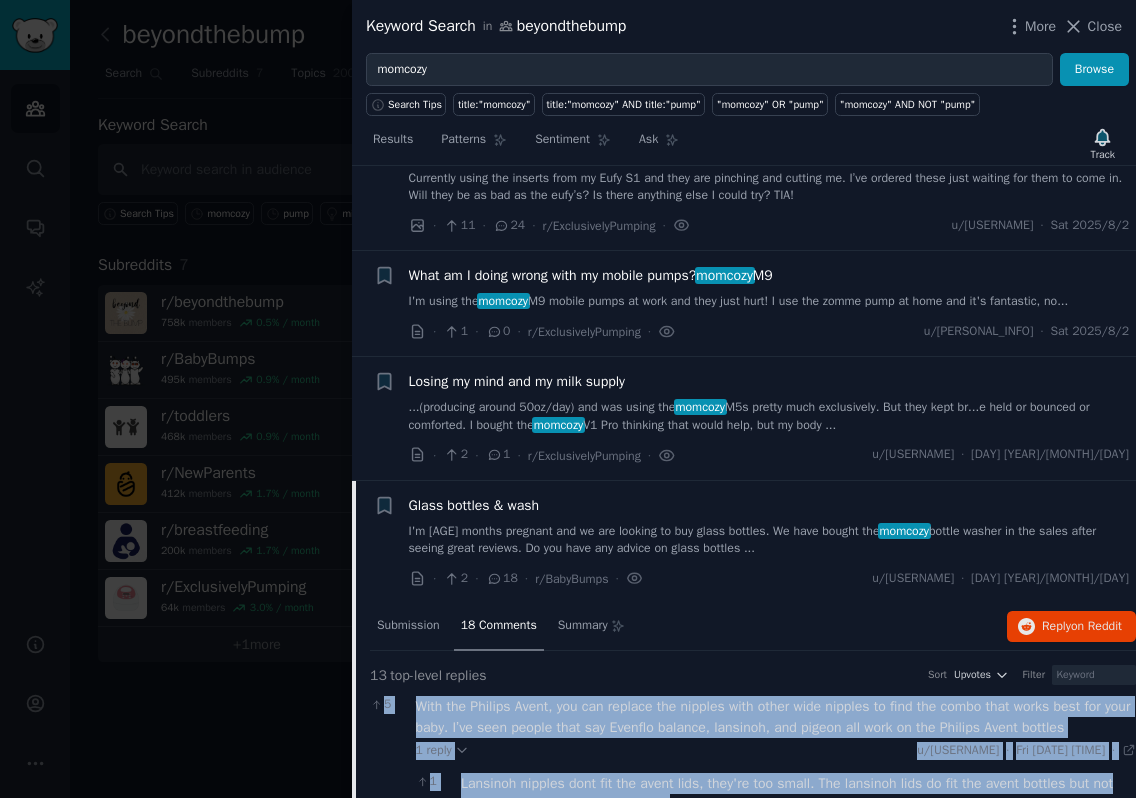 drag, startPoint x: 905, startPoint y: 542, endPoint x: 409, endPoint y: 733, distance: 531.50446 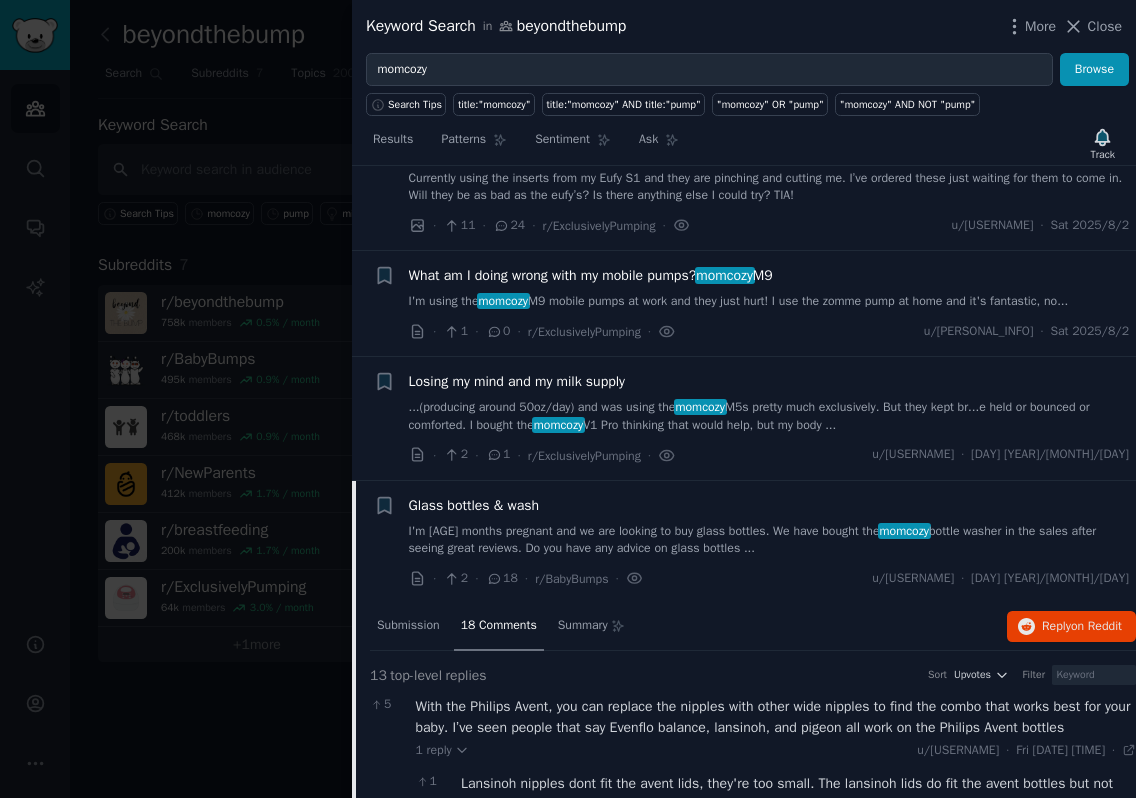 click on "· 2 · 1 · r/ExclusivelyPumping ·" at bounding box center [542, 455] 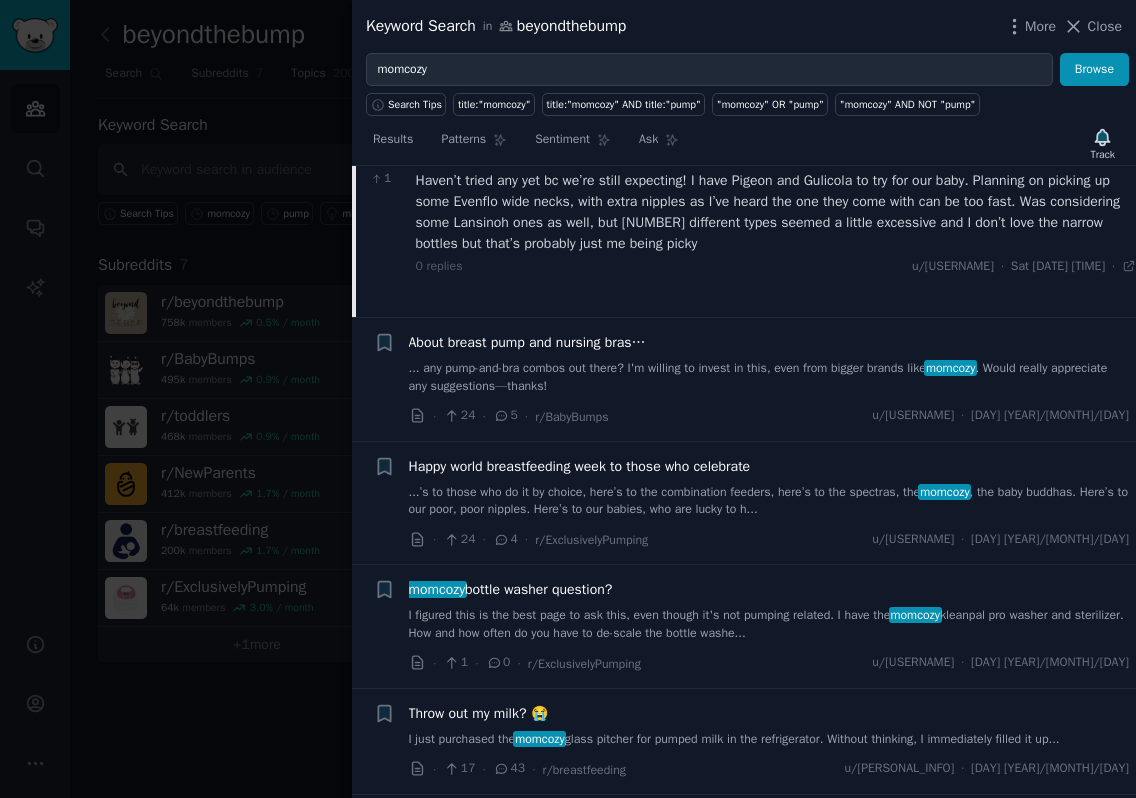 scroll, scrollTop: 2456, scrollLeft: 0, axis: vertical 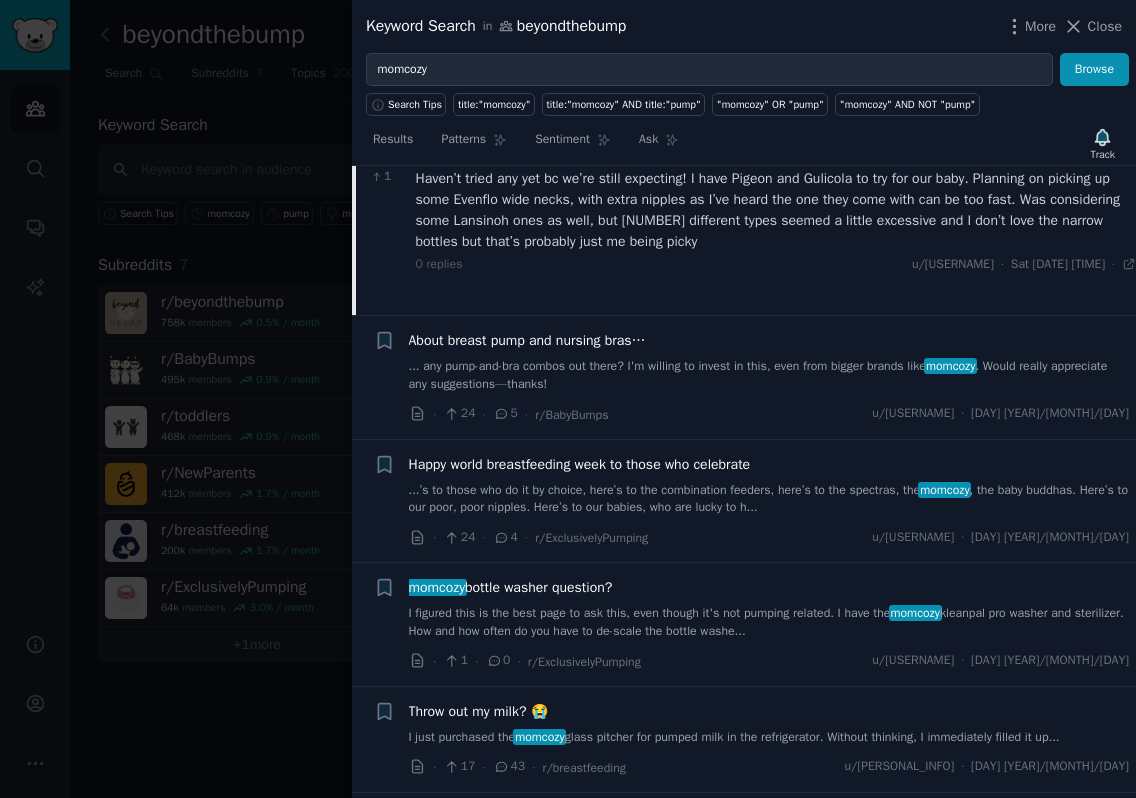click on "... any pump-and-bra combos out there? I'm willing to invest in this, even from bigger brands like  momcozy . Would really appreciate any suggestions—thanks!" at bounding box center (769, 375) 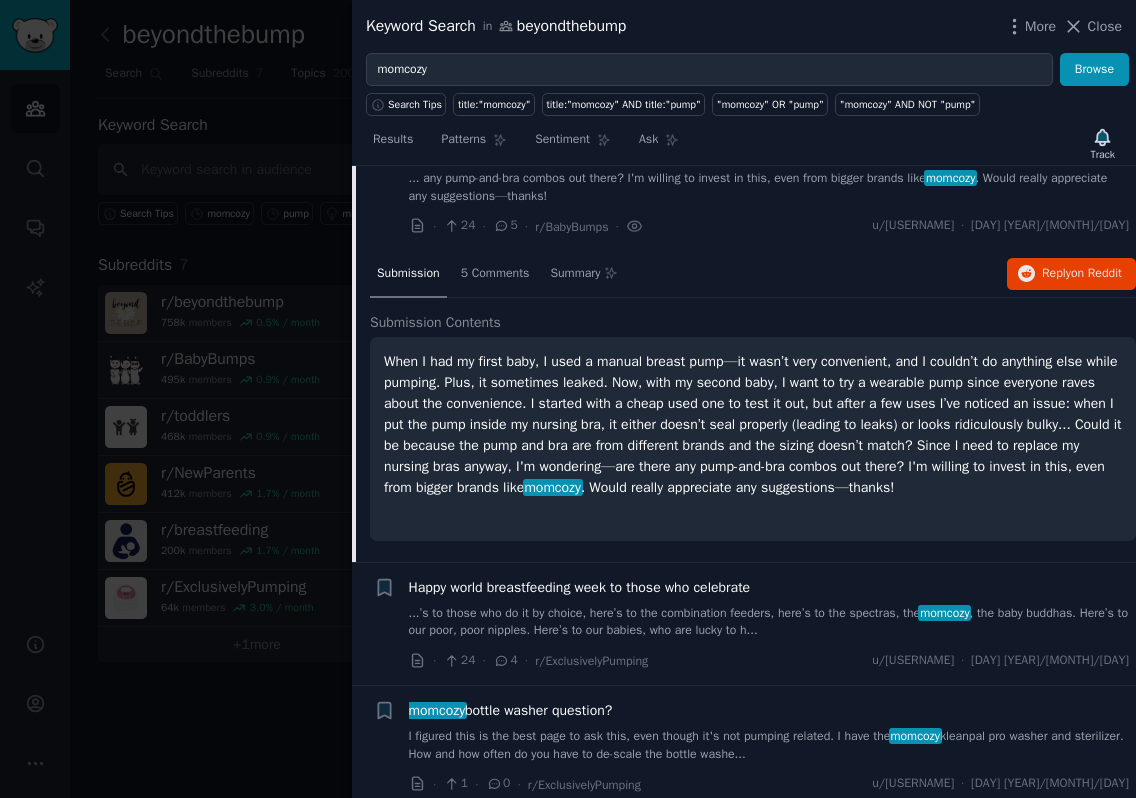scroll, scrollTop: 1127, scrollLeft: 0, axis: vertical 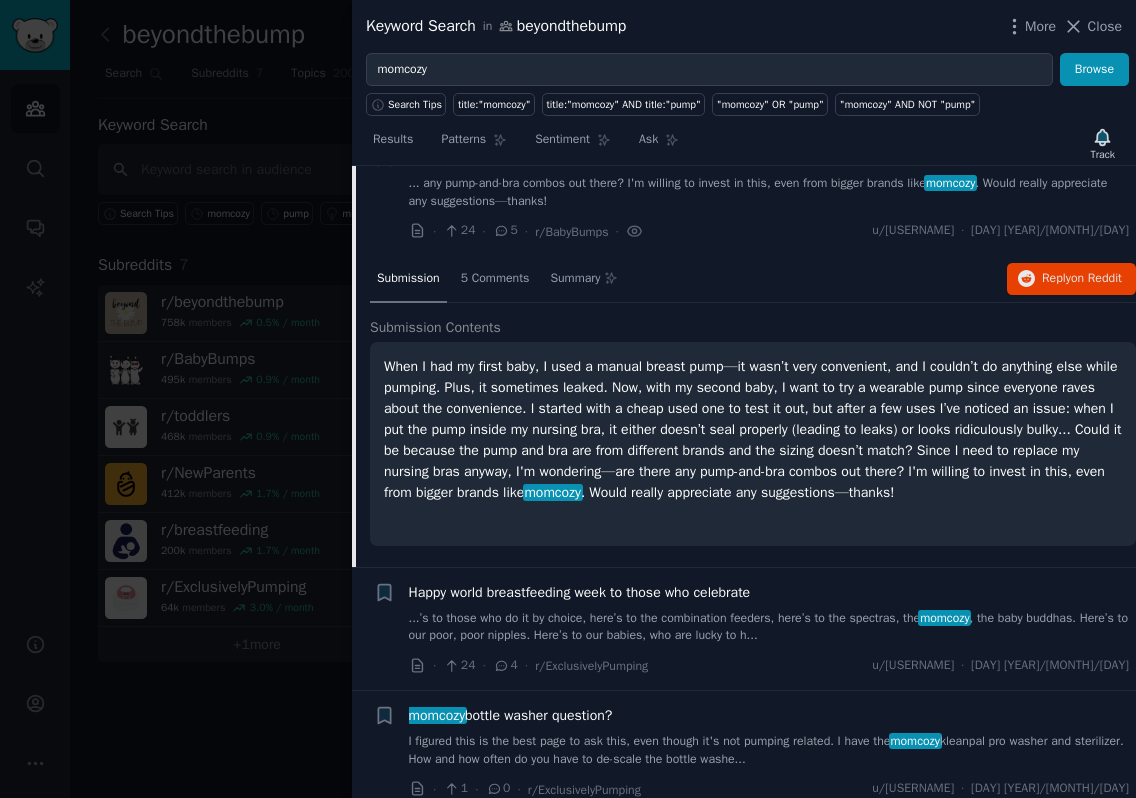 drag, startPoint x: 388, startPoint y: 194, endPoint x: 648, endPoint y: 369, distance: 313.4087 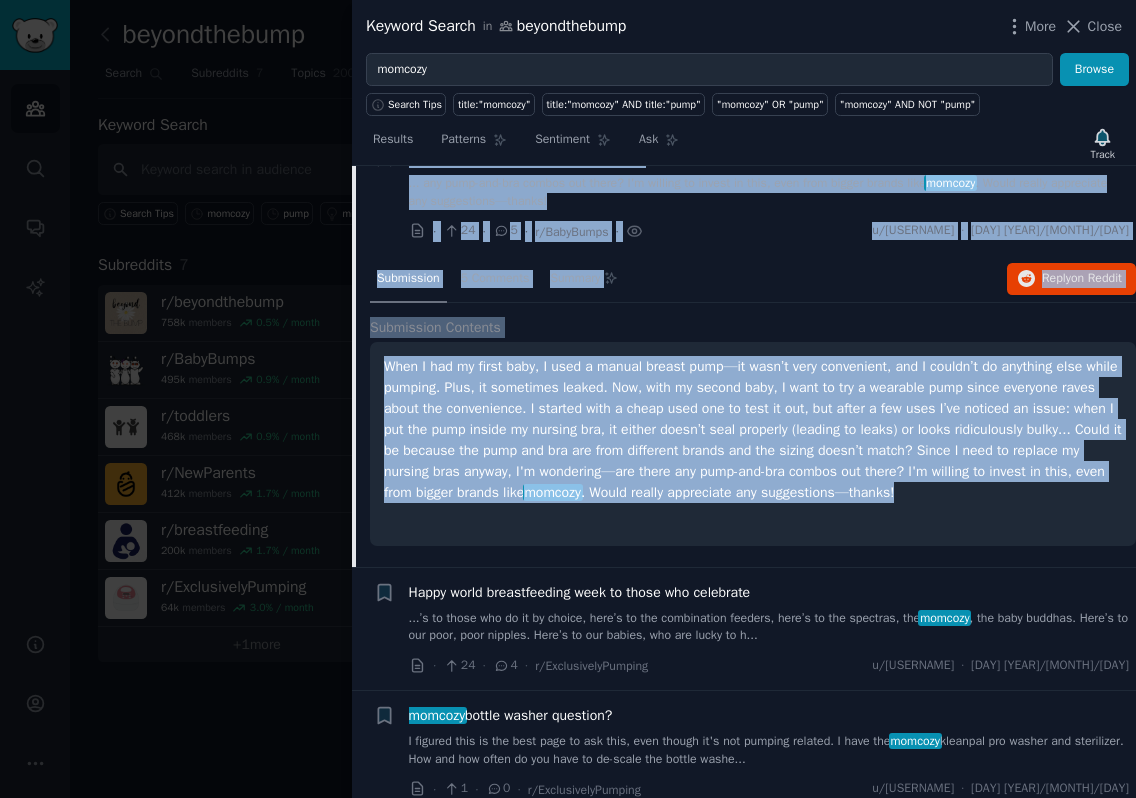 drag, startPoint x: 843, startPoint y: 549, endPoint x: 363, endPoint y: 190, distance: 599.4005 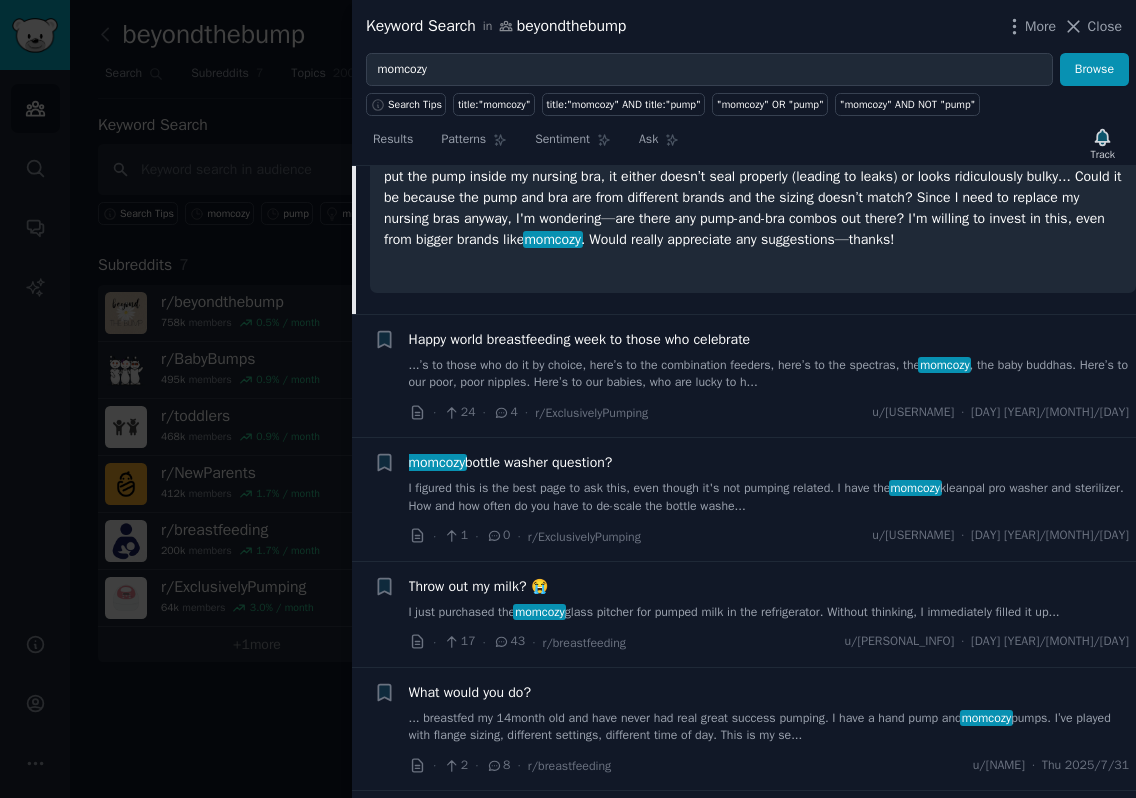 scroll, scrollTop: 1427, scrollLeft: 0, axis: vertical 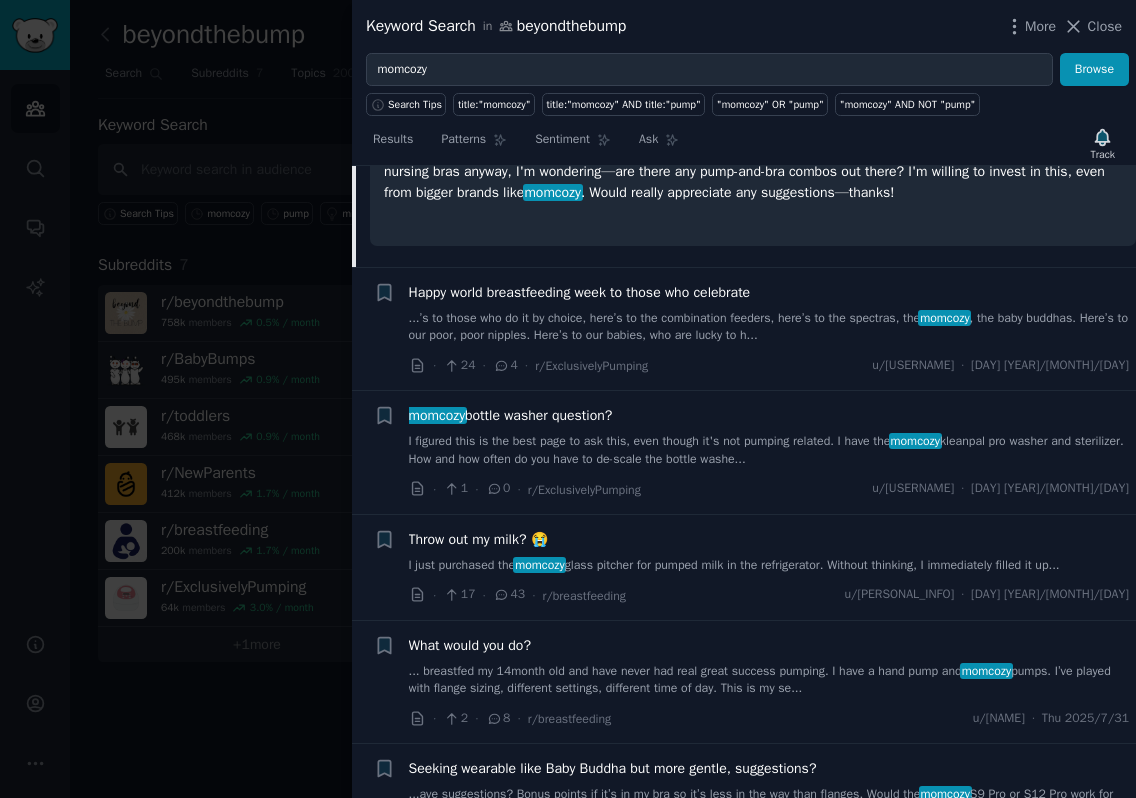 click on "’s to those who do it by choice, here’s to the combination feeders, here’s to the spectras, the momcozy , the baby buddhas. Here’s to our poor, poor nipples.
Here’s to our babies, who are lucky to h..." at bounding box center [769, 327] 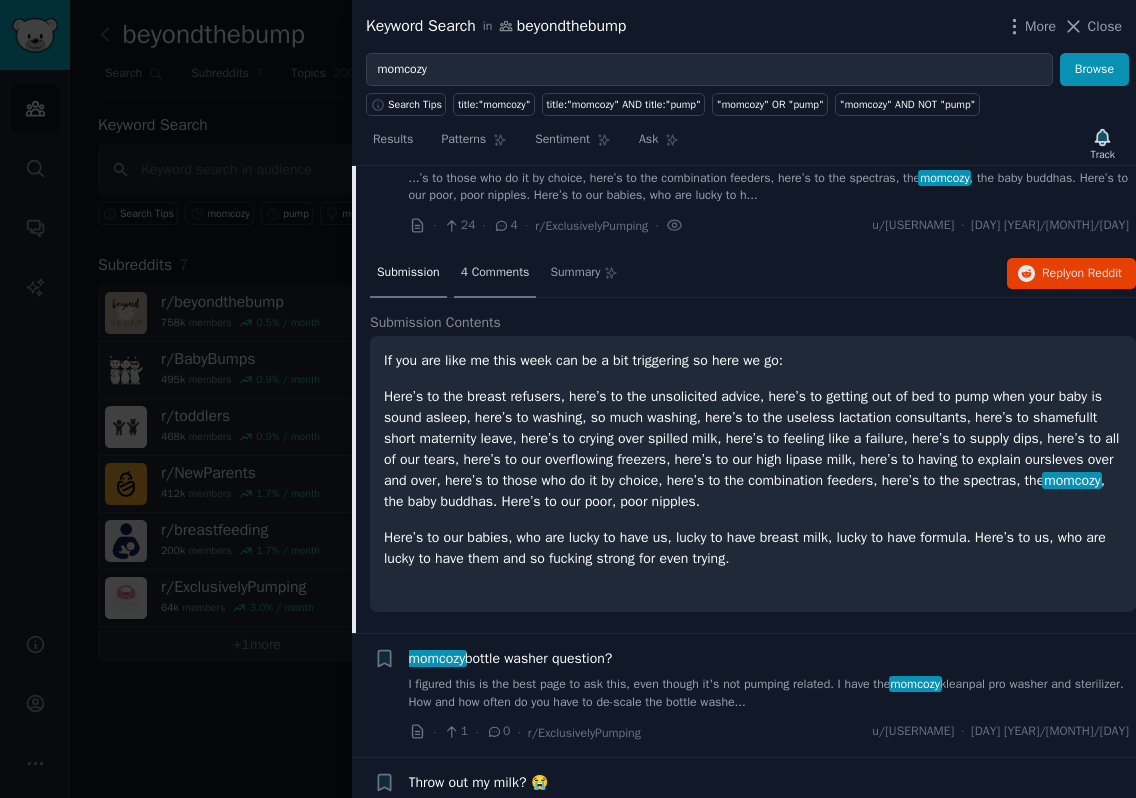 scroll, scrollTop: 1250, scrollLeft: 0, axis: vertical 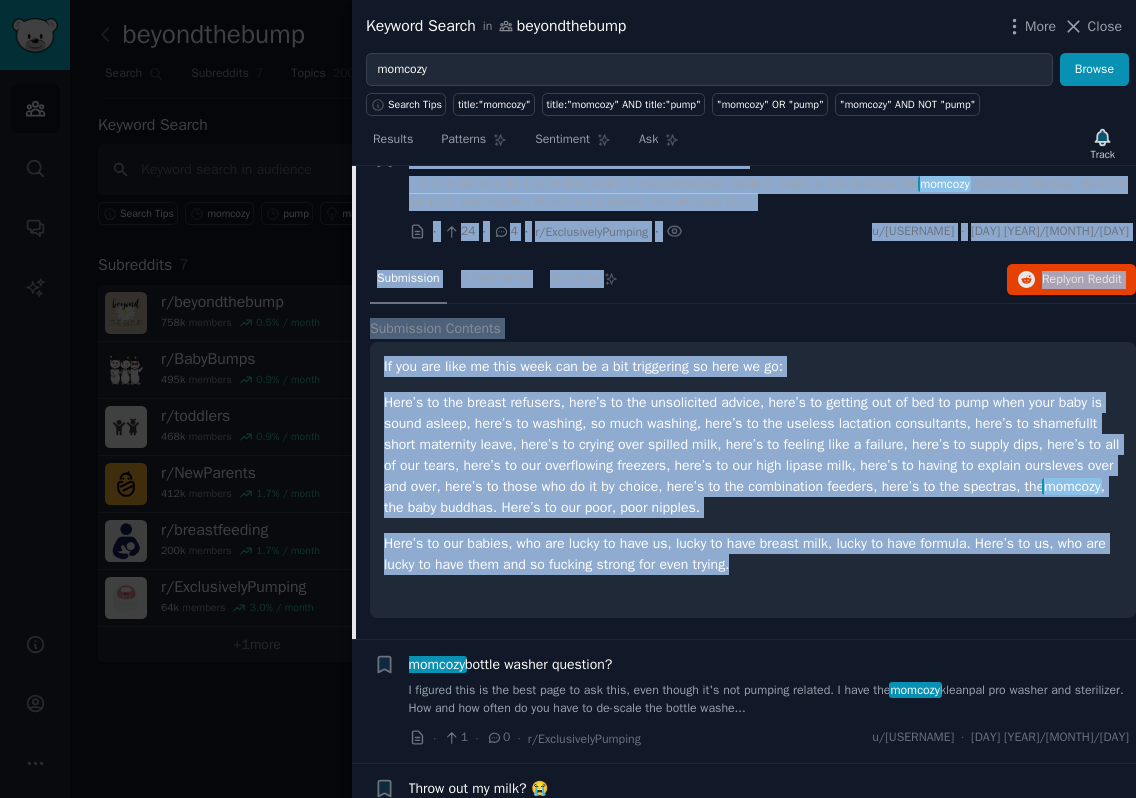 drag, startPoint x: 403, startPoint y: 188, endPoint x: 951, endPoint y: 619, distance: 697.1836 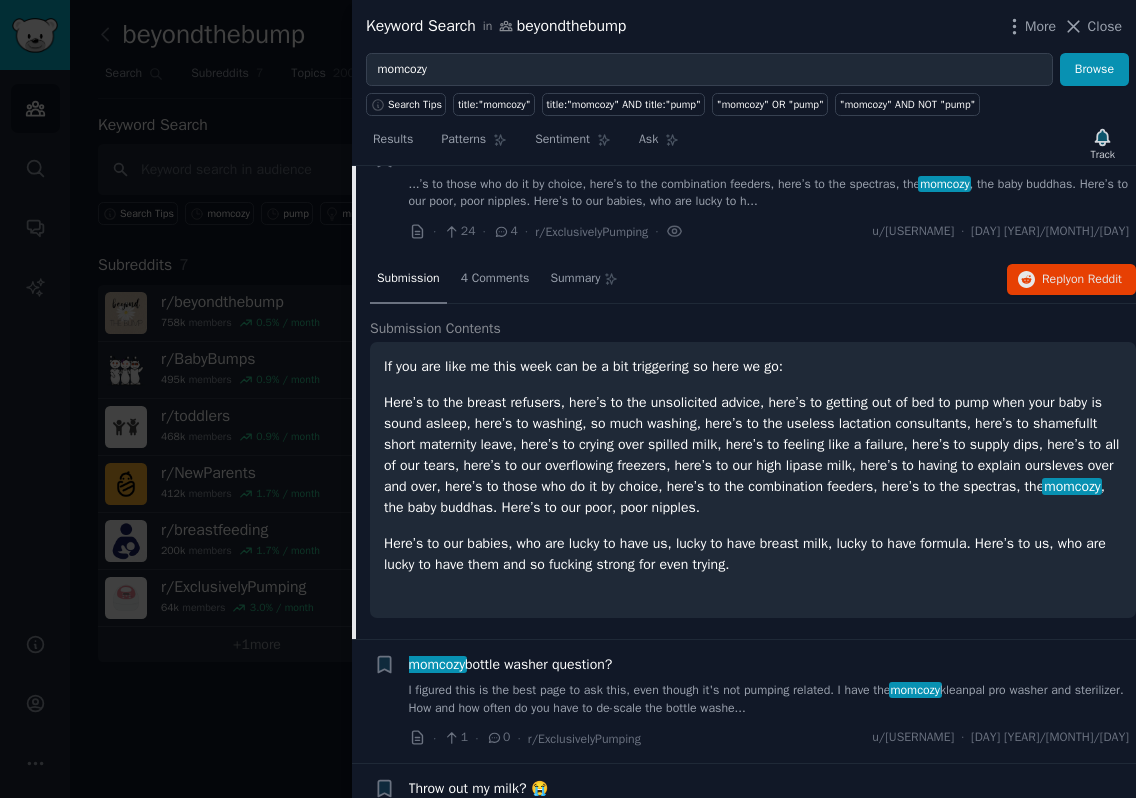 click 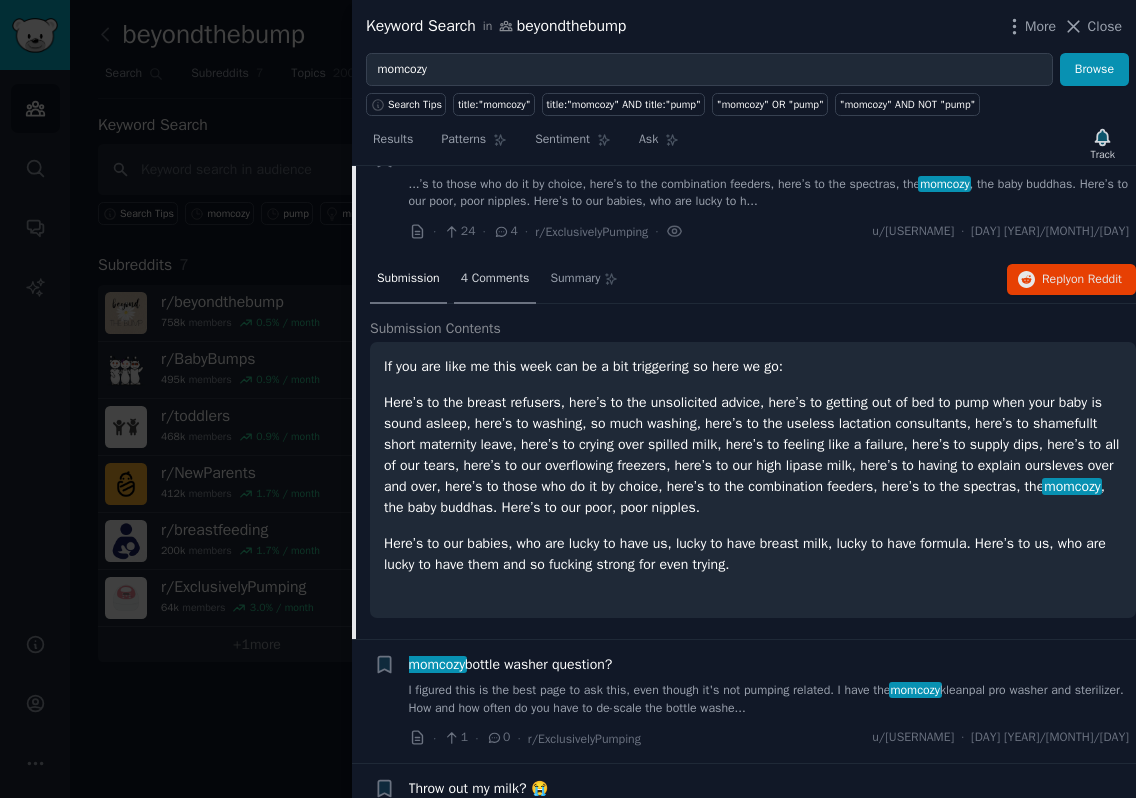 click on "4 Comments" at bounding box center [495, 279] 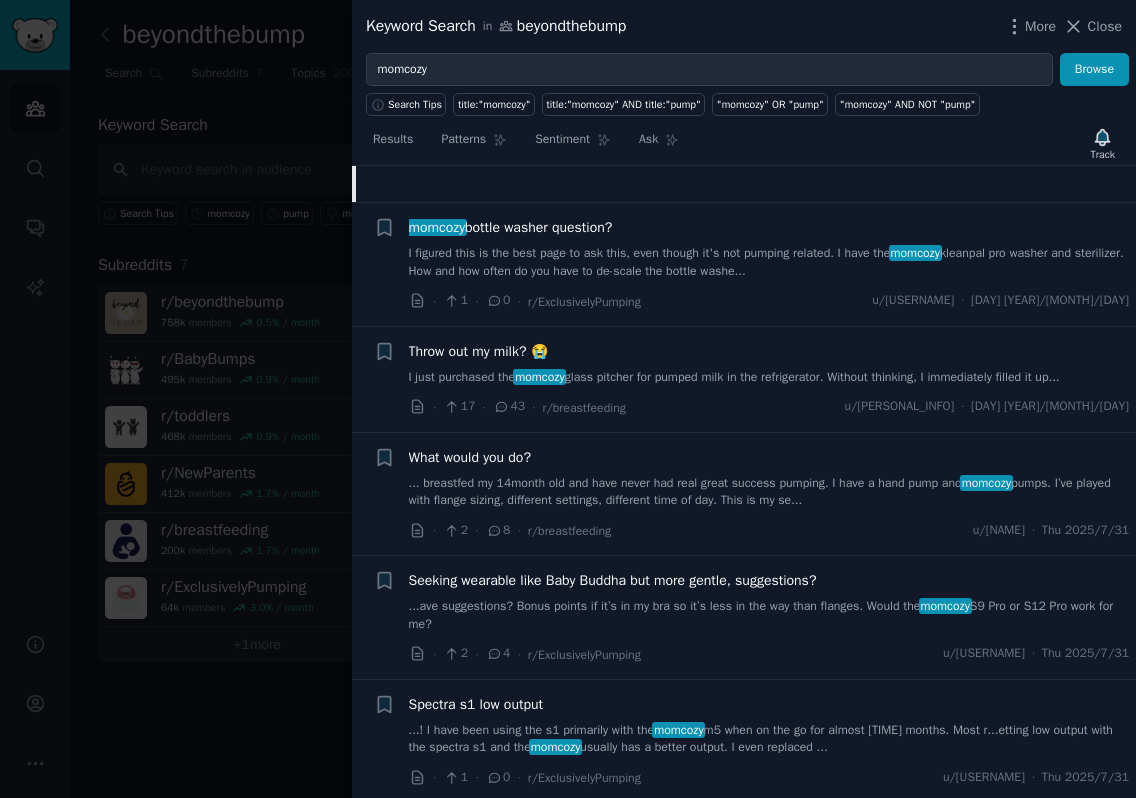 scroll, scrollTop: 1650, scrollLeft: 0, axis: vertical 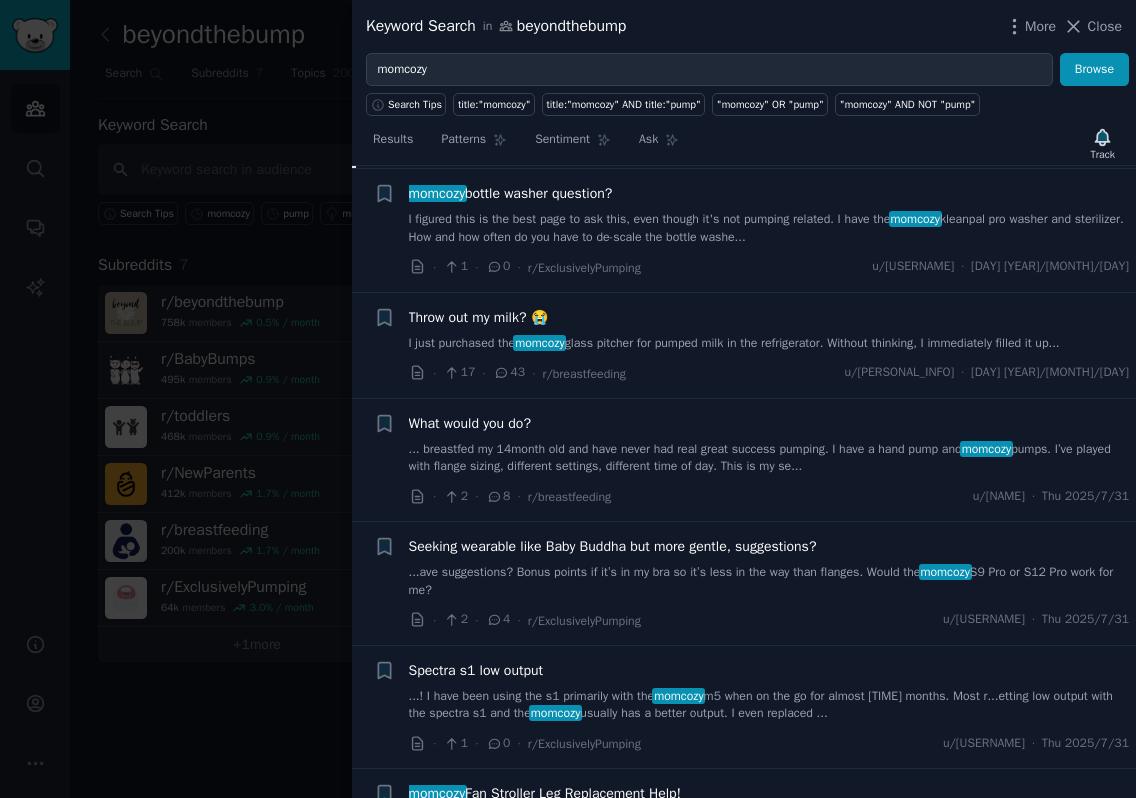 click on "I just purchased the momcozy glass pitcher for pumped milk in the refrigerator. Without thinking, I immediately filled it up..." at bounding box center [769, 344] 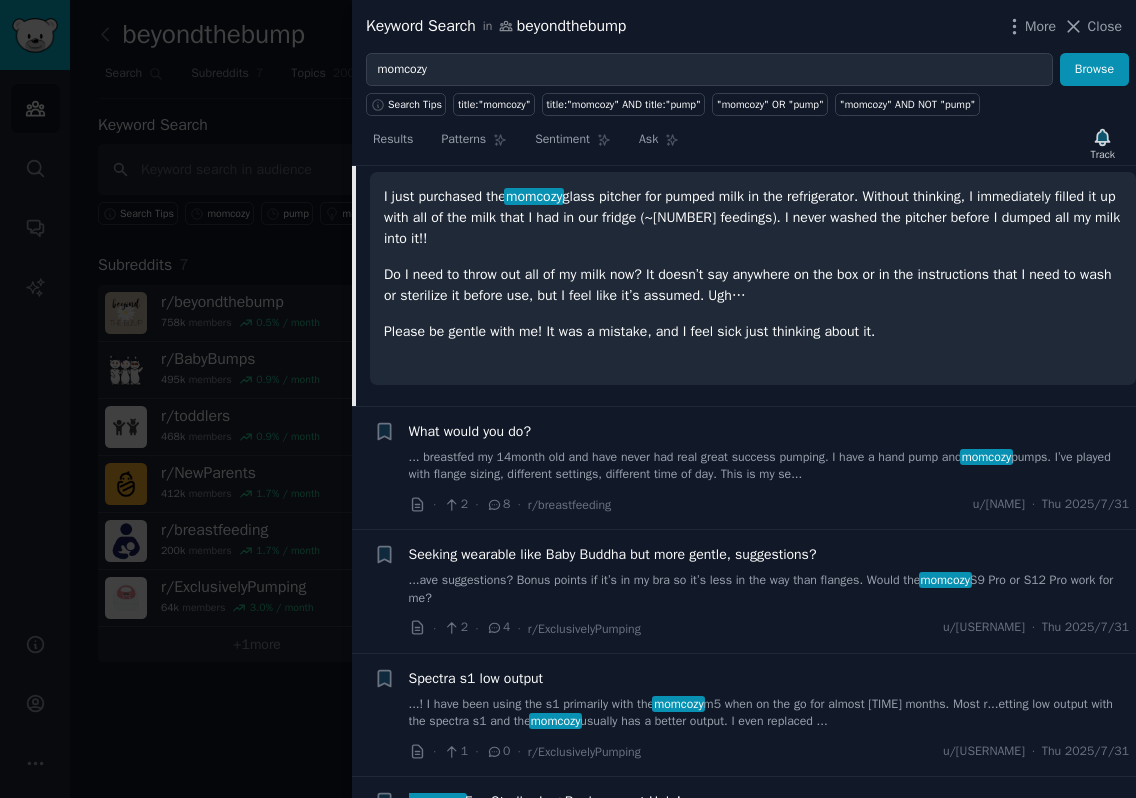 scroll, scrollTop: 1496, scrollLeft: 0, axis: vertical 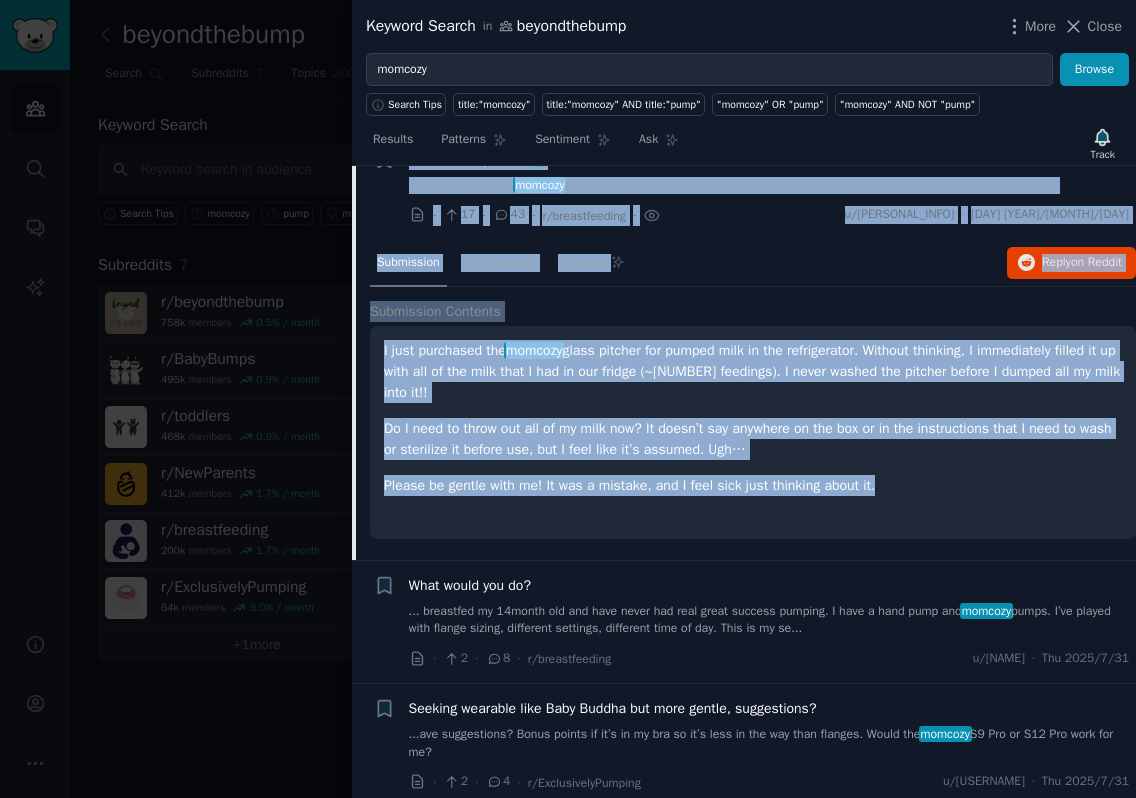 drag, startPoint x: 402, startPoint y: 184, endPoint x: 955, endPoint y: 550, distance: 663.14777 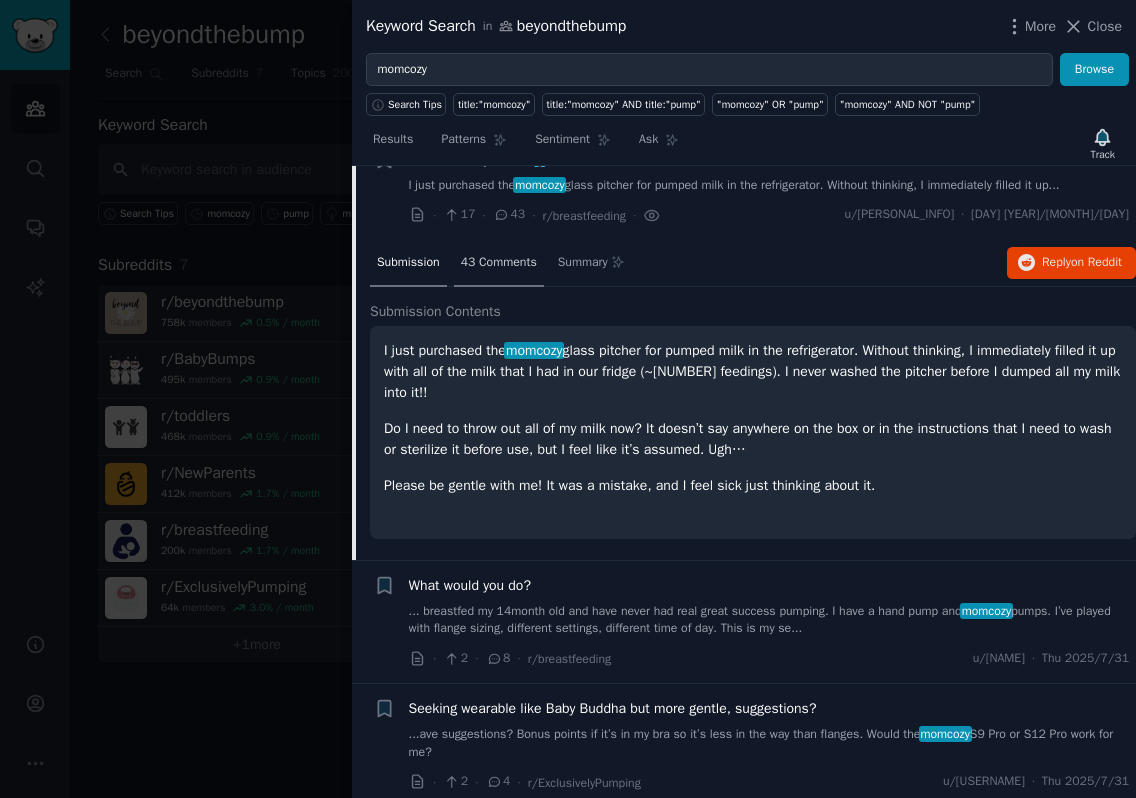 click on "43 Comments" at bounding box center [499, 264] 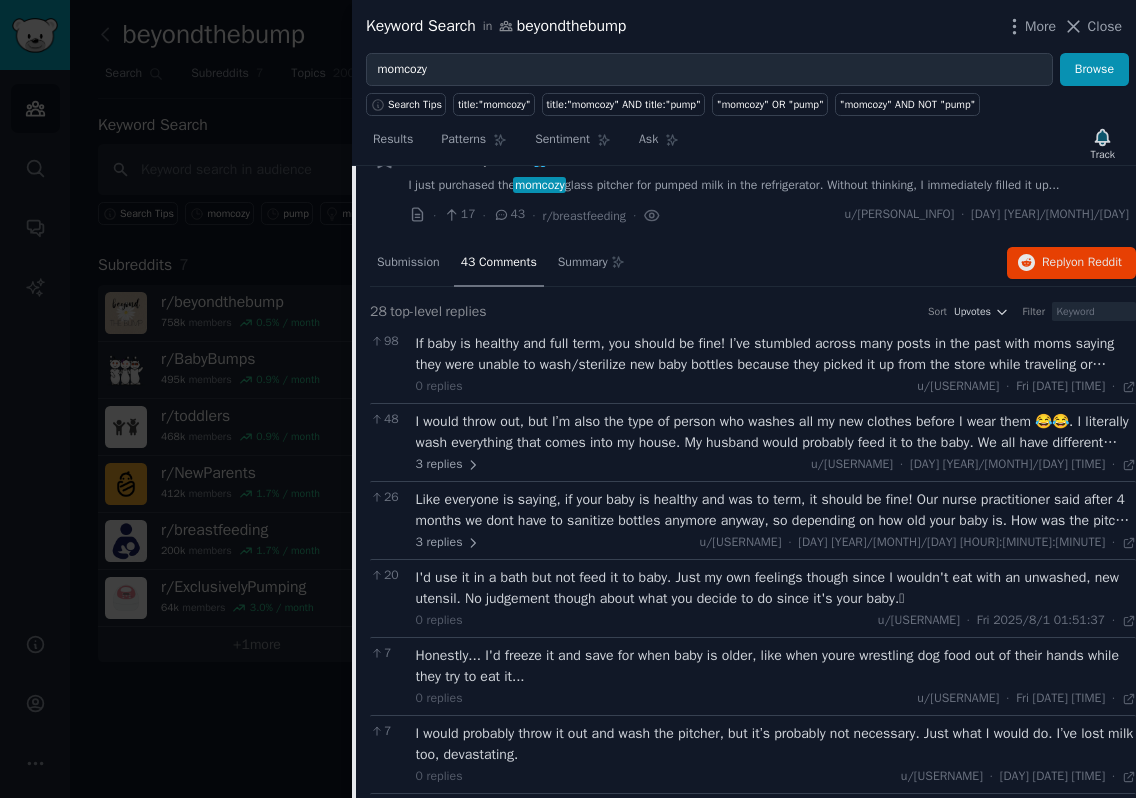 click on "If baby is healthy and full term, you should be fine! I’ve stumbled across many posts in the past with moms saying they were unable to wash/sterilize new baby bottles because they picked it up from the store while traveling or something and baby is fine. 😅" at bounding box center (776, 354) 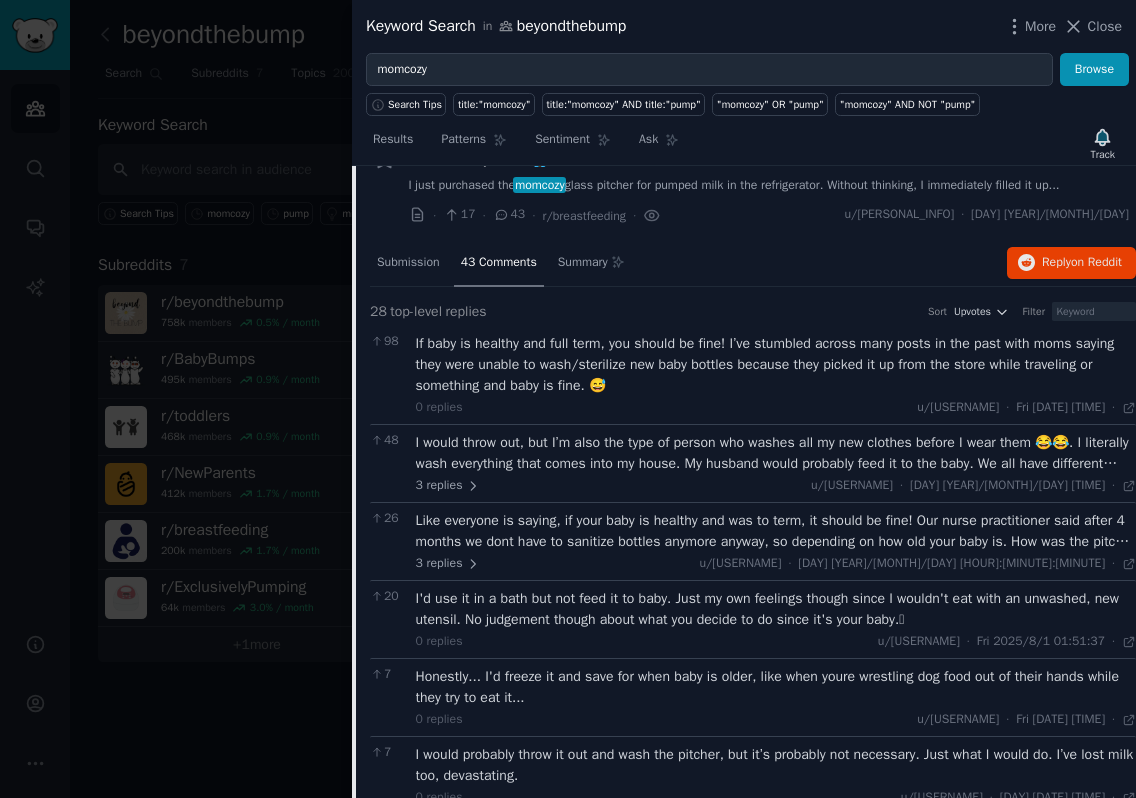 click on "I would throw out, but I’m also the type of person who washes all my new clothes before I wear them 😂😂. I literally wash everything that comes into my house. My husband would probably feed it to the baby. We all have different levels of what we are ok with lol" at bounding box center [776, 453] 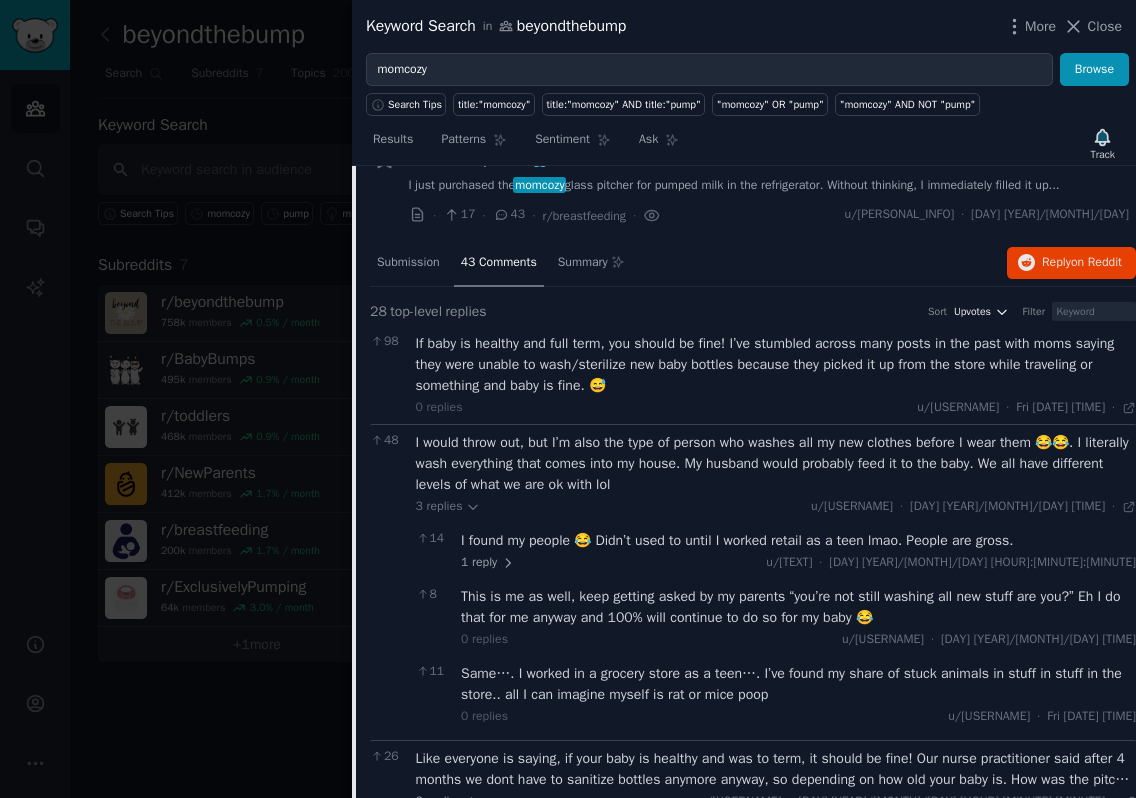 click on "Upvotes" at bounding box center [972, 312] 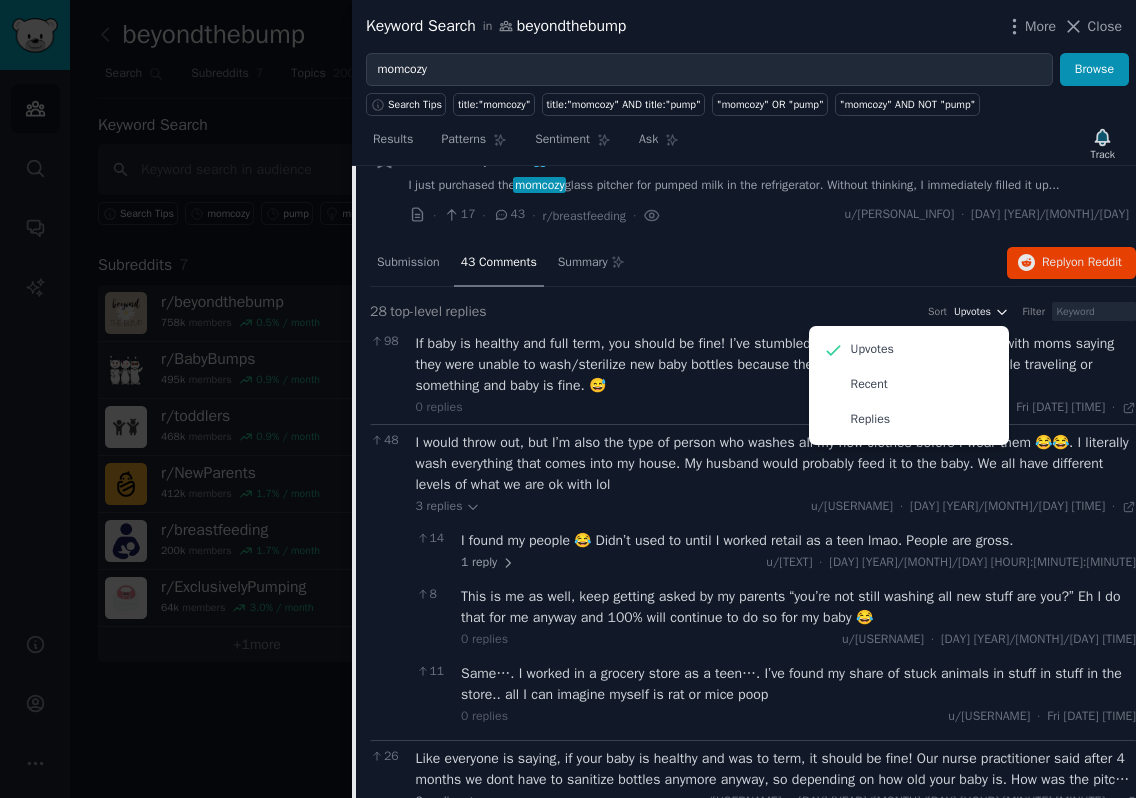 click on "Upvotes" at bounding box center (972, 312) 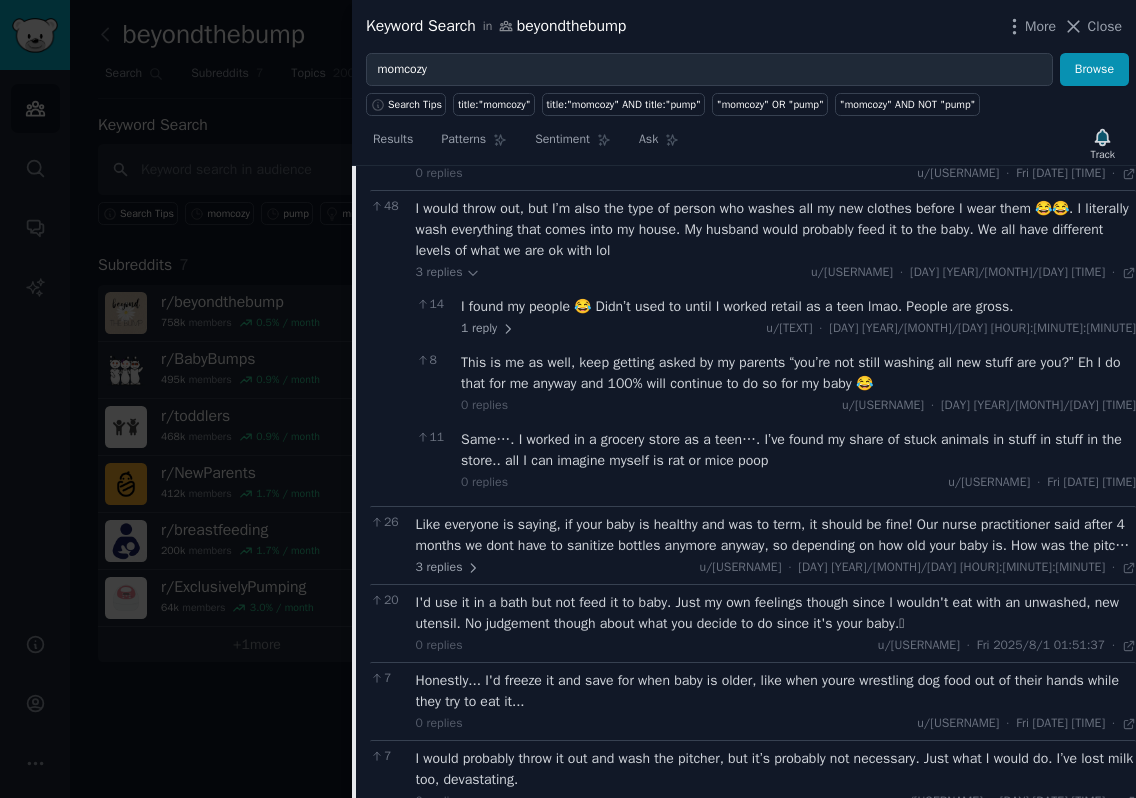 scroll, scrollTop: 1796, scrollLeft: 0, axis: vertical 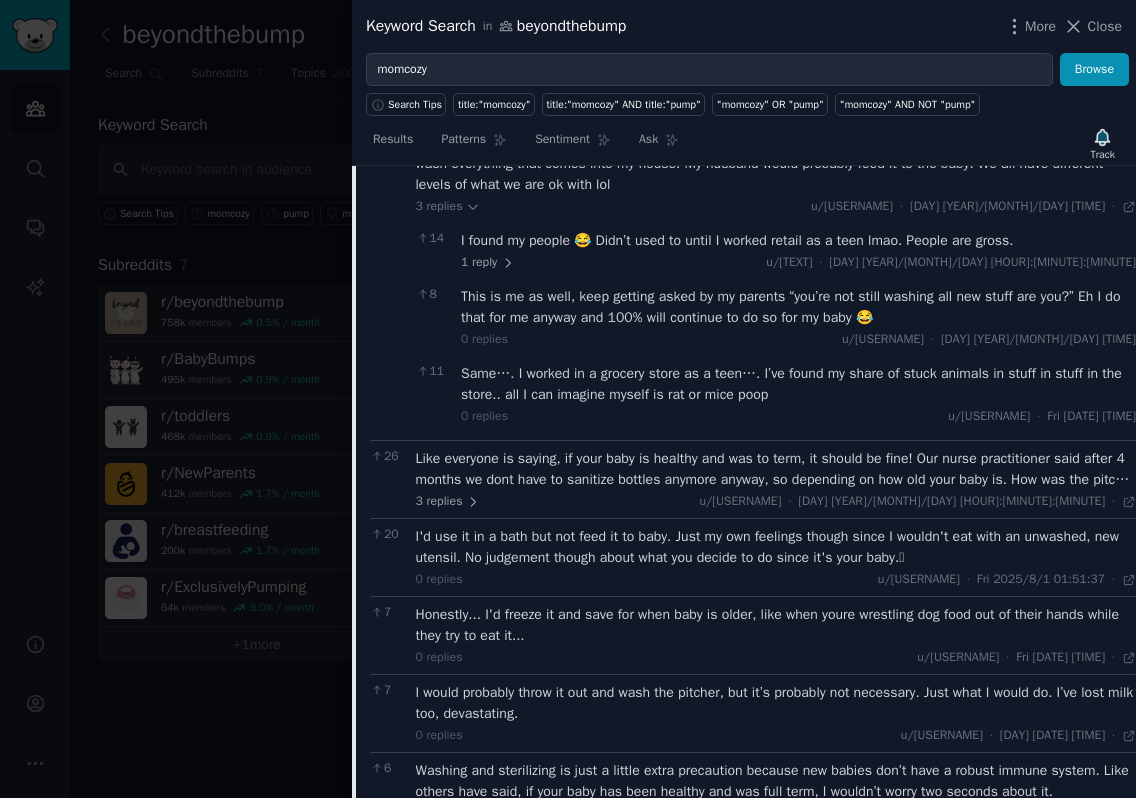 click on "Like everyone is saying, if your baby is healthy and was to term, it should be fine! Our nurse practitioner said after 4 months we dont have to sanitize bottles anymore anyway, so depending on how old your baby is.
How was the pitcher packaged? Was it in a closed box or sealed plastic? If it was just open to the world to touch and stuff to fall in, I think I would just use for a mill bath. But if closed and sealed it should be fine! I once had to emergency buy a hand pump and use it right away for feeding." at bounding box center [776, 469] 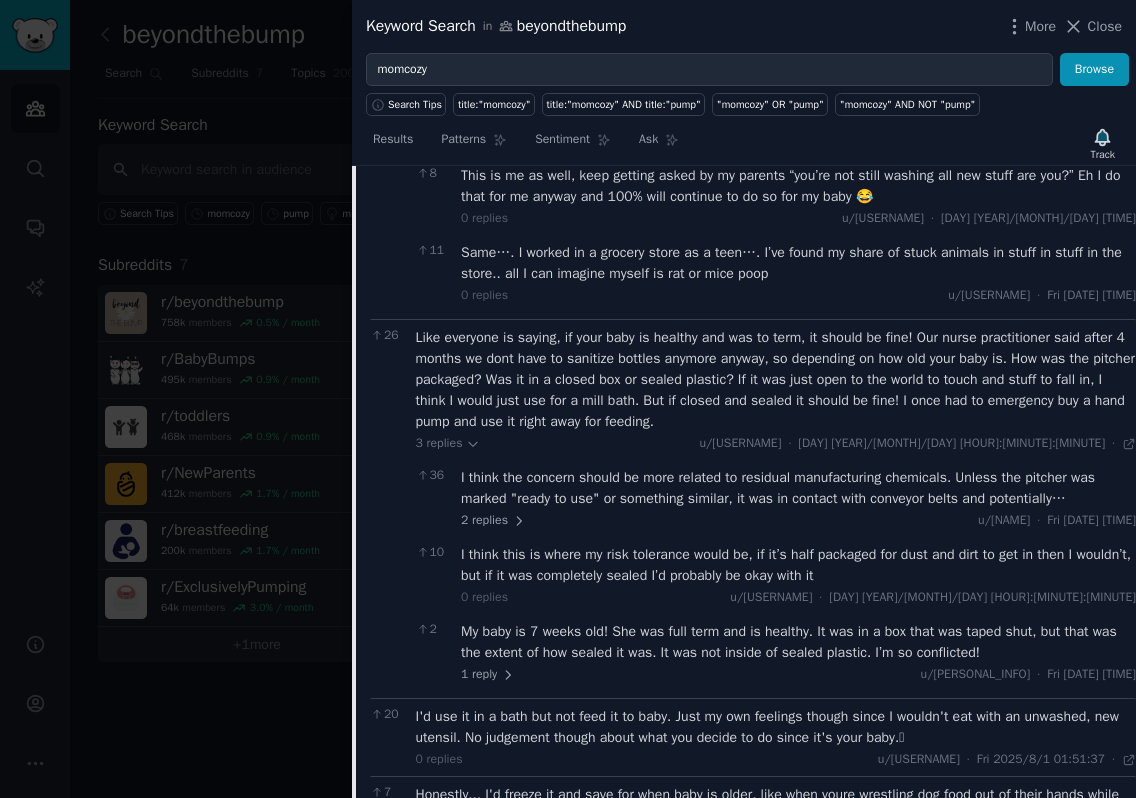 scroll, scrollTop: 2096, scrollLeft: 0, axis: vertical 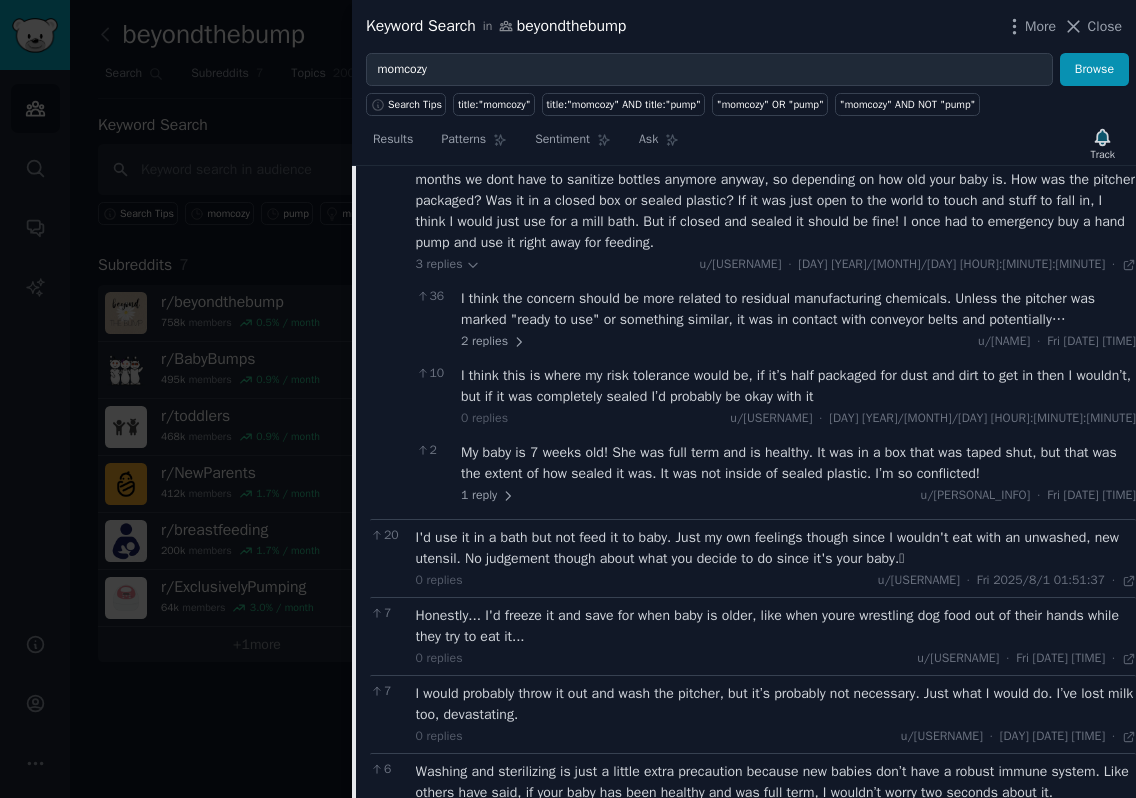 click on "I think the concern should be more related to residual manufacturing chemicals. Unless the pitcher was marked "ready to use" or something similar, it was in contact with conveyor belts and potentially solvents/lubricants used in the manufacturing process. While lack of sterilization is probably fine, at least a warm soapy wash would get rid of most of those manufacturing nasties.
I say this as someone who's worked in plants that manufacture products for babies." at bounding box center (798, 309) 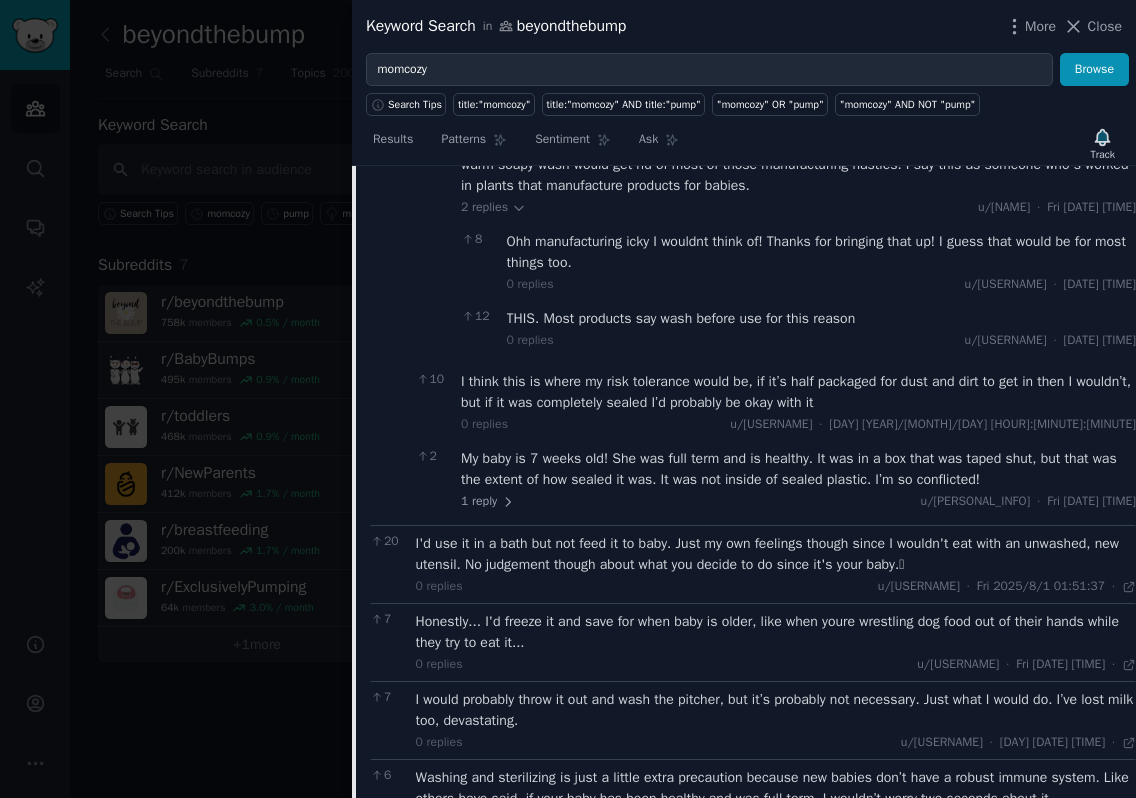 scroll, scrollTop: 2296, scrollLeft: 0, axis: vertical 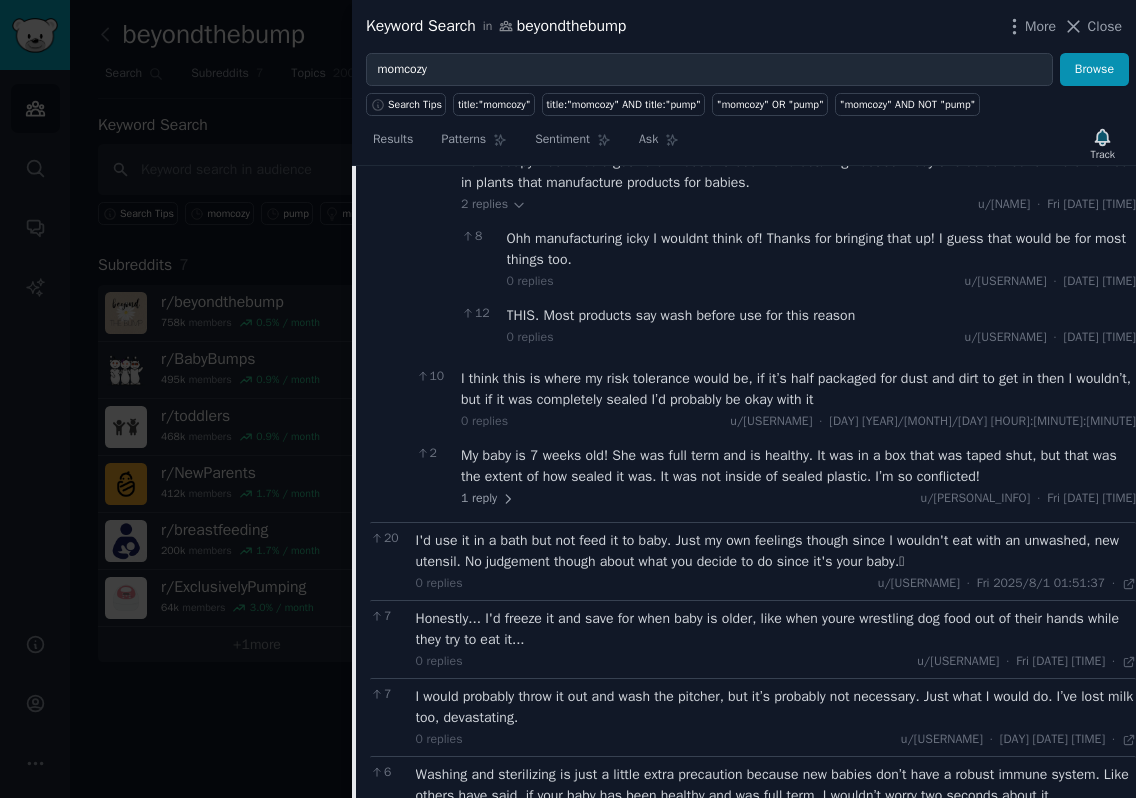 click on "I think this is where my risk tolerance would be, if it’s half packaged for dust and dirt to get in then I wouldn’t, but if it was completely sealed I’d probably be okay with it" at bounding box center [798, 389] 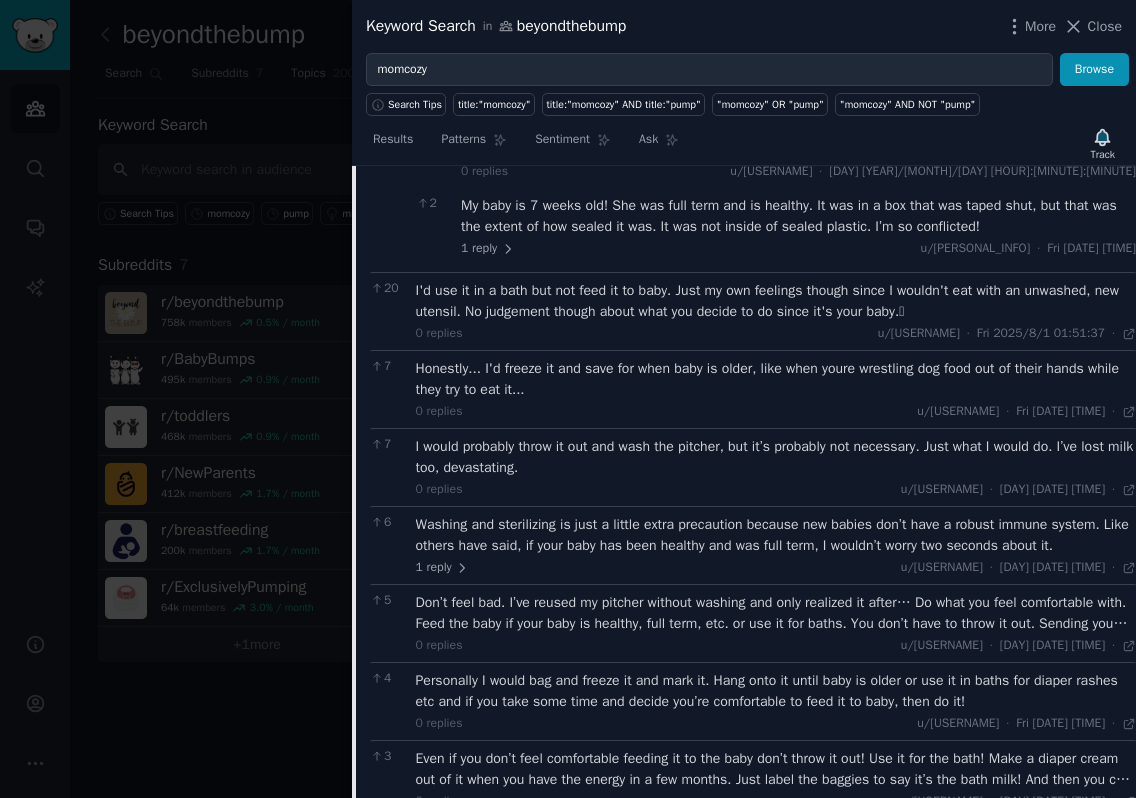 scroll, scrollTop: 2696, scrollLeft: 0, axis: vertical 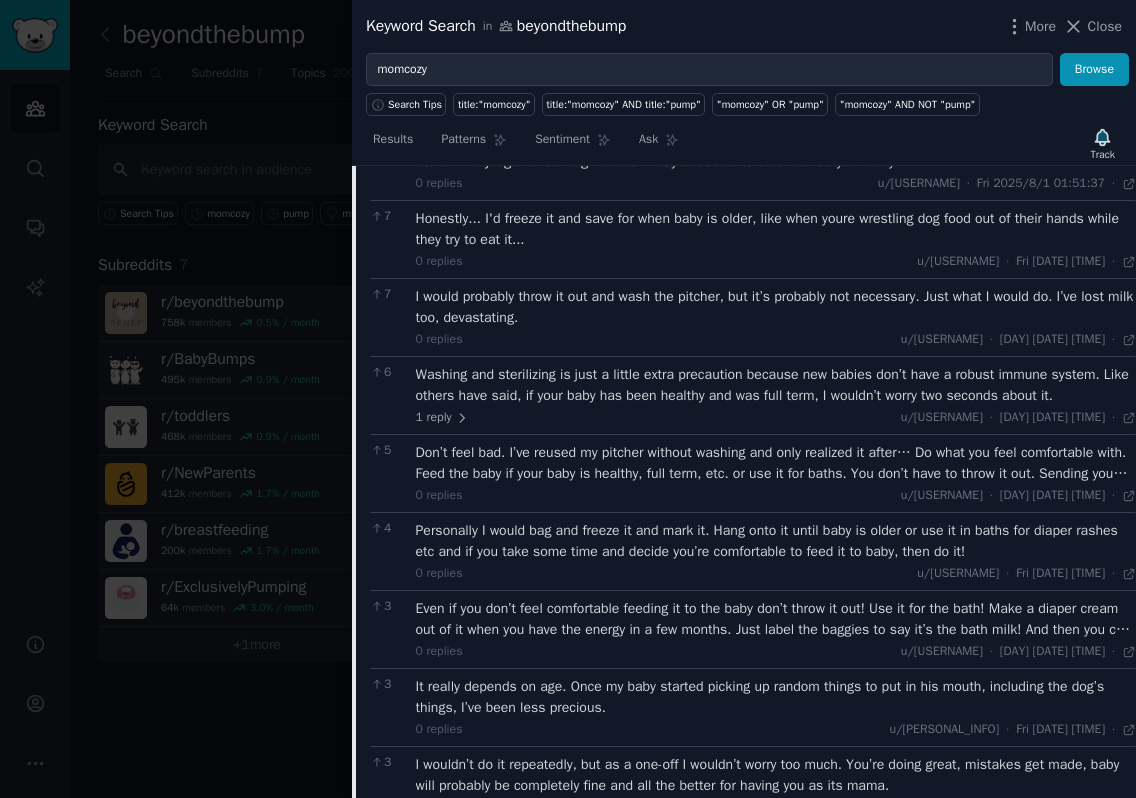 click on "Washing and sterilizing is just a little extra precaution because new babies don’t have a robust immune system. Like others have said, if your baby has been healthy and was full term, I wouldn’t worry two seconds about it." at bounding box center (776, 385) 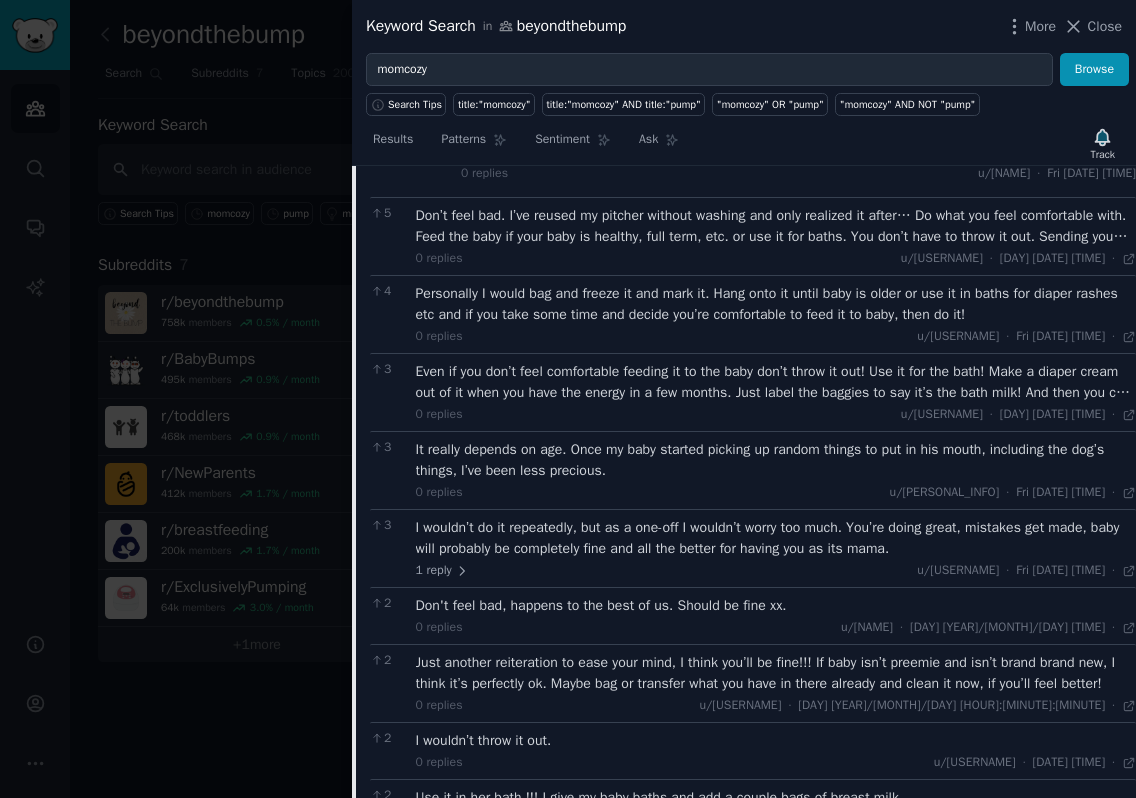 scroll, scrollTop: 2996, scrollLeft: 0, axis: vertical 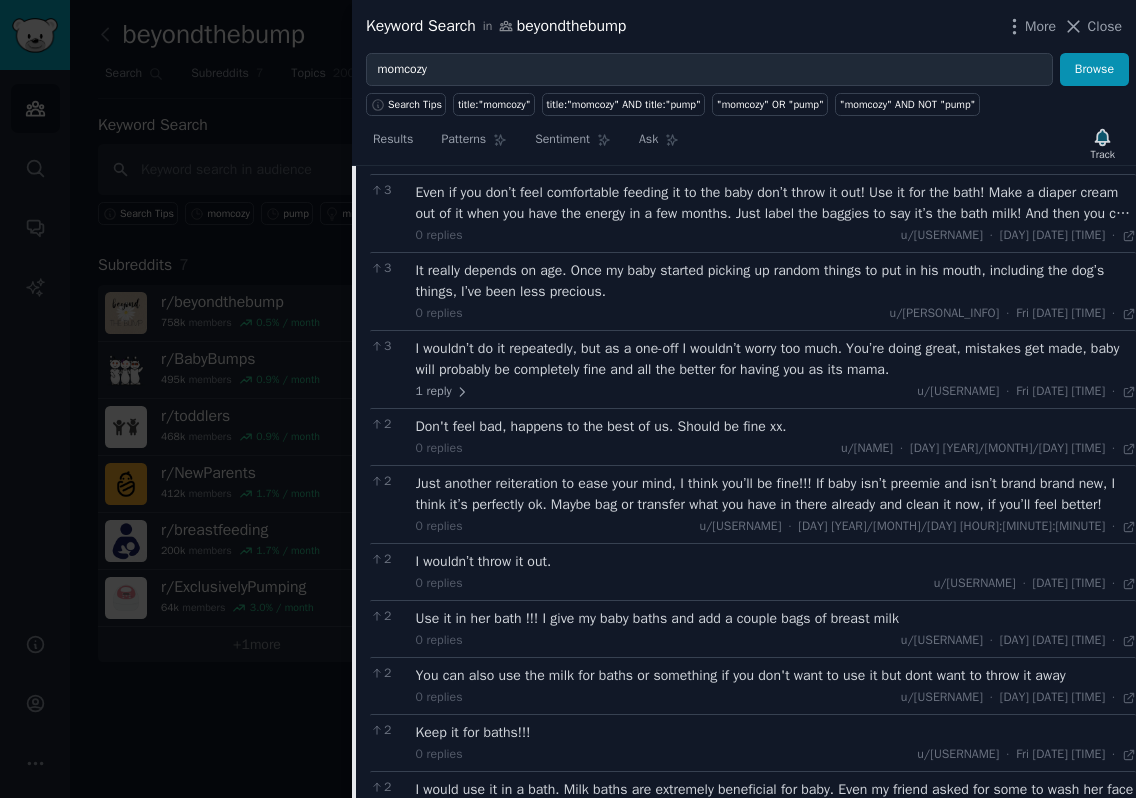 click on "Even if you don’t feel comfortable feeding it to the baby don’t throw it out! Use it for the bath! Make a diaper cream out of it when you have the energy in a few months. Just label the baggies to say it’s the bath milk! And then you can feed it to baby when they’re older and putting everything in their mouth anyway." at bounding box center [776, 203] 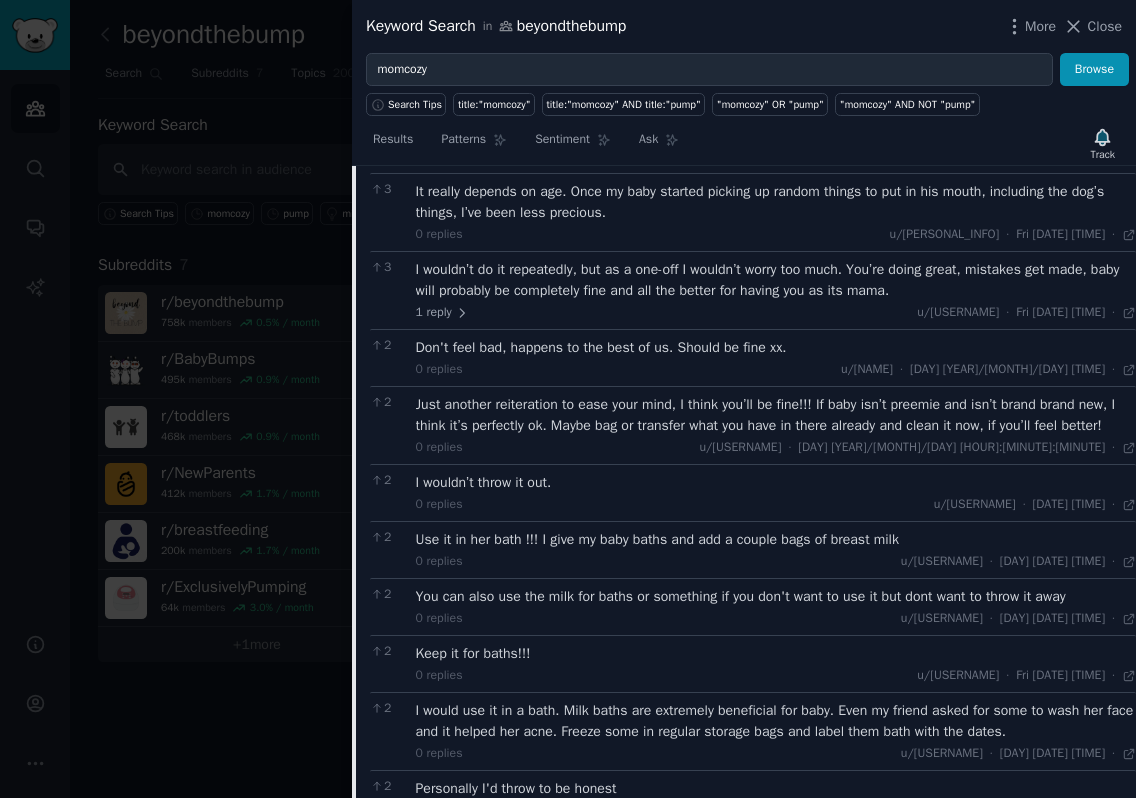 scroll, scrollTop: 3496, scrollLeft: 0, axis: vertical 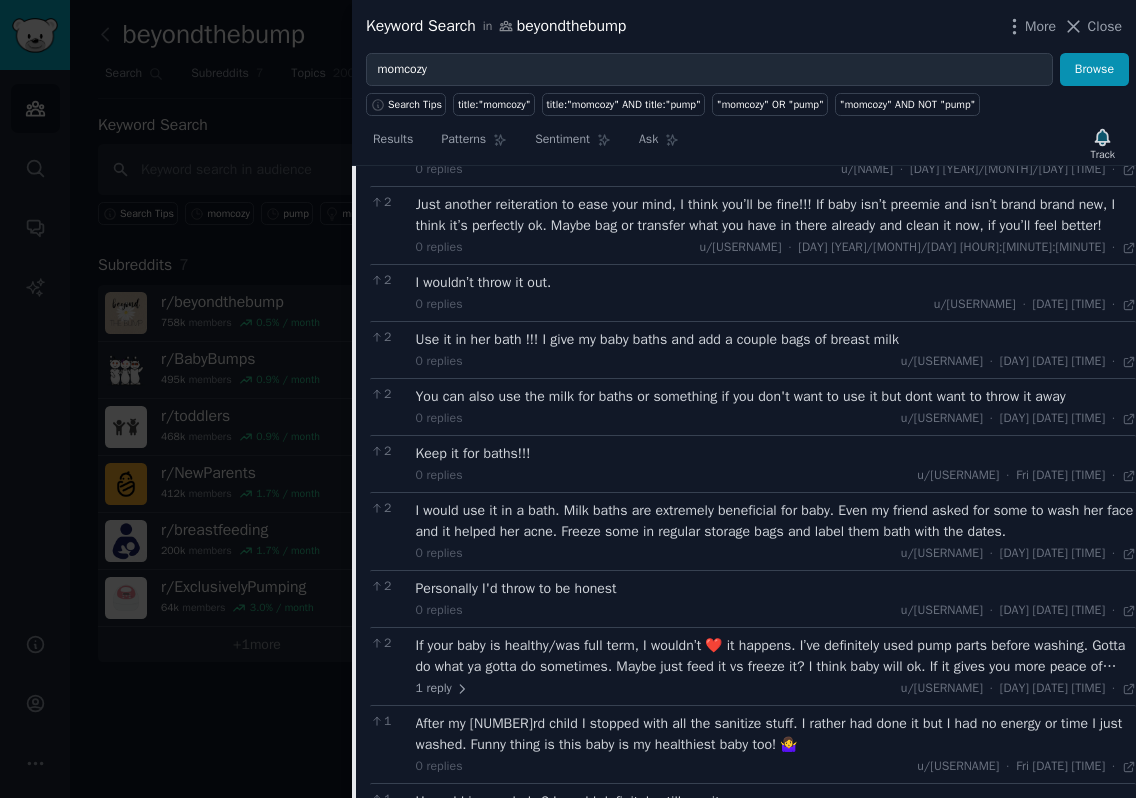 click on "Just another reiteration to ease your mind, I think you’ll be fine!!! If baby isn’t preemie and isn’t brand brand new, I think it’s perfectly ok. Maybe bag or transfer what you have in there already and clean it now, if you’ll feel better!" at bounding box center (776, 215) 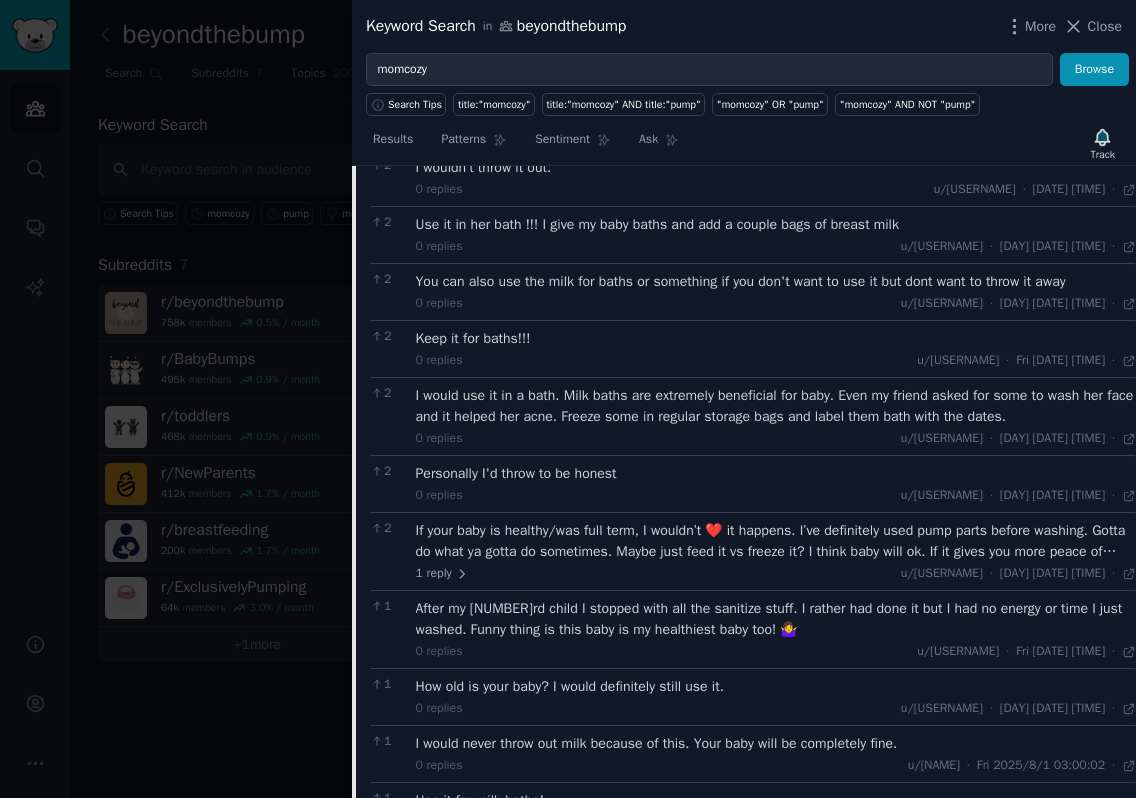 scroll, scrollTop: 3796, scrollLeft: 0, axis: vertical 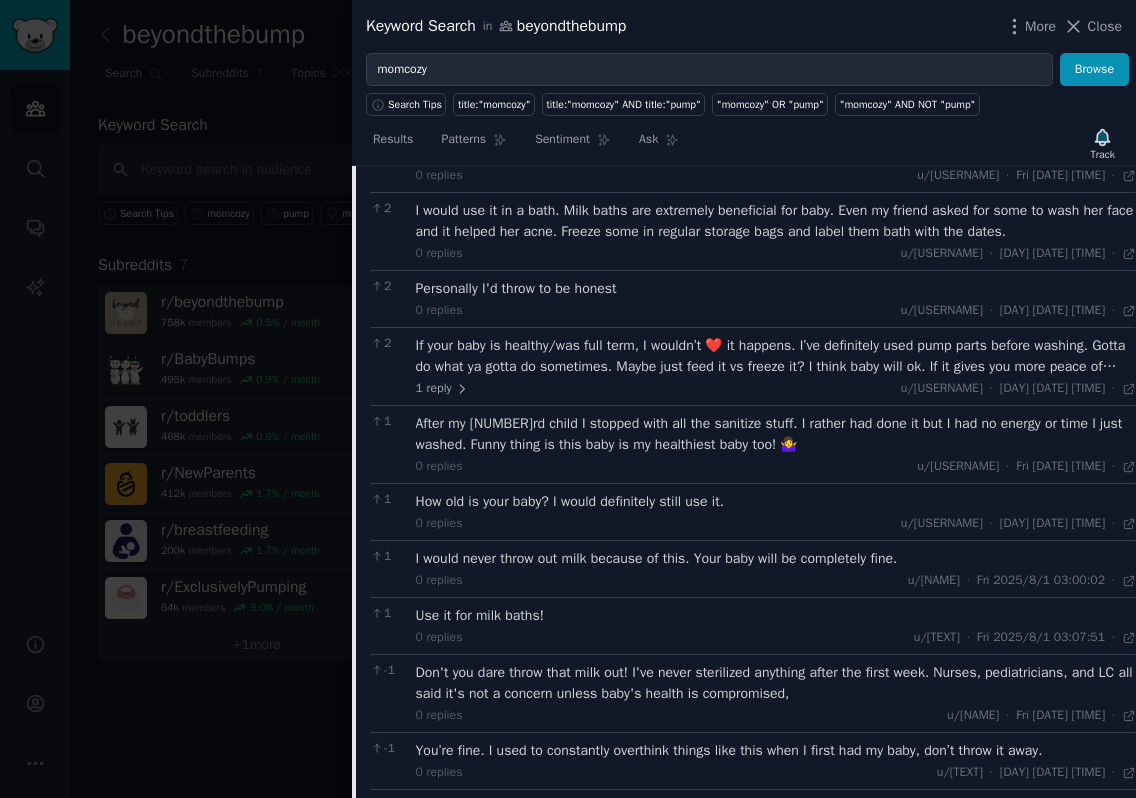 click on "I would use it in a bath. Milk baths are extremely beneficial for baby. Even my friend asked for some to wash her face and it helped her acne. Freeze some in regular storage bags and label them bath with the dates." at bounding box center [776, 221] 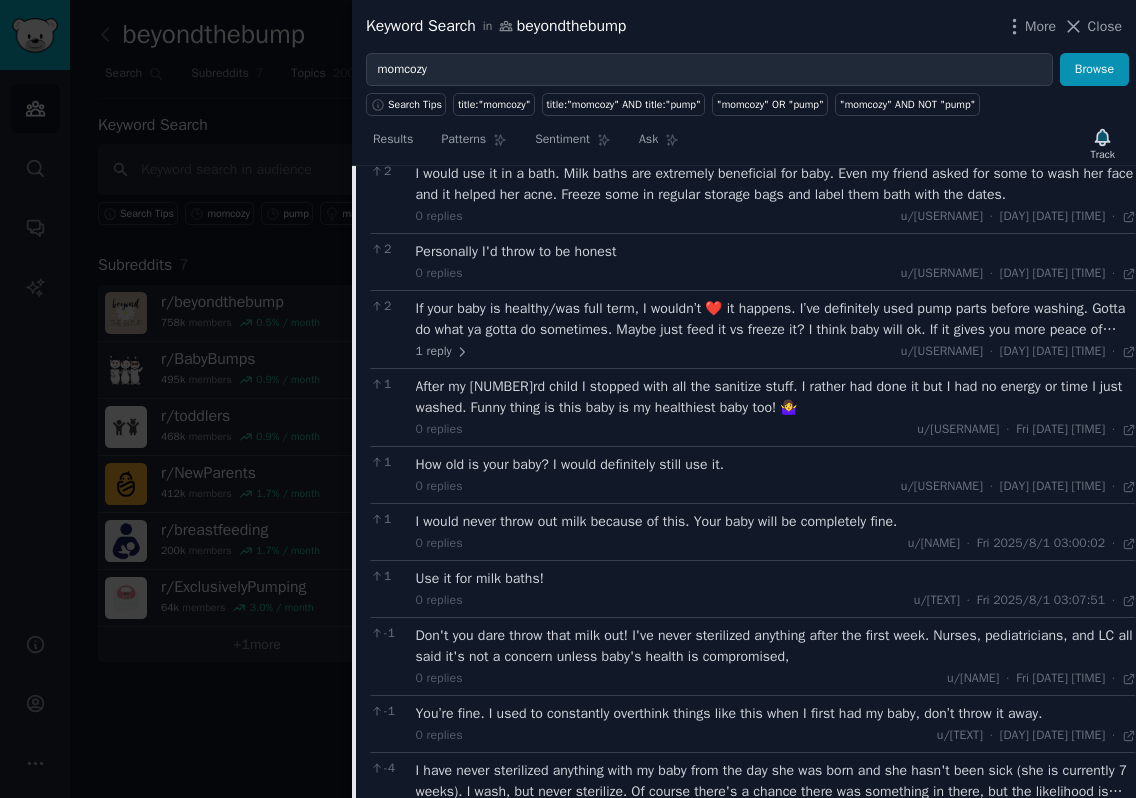 scroll, scrollTop: 3896, scrollLeft: 0, axis: vertical 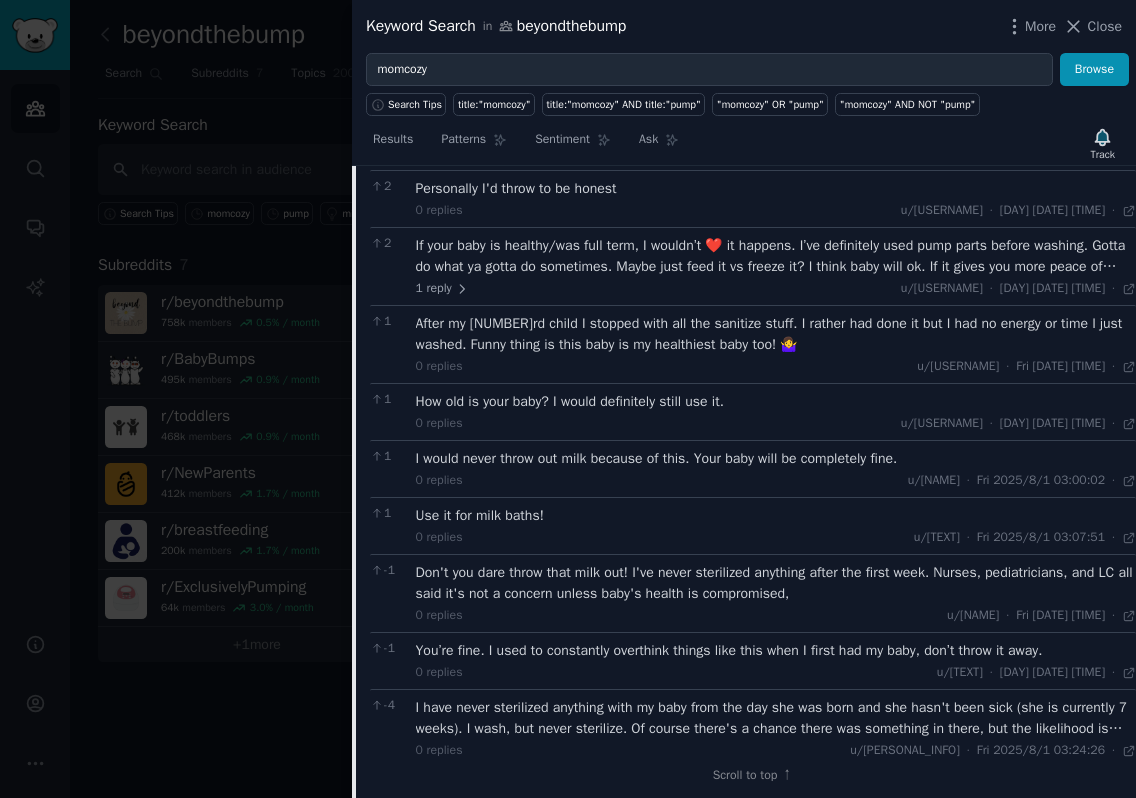 click on "If your baby is healthy/was full term, I wouldn’t ❤️ it happens. I’ve definitely used pump parts before washing. Gotta do what ya gotta do sometimes. Maybe just feed it vs freeze it? I think baby will ok. If it gives you more peace of mind and doesn’t hurt you to throw it out, you could do that too. Do what you feel is best for your baby!" at bounding box center (776, 256) 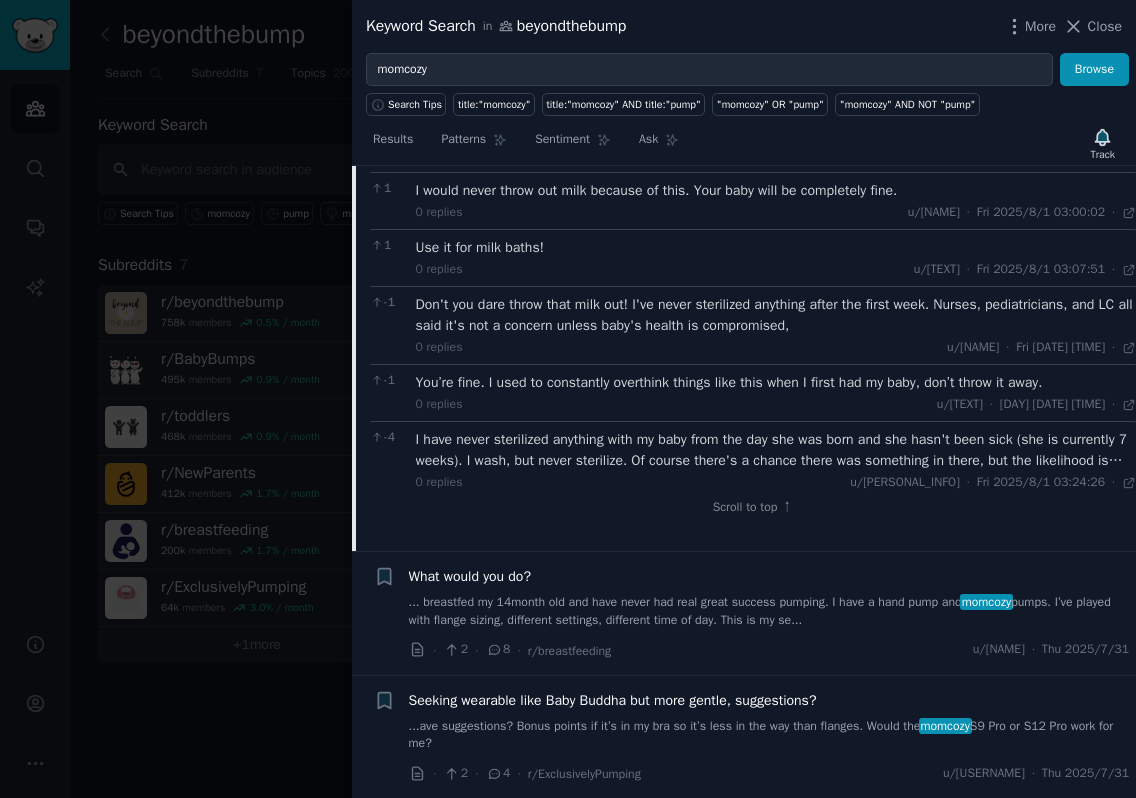 scroll, scrollTop: 4296, scrollLeft: 0, axis: vertical 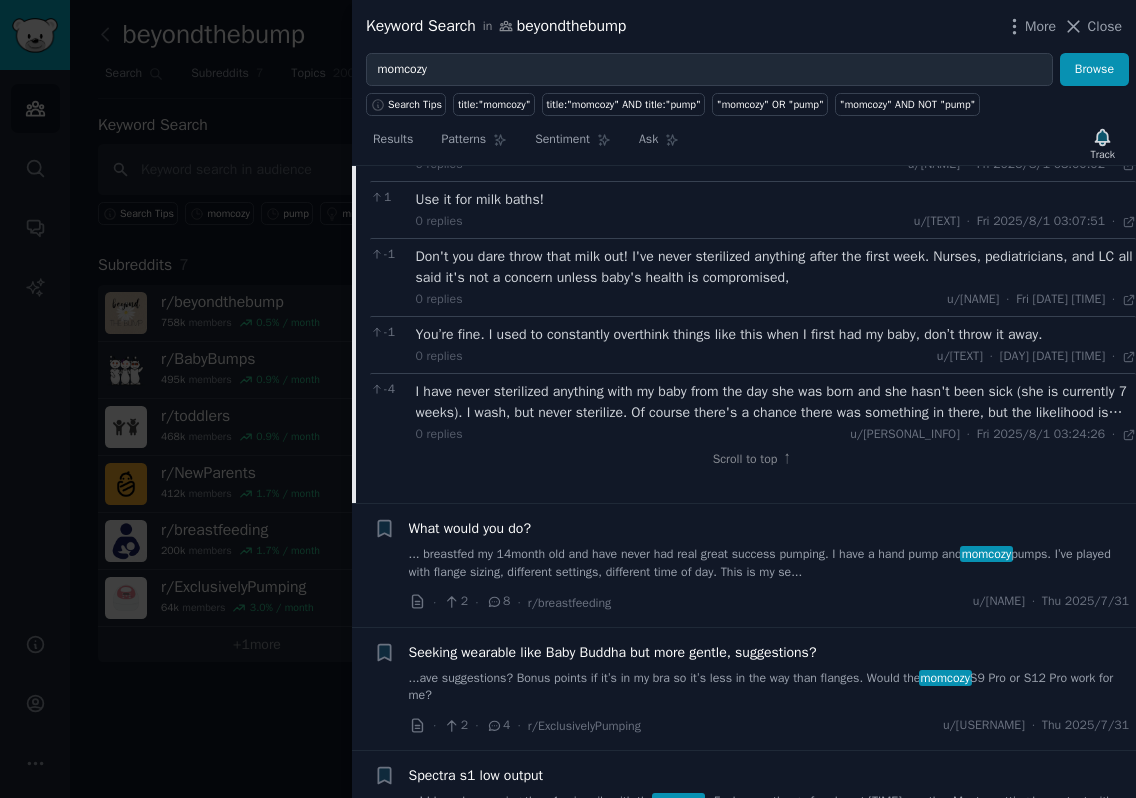 click on "I have never sterilized anything with my baby from the day she was born and she hasn't been sick (she is currently 7 weeks). I wash, but never sterilize. Of course there's a chance there was something in there, but the likelihood is slim. If you have a low supply then I would give it to baby. If you have an oversupply, it's up to you if u want to toss or not." at bounding box center (776, 402) 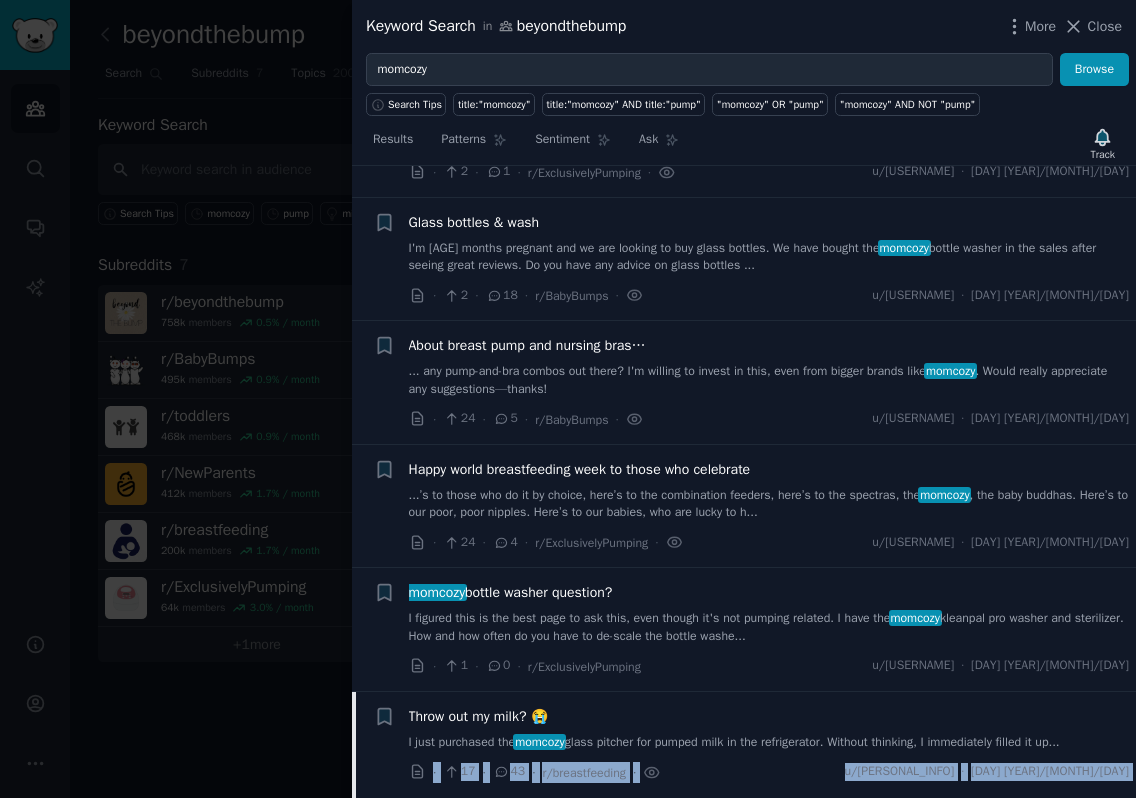 scroll, scrollTop: 1020, scrollLeft: 0, axis: vertical 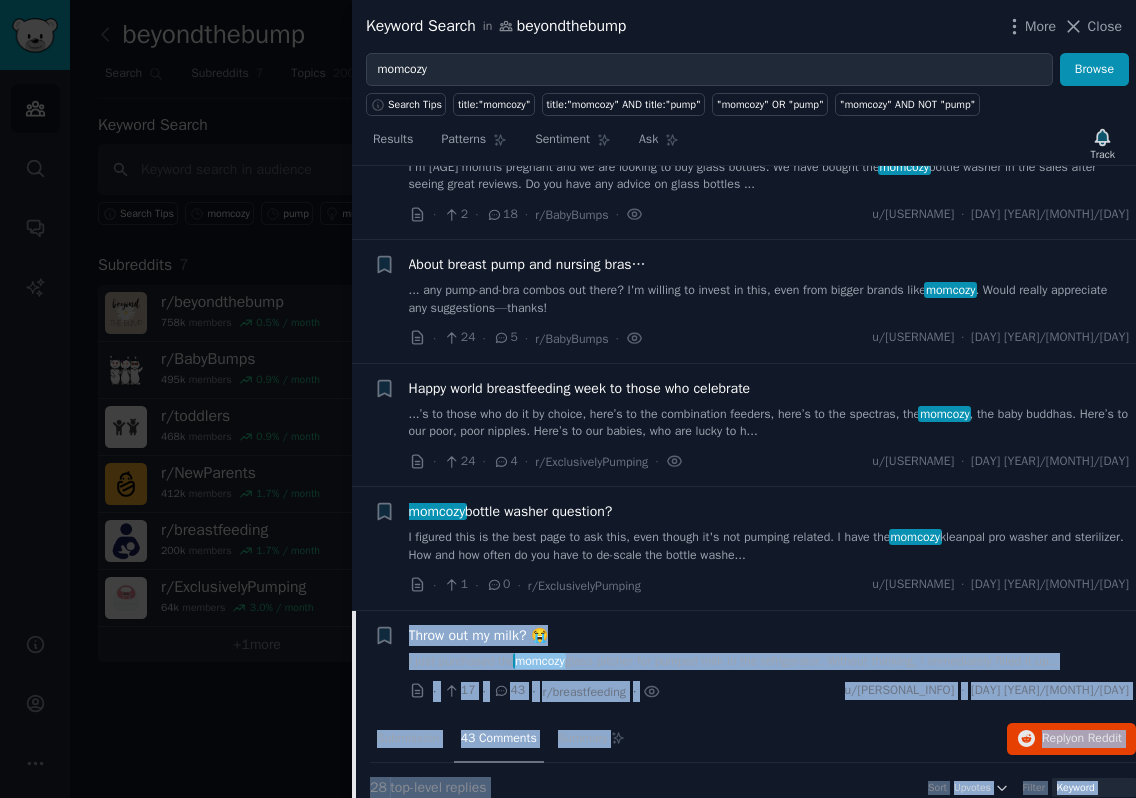 drag, startPoint x: 668, startPoint y: 603, endPoint x: 404, endPoint y: 661, distance: 270.29614 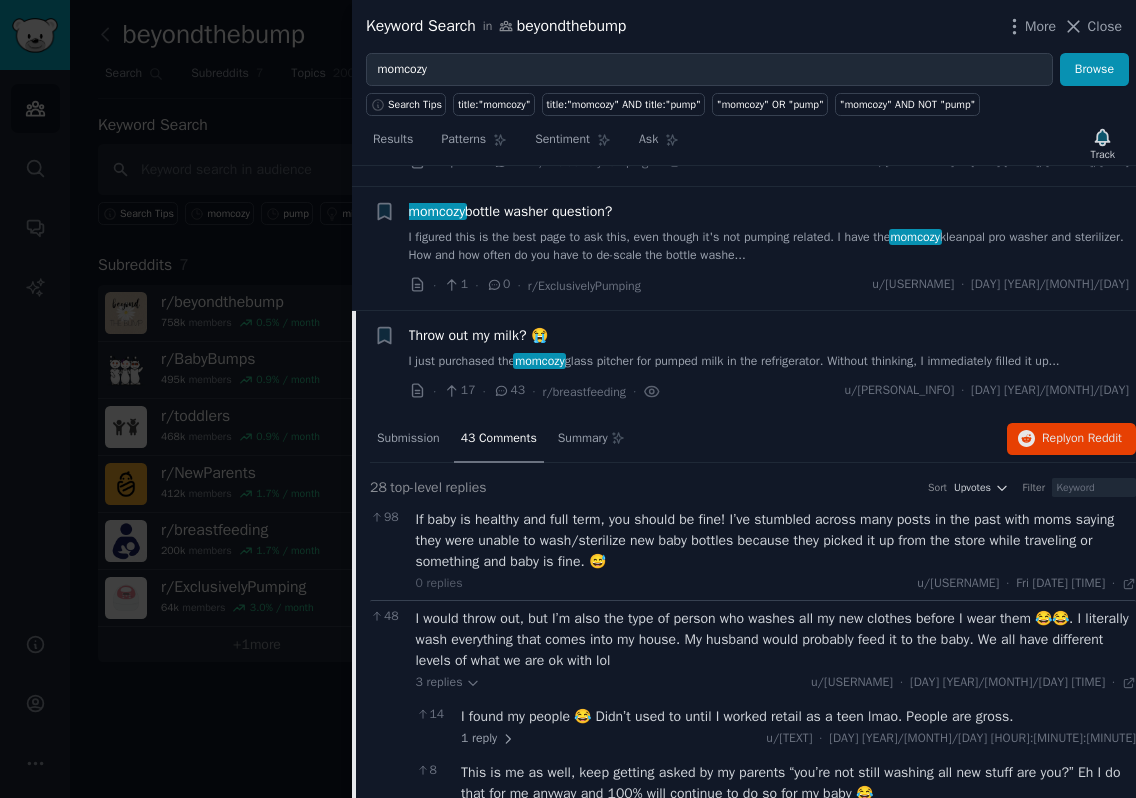 click on "u/[USERNAME]" at bounding box center [744, 248] 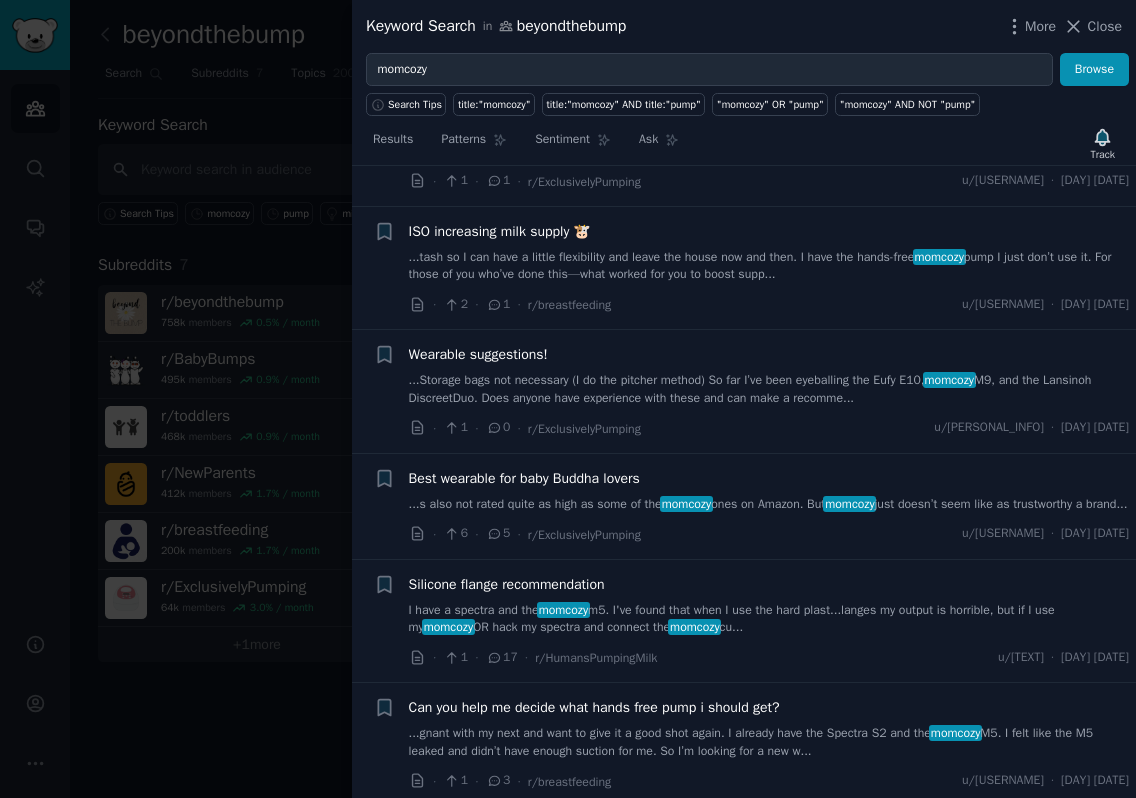 scroll, scrollTop: 4373, scrollLeft: 0, axis: vertical 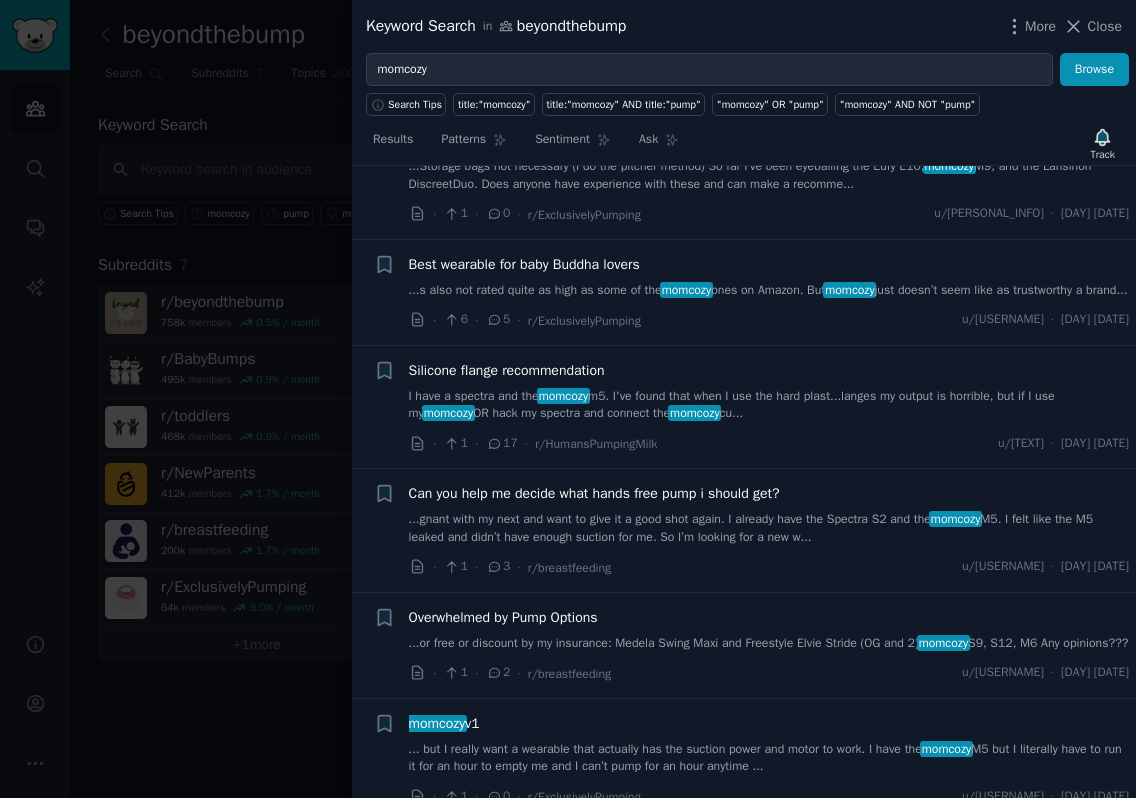 click on "momcozy" at bounding box center [563, 396] 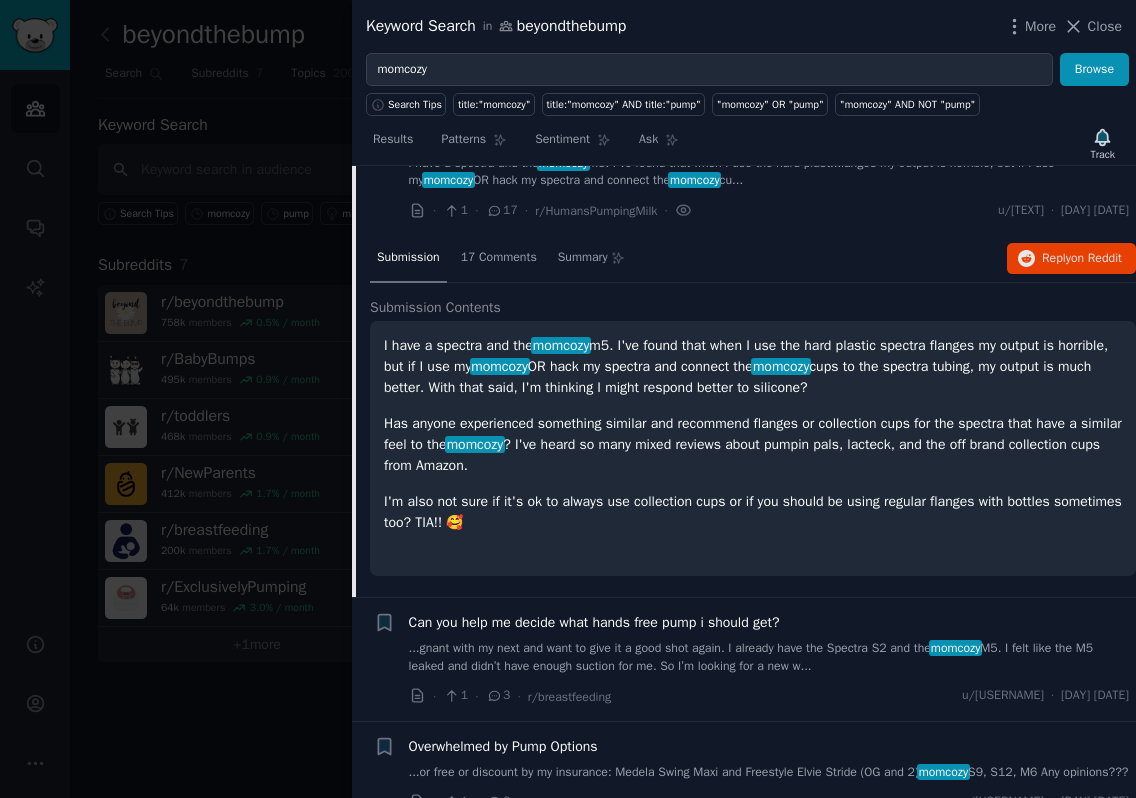 scroll, scrollTop: 4332, scrollLeft: 0, axis: vertical 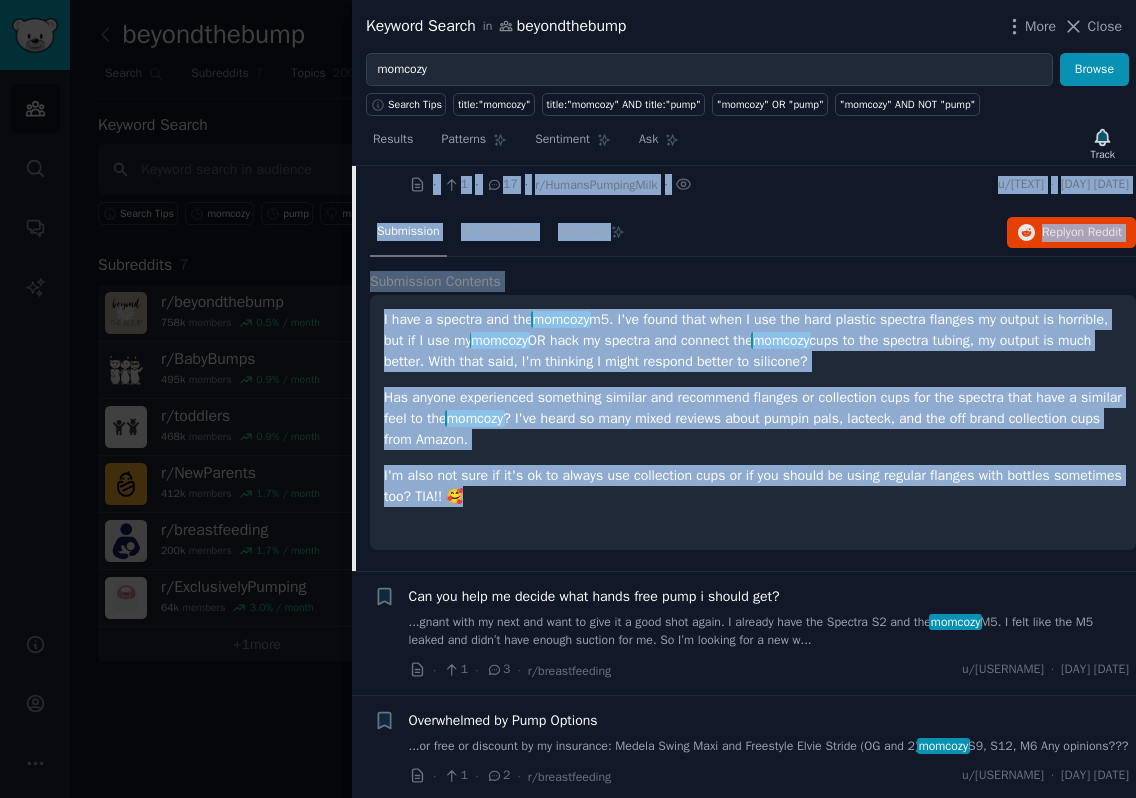 drag, startPoint x: 400, startPoint y: 182, endPoint x: 740, endPoint y: 587, distance: 528.7958 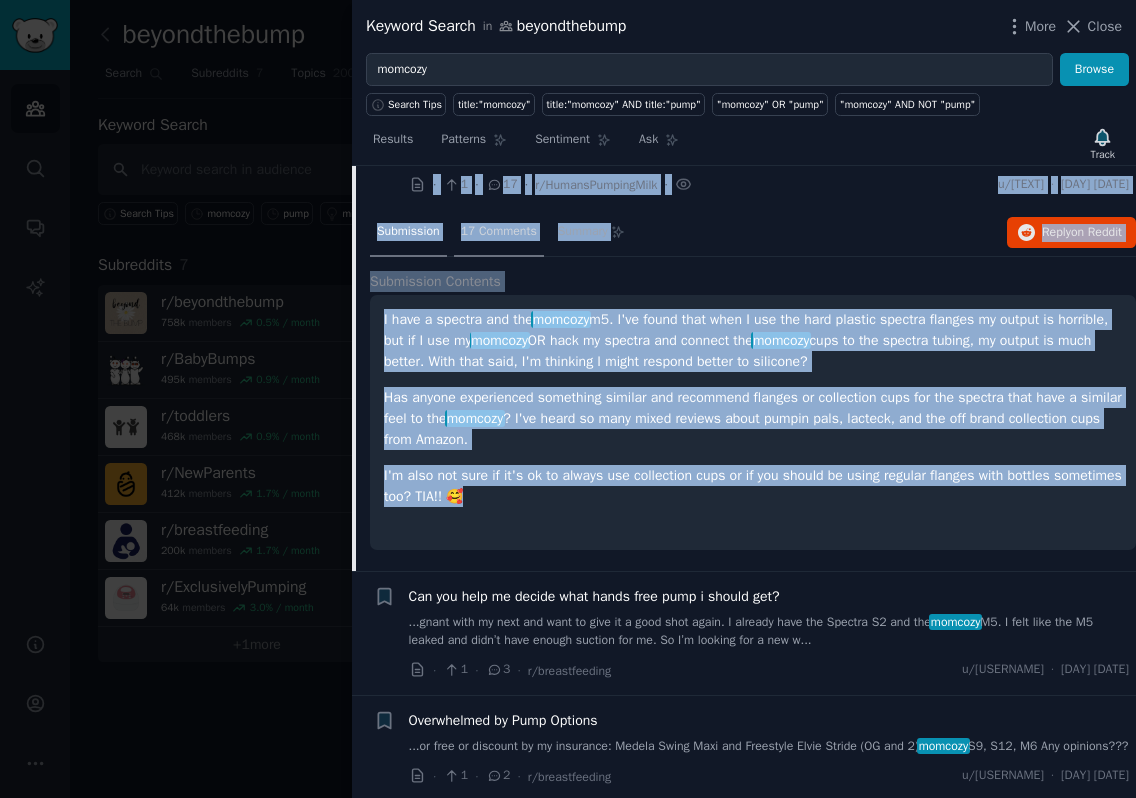 click on "17 Comments" at bounding box center (499, 232) 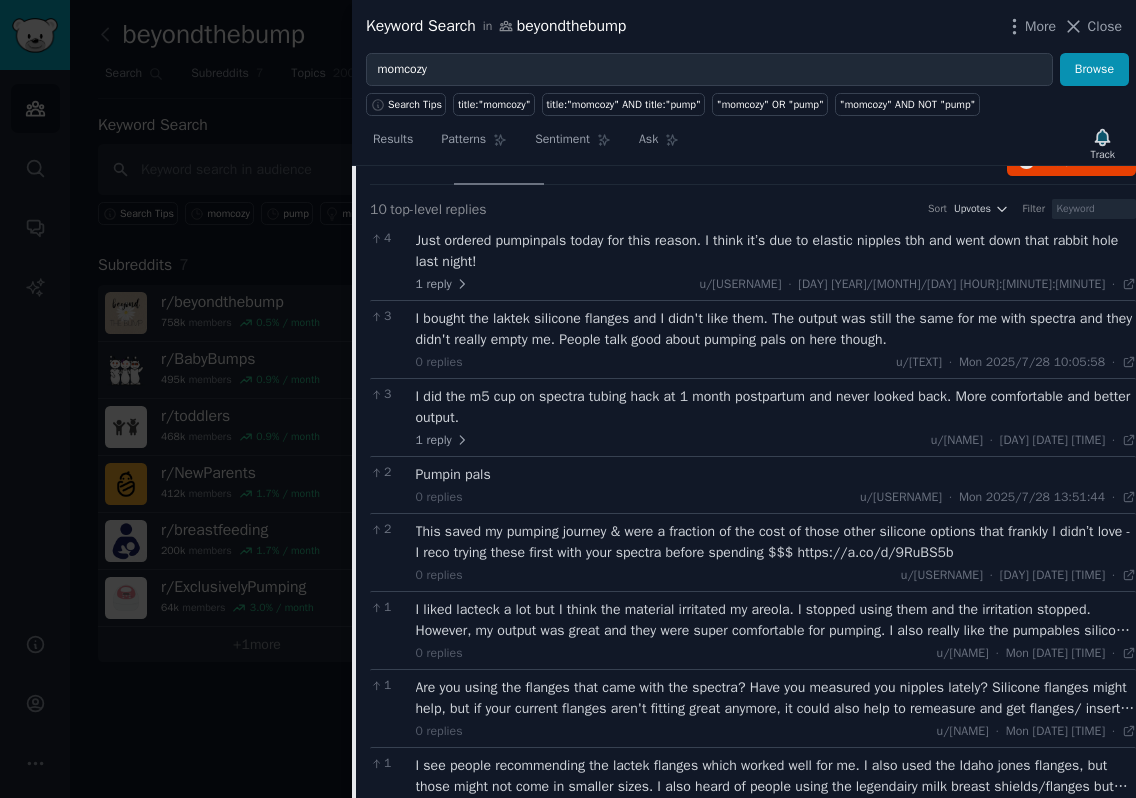 scroll, scrollTop: 4532, scrollLeft: 0, axis: vertical 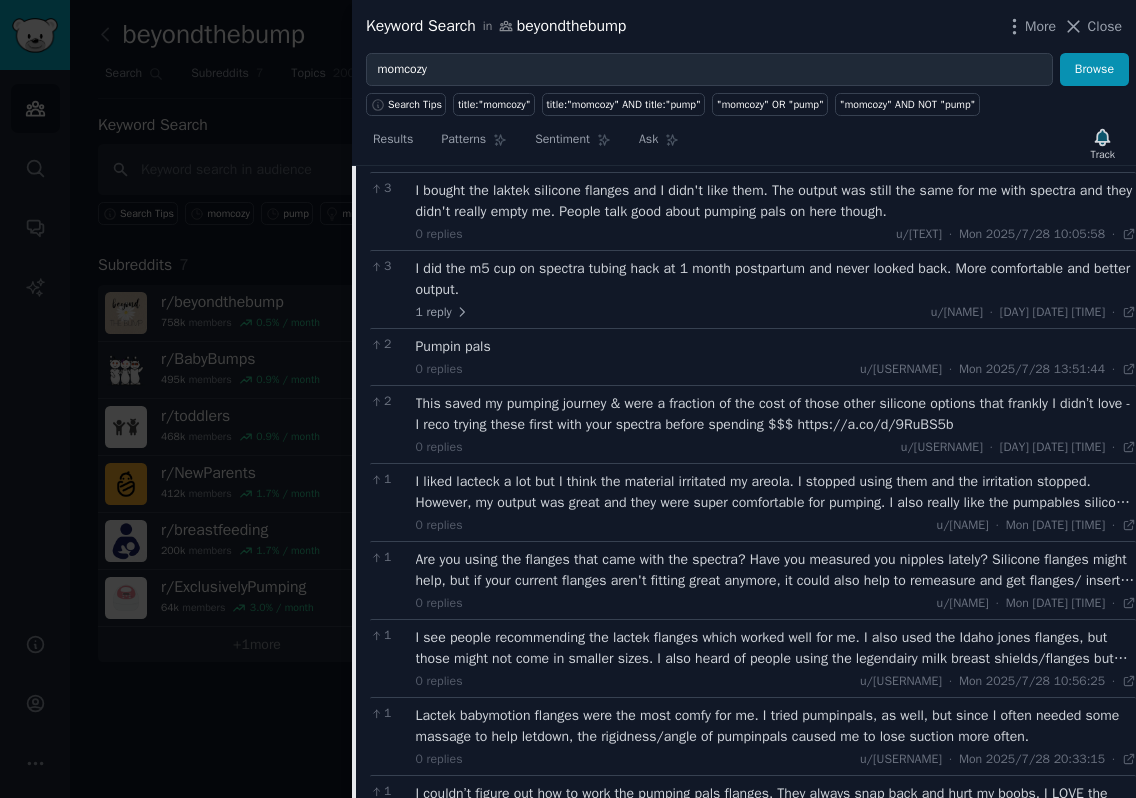 click on "I bought the laktek silicone flanges and I didn't like them. The output was still the same for me with spectra and they didn't really empty me. People talk good about pumping pals on here though." at bounding box center (776, 201) 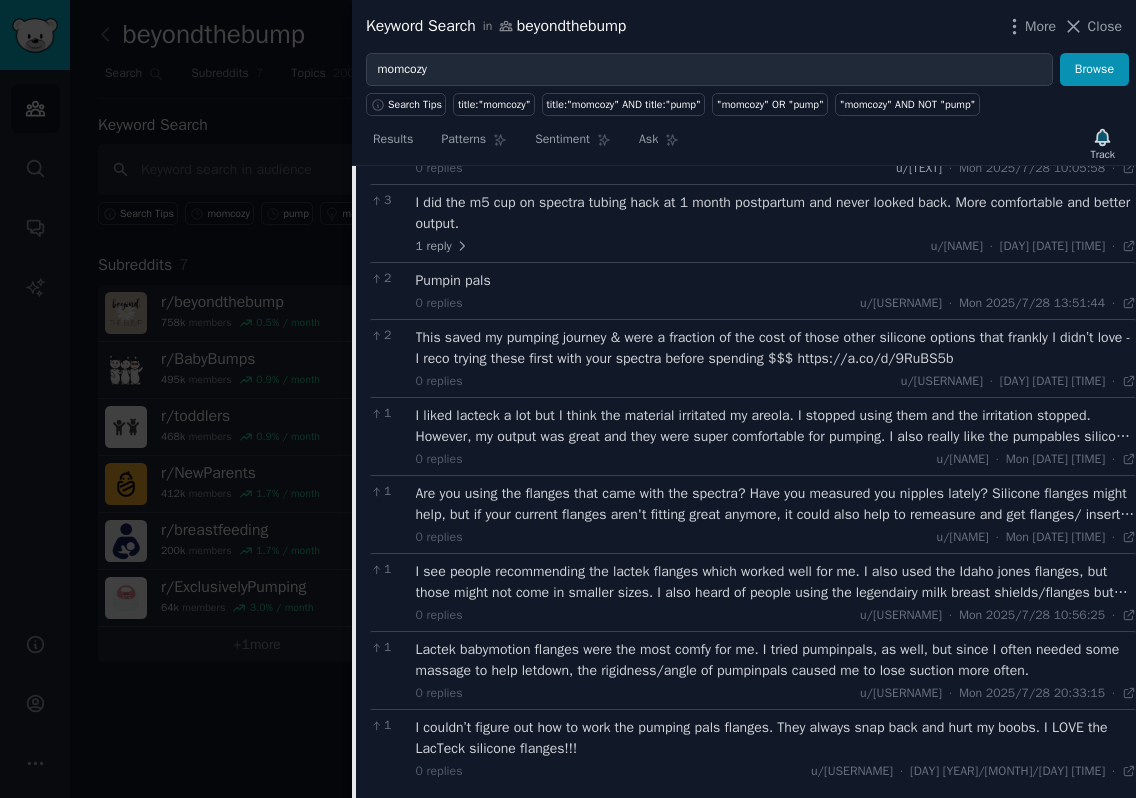 scroll, scrollTop: 4632, scrollLeft: 0, axis: vertical 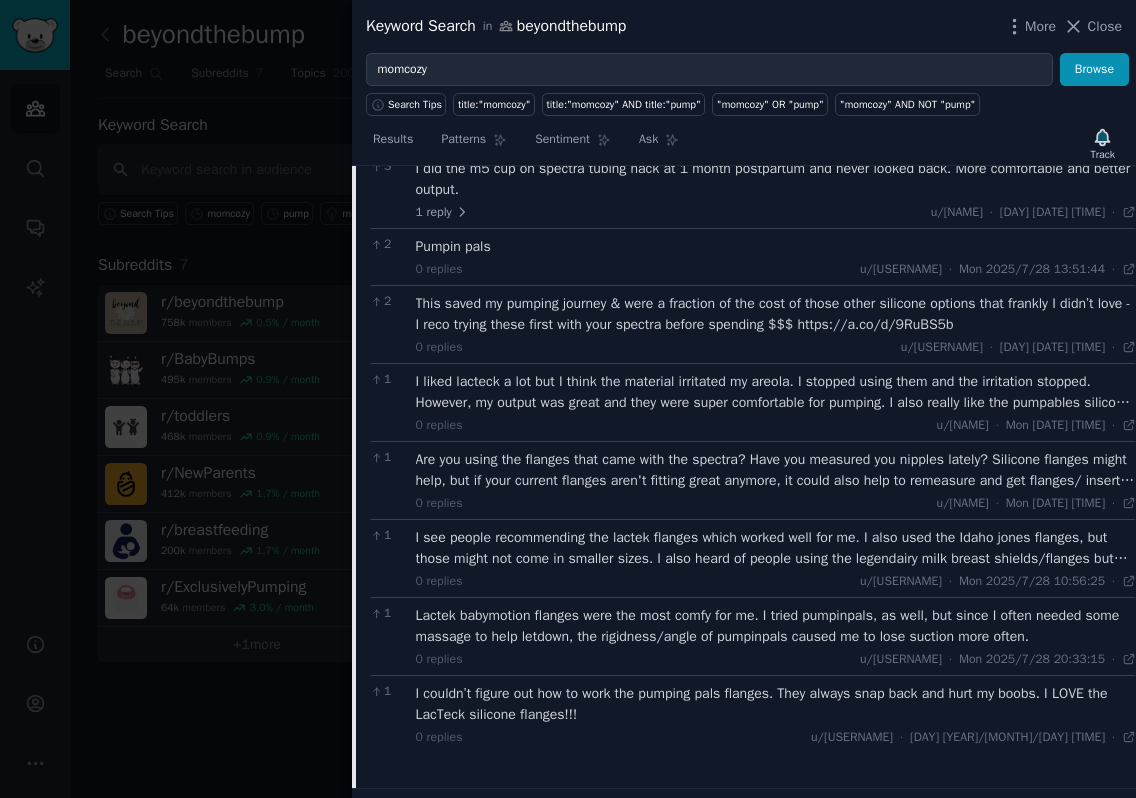 click on "I liked lacteck a lot but I think the material irritated my areola. I stopped using them and the irritation stopped. However, my output was great and they were super comfortable for pumping.
I also really like the pumpables silicone flanges. Theyre super comfortable and output is about the same as hard flanges. My only annoyance is taking them out of the pumping bra. The silicone insert can easily detach from the hard cup. Otherwise, theyre great." at bounding box center [776, 392] 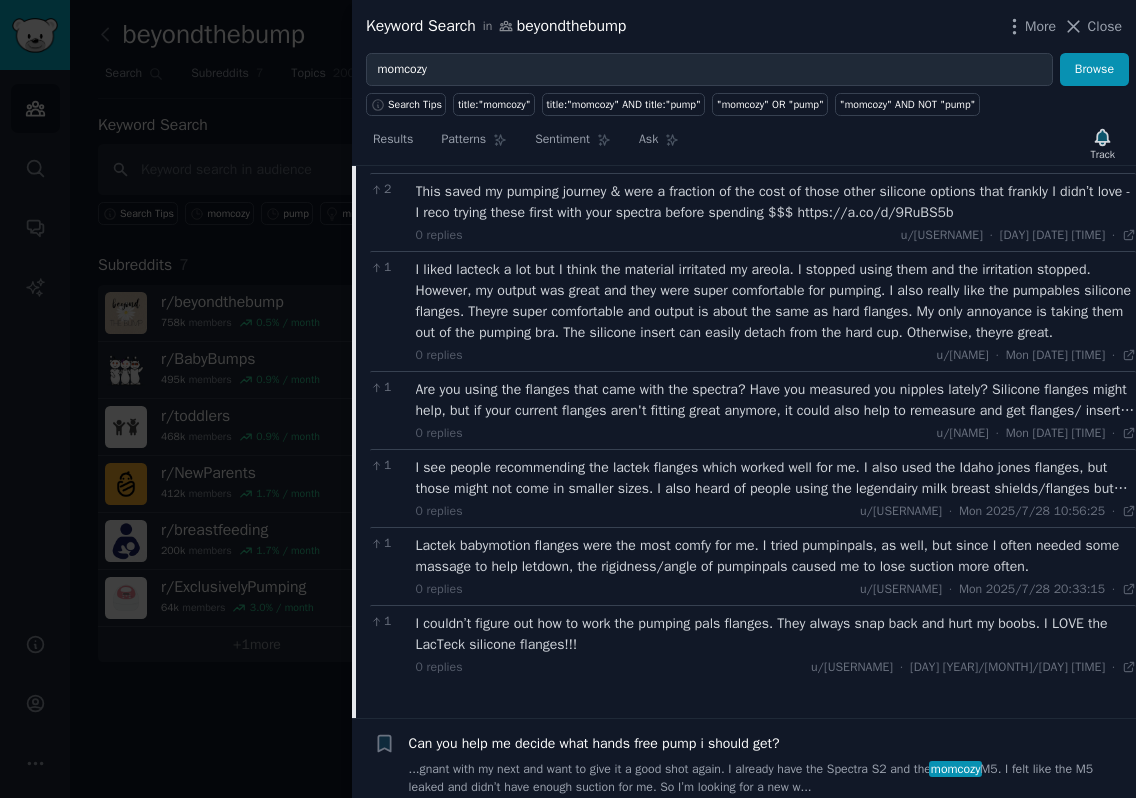 scroll, scrollTop: 4932, scrollLeft: 0, axis: vertical 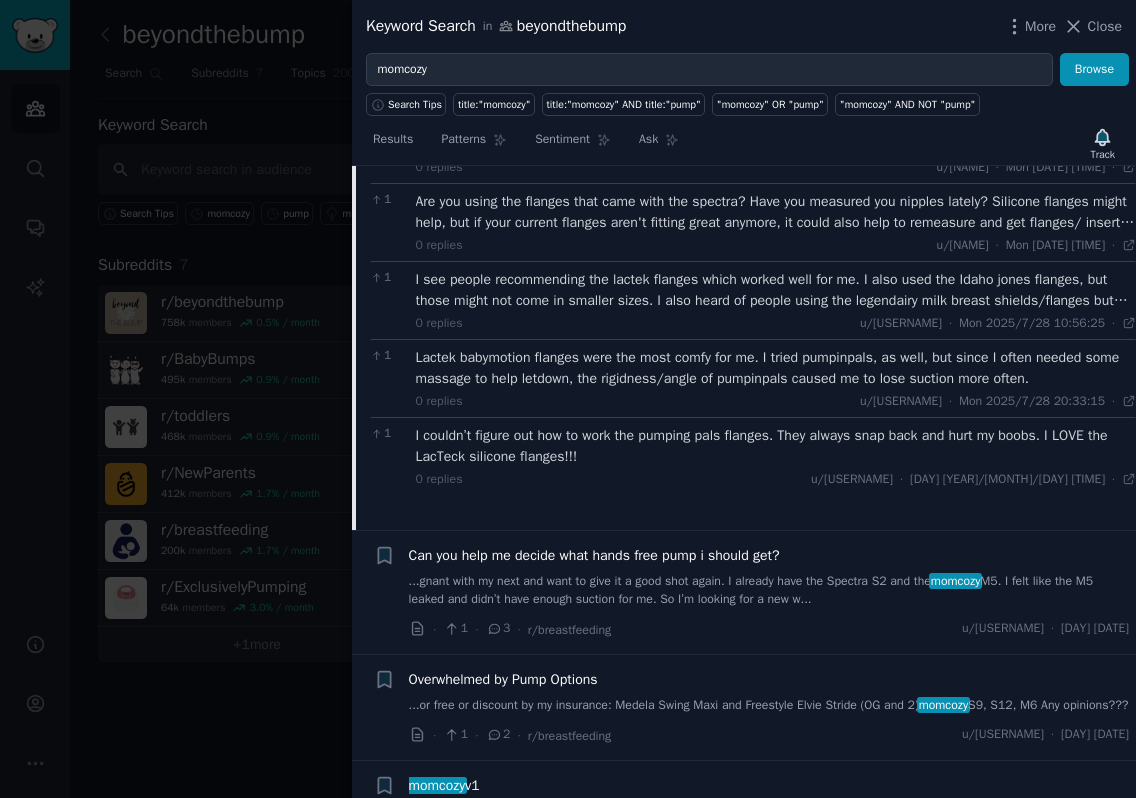 click on "Are you using the flanges that came with the spectra?  Have you measured you nipples lately? Silicone flanges might help, but if your current flanges aren't fitting great anymore, it could also help to remeasure and get flanges/ inserts that fit your current size." at bounding box center (776, 212) 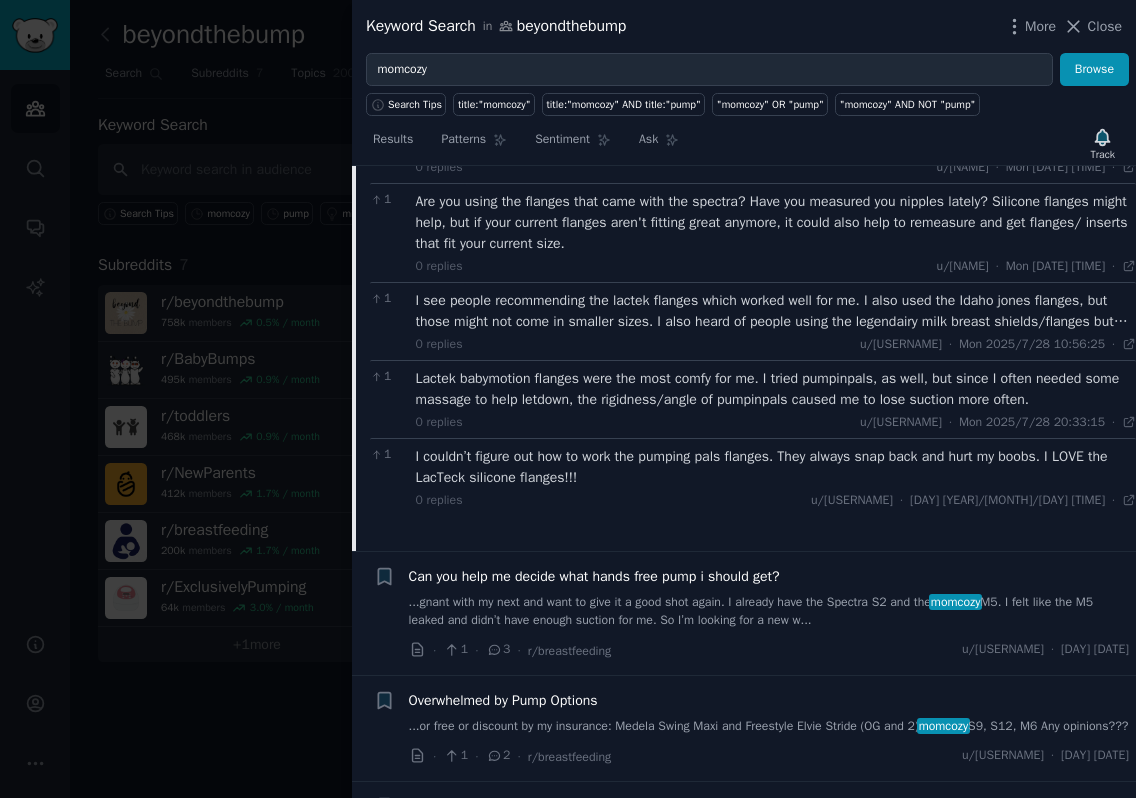 click on "I see people recommending the lactek flanges which worked well for me. I also used the Idaho jones flanges, but those might not come in smaller sizes. I also heard of people using the legendairy milk breast shields/flanges but I’ve never used them." at bounding box center (776, 311) 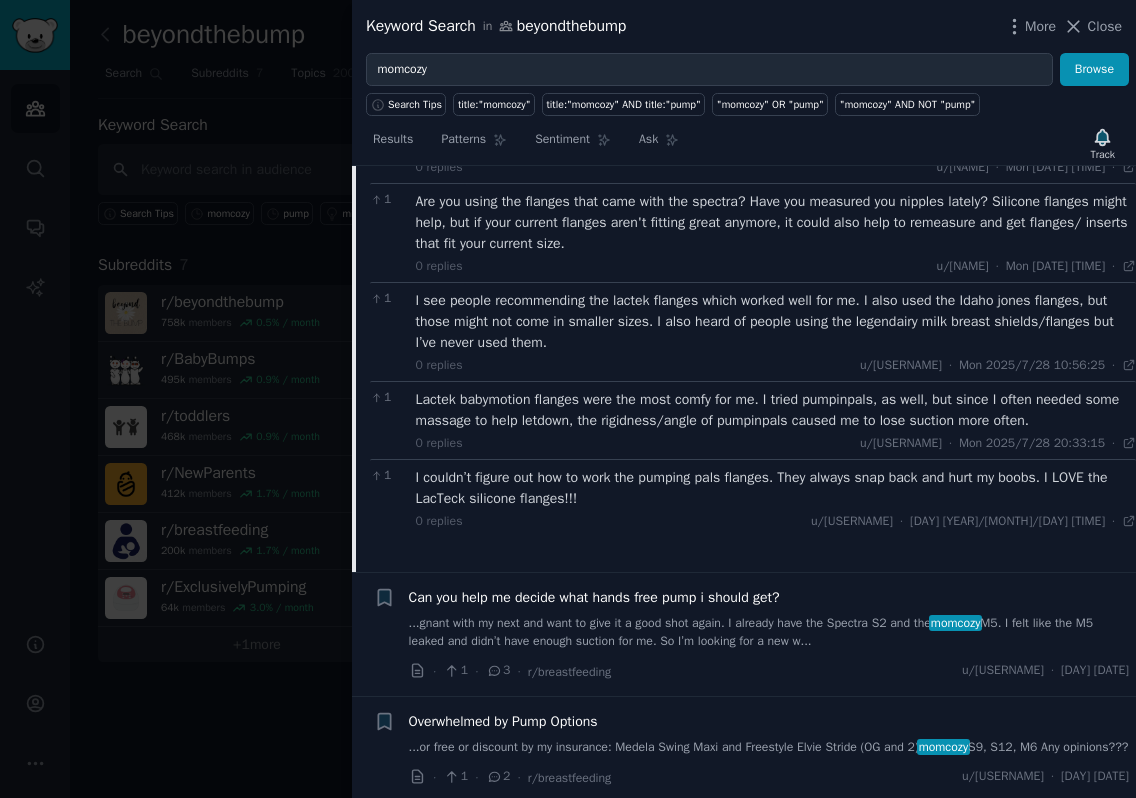 click on "Lactek babymotion flanges were the most comfy for me. I tried pumpinpals, as well, but since I often needed some massage to help letdown, the rigidness/angle of pumpinpals caused me to lose suction more often." at bounding box center (776, 410) 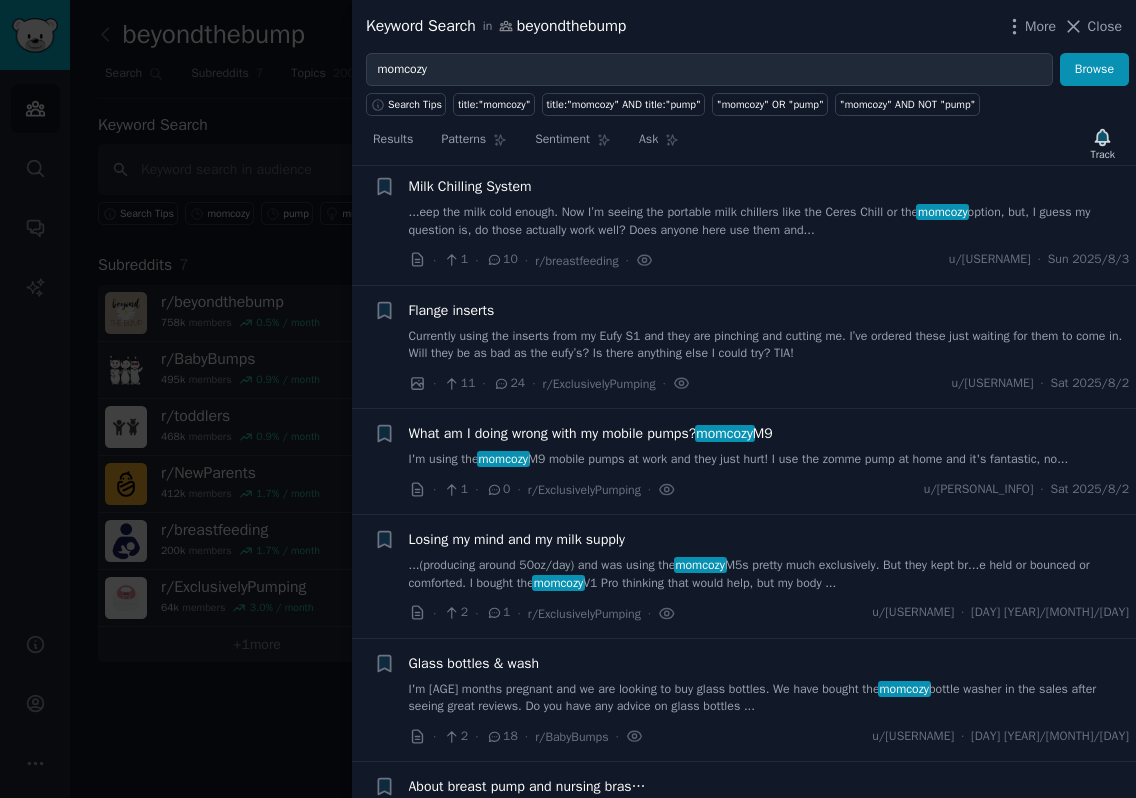 scroll, scrollTop: 600, scrollLeft: 0, axis: vertical 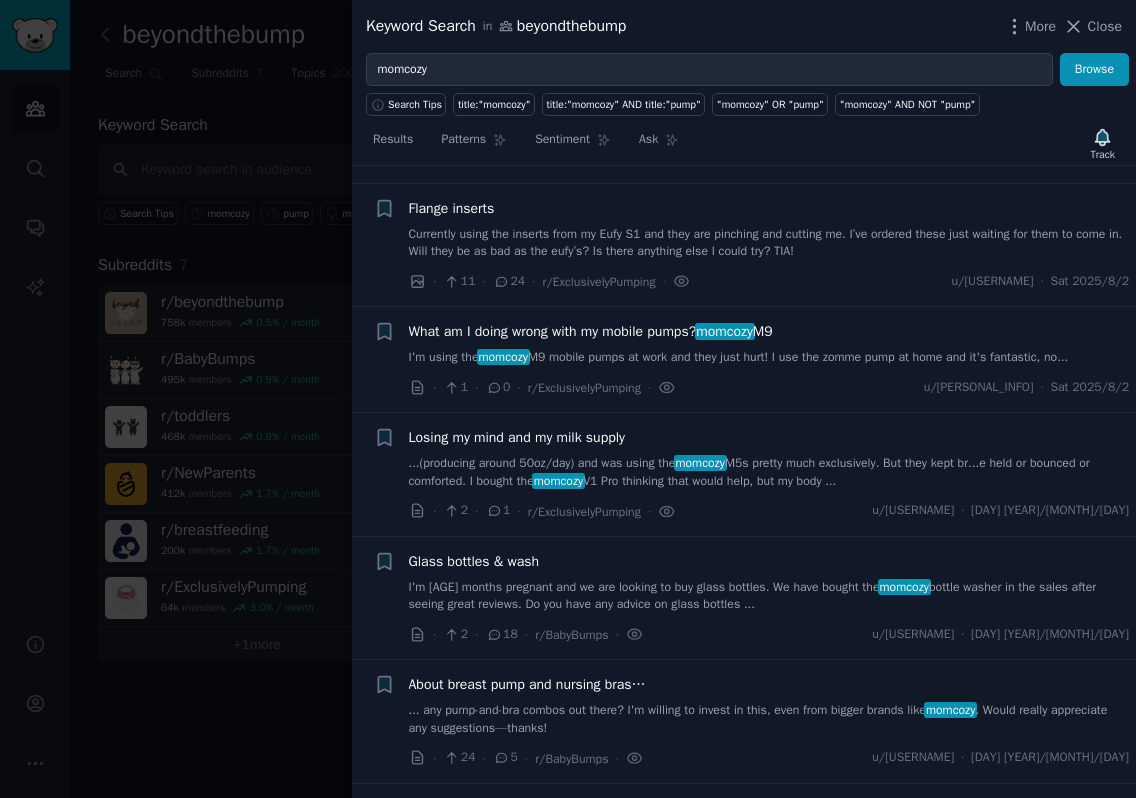 click on "Currently using the inserts from my Eufy S1 and they are pinching and cutting me. I’ve ordered these just waiting for them to come in. Will they be as bad as the eufy’s? Is there anything else I could try? TIA!" at bounding box center (769, 243) 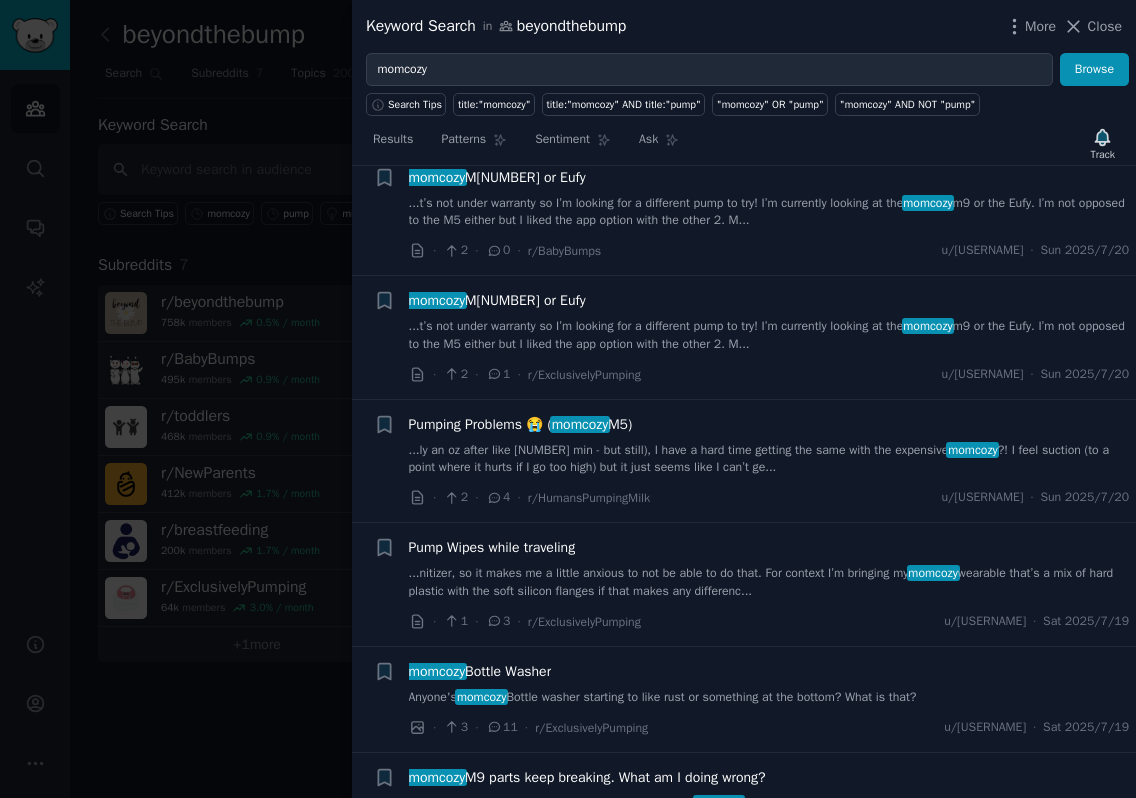 scroll, scrollTop: 11734, scrollLeft: 0, axis: vertical 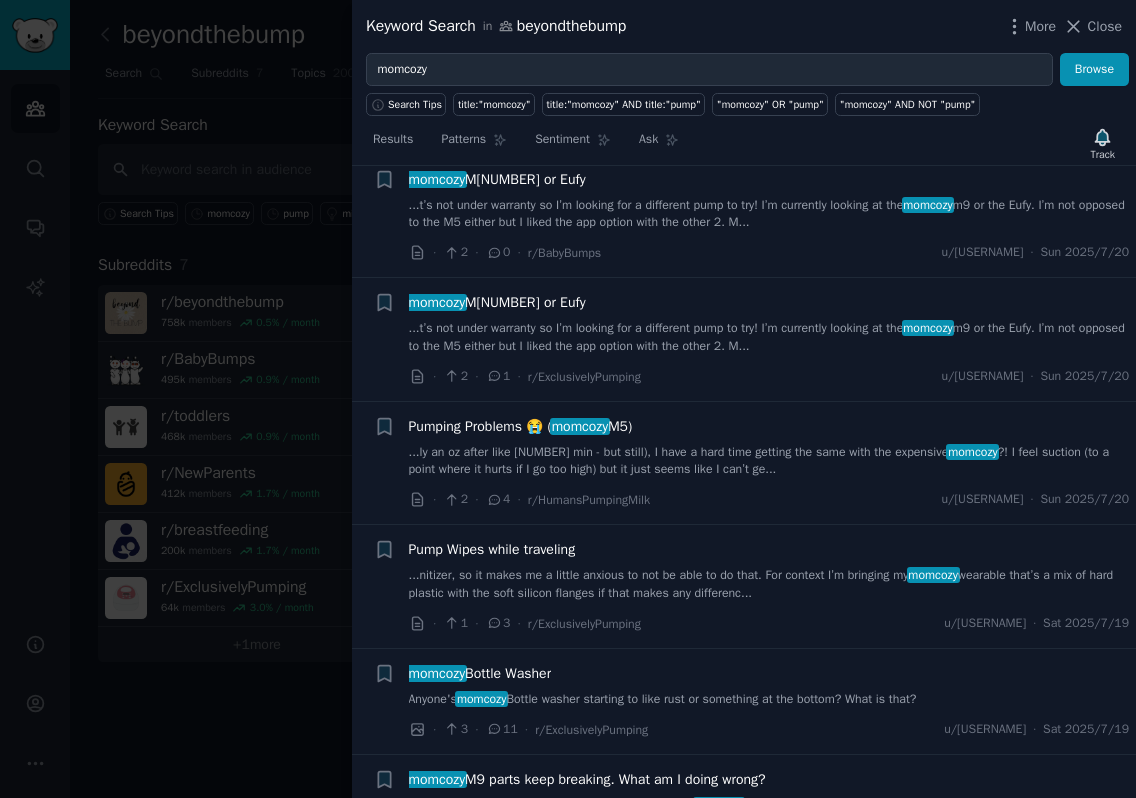 click on "...'m expecting baby number 2. I've been seeing advertisements for countertop bottle washers, like  momcozy . Has anyone used one of these? Was it worth the cost? Pros/cons?
Thanks!" at bounding box center (769, 90) 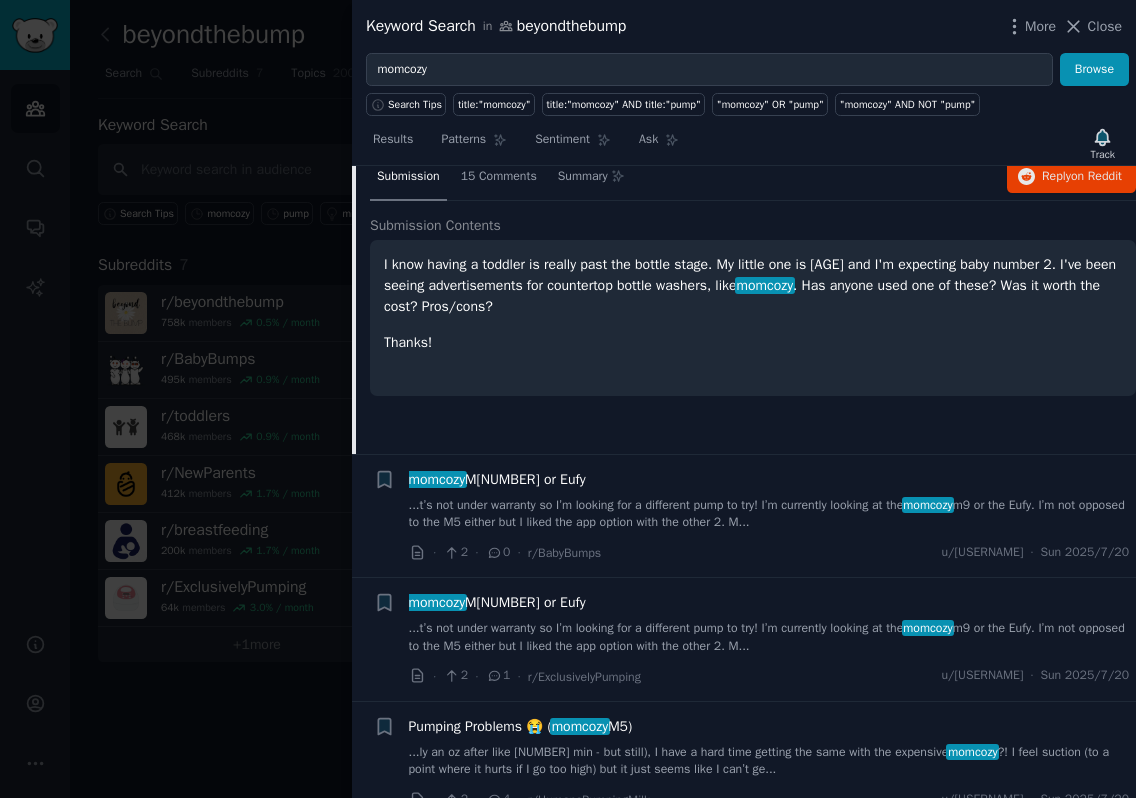 scroll, scrollTop: 10784, scrollLeft: 0, axis: vertical 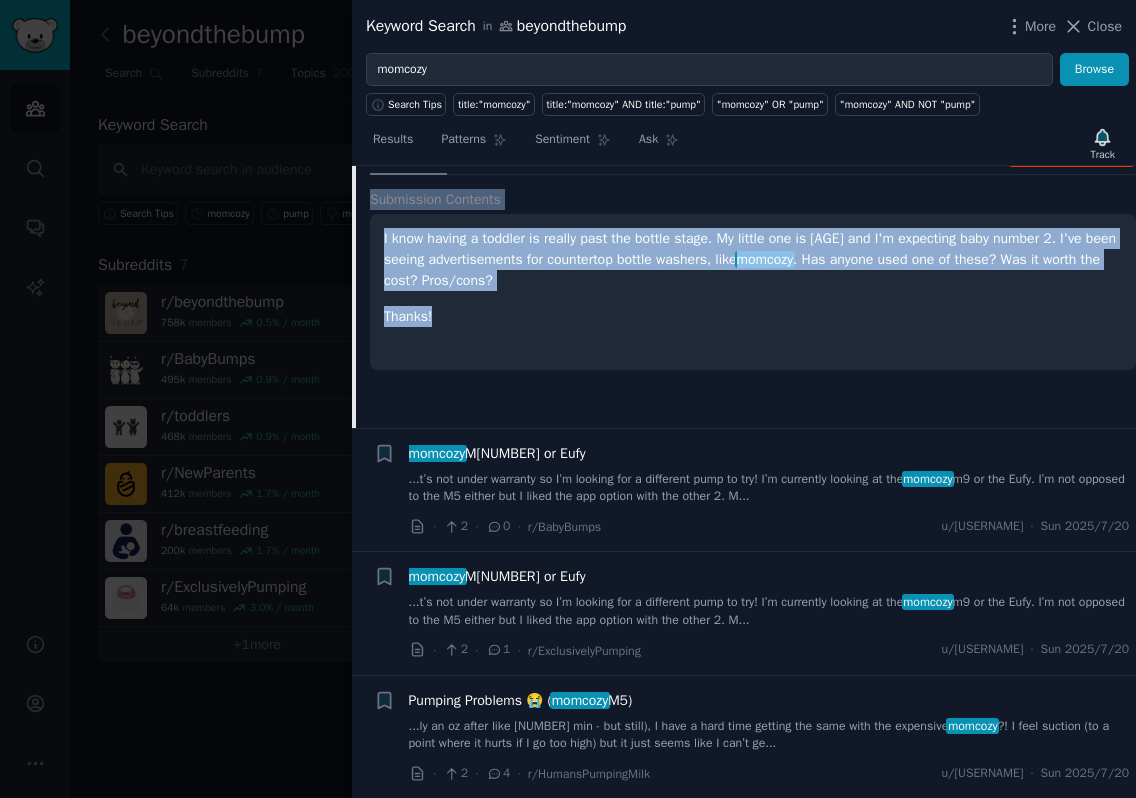 drag, startPoint x: 404, startPoint y: 188, endPoint x: 578, endPoint y: 476, distance: 336.4818 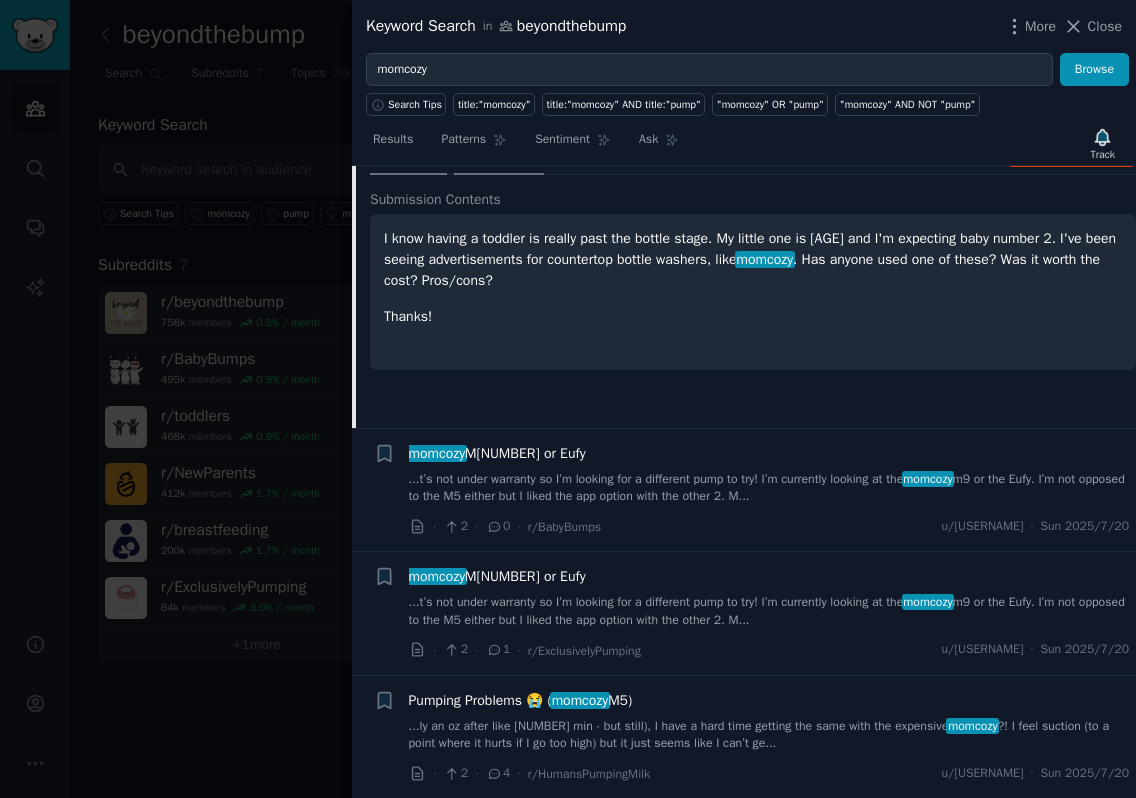 click on "15 Comments" at bounding box center (499, 151) 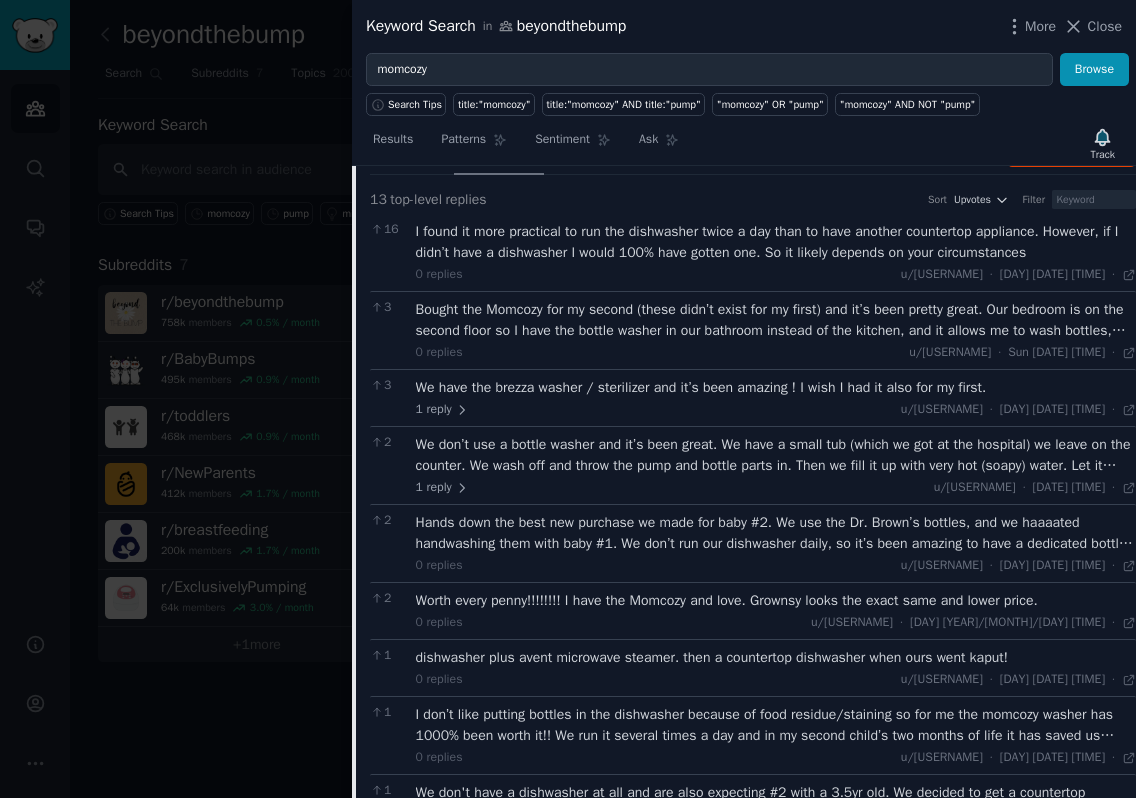 click on "I found it more practical to run the dishwasher twice a day than to have another countertop appliance. However, if I didn’t have a dishwasher I would 100% have gotten one. So it likely depends on your circumstances" at bounding box center [776, 242] 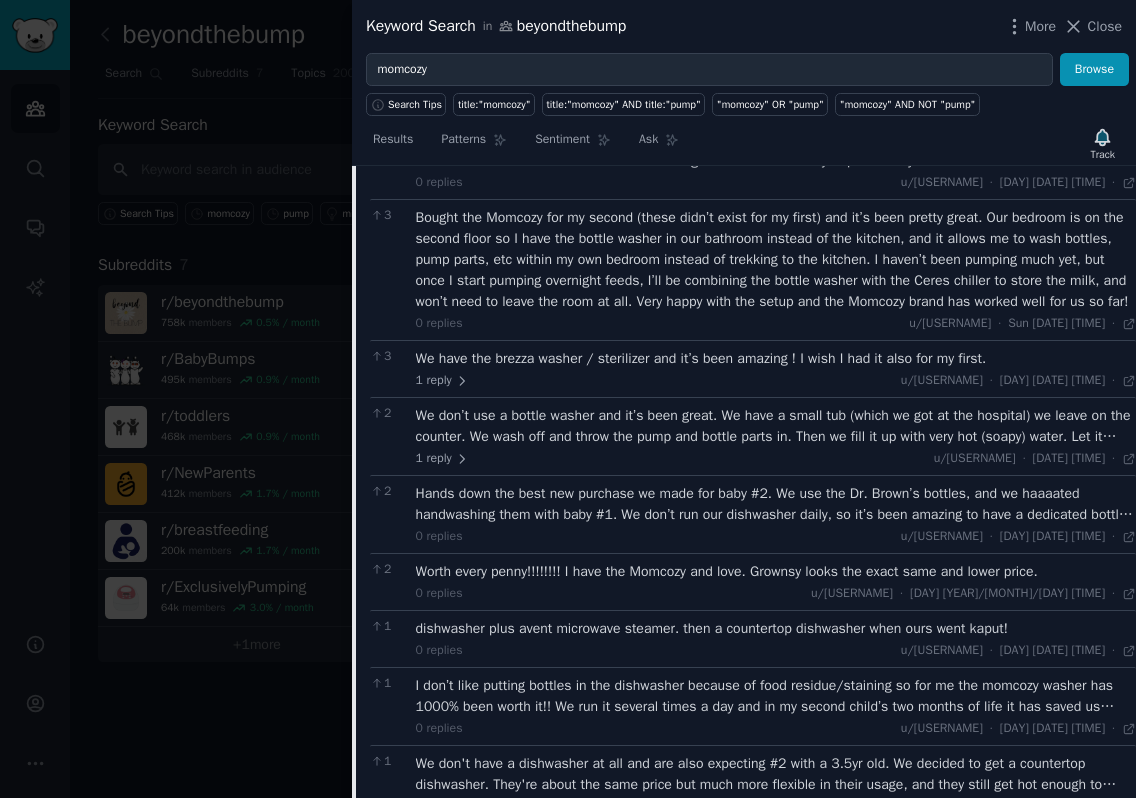 scroll, scrollTop: 11084, scrollLeft: 0, axis: vertical 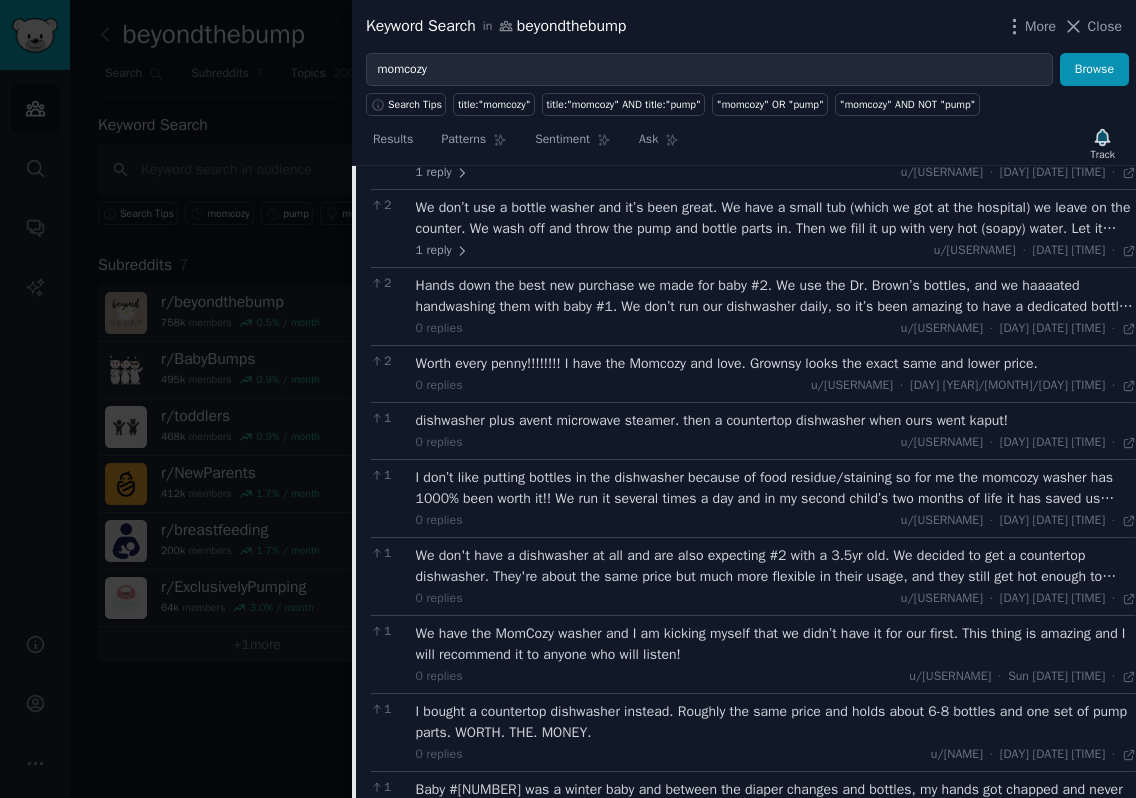 click on "We don’t use a bottle washer and it’s been great. We have a small tub (which we got at the hospital) we leave on the counter. We wash off and throw the pump and bottle parts in. Then we fill it up with very hot (soapy) water. Let it soak for 20-45 mins (depending how lazy we are) and then wash them off and put them in the sterilizer. Not saying you should do this, but figured it’s worth sharing.
We do not recommend the dish washer. Takes too long. Our sterilizer is done start to finish in like 35-40 mins. It’s great." at bounding box center (776, 218) 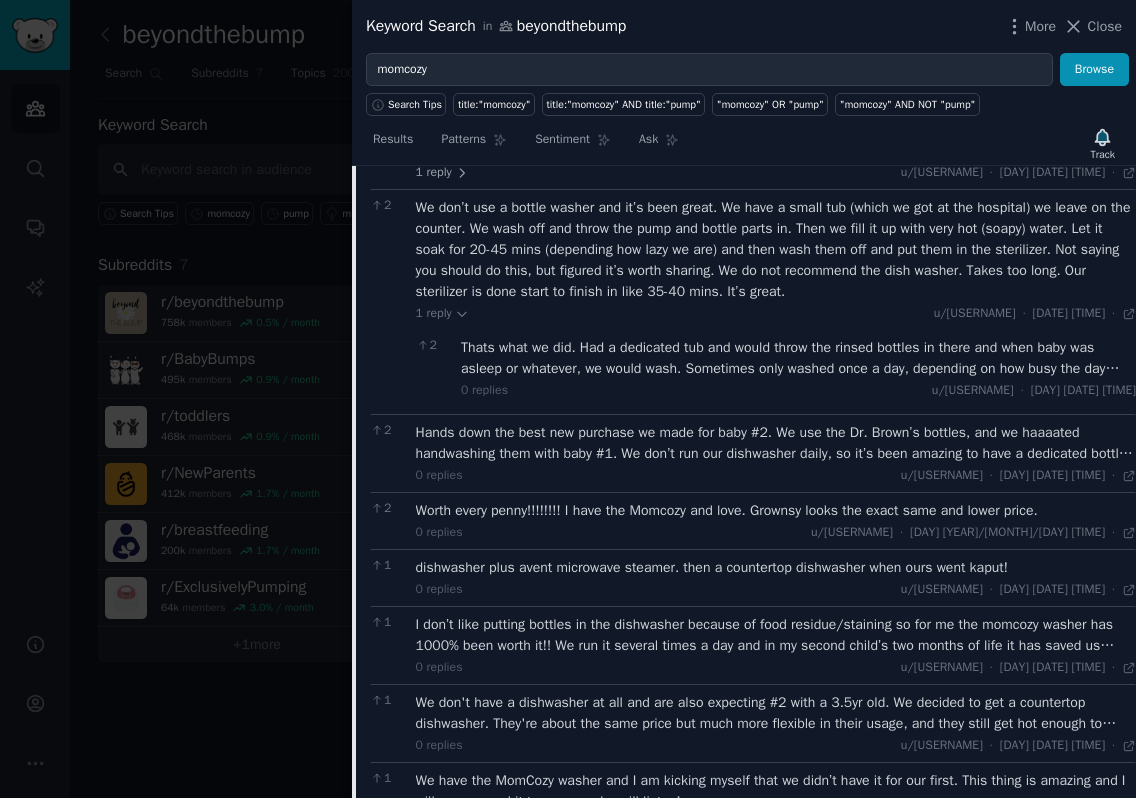 click on "Thats what we did.  Had a dedicated tub and would throw the rinsed bottles in there and when baby was asleep or whatever, we would wash.  Sometimes only washed once a day, depending on how busy the day was." at bounding box center [798, 358] 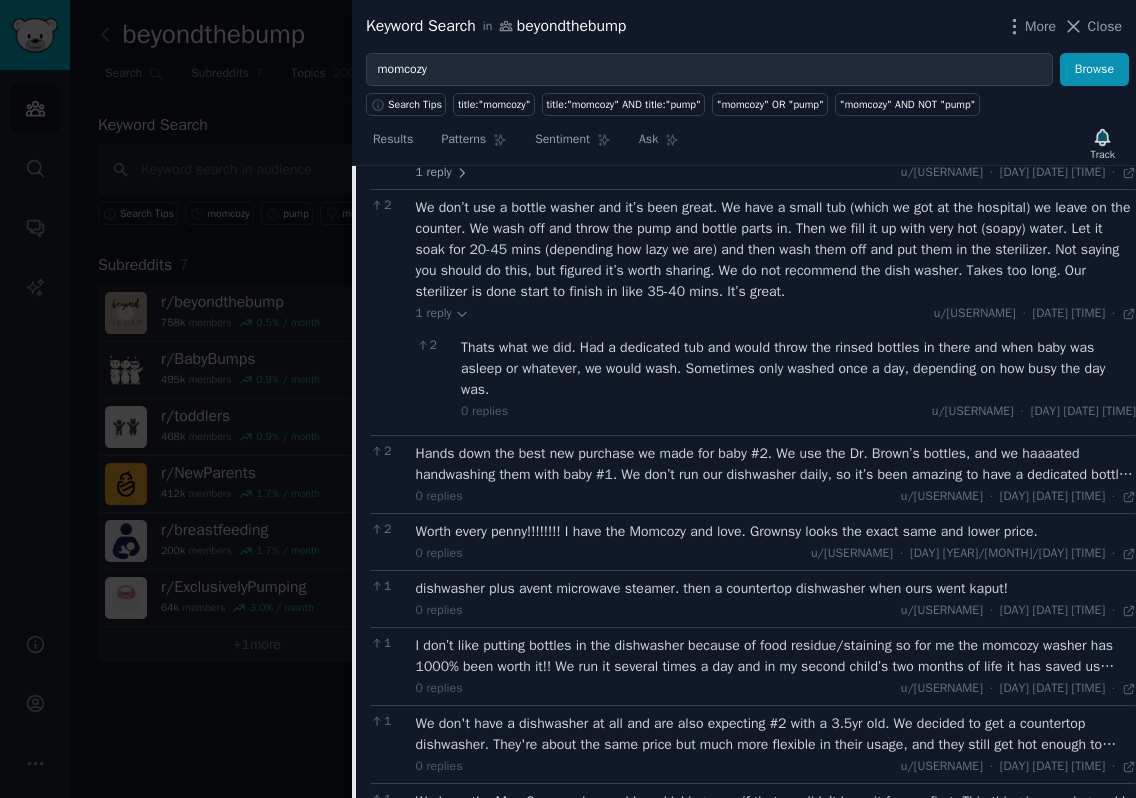 scroll, scrollTop: 11384, scrollLeft: 0, axis: vertical 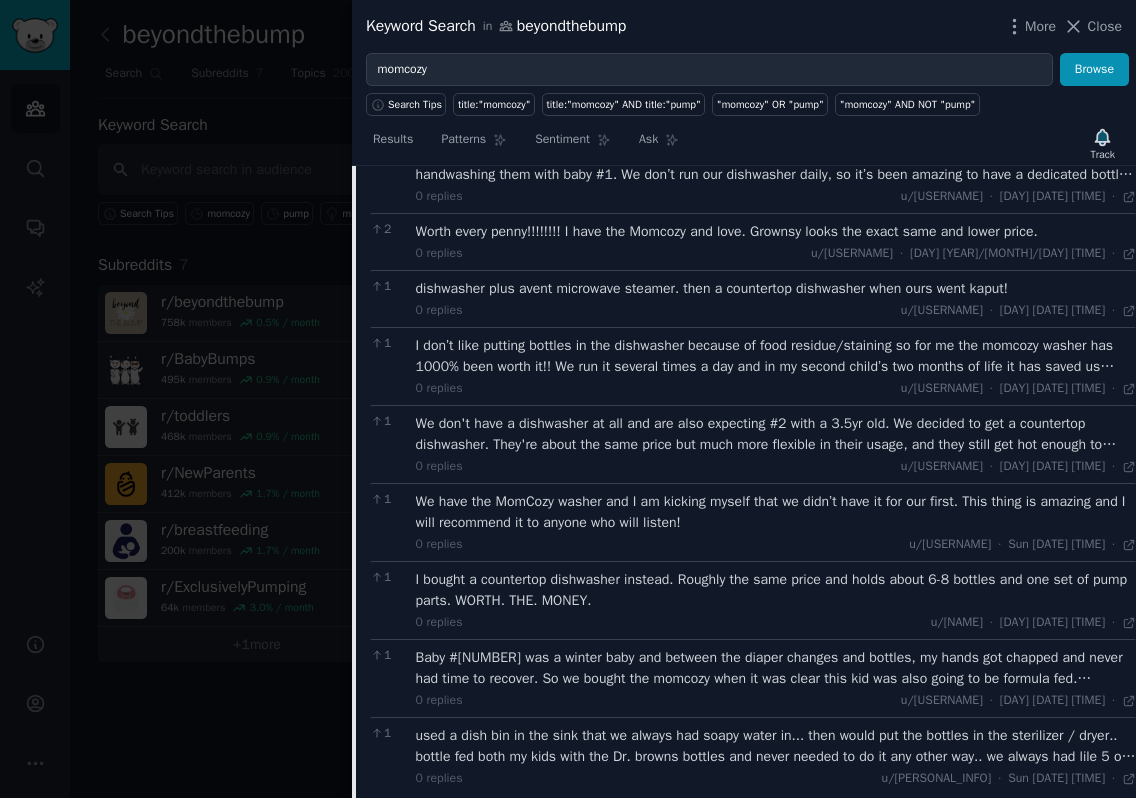 click on "Hands down the best new purchase we made for baby #2. We use the Dr. Brown’s bottles, and we haaaated handwashing them with baby #1. We don’t run our dishwasher daily, so it’s been amazing to have a dedicated bottle washer. We’ve even started using it to clean our toddler’s cup that we send to daycare daily.
Make an Amazon registry even if you don’t share it so you can use the 15% off registry completion discount." at bounding box center [776, 164] 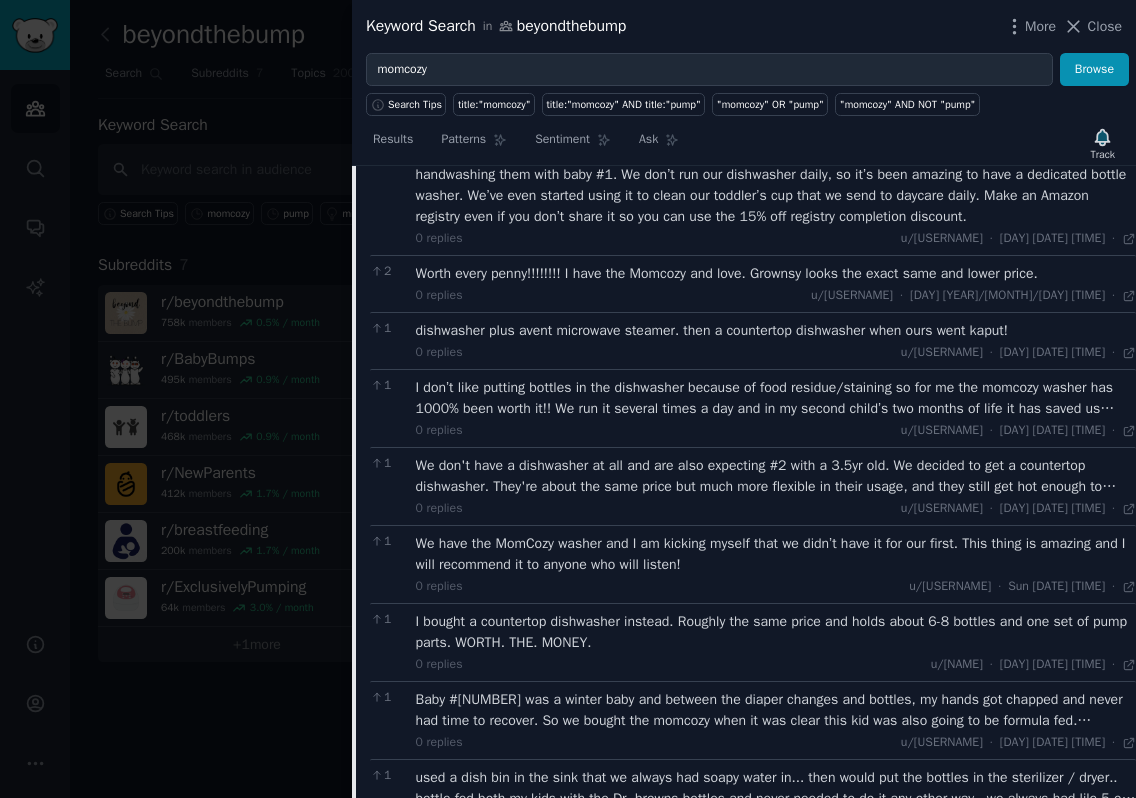 click on "I don’t like putting bottles in the dishwasher because of food residue/staining so for me the momcozy washer has 1000% been worth it!! We run it several times a day and in my second child’s two months of life it has saved us countless hours hunched over the sink hand washing. I love that thing lol" at bounding box center [776, 398] 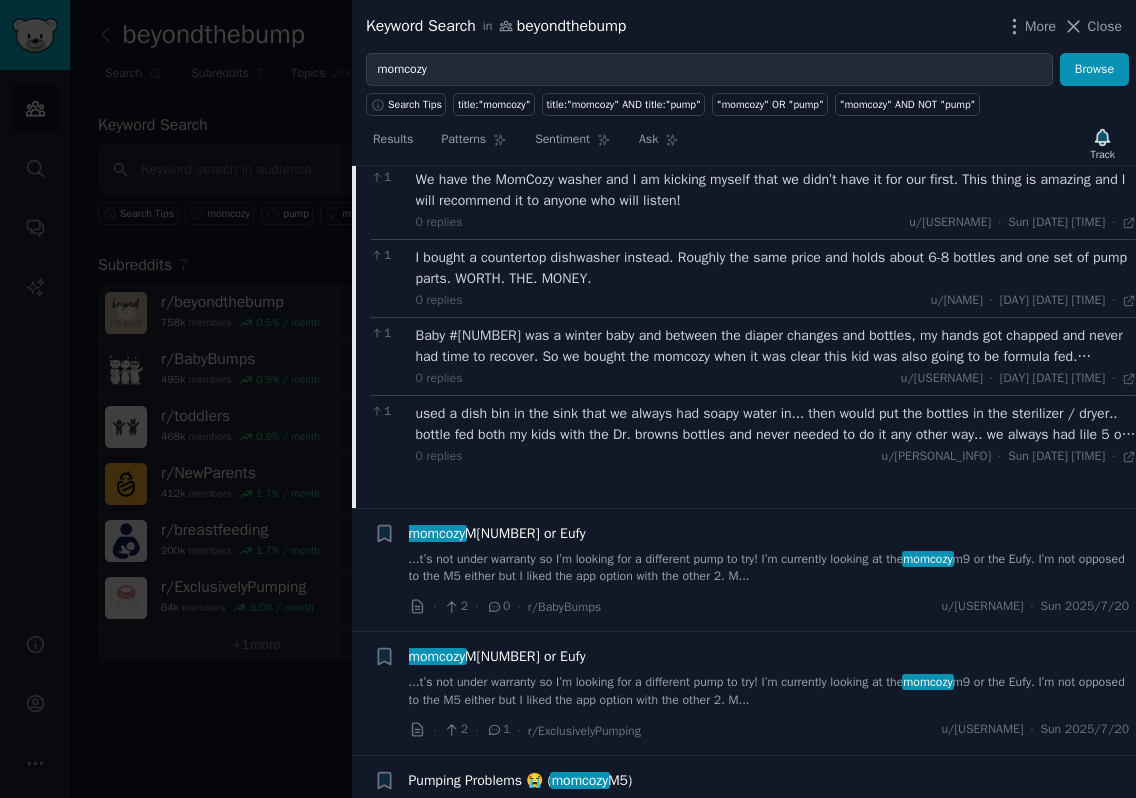 scroll, scrollTop: 11784, scrollLeft: 0, axis: vertical 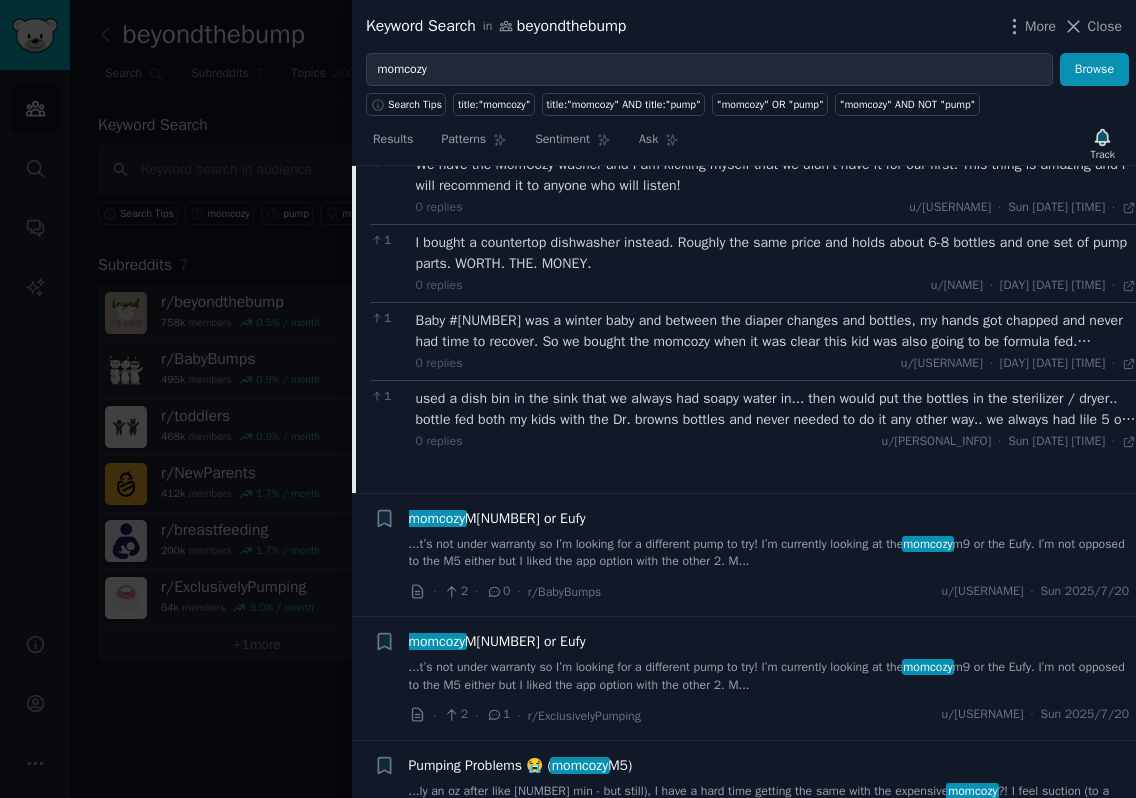 click on "We don't have a dishwasher at all and are also expecting #2 with a 3.5yr old. We decided to get a countertop dishwasher. They're about the same price but much more flexible in their usage, and they still get hot enough to sterilize the bottles. They come in a variety of sizes, we got a pretty small one and it's kept up 3 people's dishes by running 1-2 times a day, and with bottles/baby plates, I'm expecting that to go up to 3 times a day. I'm pretty happy with it overall. They also make bigger ones though if you'd prefer to be a little more efficient. I personally wouldn't spend hundreds of dollars on something with such limited use like a bottle washer." at bounding box center [776, 97] 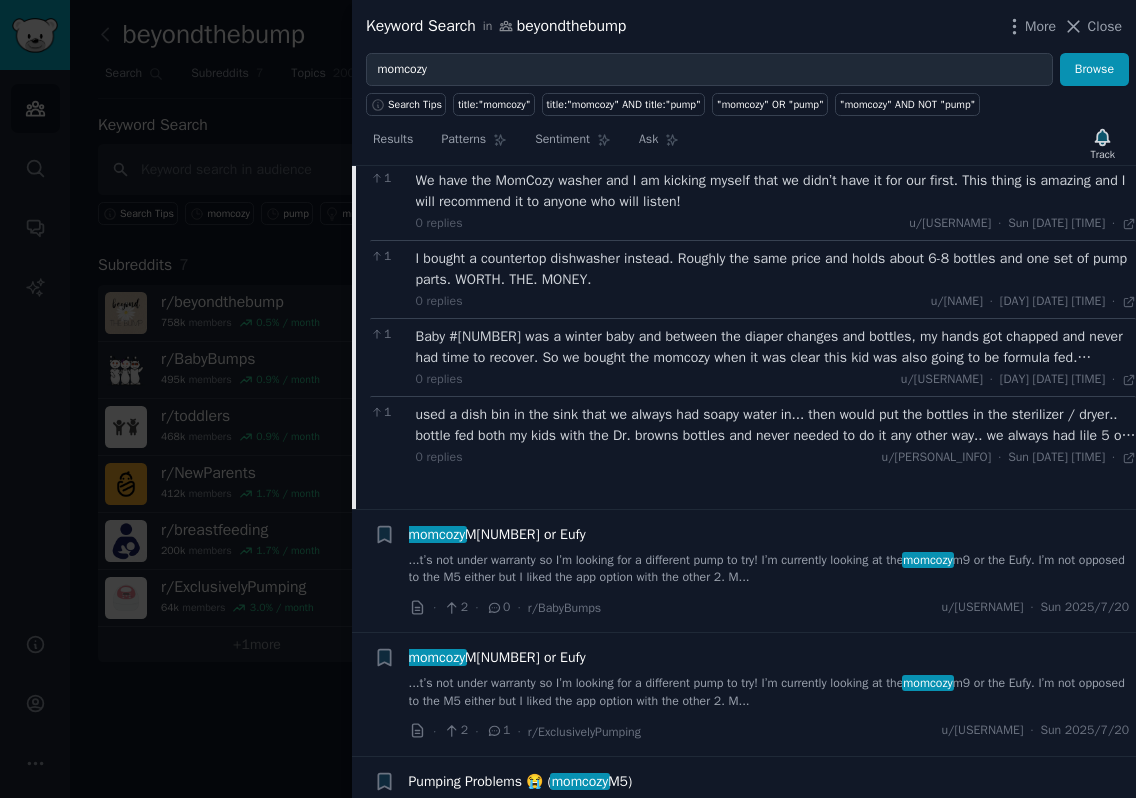 scroll, scrollTop: 11984, scrollLeft: 0, axis: vertical 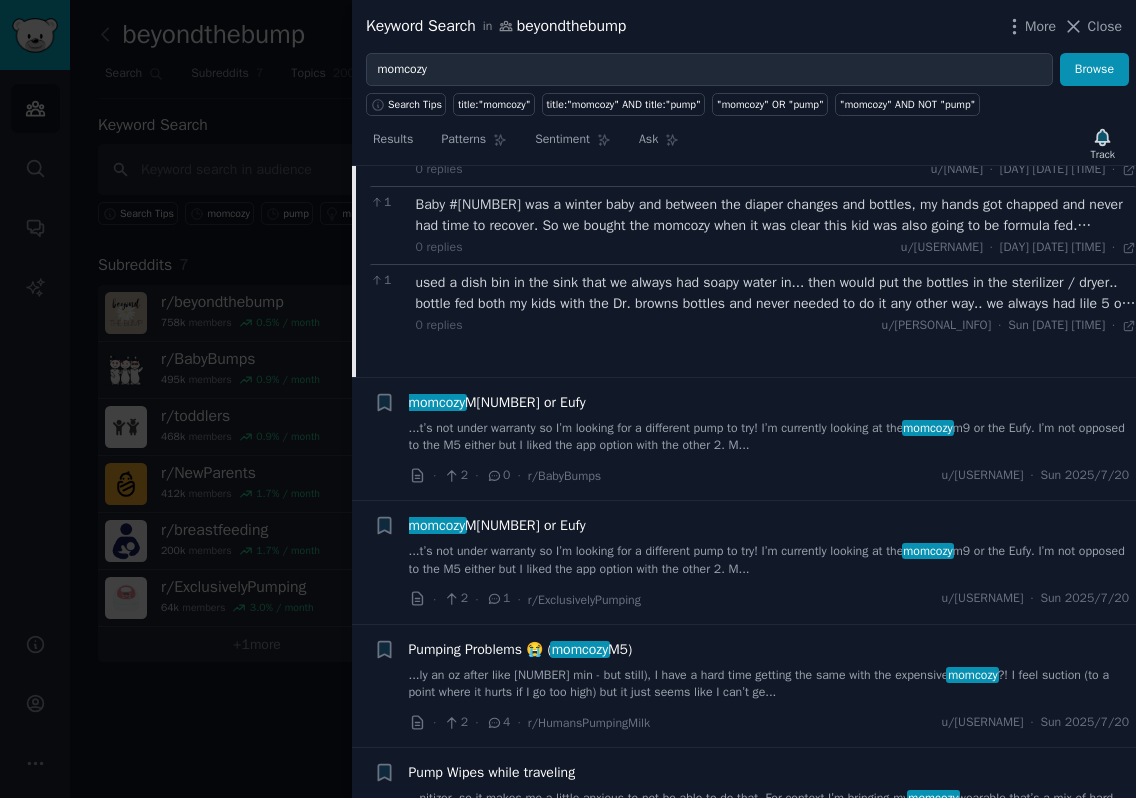 click on "used a dish bin in the sink that we always had soapy water in... then would put the bottles in the sterilizer / dryer.. bottle fed both my kids with the Dr. browns bottles and never needed to do it any other way.. we always had lile 5 or 6 bottles in the rotation... so we would do 1 huge wash load a day, basically." at bounding box center (776, 293) 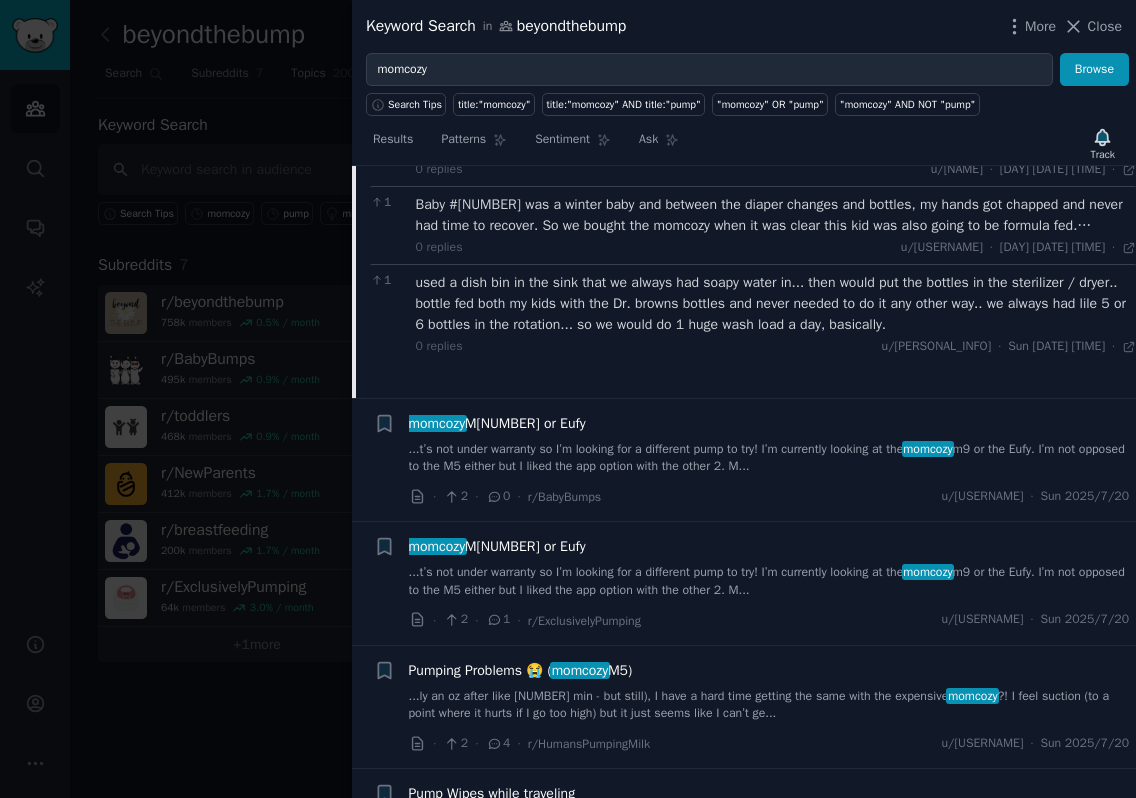 click on "Baby #[NUMBER] was a winter baby and between the diaper changes and bottles, my hands got chapped and never had time to recover.
So we bought the momcozy when it was clear this kid was also going to be formula fed. [NUMBER]% best purchase. I can fill and empty it one-handed (I use a bottle to fill the reservoir) and it's clean and sterilized in less than an hour (drying time takes it to around [NUMBER] hours total).  I'm never out of bottle parts and my pump parts are always clean and dry." at bounding box center [776, 215] 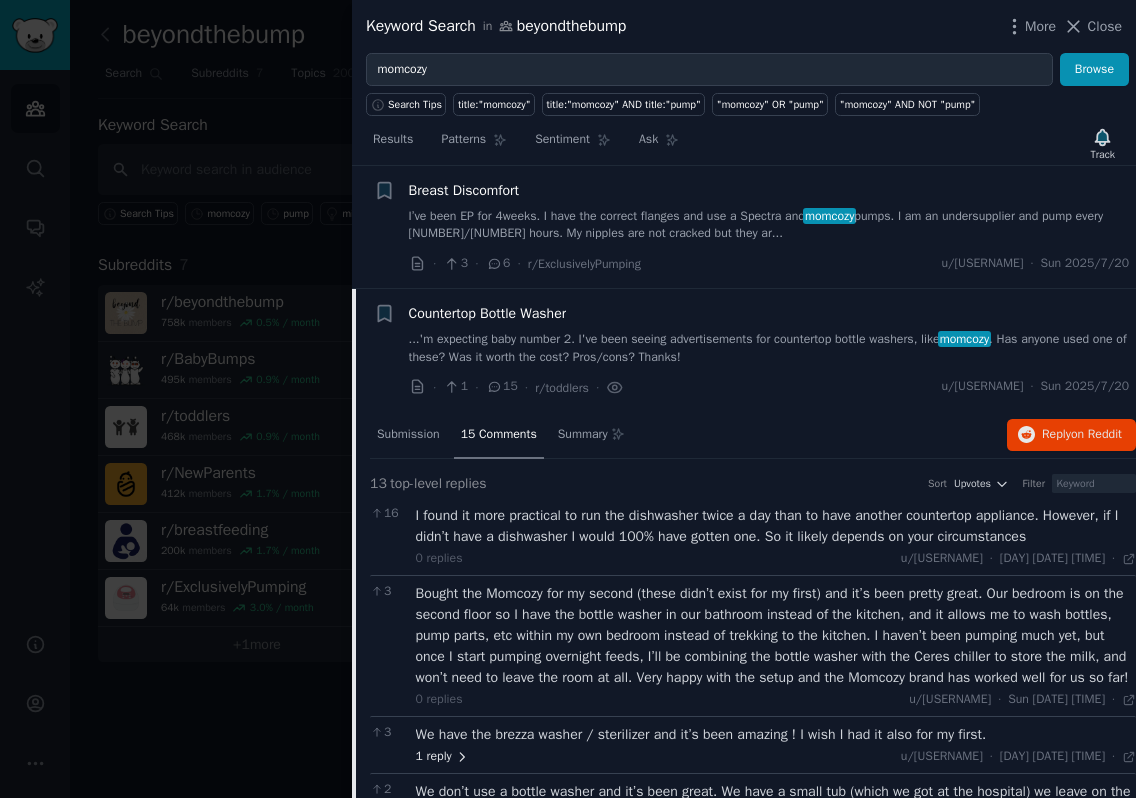 scroll, scrollTop: 10677, scrollLeft: 0, axis: vertical 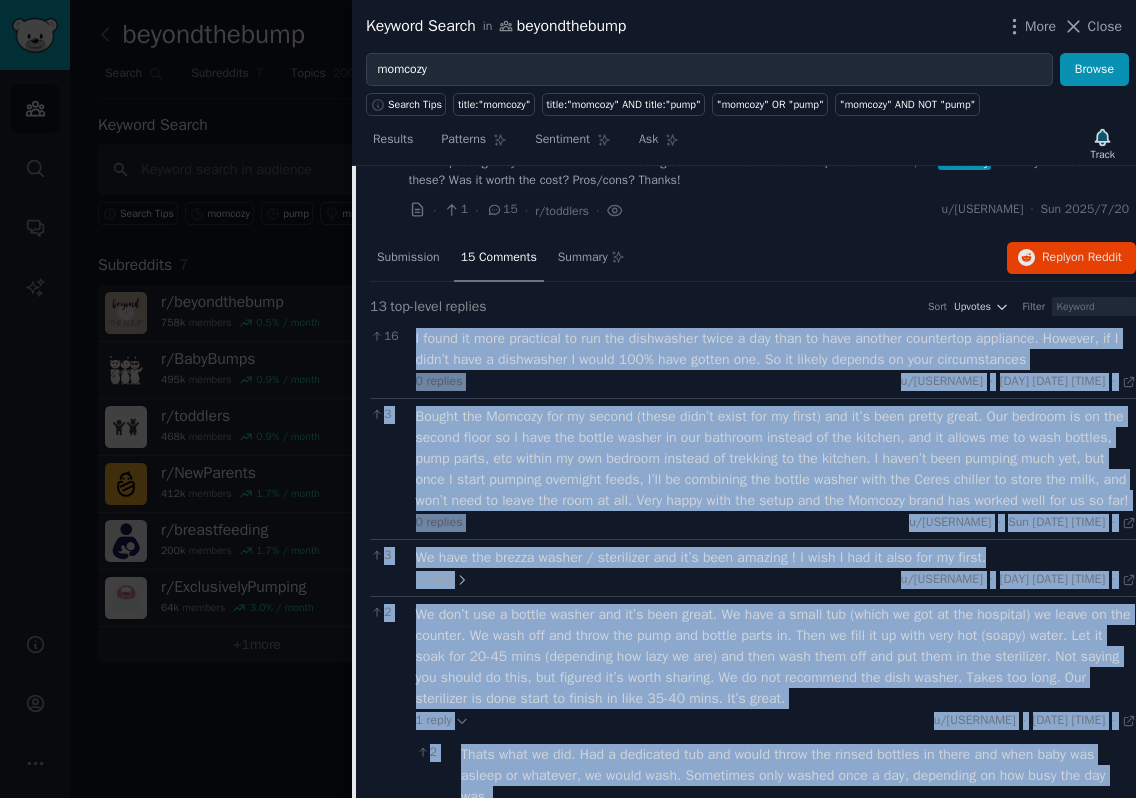 drag, startPoint x: 1082, startPoint y: 629, endPoint x: 396, endPoint y: 501, distance: 697.83954 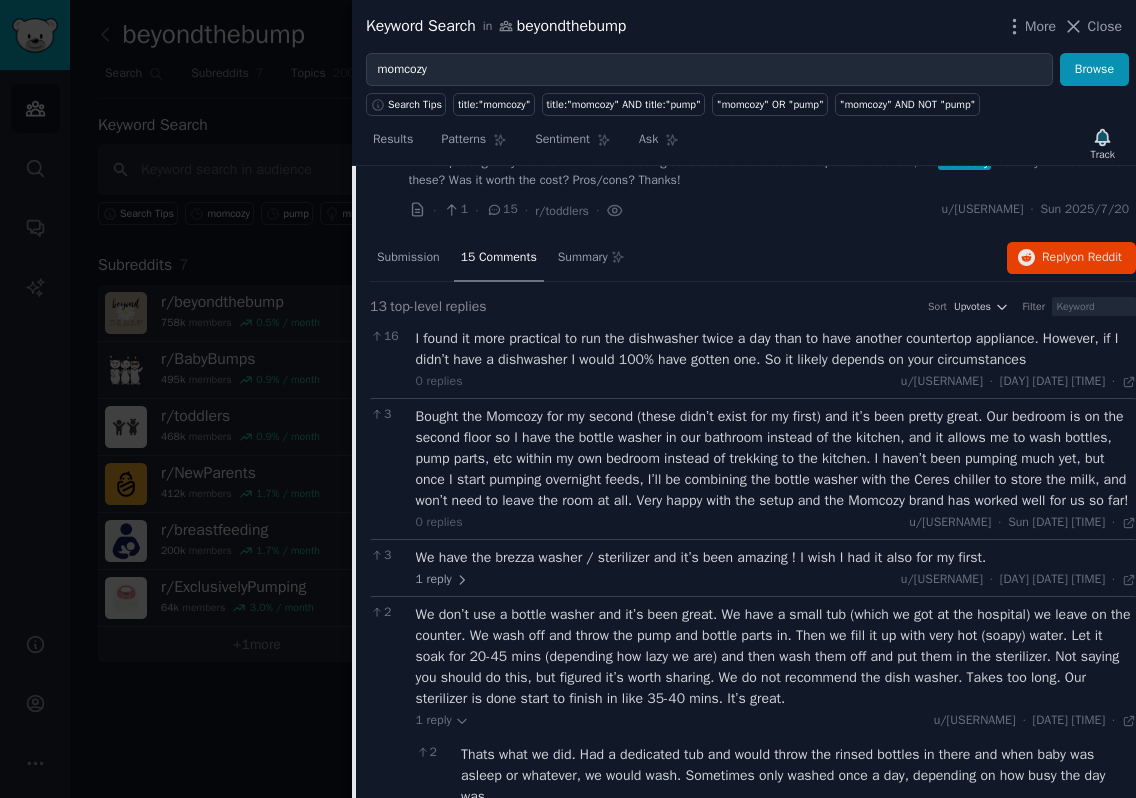click on "[NUMBER]  top-level  replies Sort Upvotes Filter [NUMBER] I found it more practical to run the dishwasher twice a day than to have another countertop appliance. However, if I didn’t have a dishwasher I would 100% have gotten one. So it likely depends on your circumstances [NUMBER]   replies u/[USERNAME] · [DAY] [DATE] [TIME] [DAY] [DATE] · [NUMBER] Bought the Momcozy for my second (these didn’t exist for my first) and it’s been pretty great. Our bedroom is on the second floor so I have the bottle washer in our bathroom instead of the kitchen, and it allows me to wash bottles, pump parts, etc within my own bedroom instead of trekking to the kitchen. I haven’t been pumping much yet, but once I start pumping overnight feeds, I’ll be combining the bottle washer with the Ceres chiller to store the milk, and won’t need to leave the room at all. Very happy with the setup and the Momcozy brand has worked well for us so far! [NUMBER]   replies u/[USERNAME] · [DAY] [DATE] [TIME] [DAY] [DATE] · [NUMBER] [NUMBER]   reply u/[USERNAME] · · [NUMBER] [NUMBER]" at bounding box center [753, 1014] 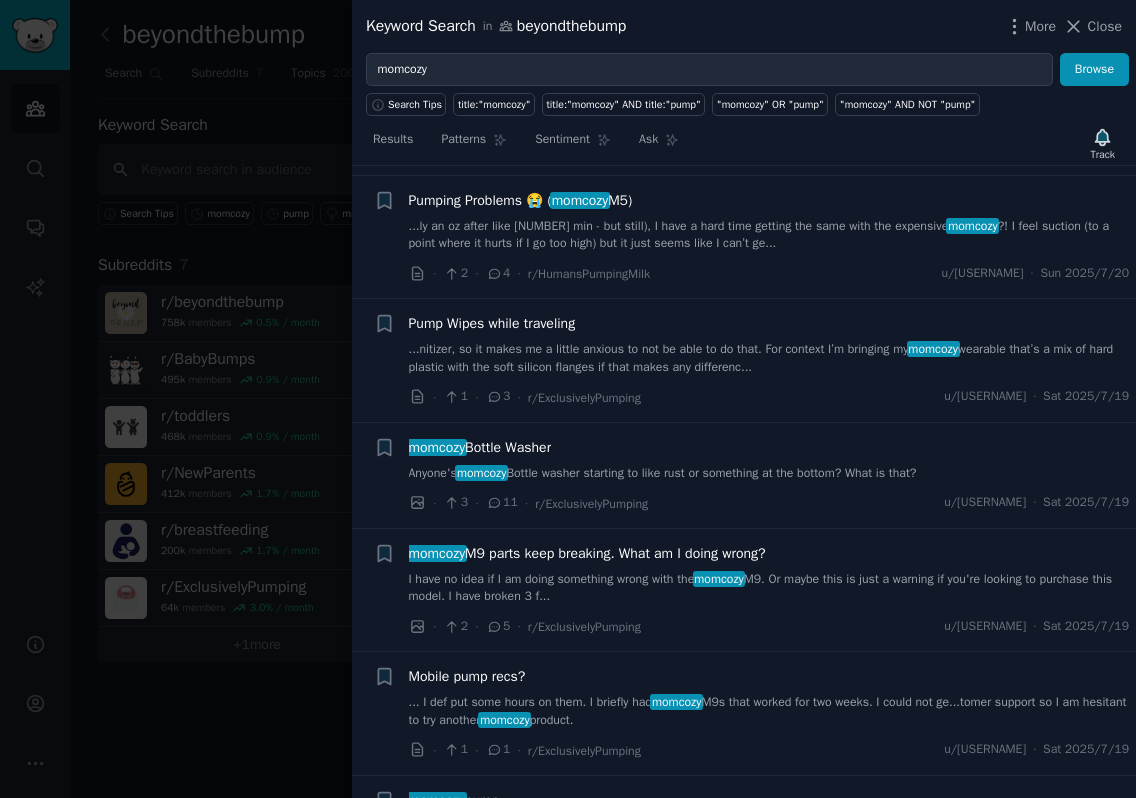 scroll, scrollTop: 11384, scrollLeft: 0, axis: vertical 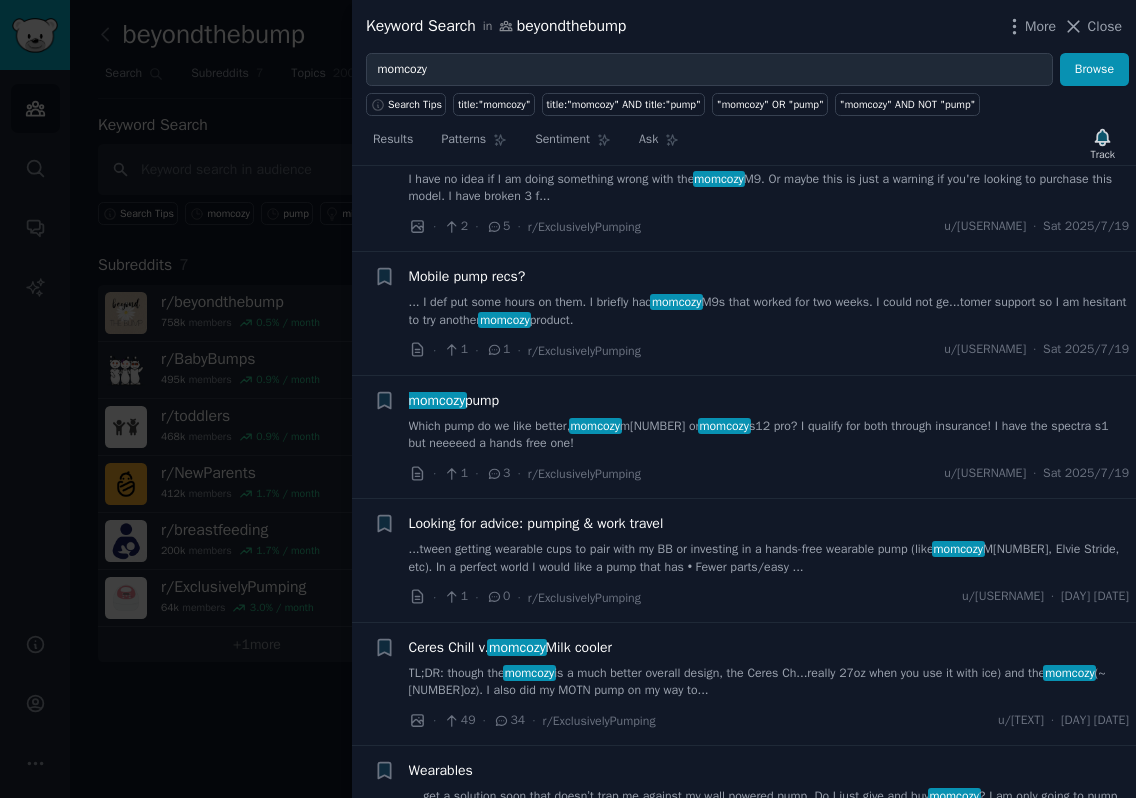 click on "Anyone's  momcozy  Bottle washer starting to like rust or something at the bottom? What is that?" at bounding box center (769, 74) 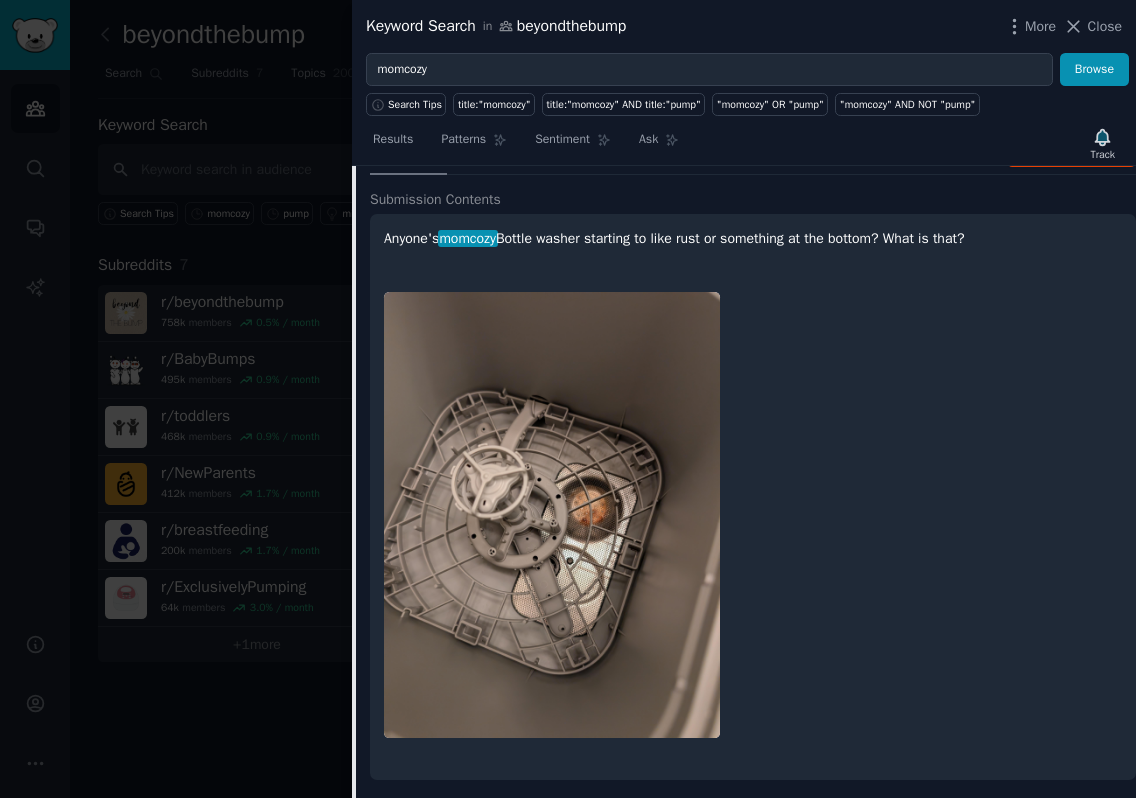 scroll, scrollTop: 11400, scrollLeft: 0, axis: vertical 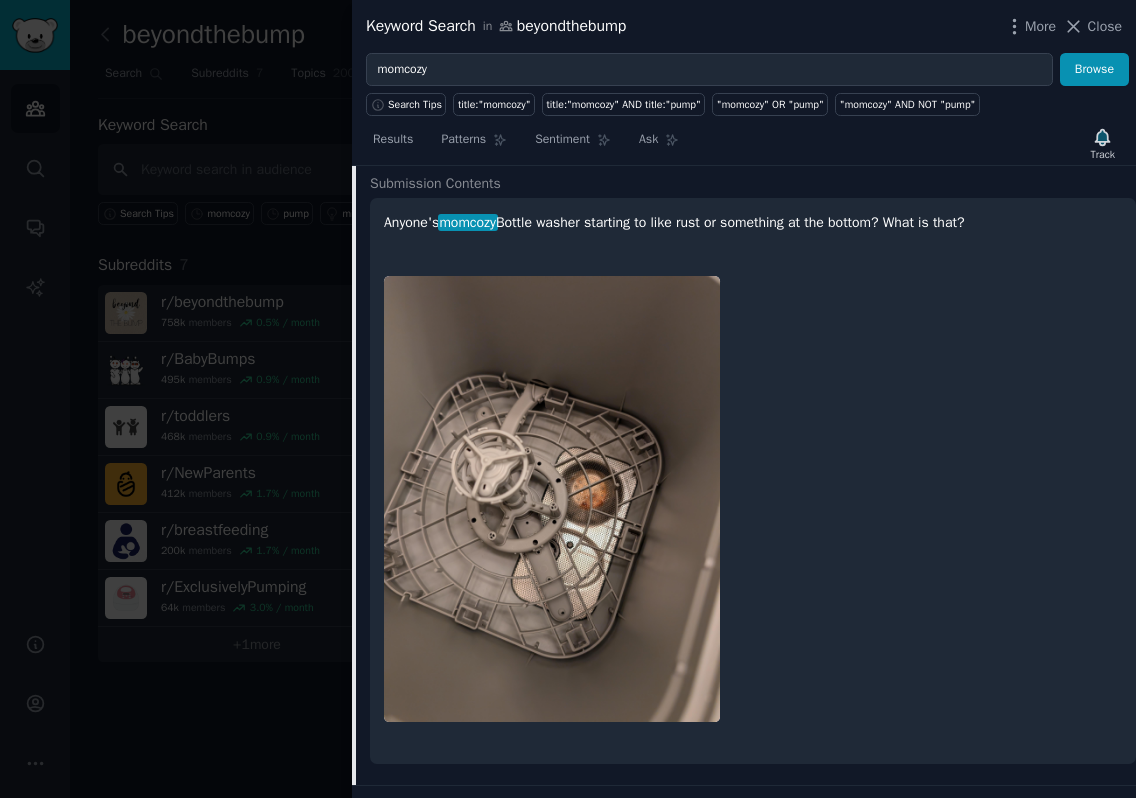 click on "r/ExclusivelyPumping" at bounding box center (591, 87) 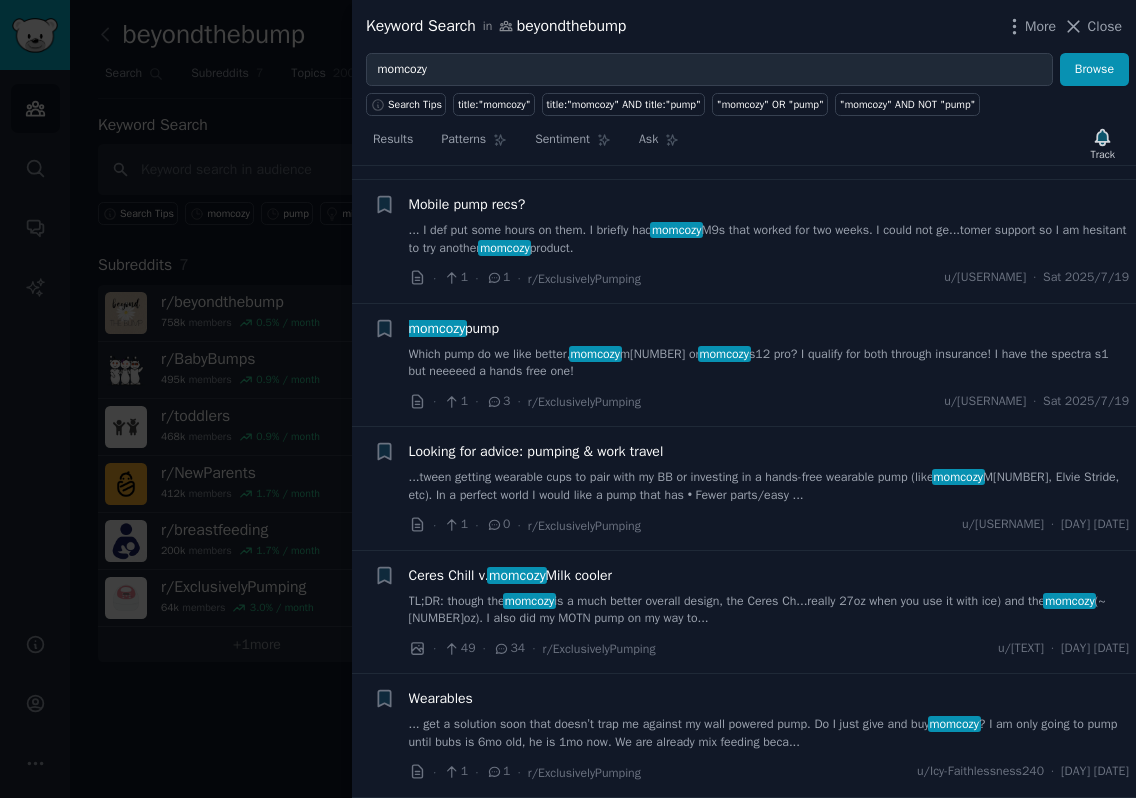 scroll, scrollTop: 11612, scrollLeft: 0, axis: vertical 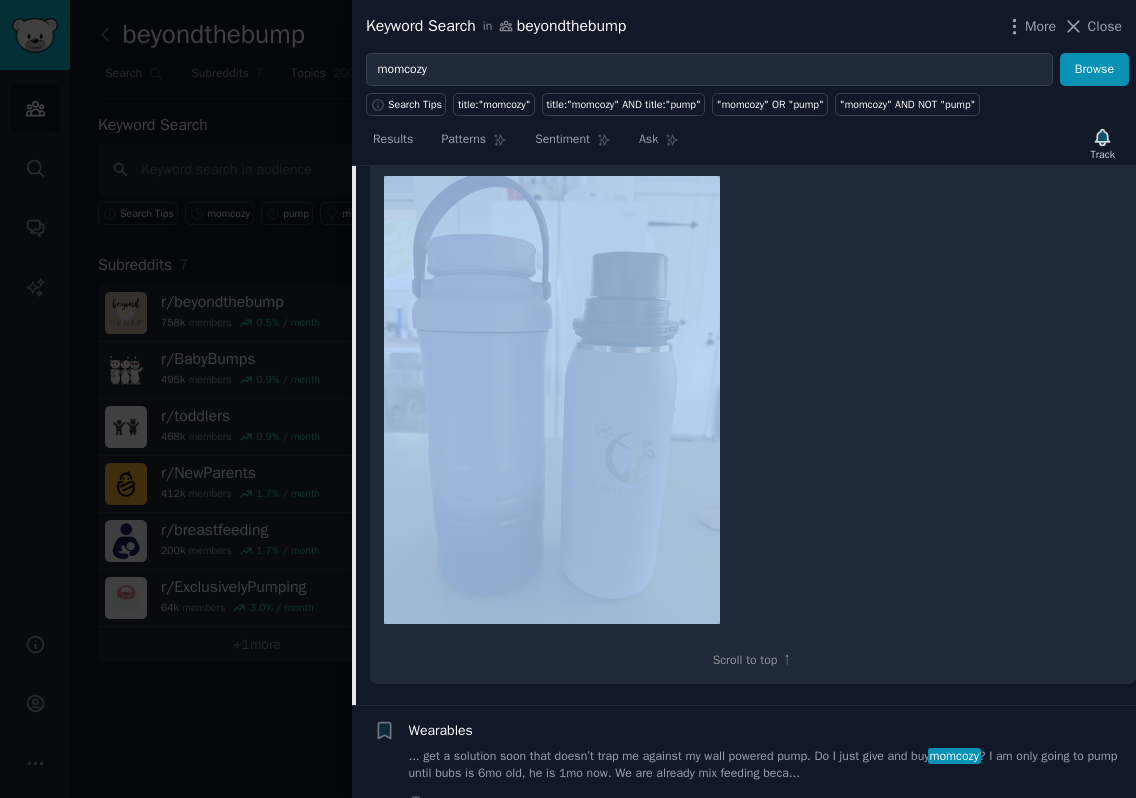 drag, startPoint x: 403, startPoint y: 185, endPoint x: 1070, endPoint y: 193, distance: 667.048 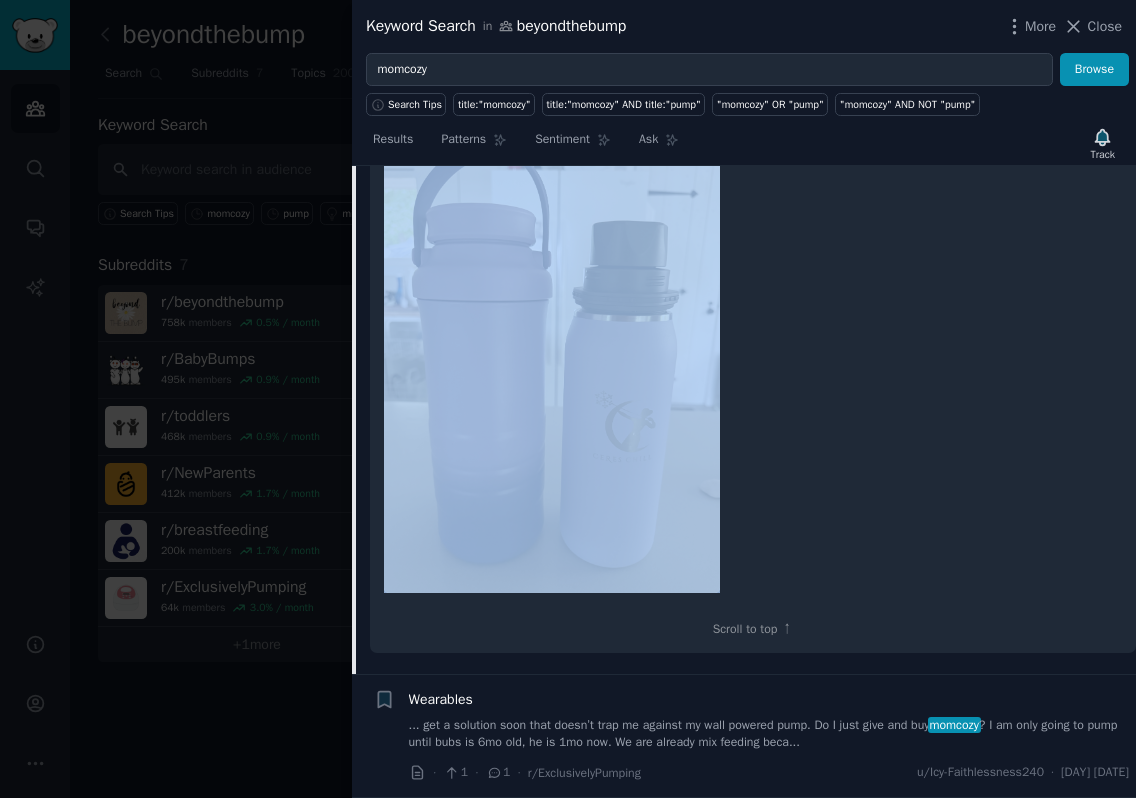 scroll, scrollTop: 13102, scrollLeft: 0, axis: vertical 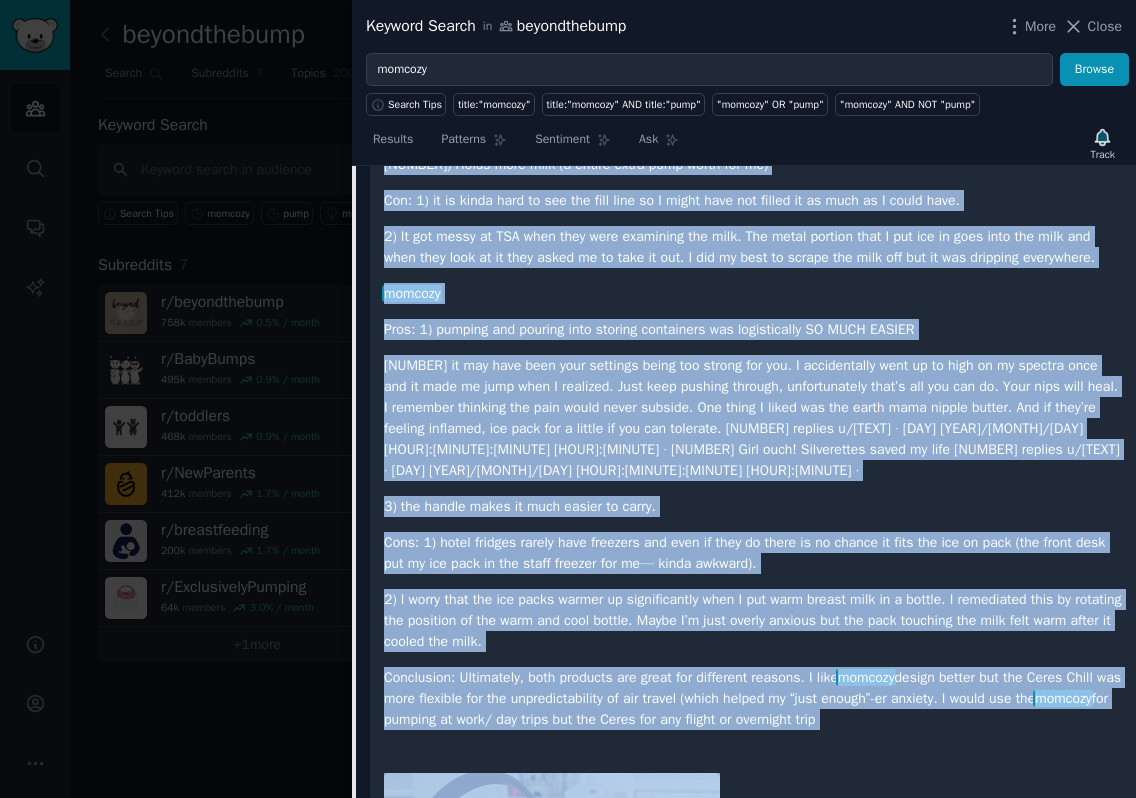 click on "TL;DR: though the momcozy is a much better overall design, the Ceres Chill is better suited for the unpredictability of air travel and delays.
Context:
At 11 weeks, I took my first trip away from home. It was one night (about 41 total hours away).
I fluctuate between a small deficit and maybe 2oz extra a day (i guess that makes me a “just enough”-er). I started pumping week 1 and early my journey I was better able to stash some milk so I had about 2.5 days worth in a freezer stash.
Logistics:
For this trip I brought a “34 oz” ceres chill (really 27oz when you use it with ice) and the momcozy (~22oz). I also did my MOTN pump on my way to the airport at 4 am and sent that back with my MIL so that baby had the extra OZs jic. When I got picked up I also had them bring a cooler with more ice for the extra that I pumped on the plane.
2) Holds more milk (a entire extra pump worth for me)
momcozy
2) it was much less messy getting checked by TSA
momcozy momcozy" at bounding box center (753, 278) 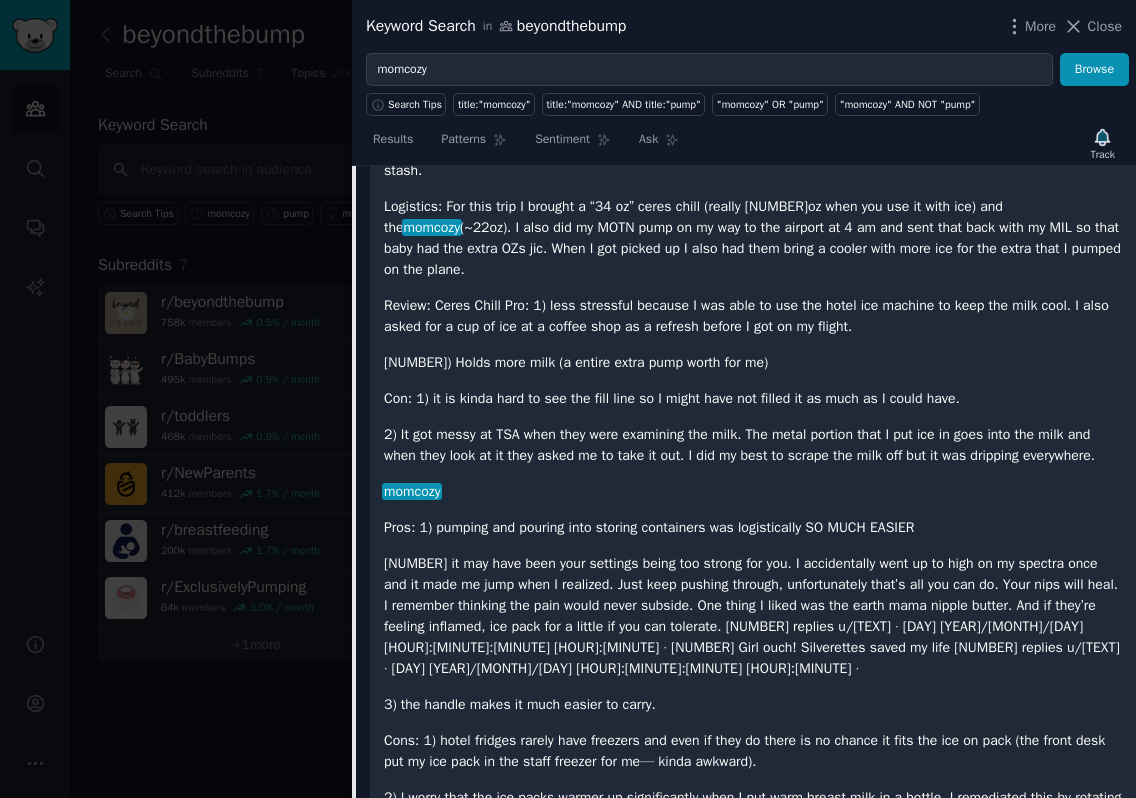 scroll, scrollTop: 12002, scrollLeft: 0, axis: vertical 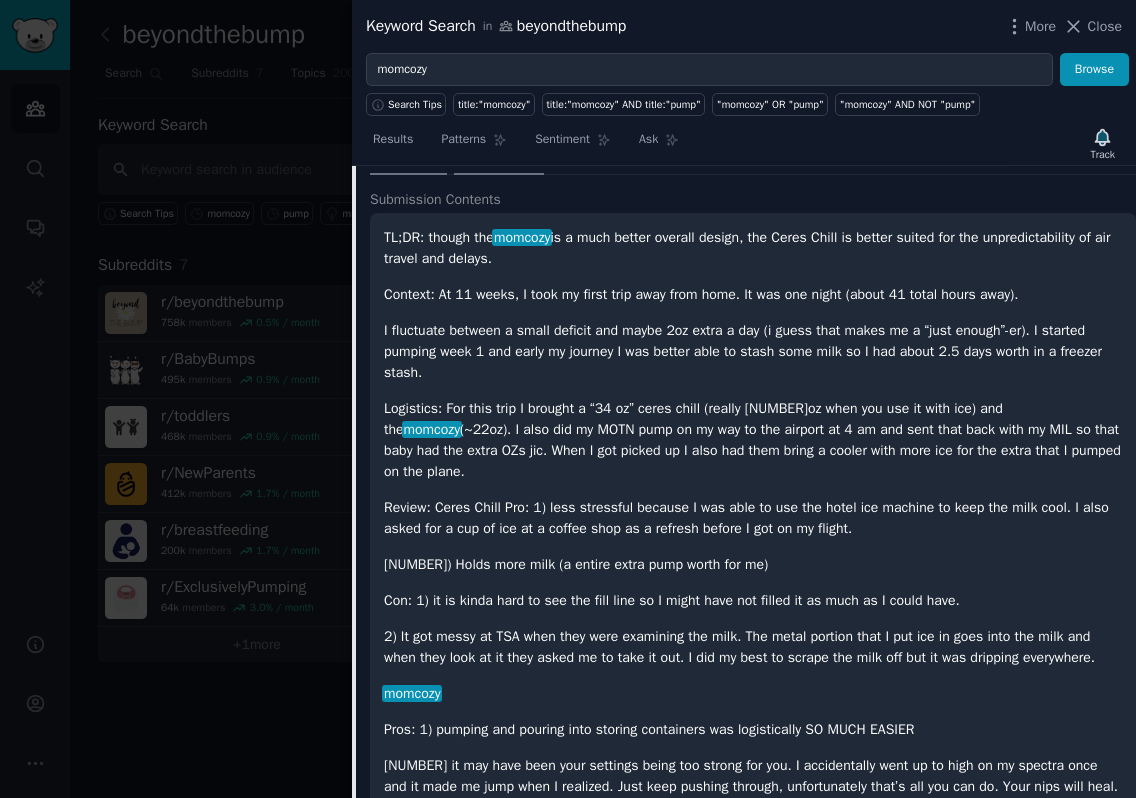click on "34 Comments" at bounding box center [499, 150] 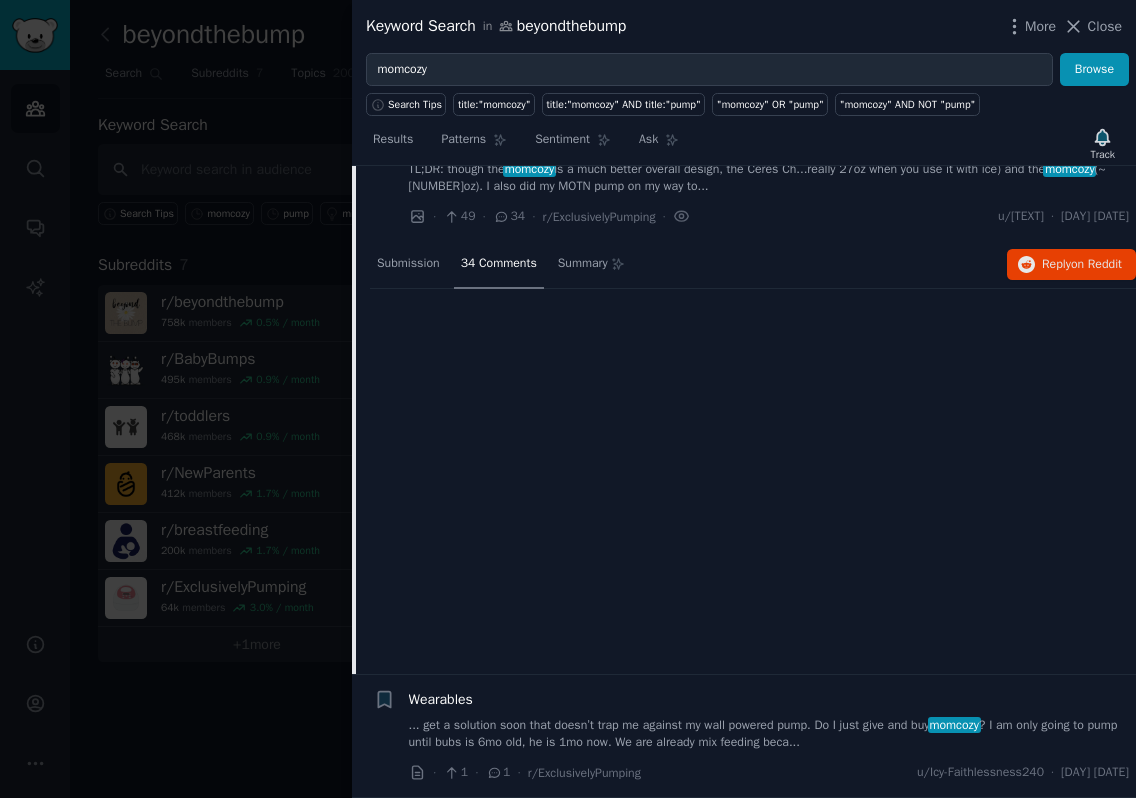 scroll, scrollTop: 12002, scrollLeft: 0, axis: vertical 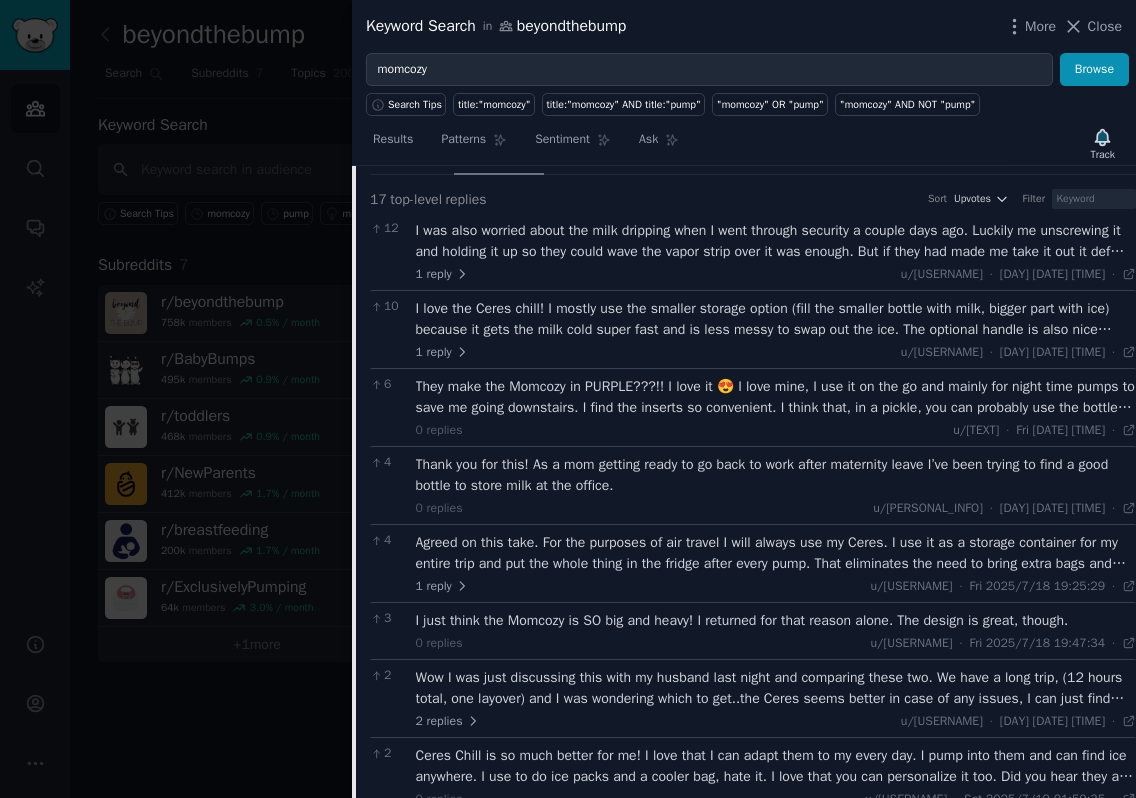 click on "I was also worried about the milk dripping when I went through security a couple days ago. Luckily me unscrewing it and holding it up so they could wave the vapor strip over it was enough. But if they had made me take it out it def would have been messy. Still loved my Ceres Chill and was very glad I had it for travel." at bounding box center [776, 241] 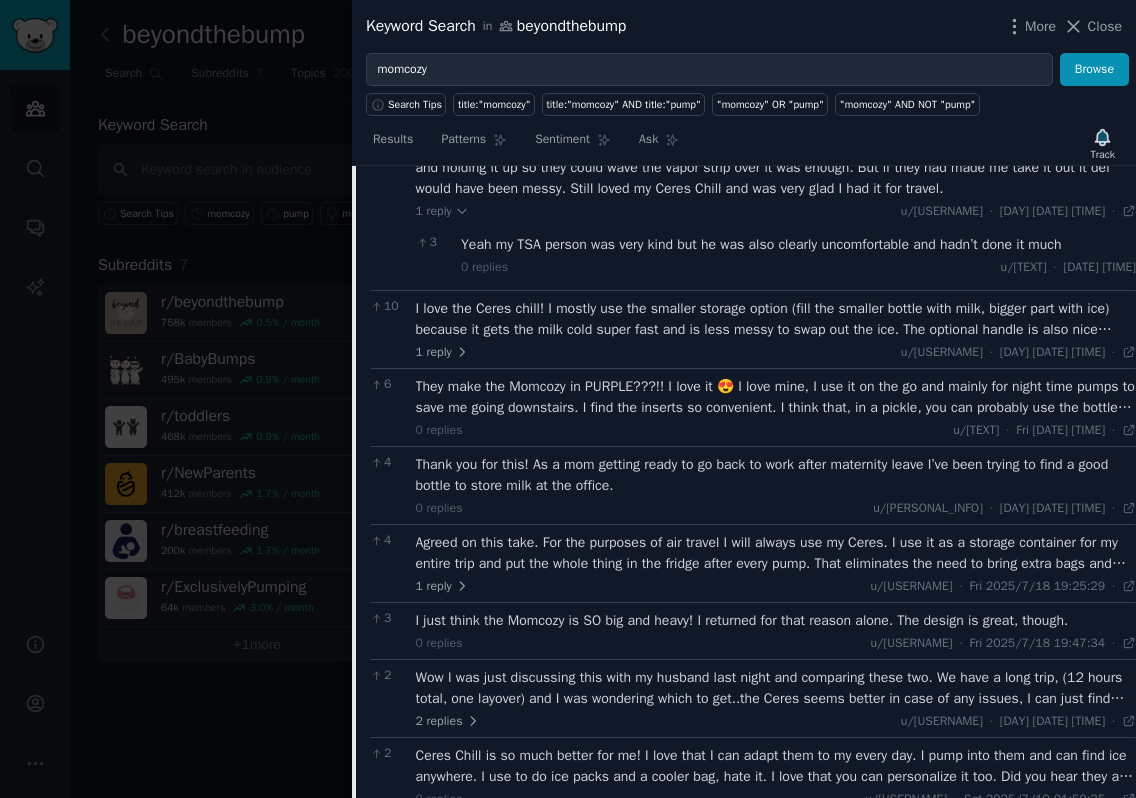 scroll, scrollTop: 12202, scrollLeft: 0, axis: vertical 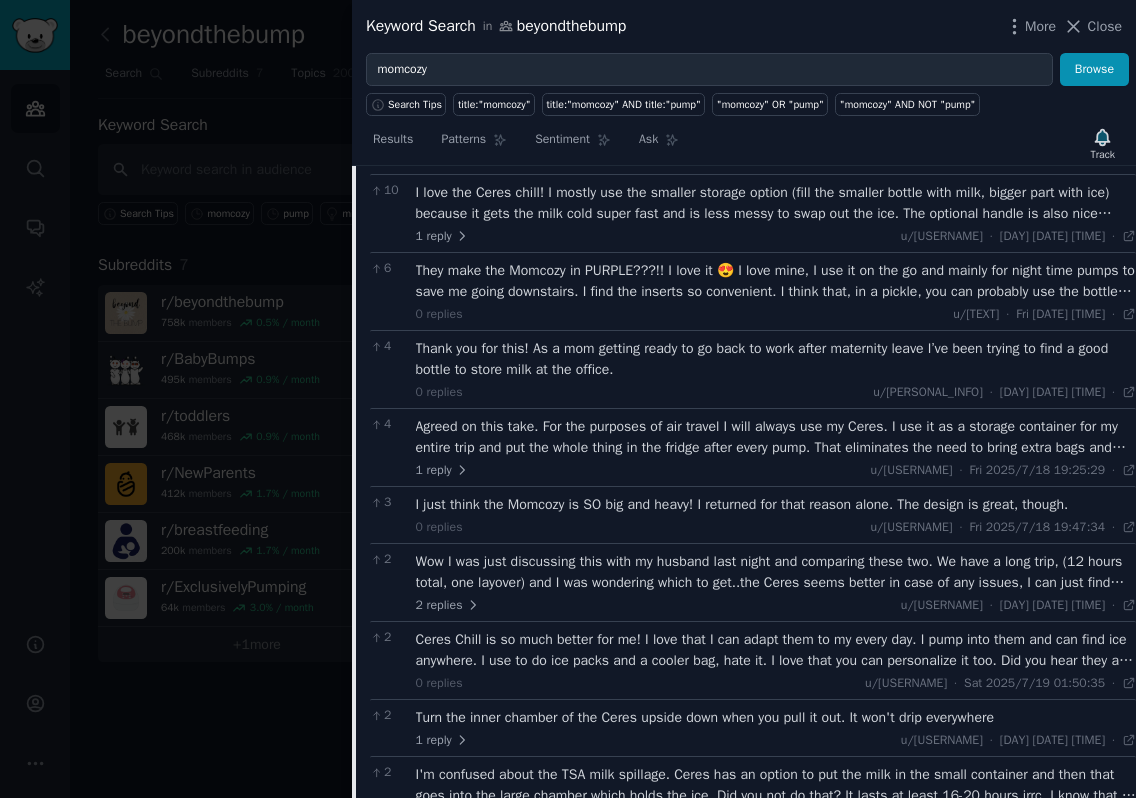 click on "I love the Ceres chill! I mostly use the smaller storage option (fill the smaller bottle with milk, bigger part with ice) because it gets the milk cold super fast and is less messy to swap out the ice. The optional handle is also nice because it’s bulky." at bounding box center (776, 203) 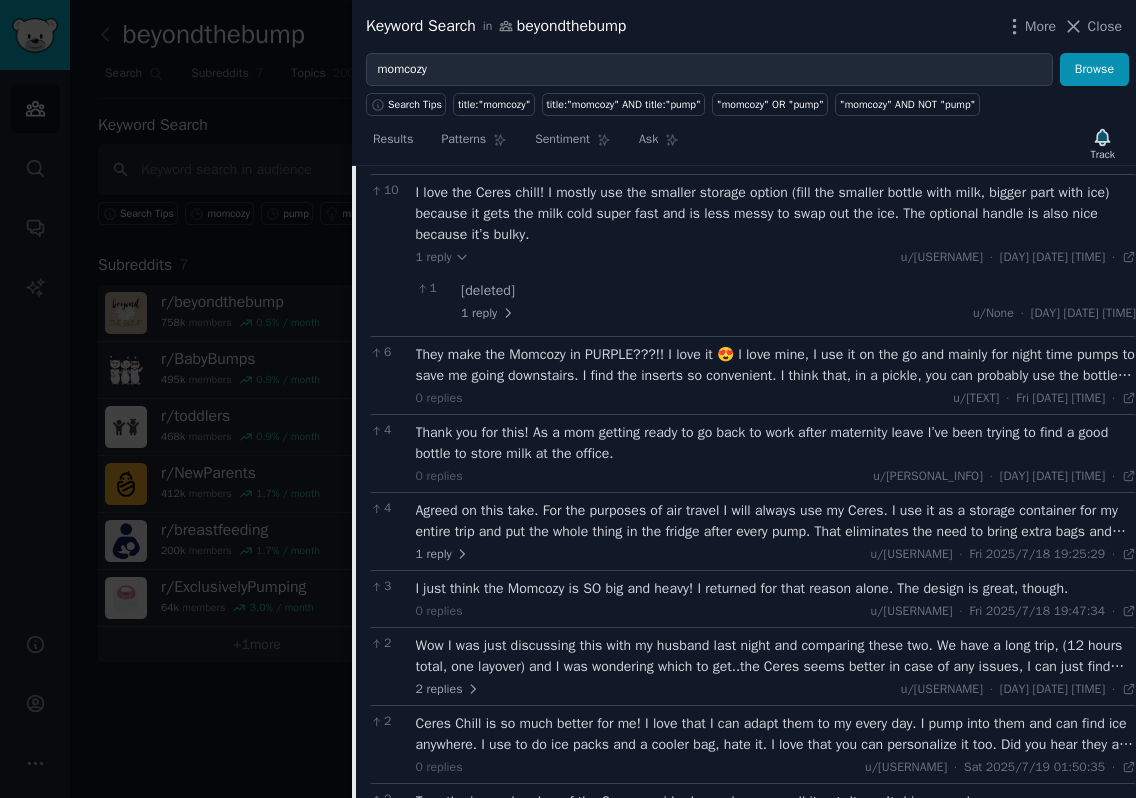click on "They make the Momcozy in PURPLE???!! I love it 😍
I love mine, I use it on the go and mainly for night time pumps to save me going downstairs.
I find the inserts so convenient. I think that, in a pickle, you can probably use the bottles, remove the inserts and put ice in it if needed. It's a bit bulky but worth it." at bounding box center [776, 365] 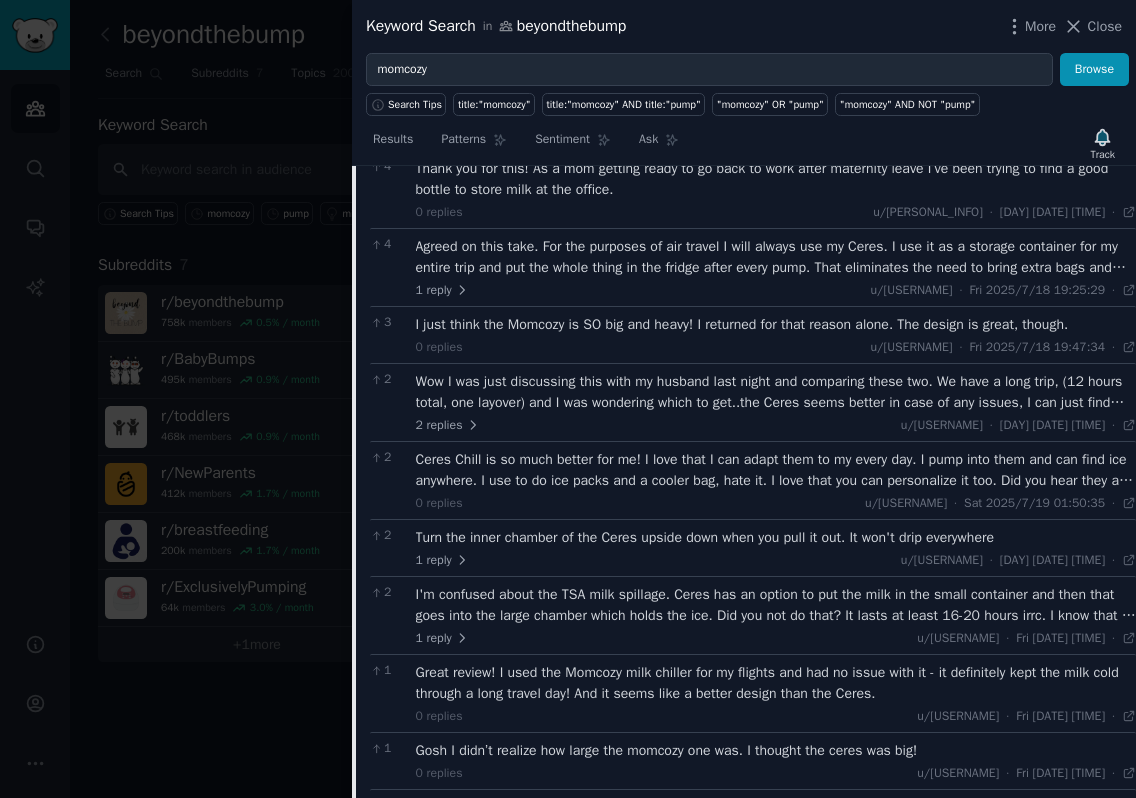 scroll, scrollTop: 12502, scrollLeft: 0, axis: vertical 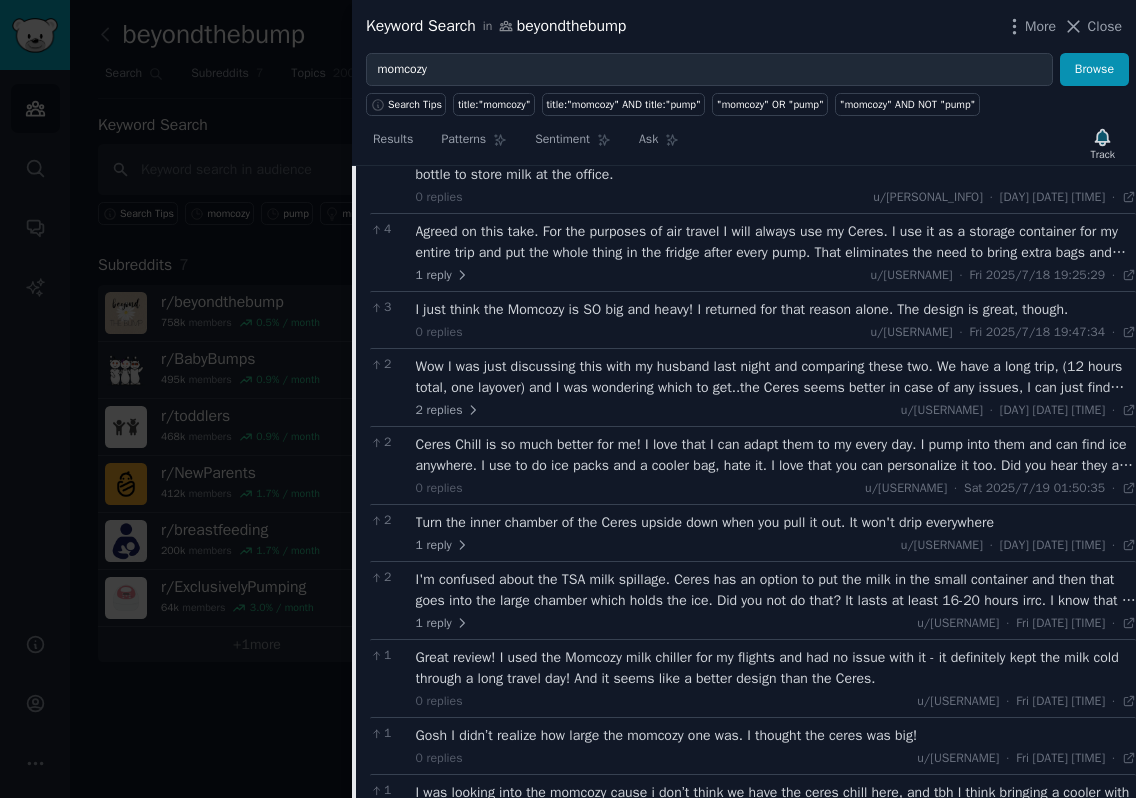 click on "Thank you for this! As a mom getting ready to go back to work after maternity leave I’ve been trying to find a good bottle to store milk at the office." at bounding box center [776, 164] 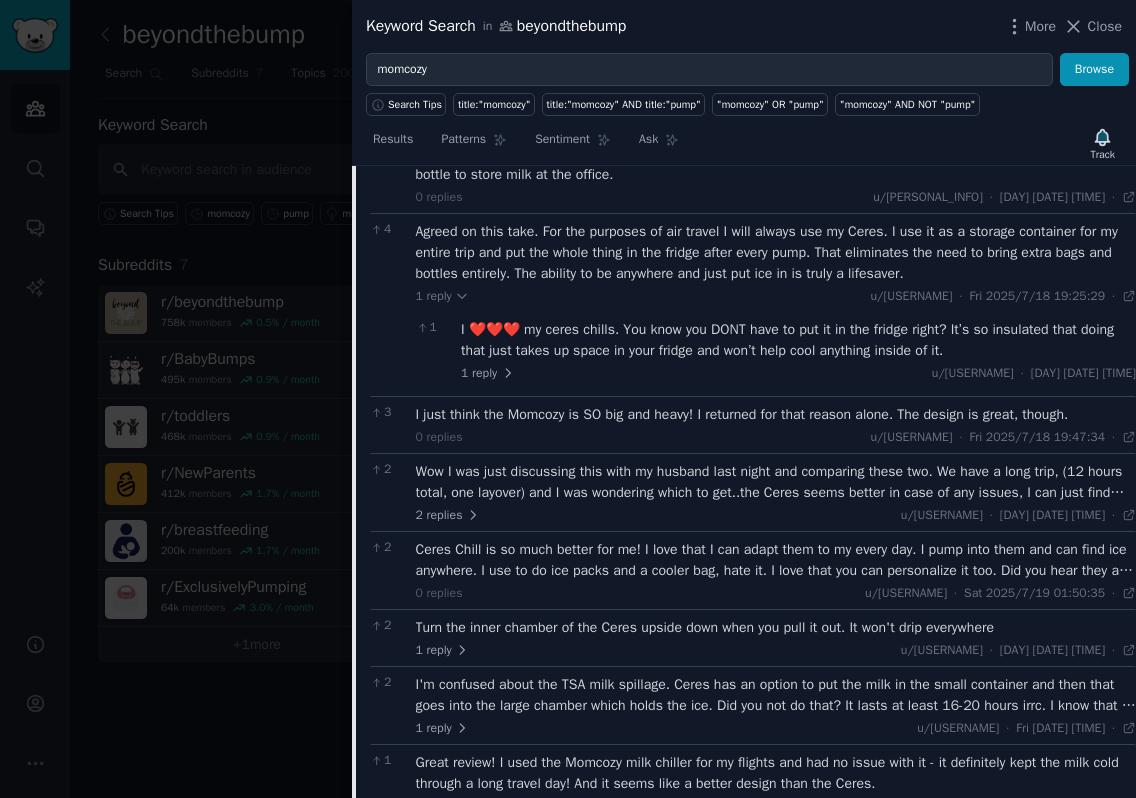 scroll, scrollTop: 12702, scrollLeft: 0, axis: vertical 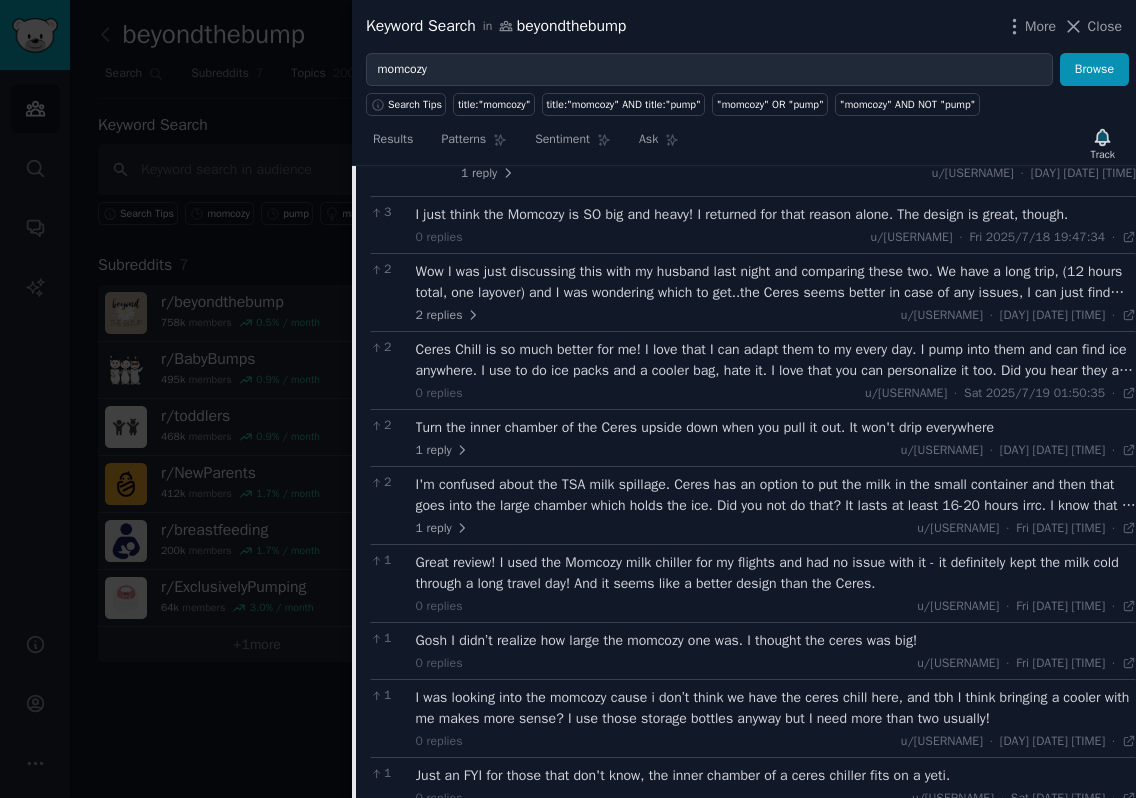click on "Wow I was just discussing this with my husband last night and comparing these two. We have a long trip, (12 hours total, one layover) and I was wondering which to get..the Ceres seems better in case of any issues, I can just find more ice, but I feel really nervous about putting the ice in the small container and milk in the large one, feels like the milk could easily get contaminated that way. But the inner bottle isn't big enough for all the milk I will pump. My husband said maybe we should get two and just use the inner container for milk. I don't really know. I hope I can get my baby to take a lot of the milk I pump before I need to store it but it's our first time flying with him and who knows how he will react." at bounding box center [776, 282] 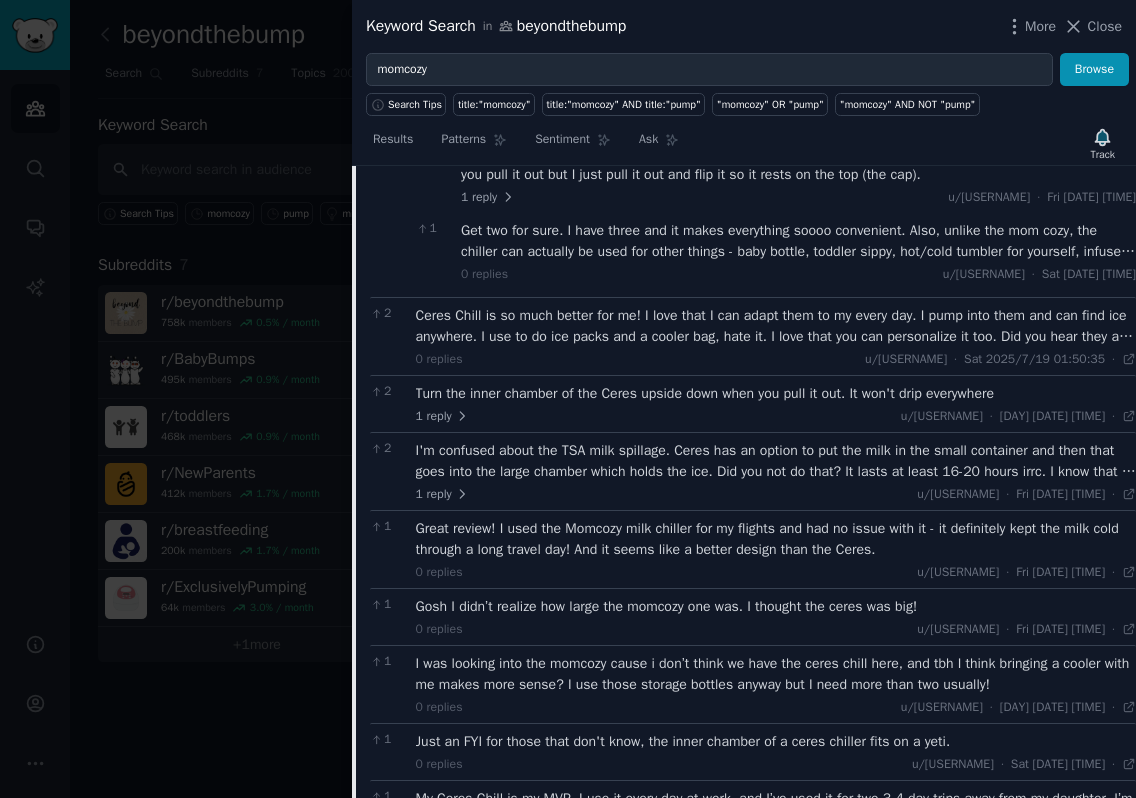 scroll, scrollTop: 13202, scrollLeft: 0, axis: vertical 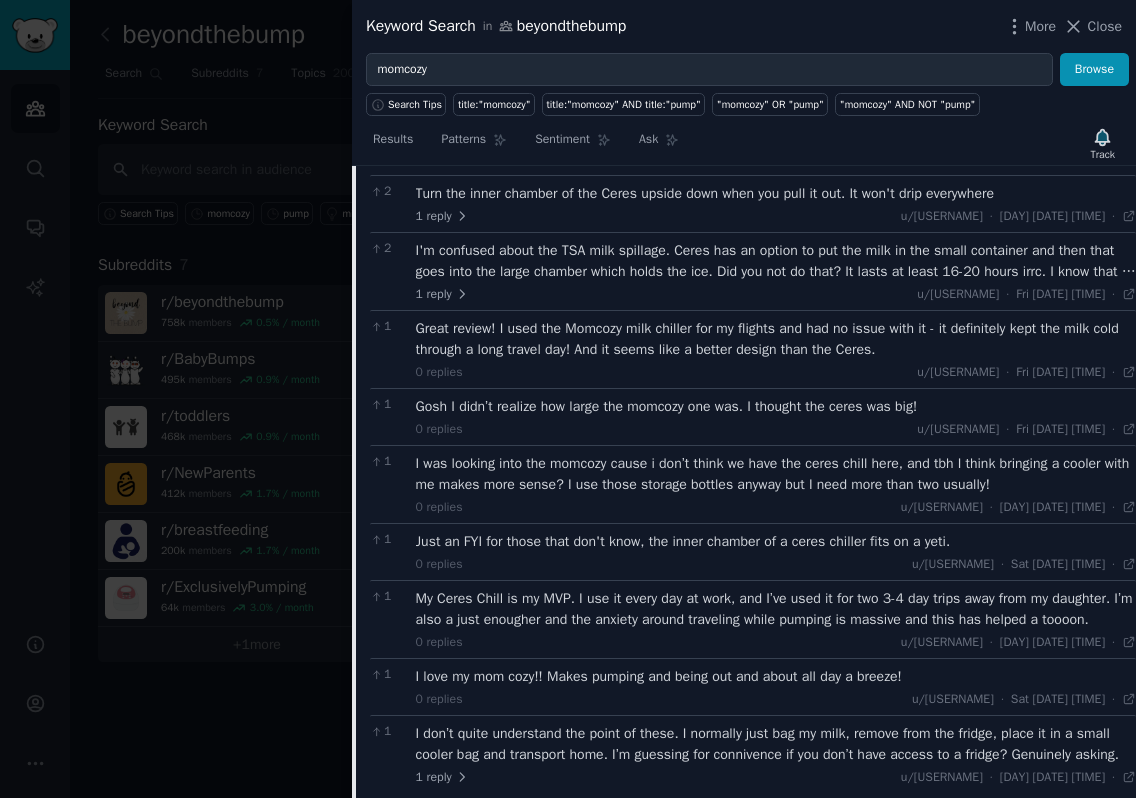 click on "Ceres Chill is so much better for me! I love that I can adapt them to my every day. I pump into them and can find ice anywhere. I use to do ice packs and a cooler bag, hate it. I love that you can personalize it too.
Did you hear they are doing a dupe drop? https://www.cereschill.com/pages/dupe-drop?_pos=1&_sid=a2ba8e6c4&_ss=r" at bounding box center (776, 126) 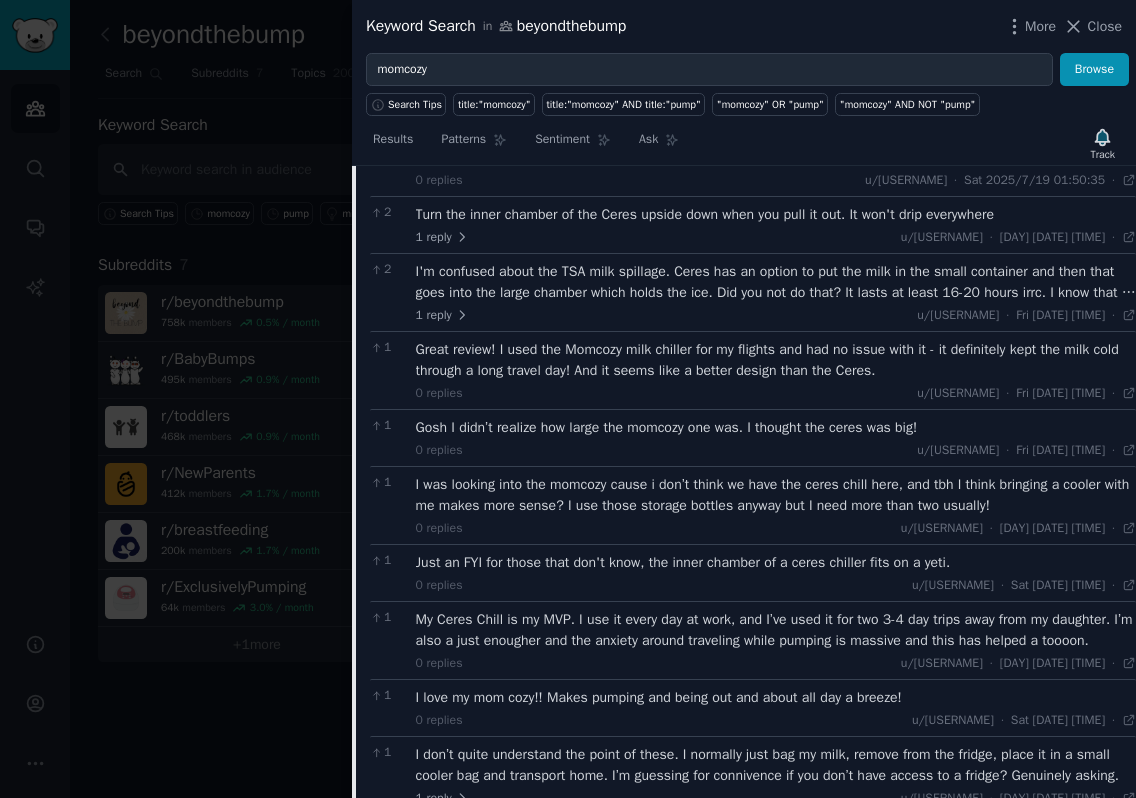 click on "I'm confused about the TSA milk spillage. Ceres has an option to put the milk in the small container and then that goes into the large chamber which holds the ice. Did you not do that? It lasts at least 16-20 hours irrc. I know that if you use the 34 oz method, it only lasts 12.
Mine also came with a handle you could add if you wanted." at bounding box center (776, 282) 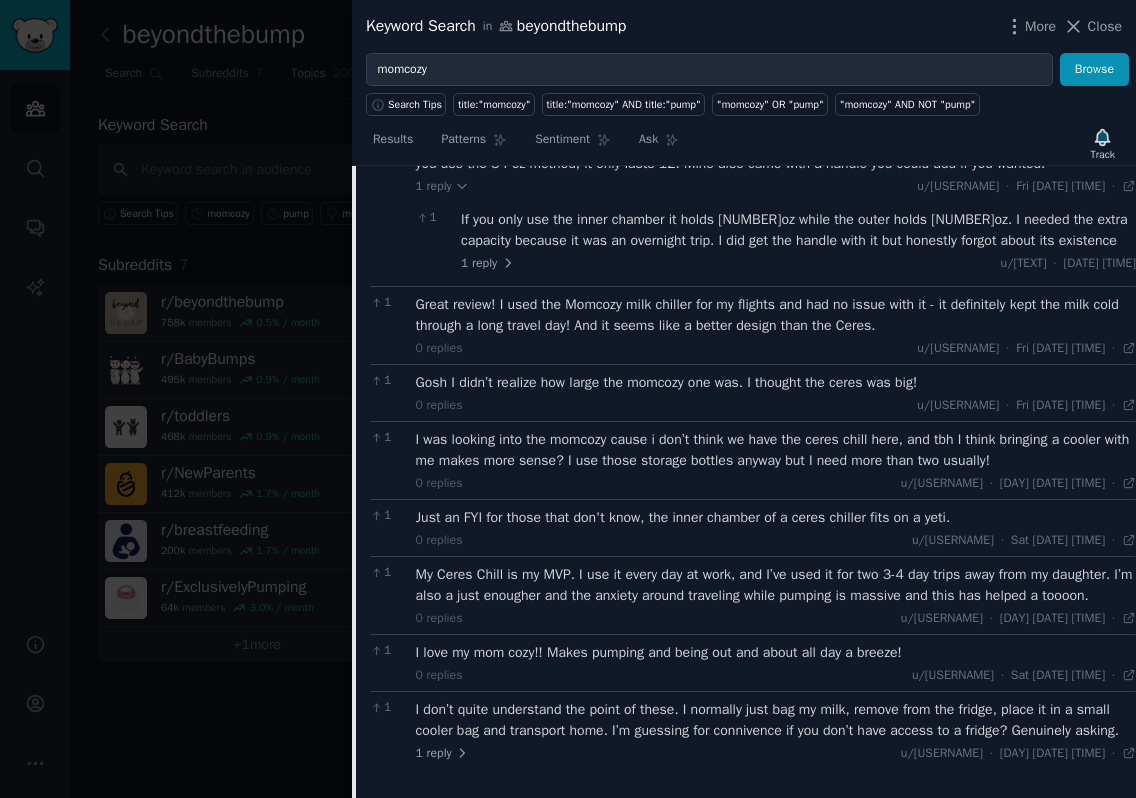 scroll, scrollTop: 13502, scrollLeft: 0, axis: vertical 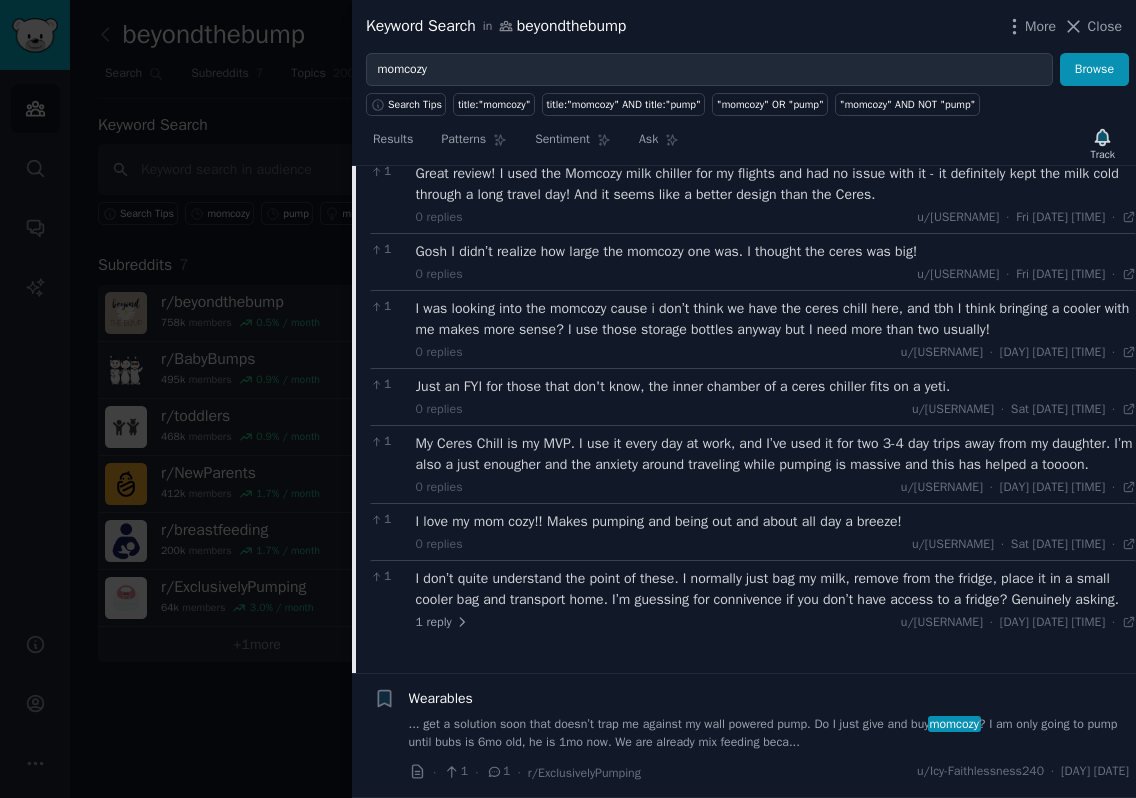 click on "If you only use the inner chamber it holds [NUMBER]oz while the outer holds [NUMBER]oz. I needed the extra capacity because it was an overnight trip.
I did get the handle with it but honestly forgot about its existence" at bounding box center [798, 99] 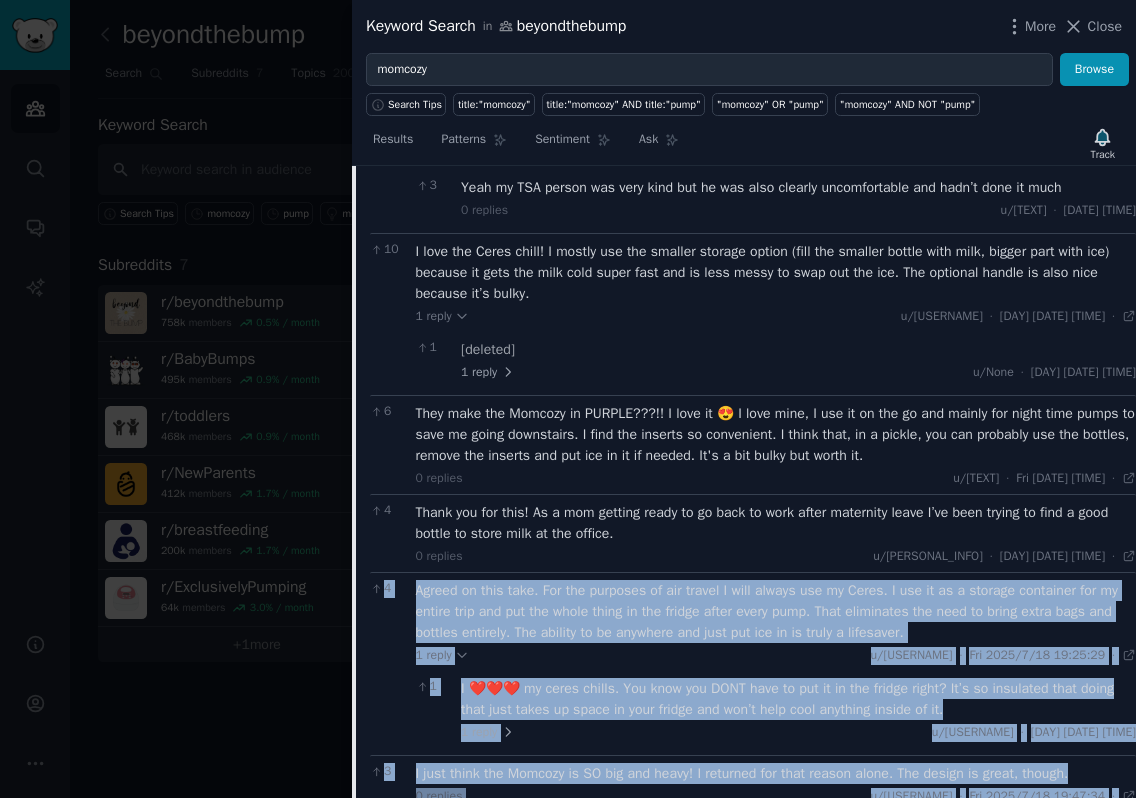 scroll, scrollTop: 12157, scrollLeft: 0, axis: vertical 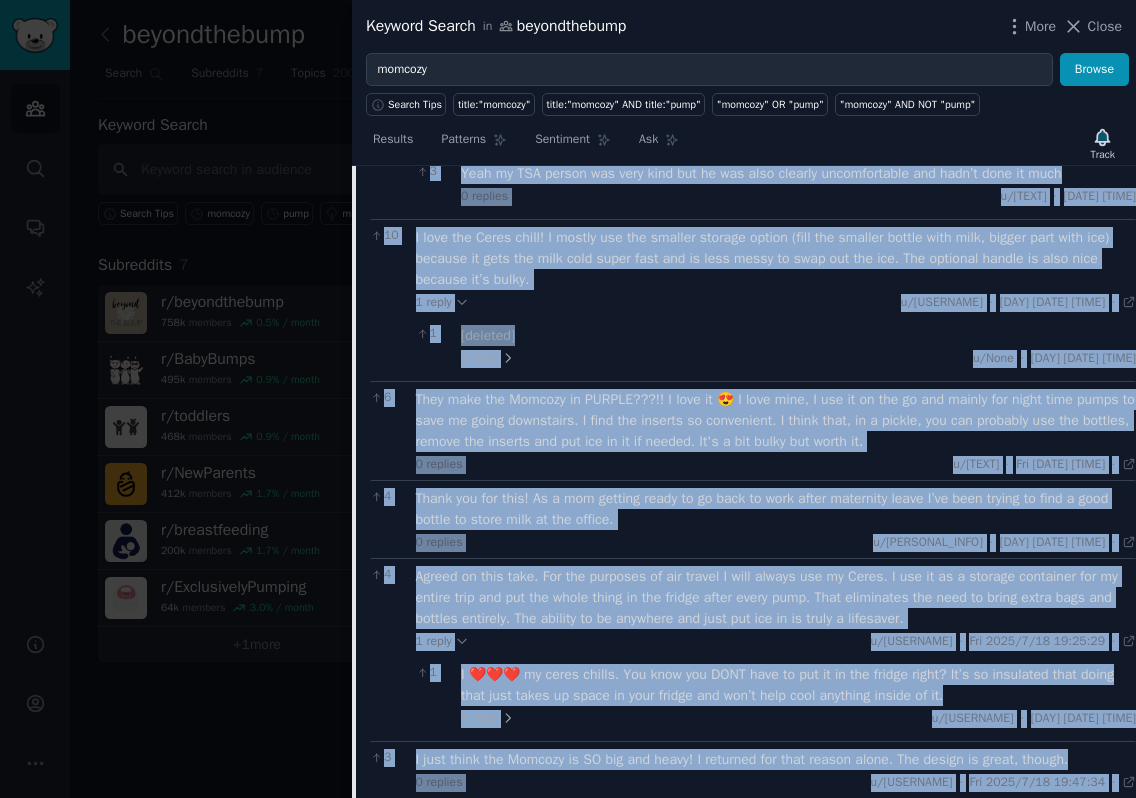 drag, startPoint x: 550, startPoint y: 538, endPoint x: 379, endPoint y: 246, distance: 338.38586 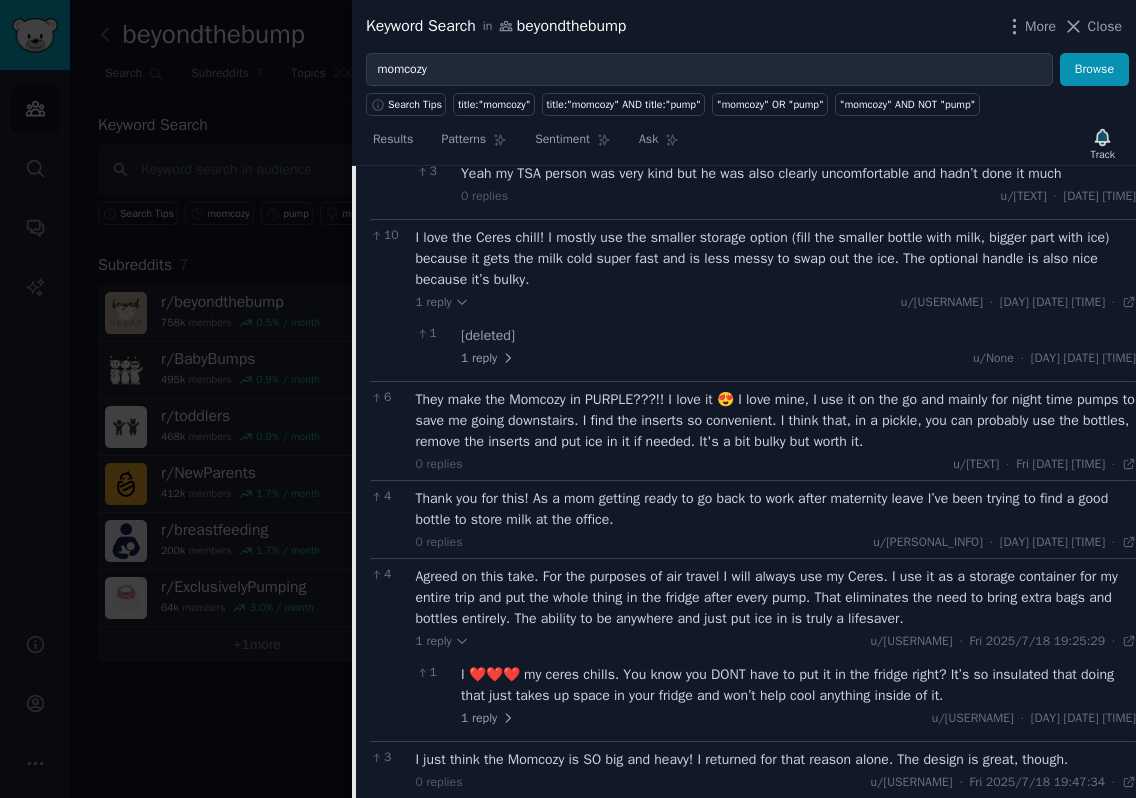click at bounding box center (568, 399) 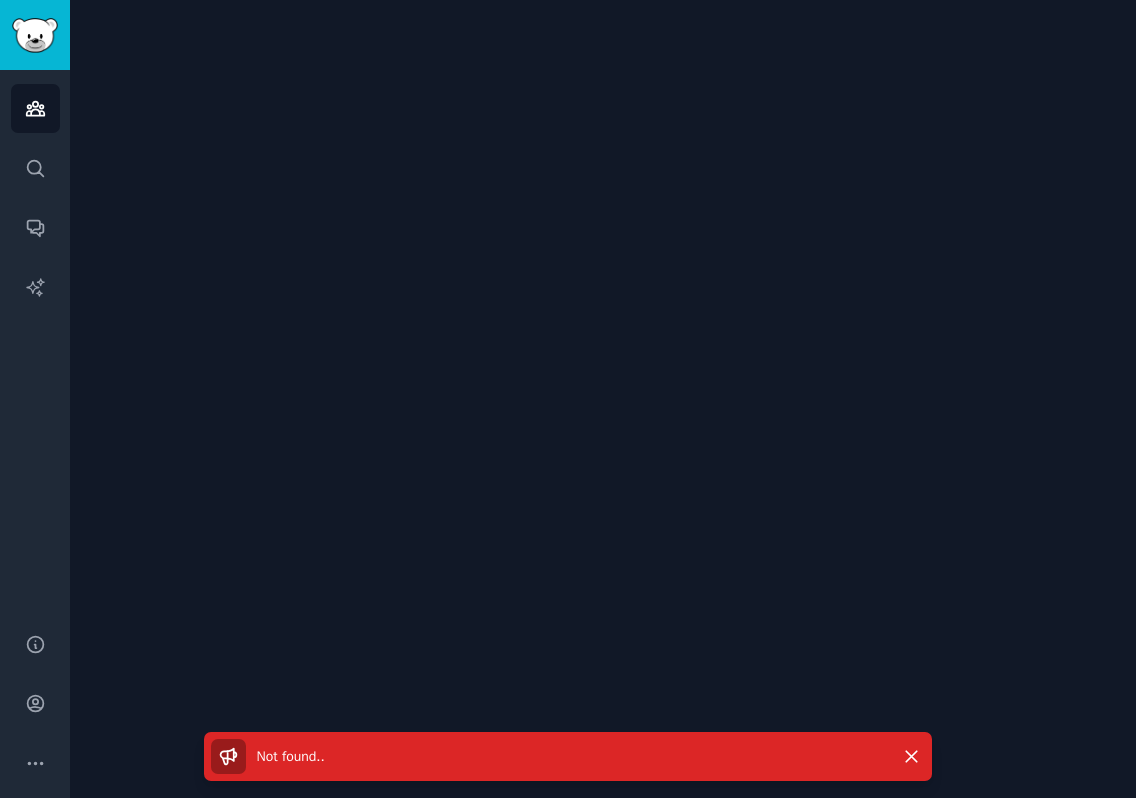 scroll, scrollTop: 0, scrollLeft: 0, axis: both 